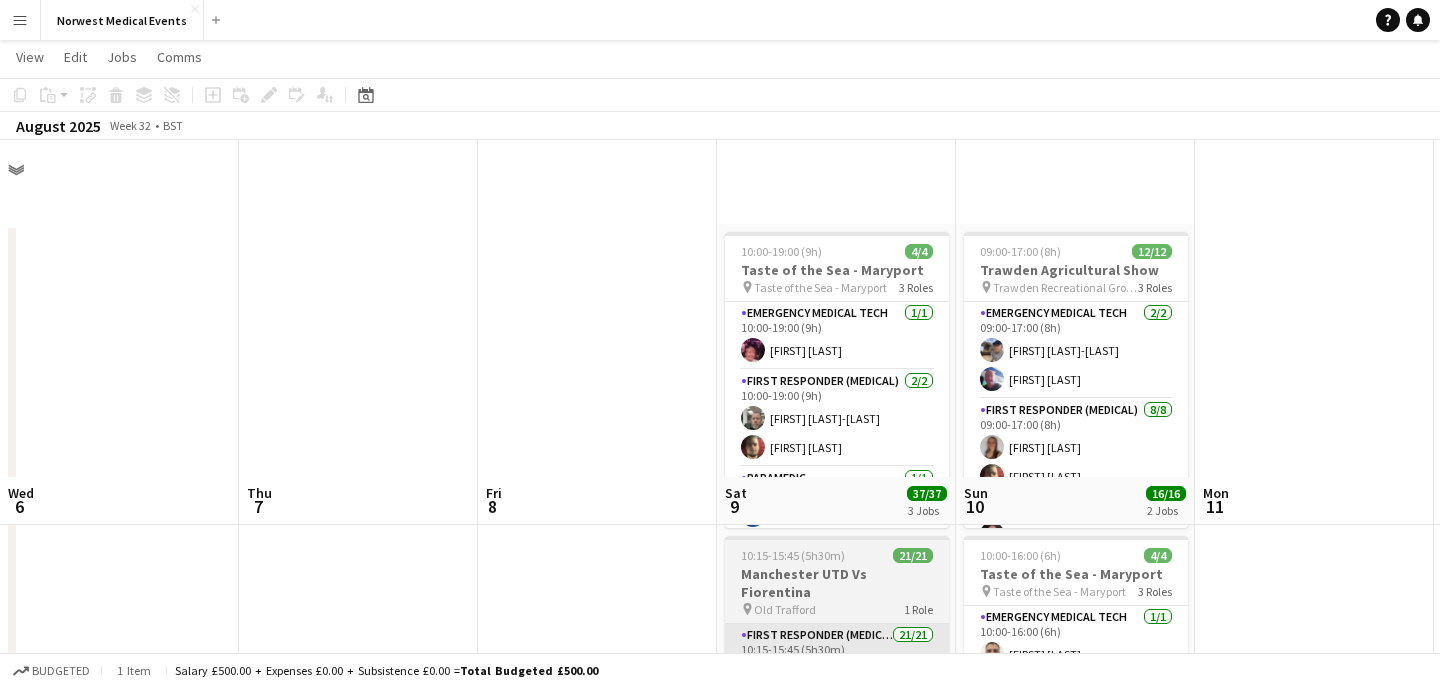scroll, scrollTop: 337, scrollLeft: 0, axis: vertical 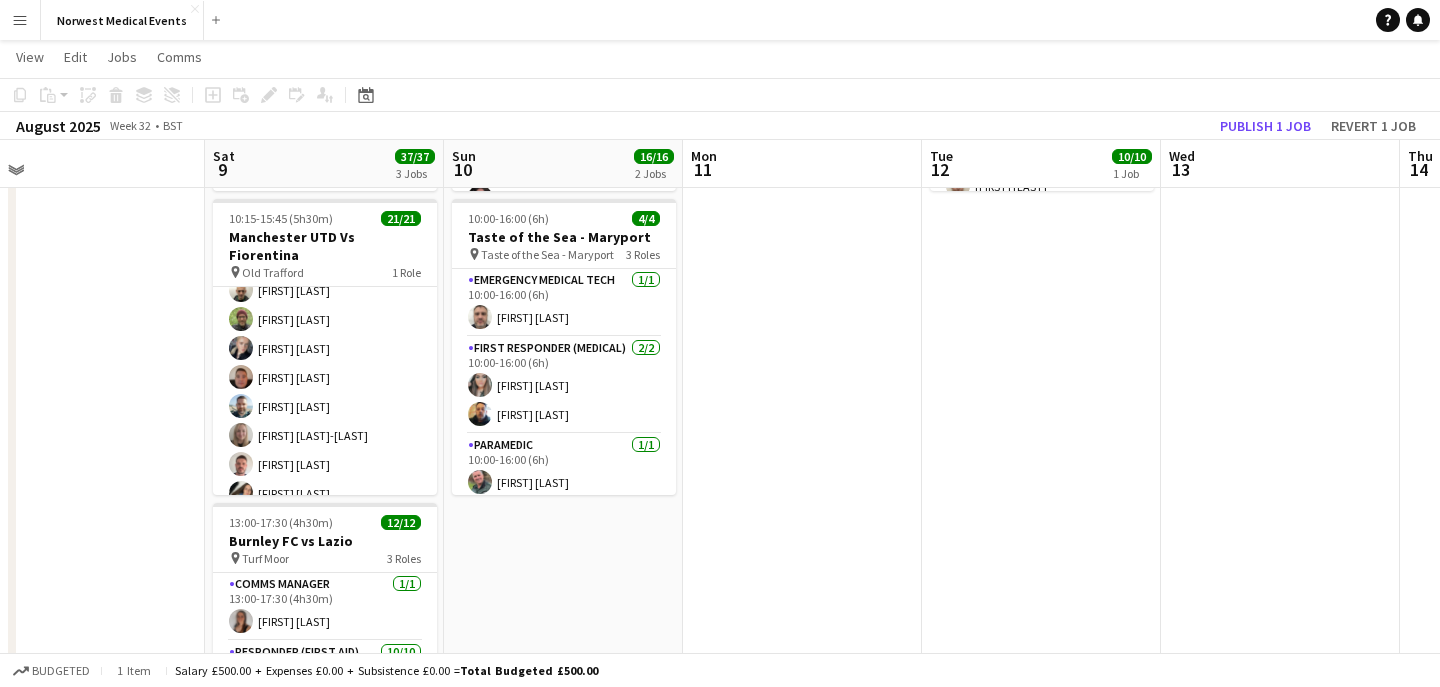 click on "Menu" at bounding box center (20, 20) 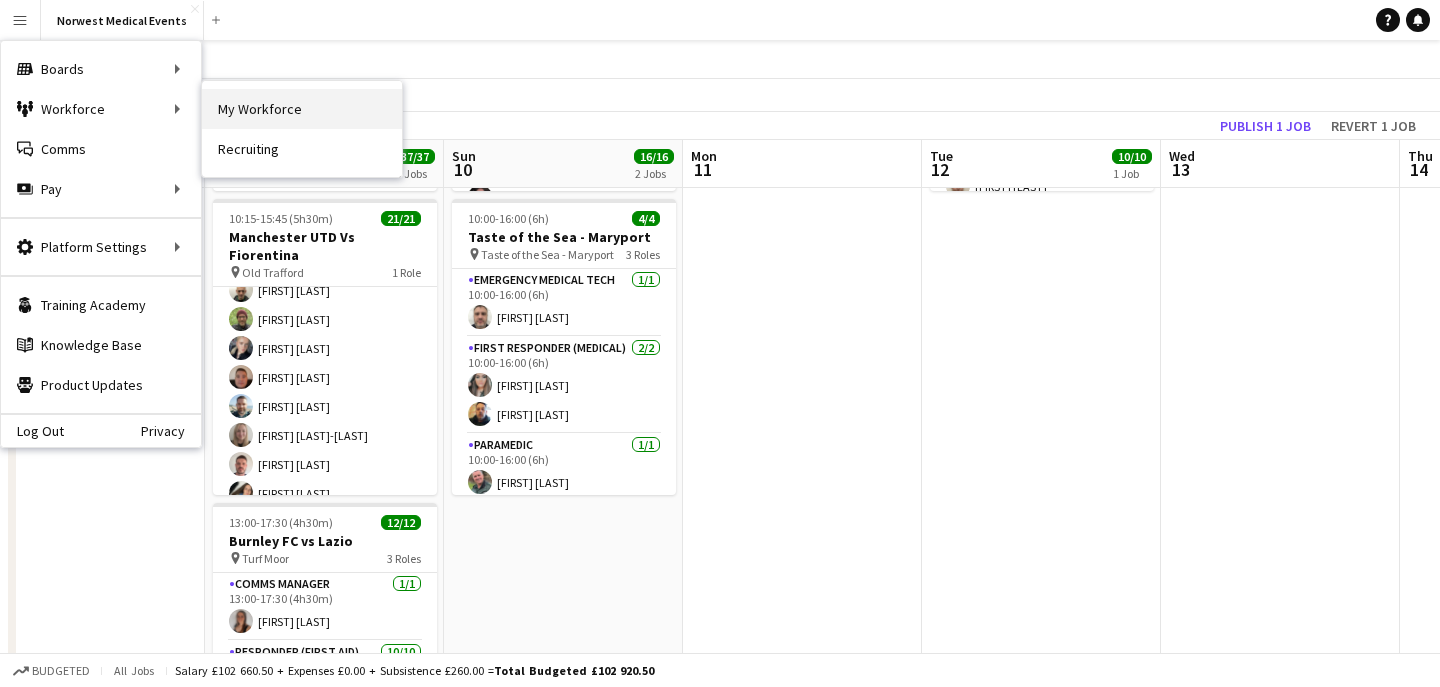 click on "My Workforce" at bounding box center [302, 109] 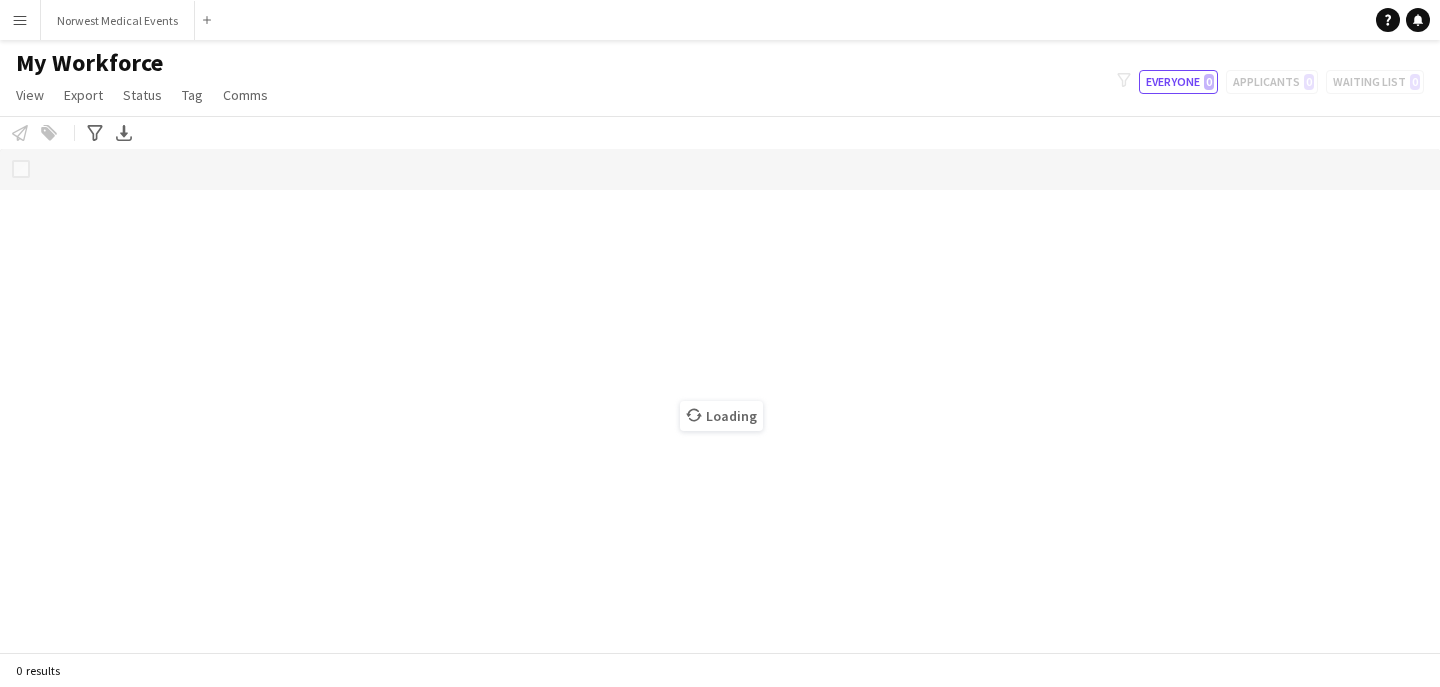 scroll, scrollTop: 0, scrollLeft: 0, axis: both 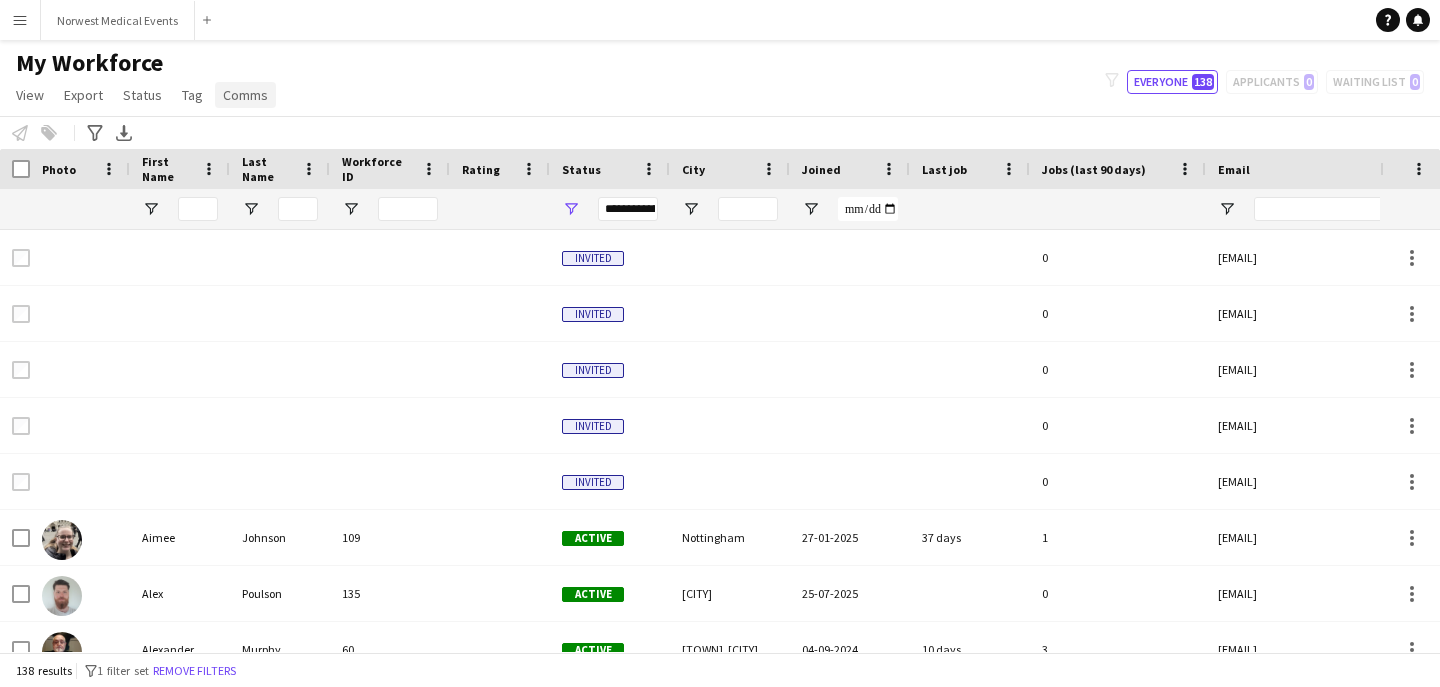 click on "Comms" 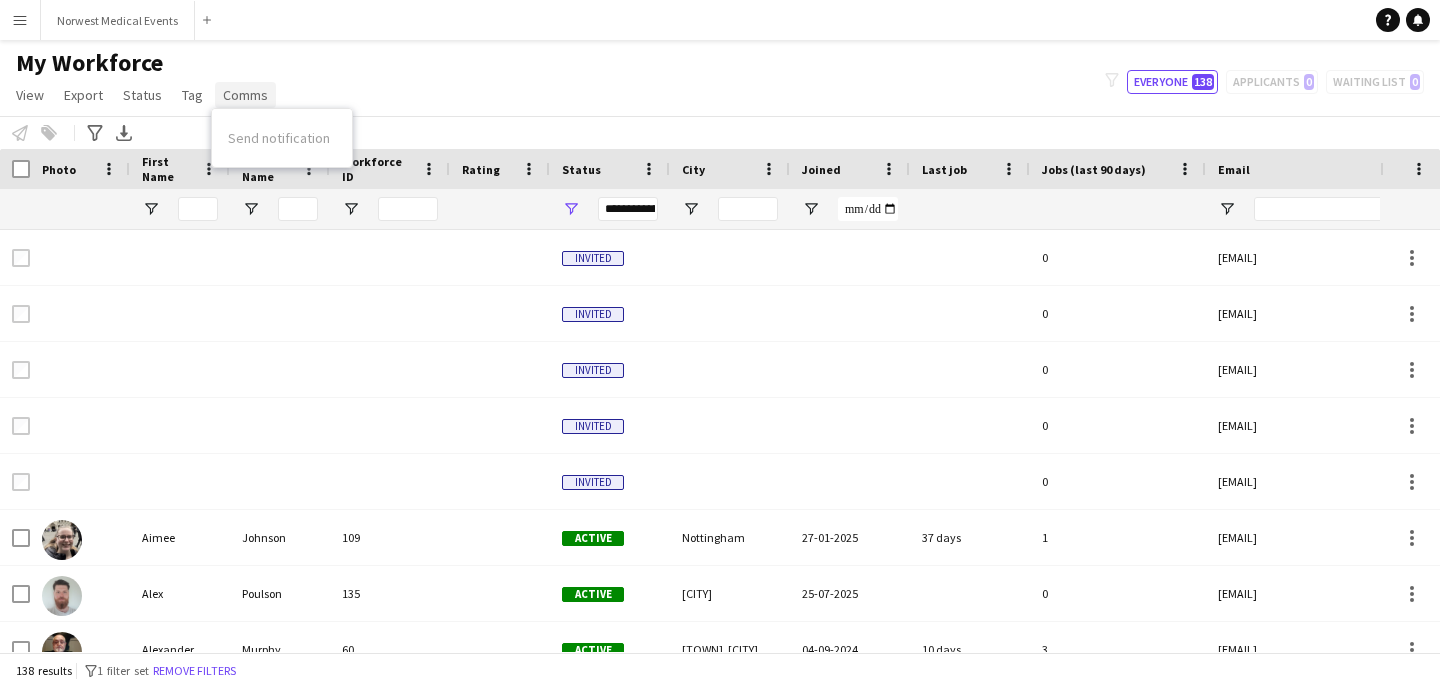 click on "Comms" 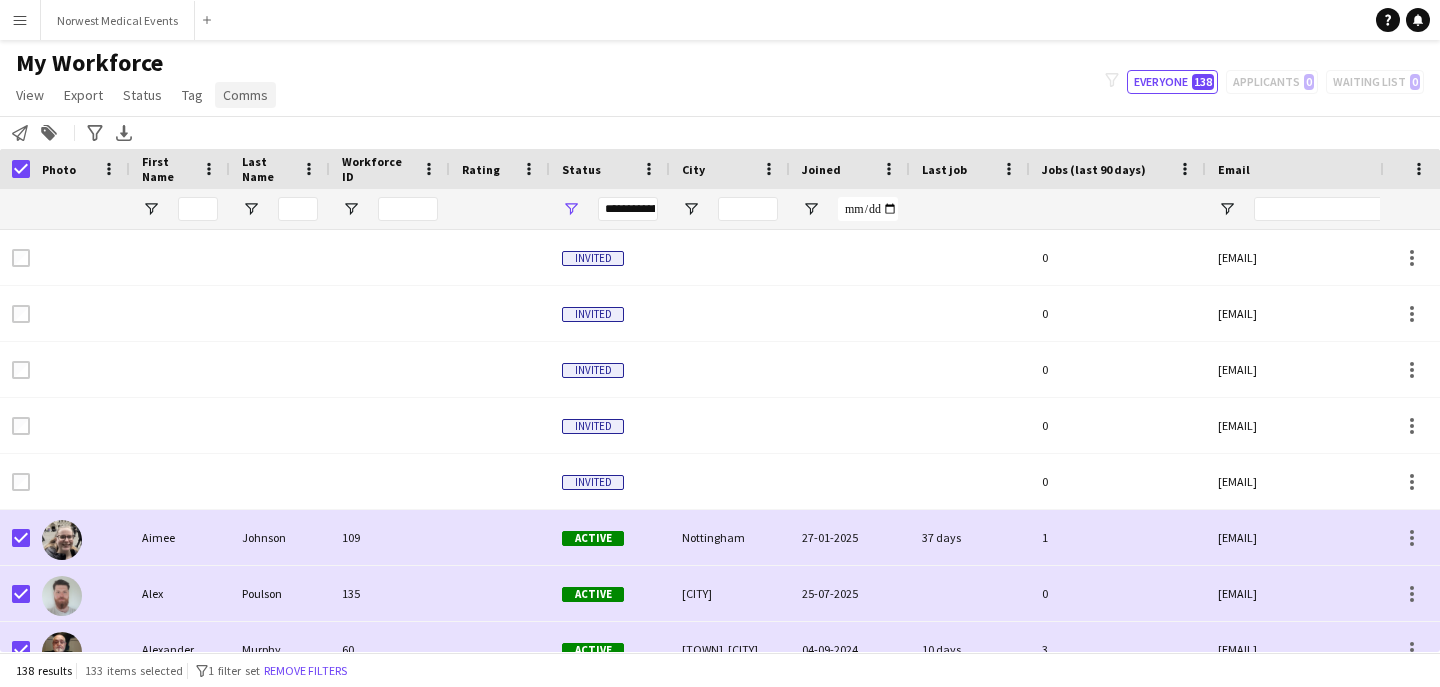 click on "Comms" 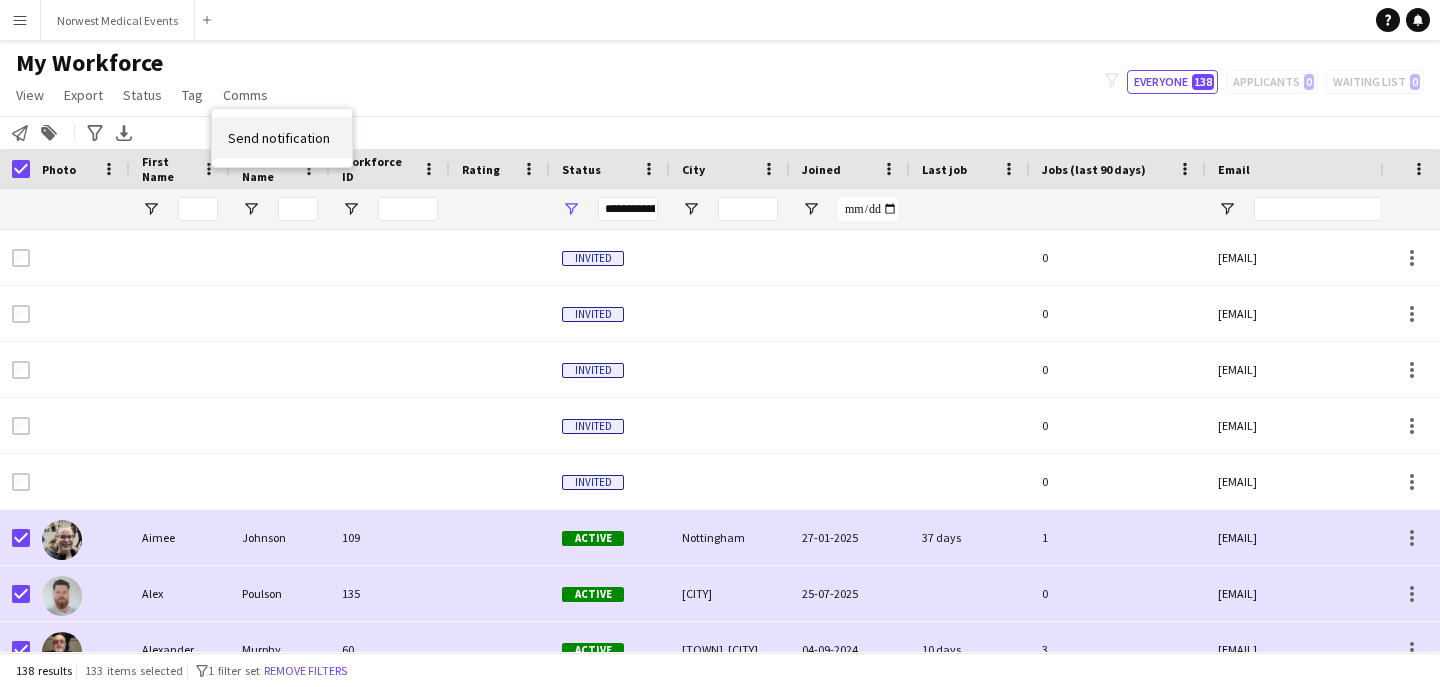 click on "Send notification" at bounding box center (279, 138) 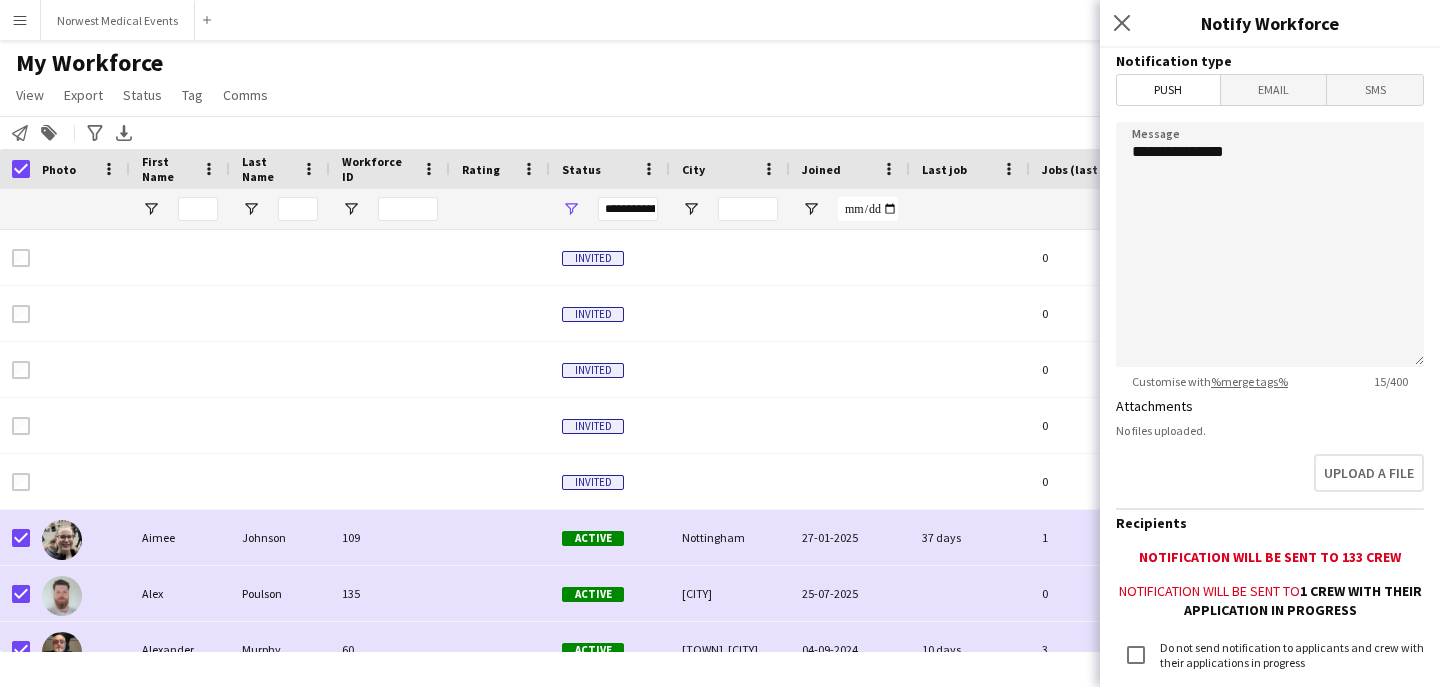click on "Email" at bounding box center (1274, 90) 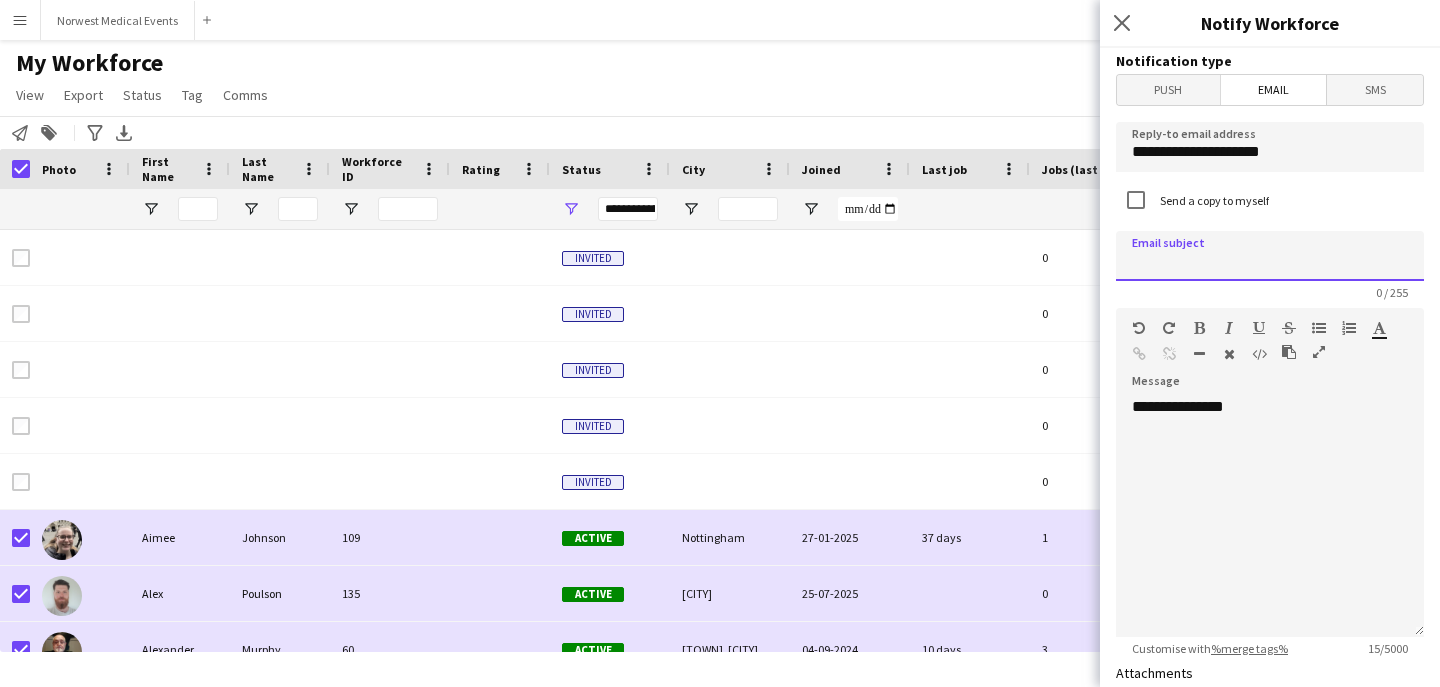 click 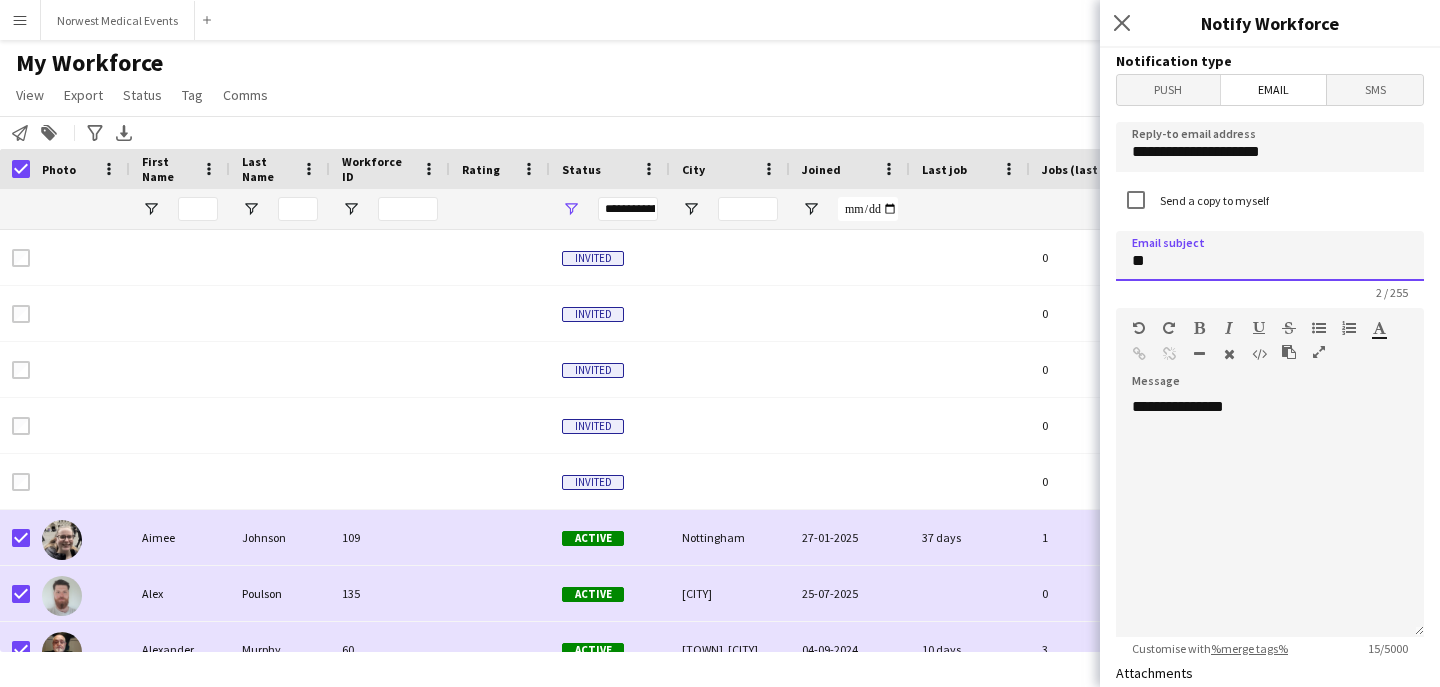 type on "*" 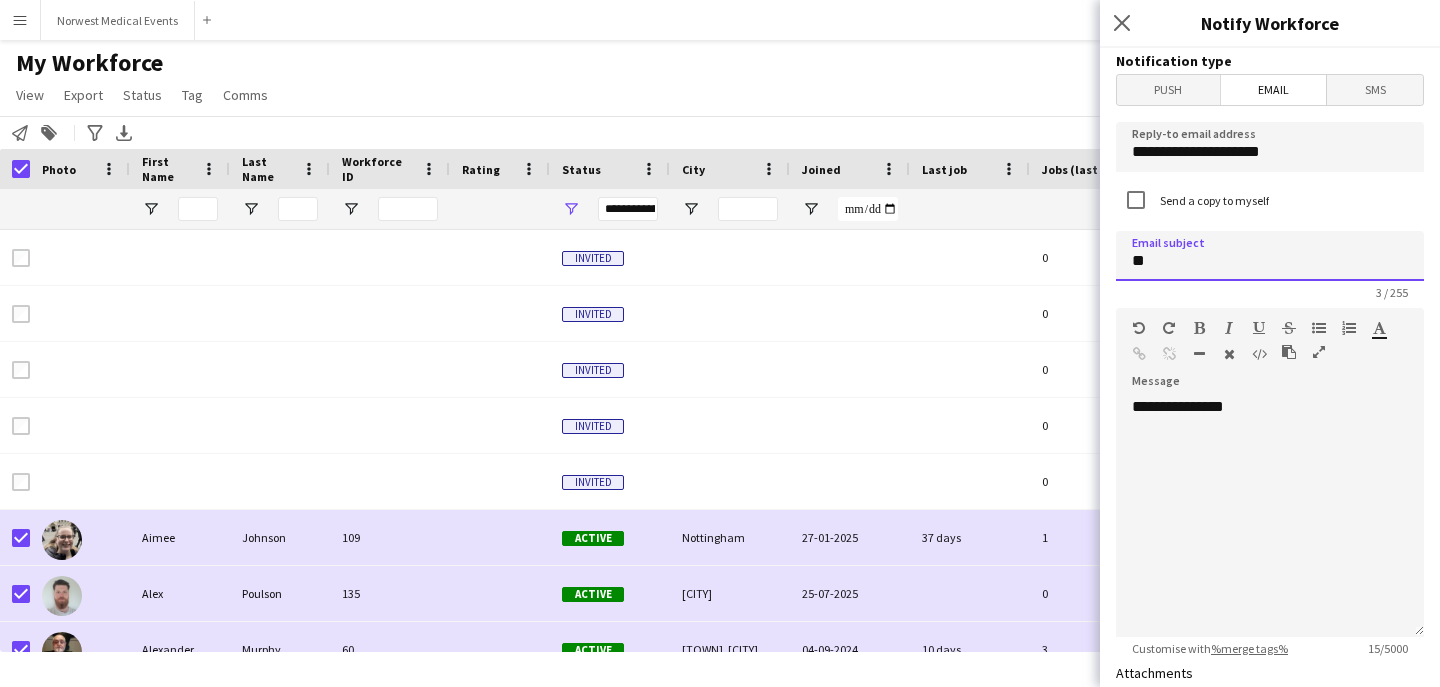 type on "*" 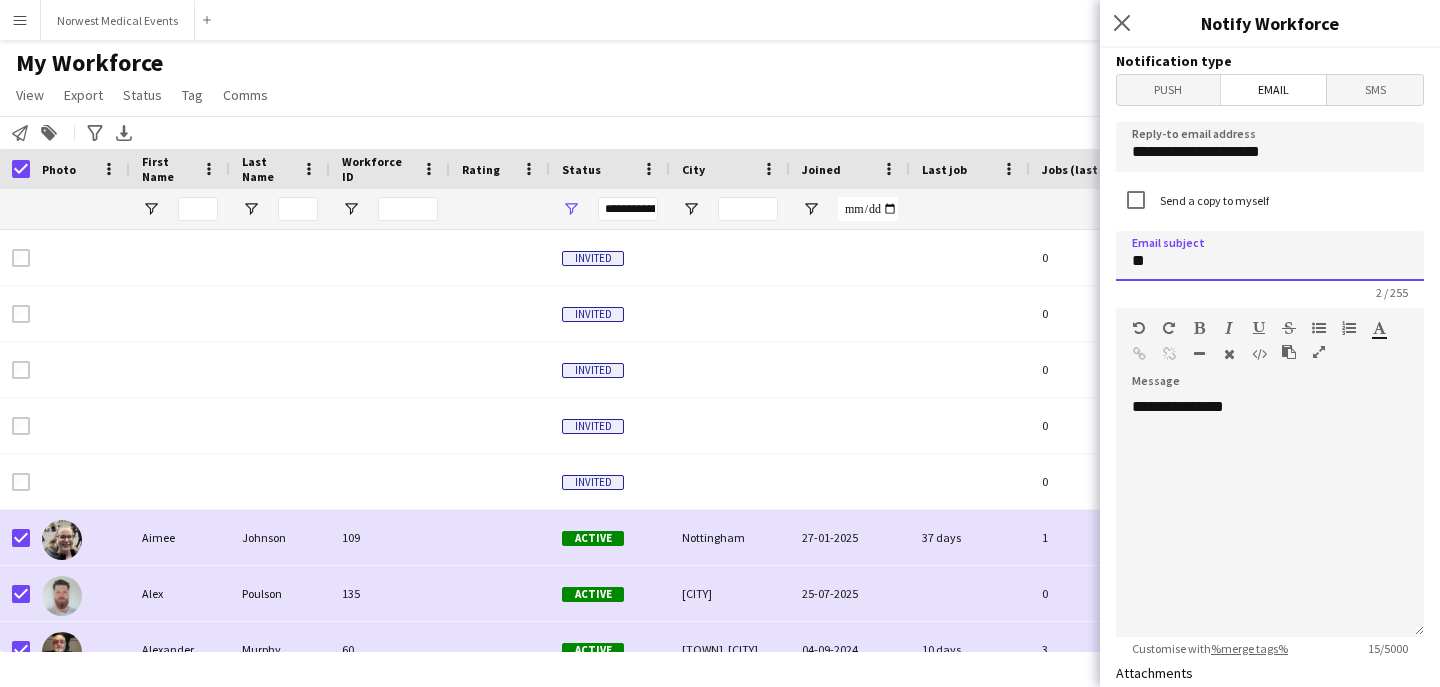type on "*" 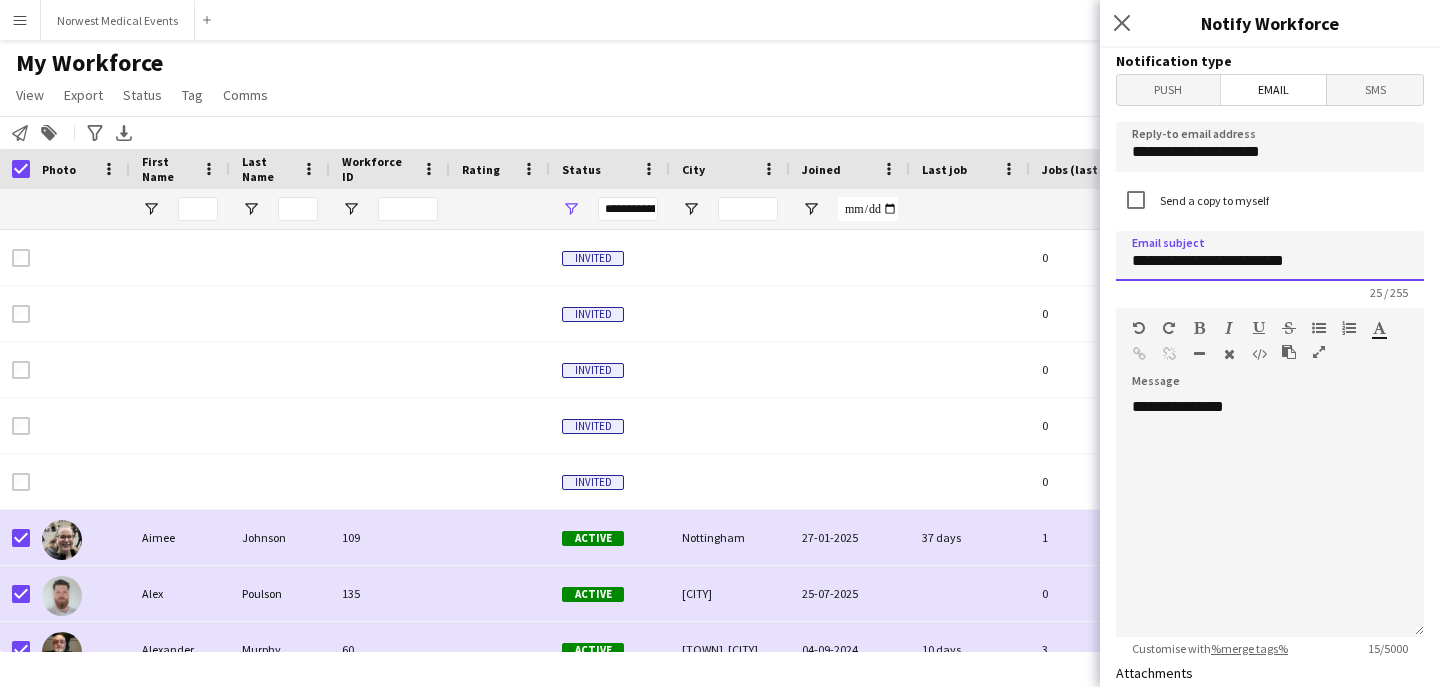 type on "**********" 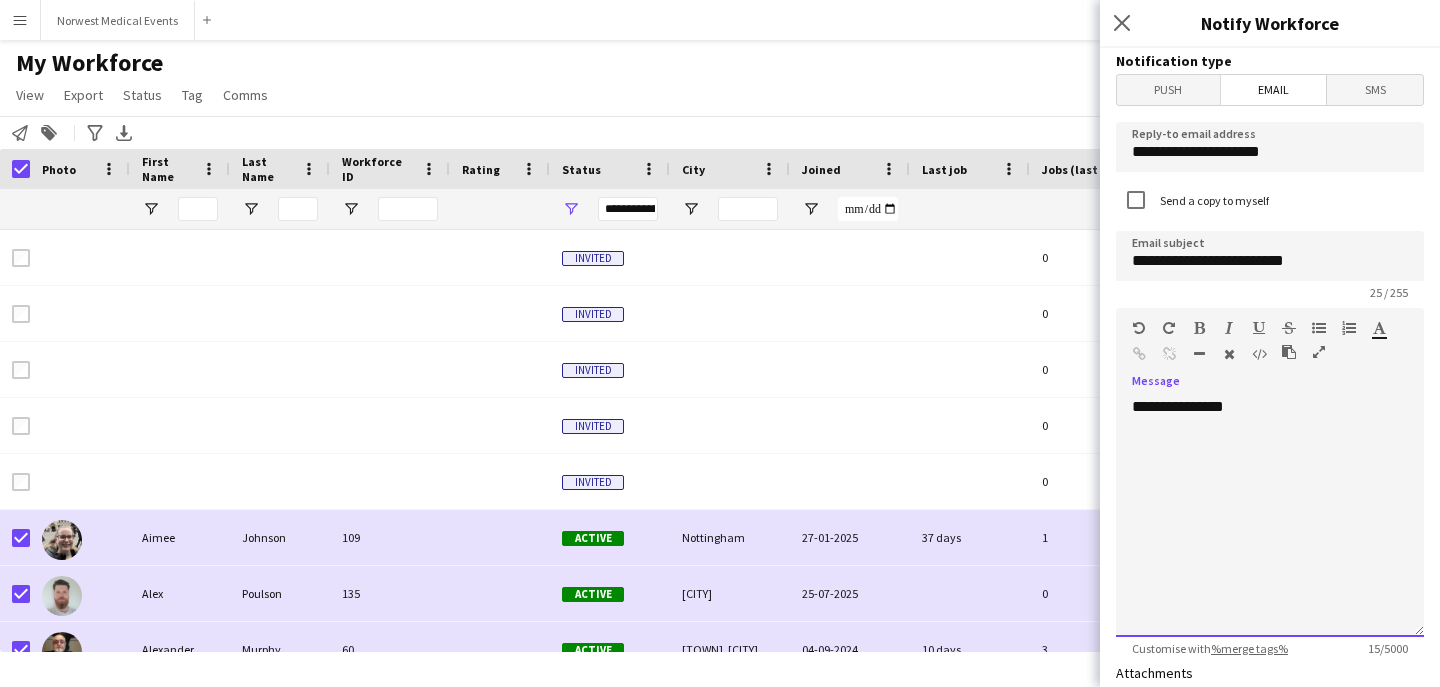click on "**********" 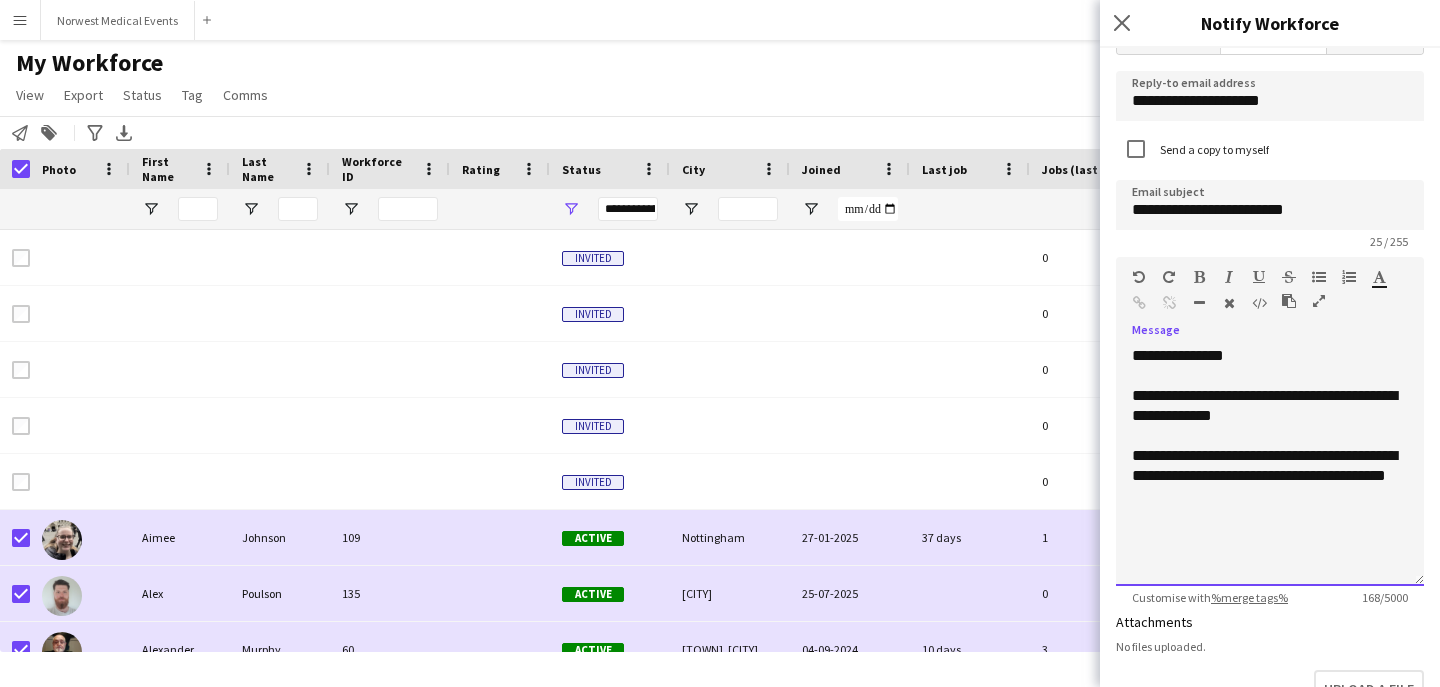 scroll, scrollTop: 76, scrollLeft: 0, axis: vertical 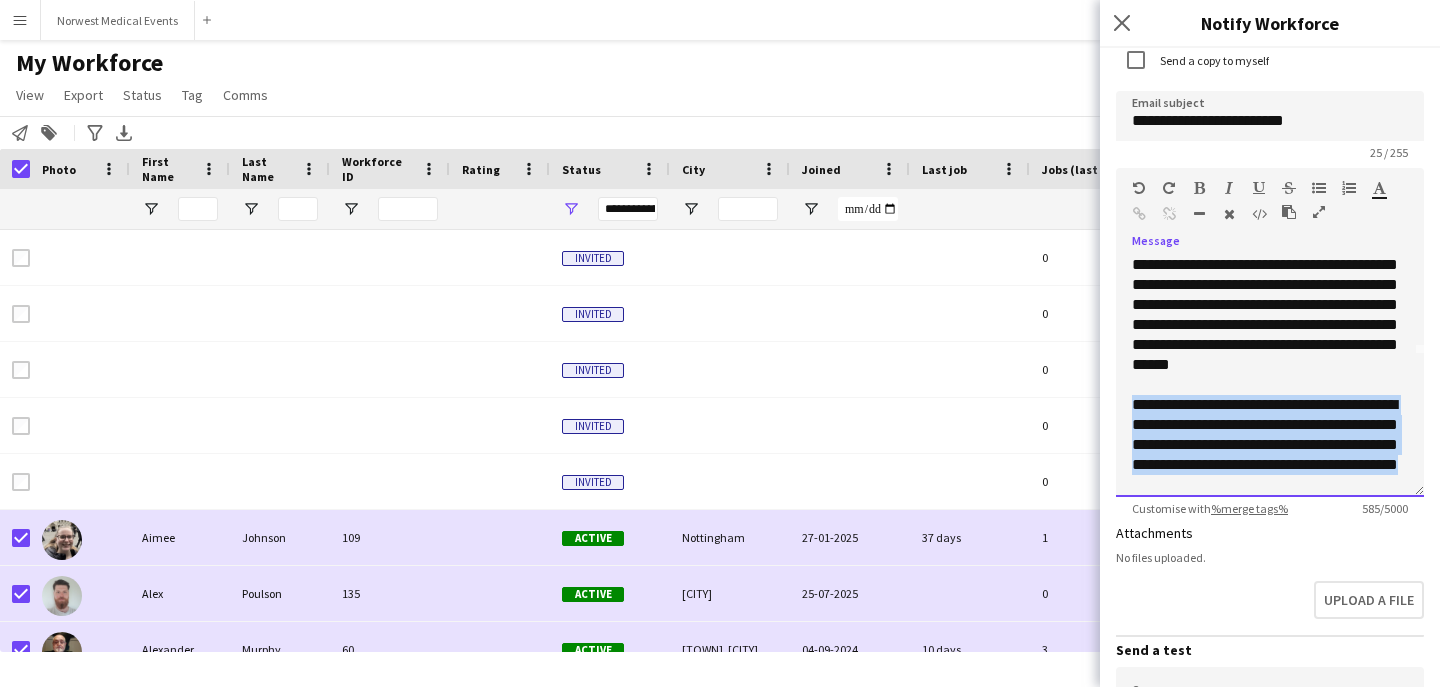 drag, startPoint x: 1271, startPoint y: 481, endPoint x: 1134, endPoint y: 407, distance: 155.70805 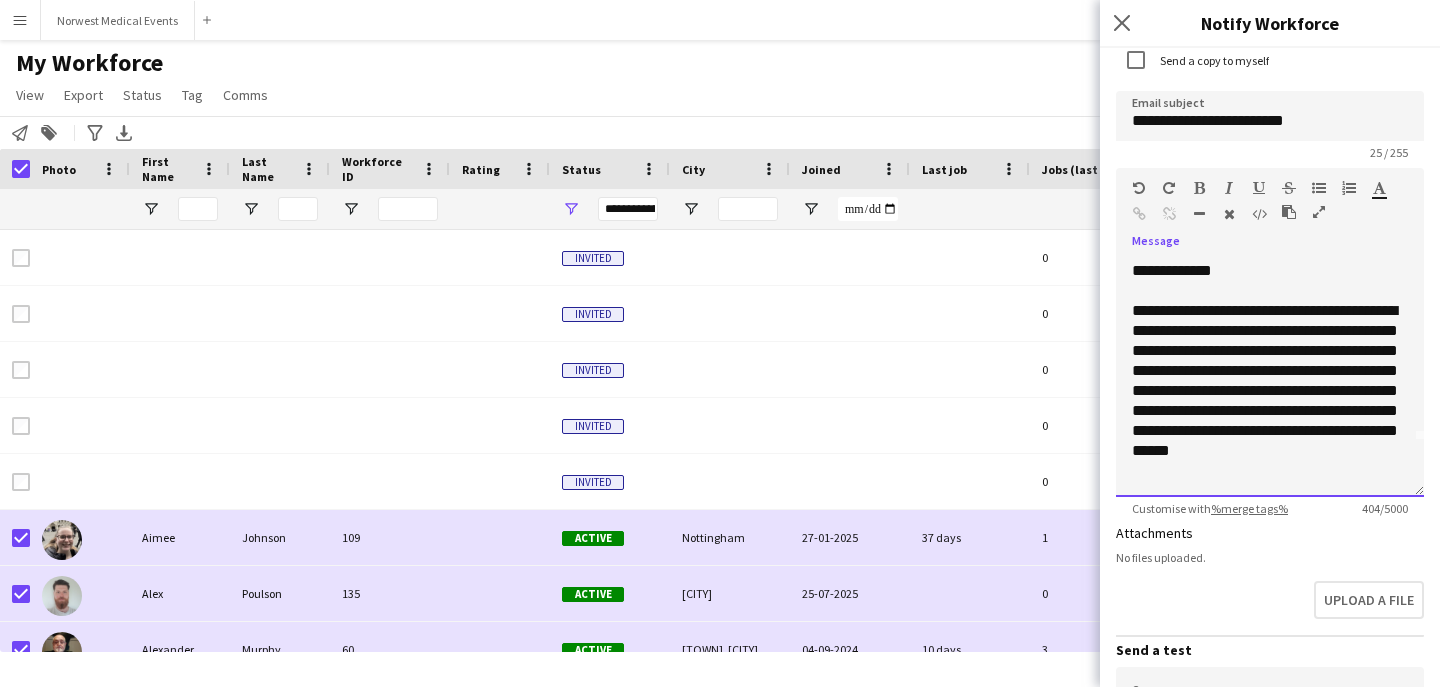 scroll, scrollTop: 0, scrollLeft: 0, axis: both 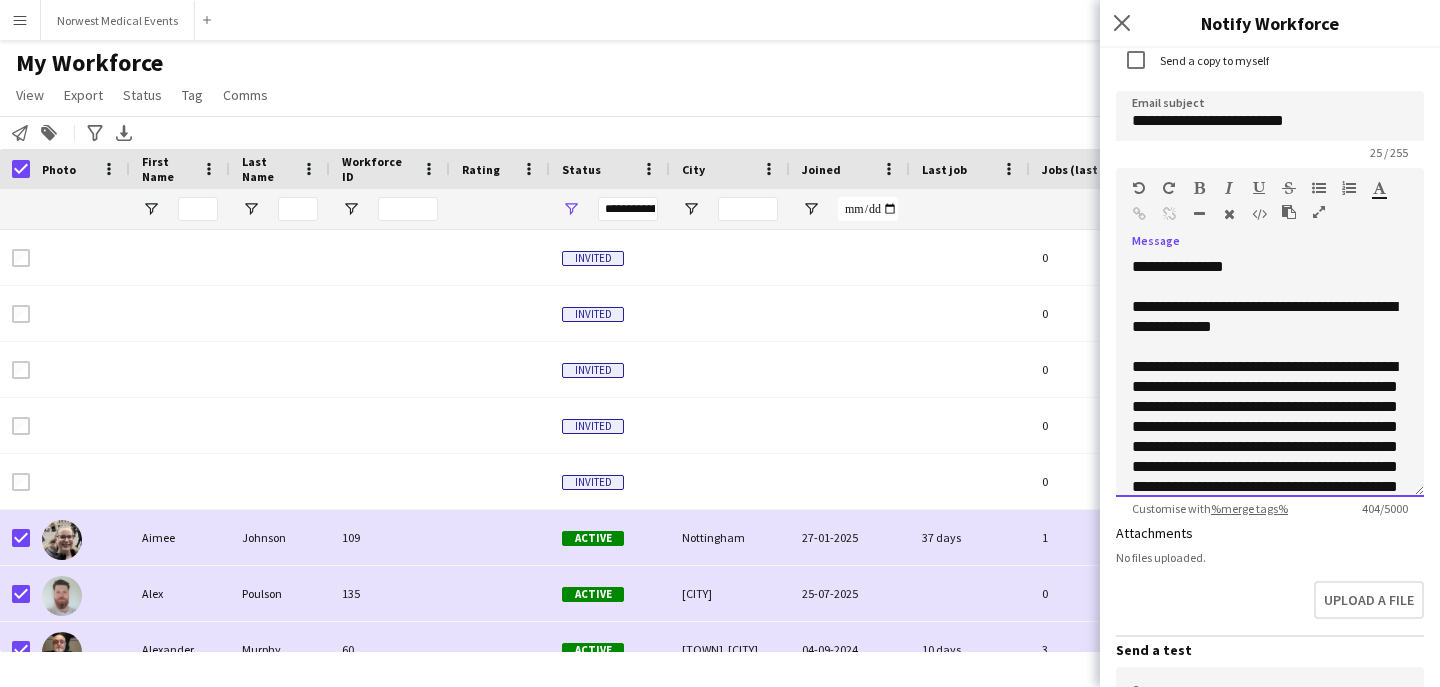 click on "**********" 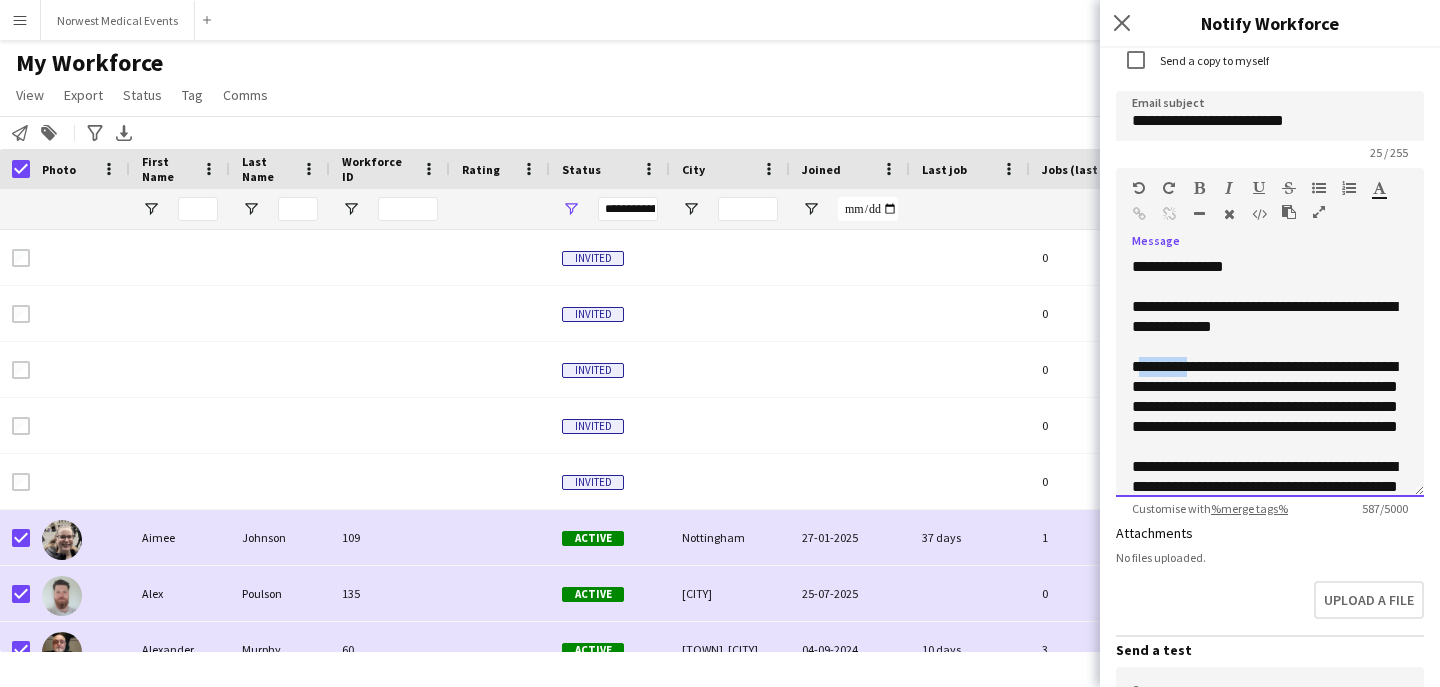drag, startPoint x: 1186, startPoint y: 367, endPoint x: 1134, endPoint y: 366, distance: 52.009613 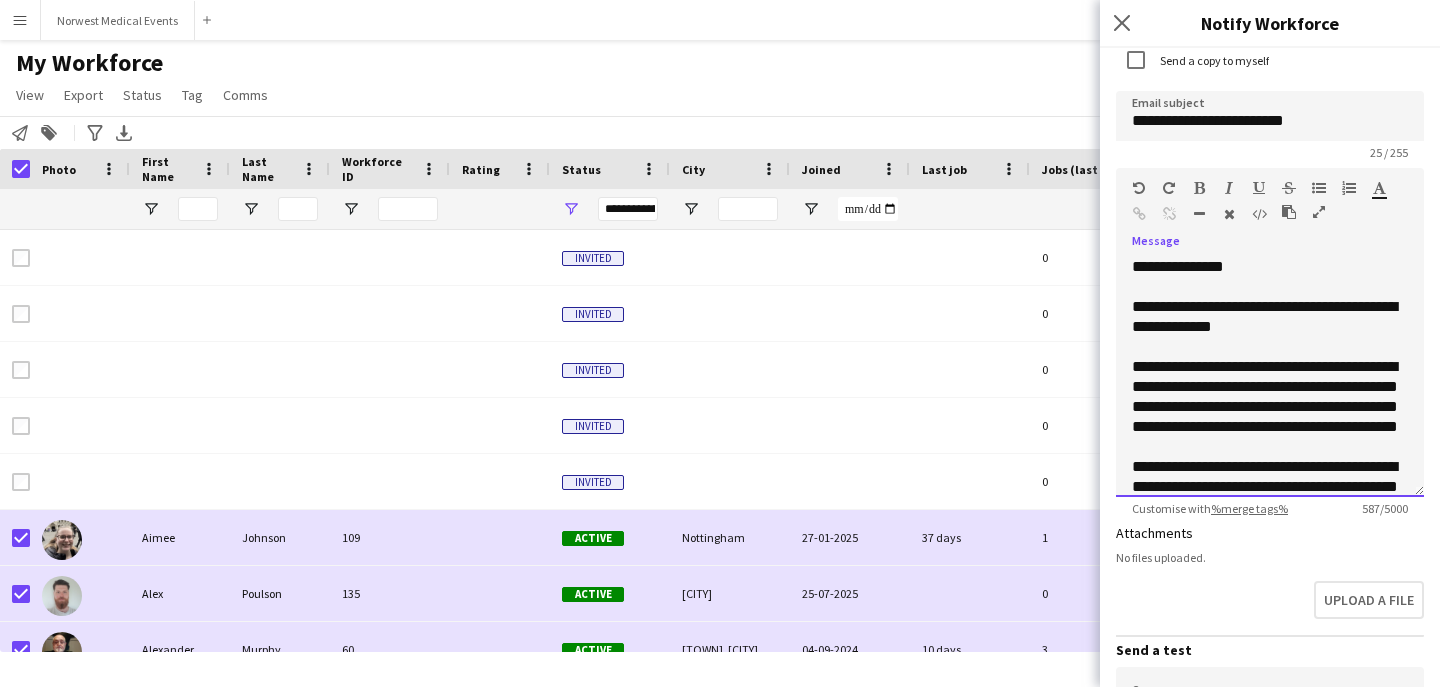 click on "**********" 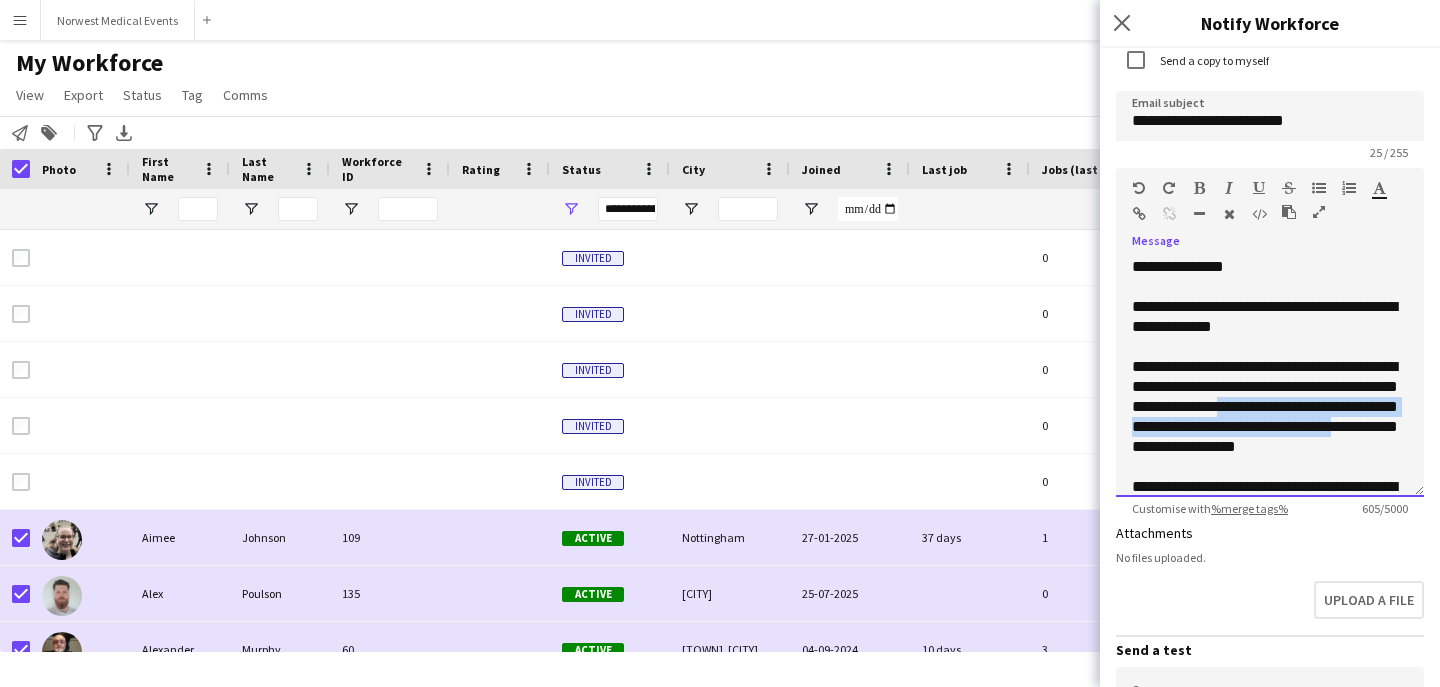 drag, startPoint x: 1288, startPoint y: 407, endPoint x: 1193, endPoint y: 451, distance: 104.69479 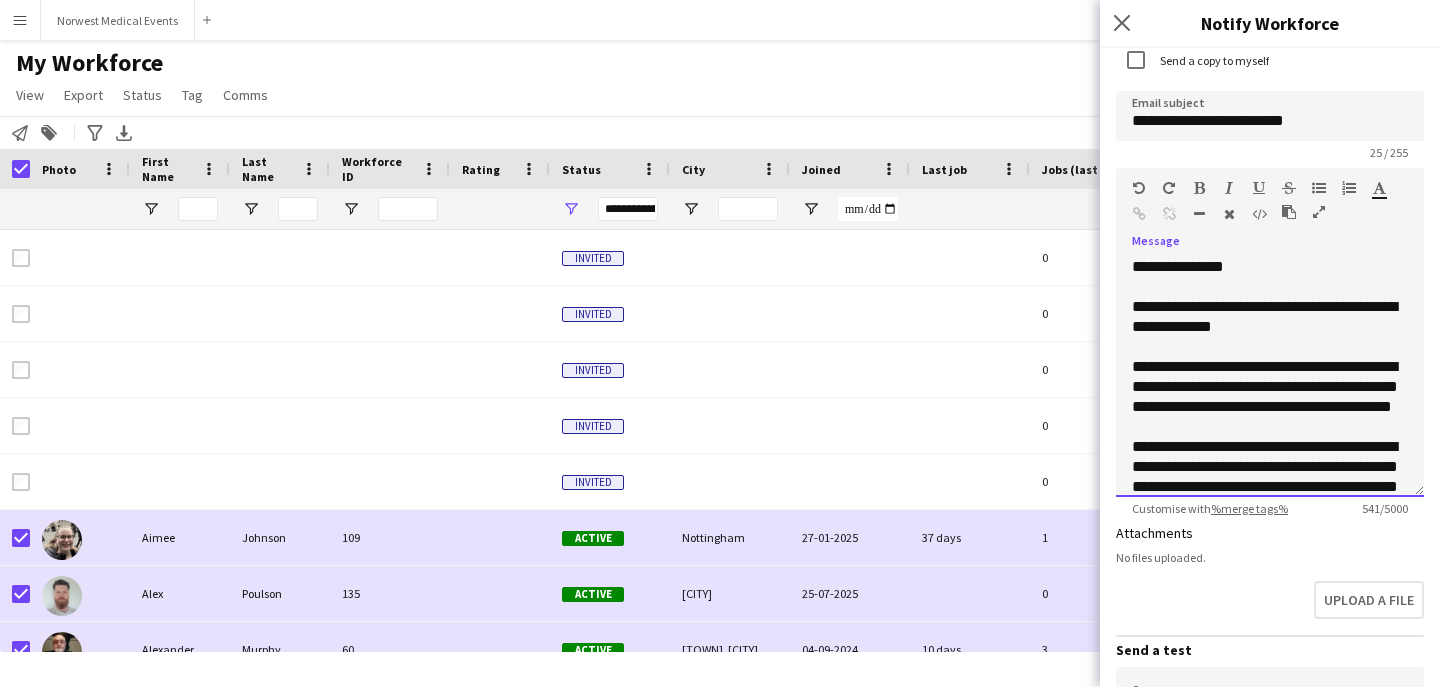 click on "**********" 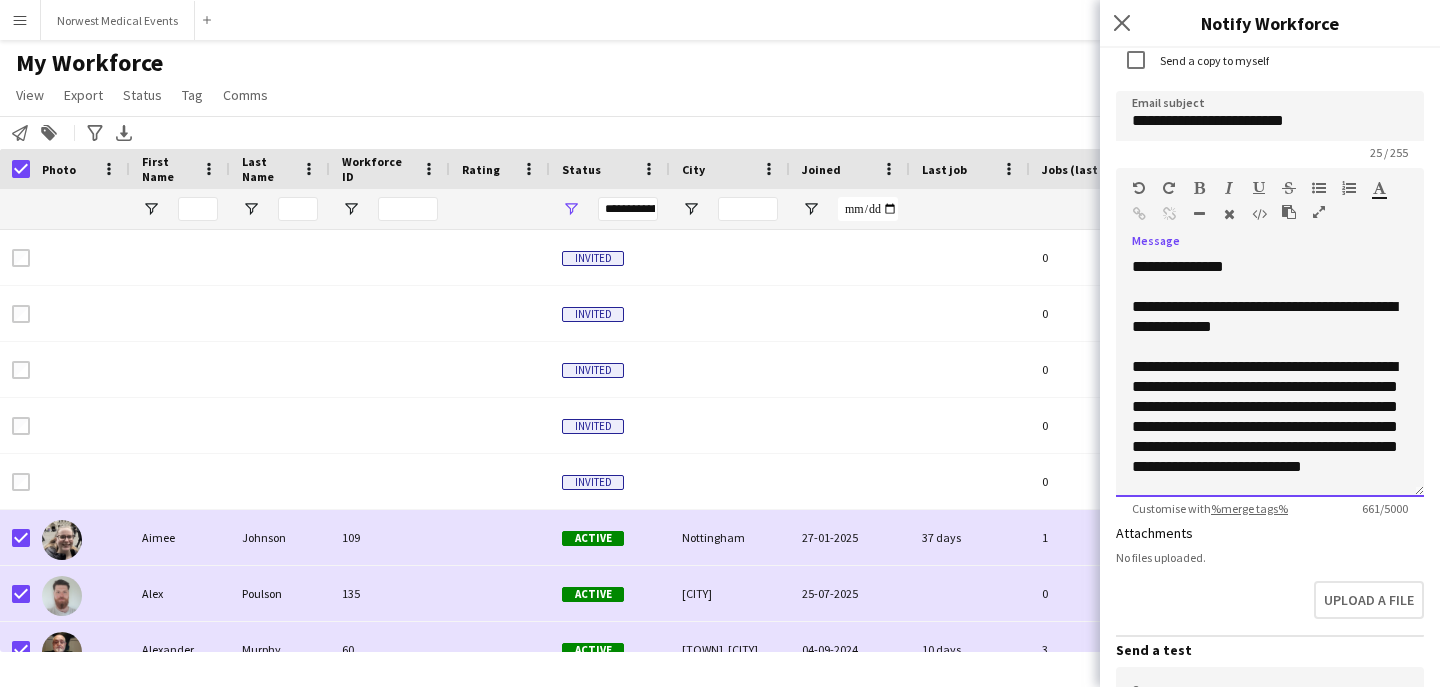 scroll, scrollTop: 62, scrollLeft: 0, axis: vertical 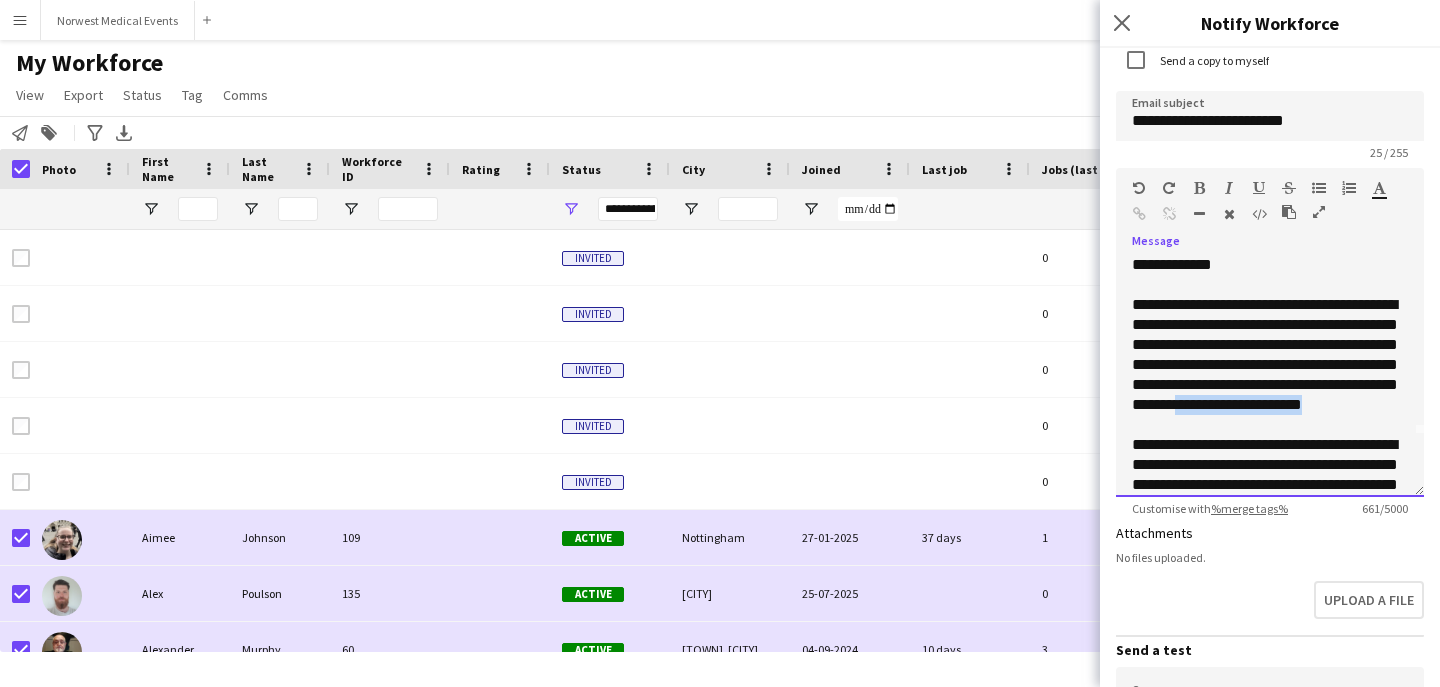 drag, startPoint x: 1276, startPoint y: 421, endPoint x: 1129, endPoint y: 425, distance: 147.05441 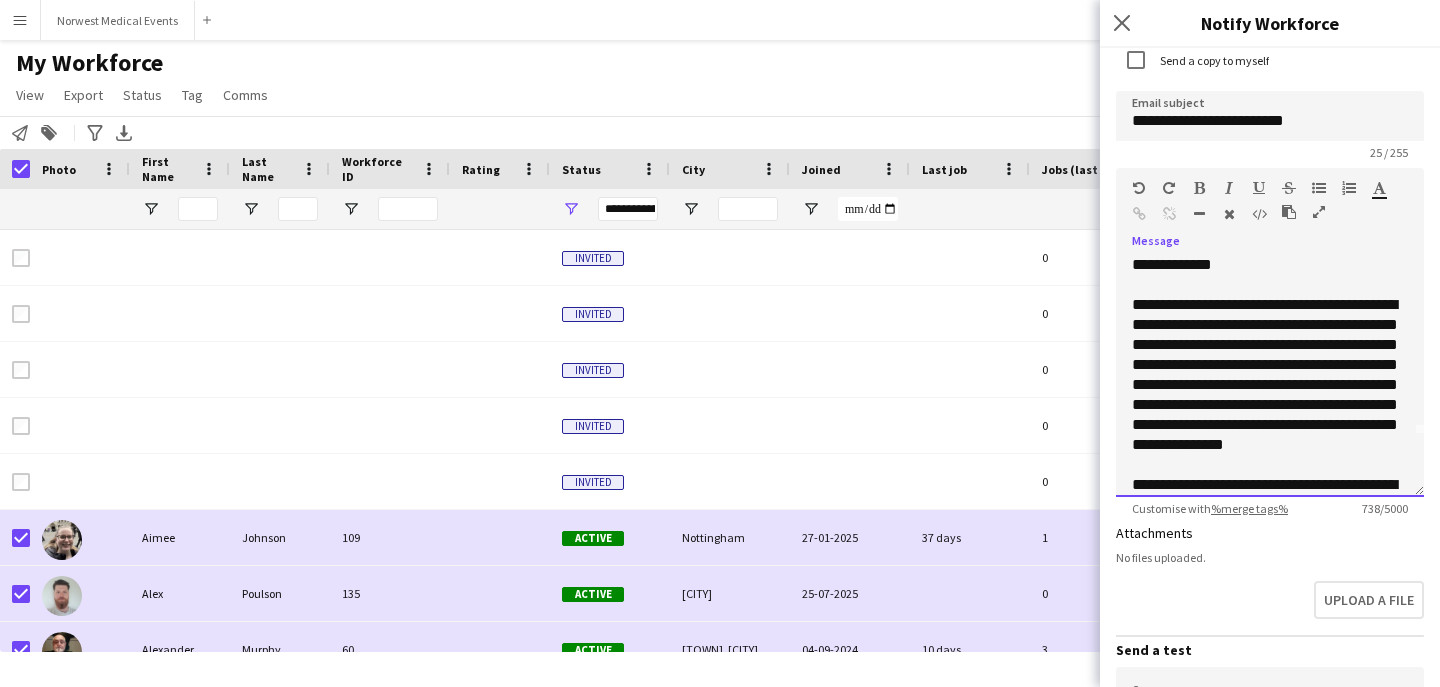 scroll, scrollTop: 95, scrollLeft: 0, axis: vertical 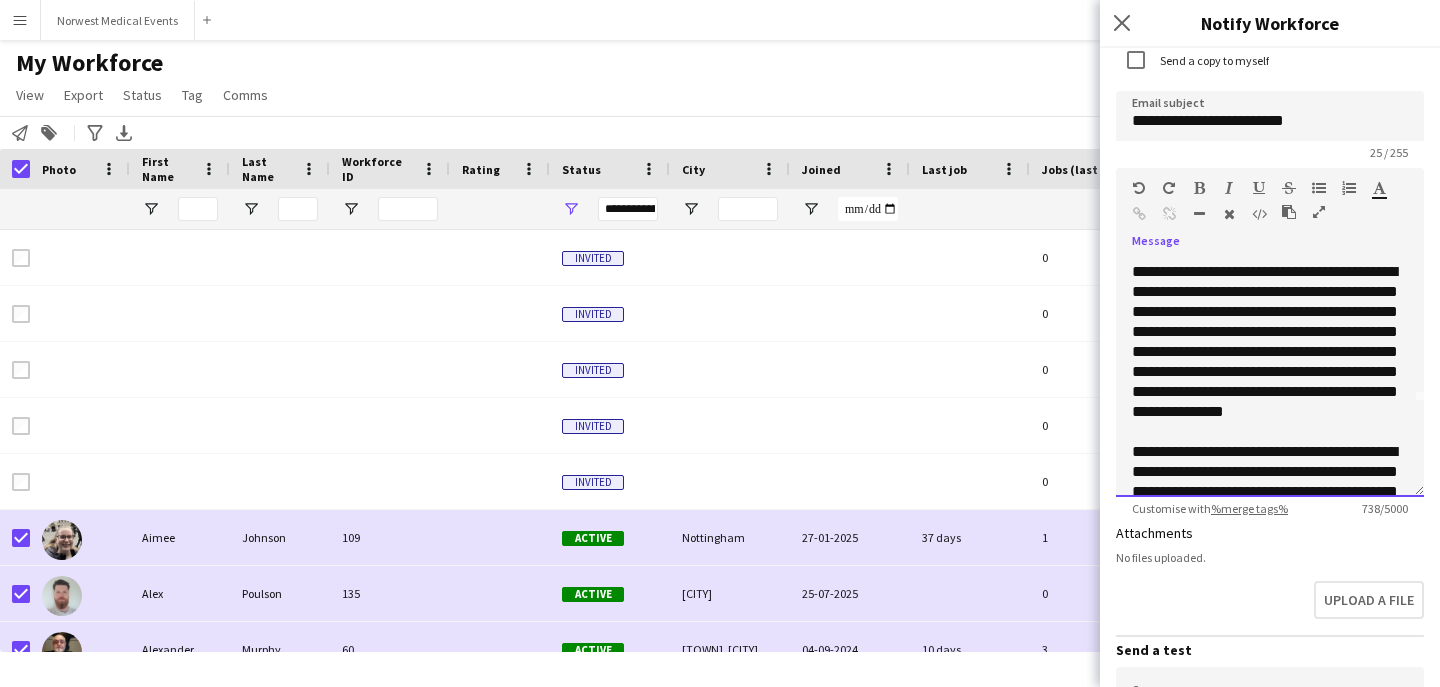 click on "**********" 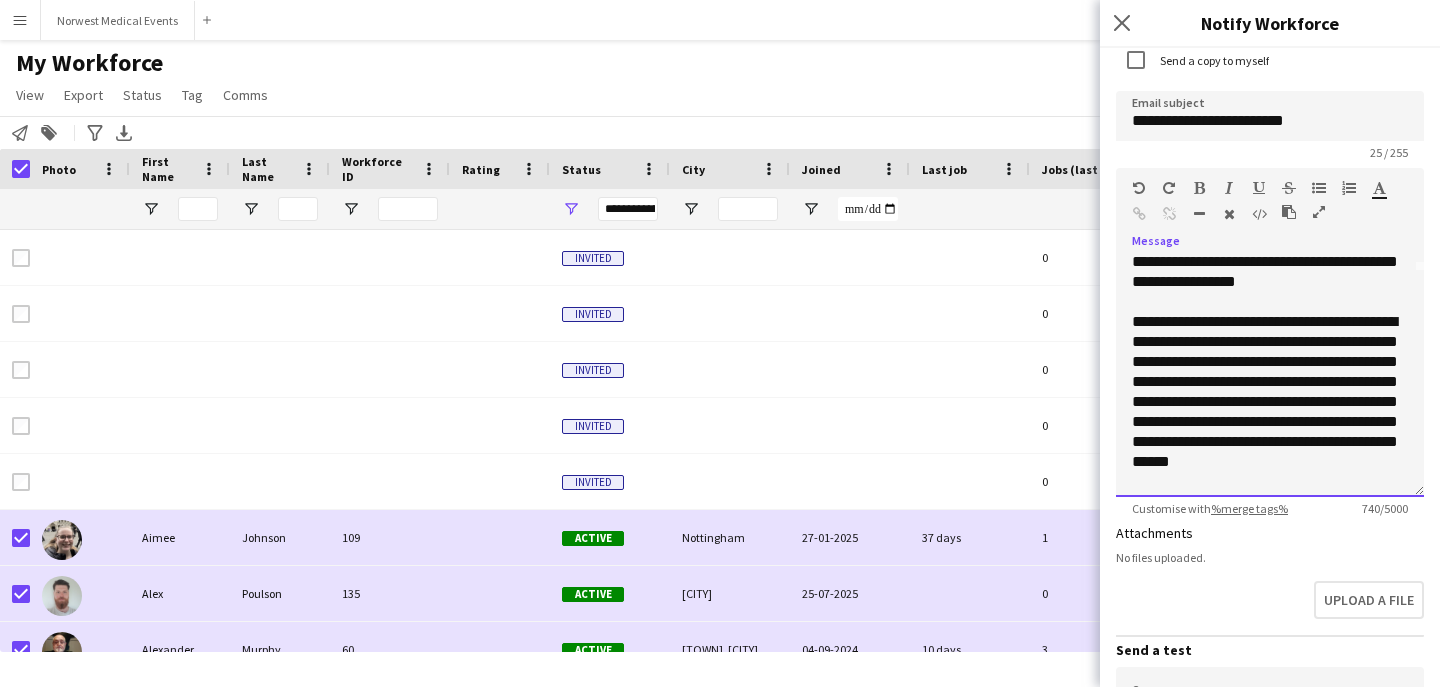 scroll, scrollTop: 256, scrollLeft: 0, axis: vertical 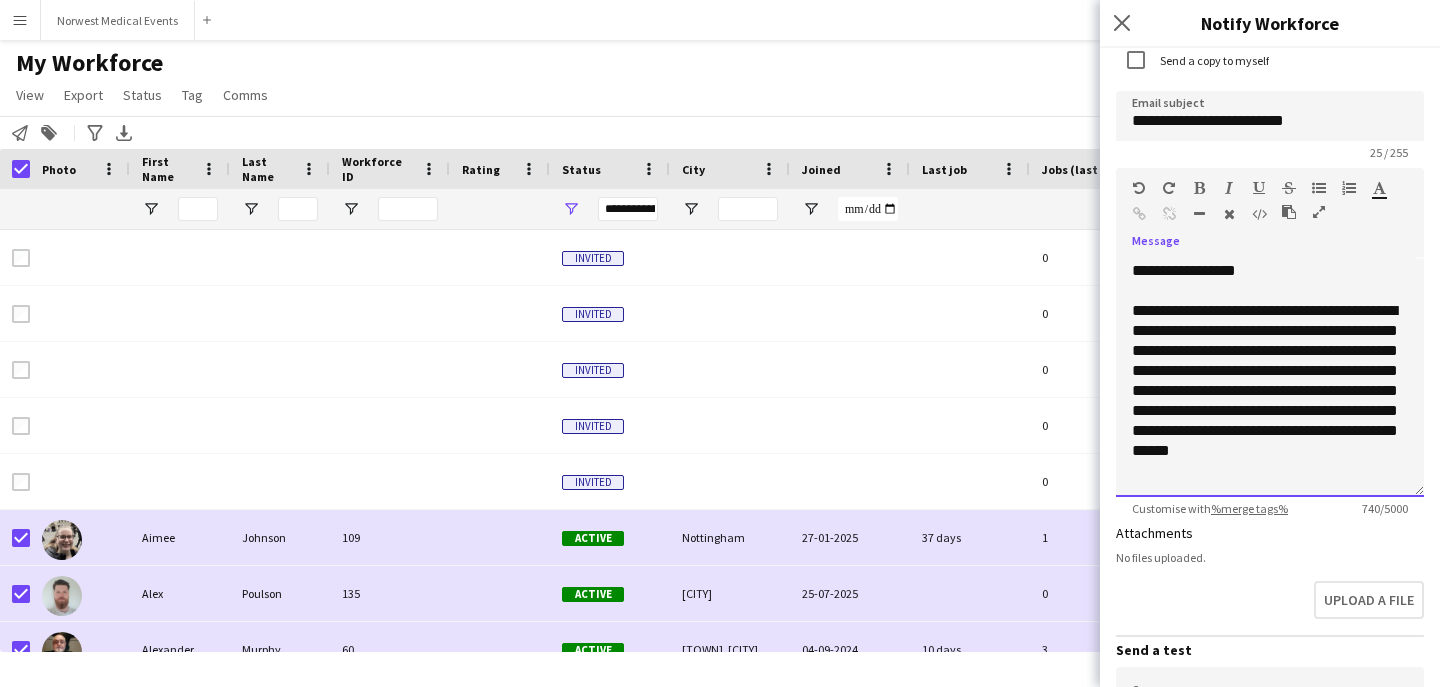click on "**********" 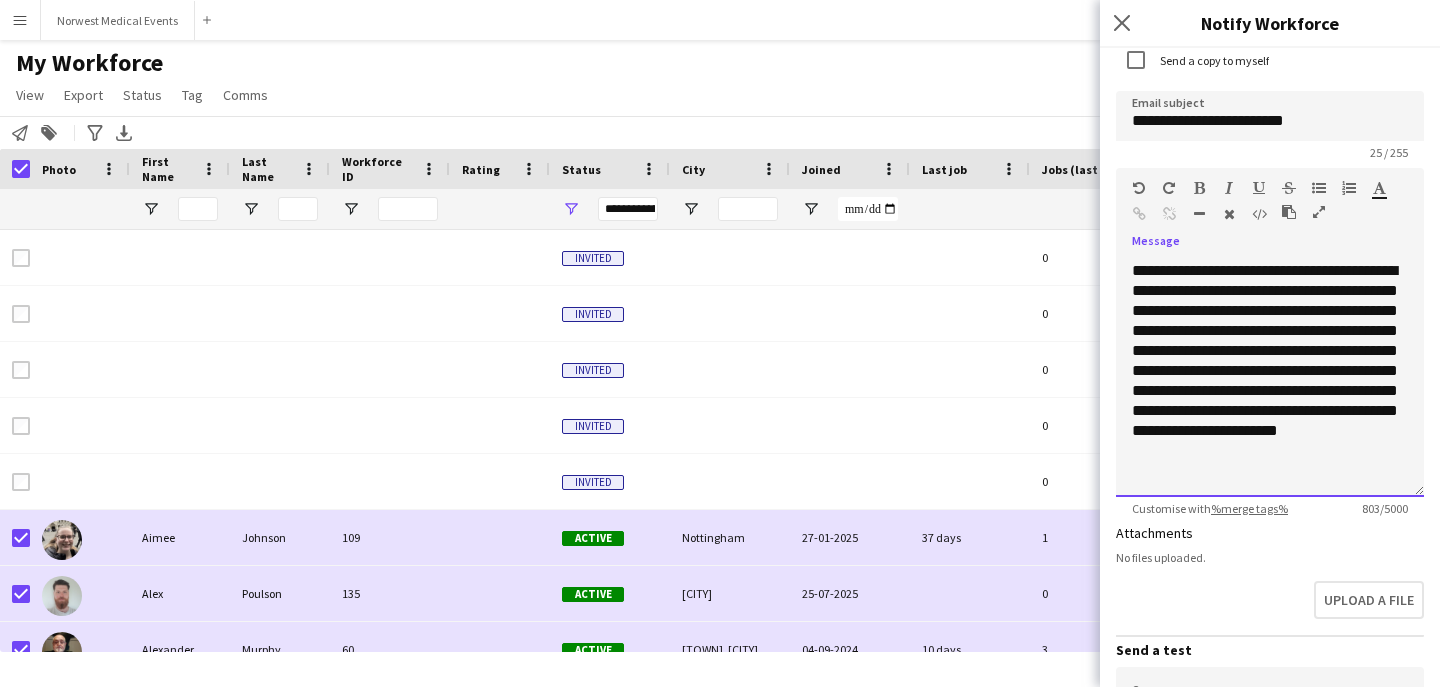 scroll, scrollTop: 296, scrollLeft: 0, axis: vertical 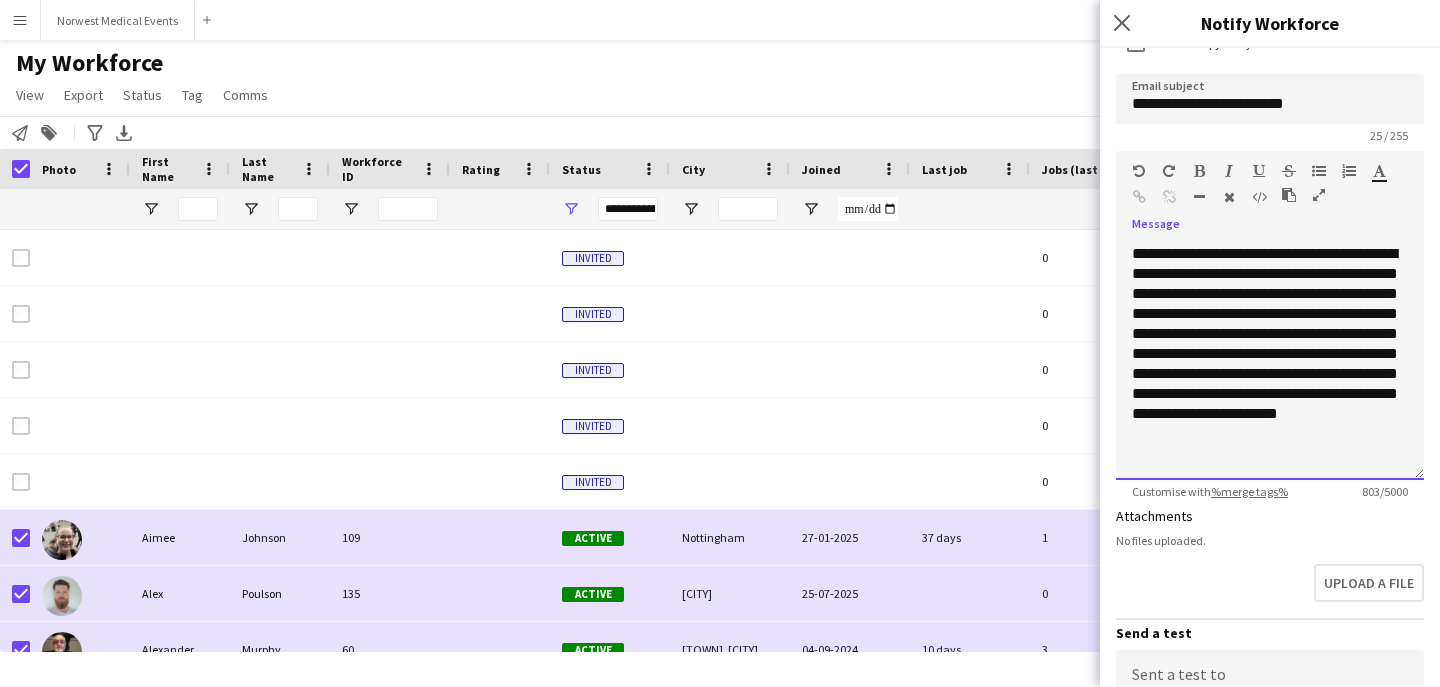 click on "**********" 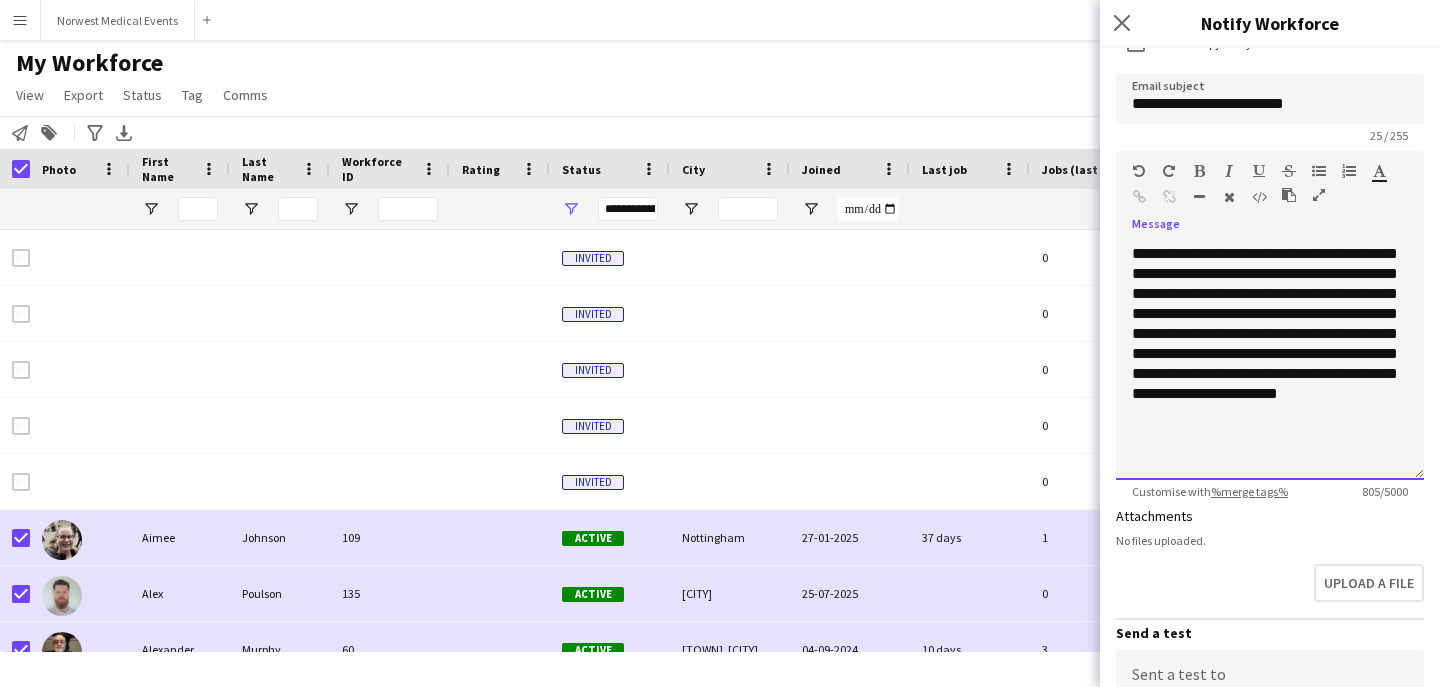 scroll, scrollTop: 302, scrollLeft: 0, axis: vertical 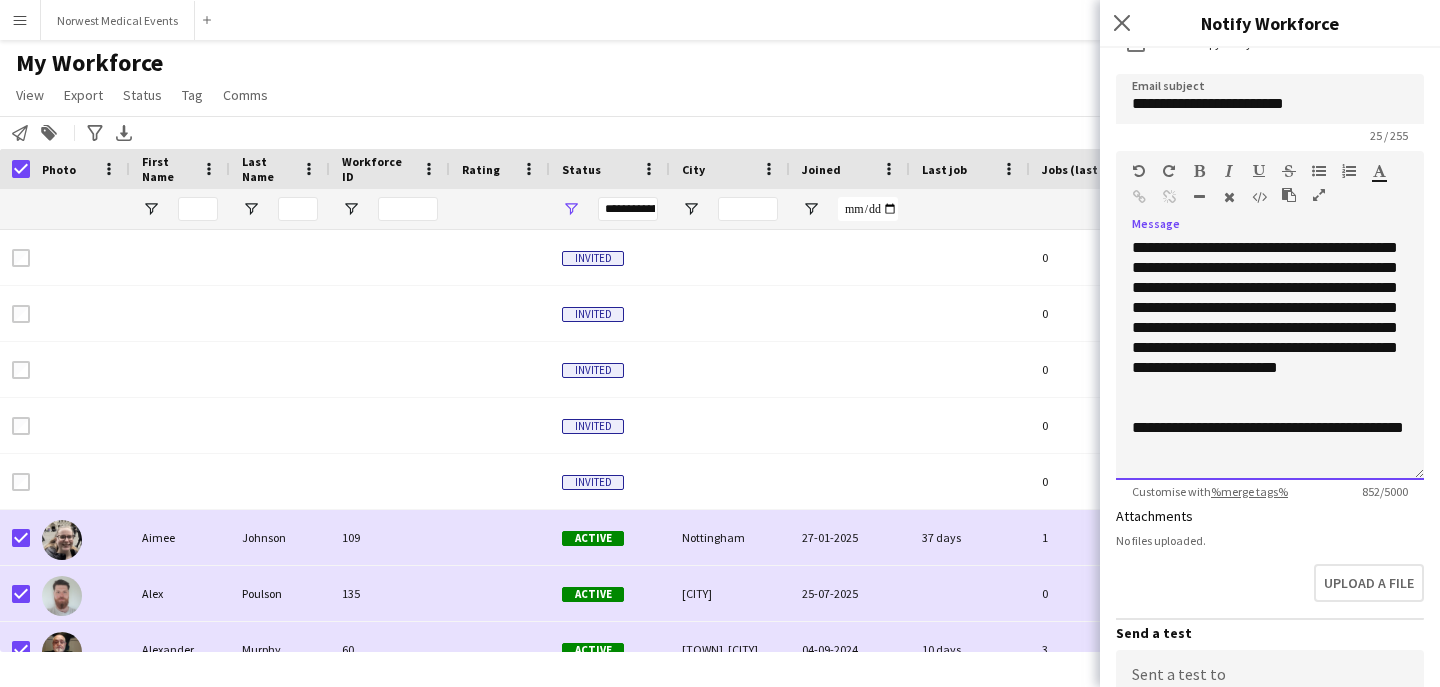 click on "**********" 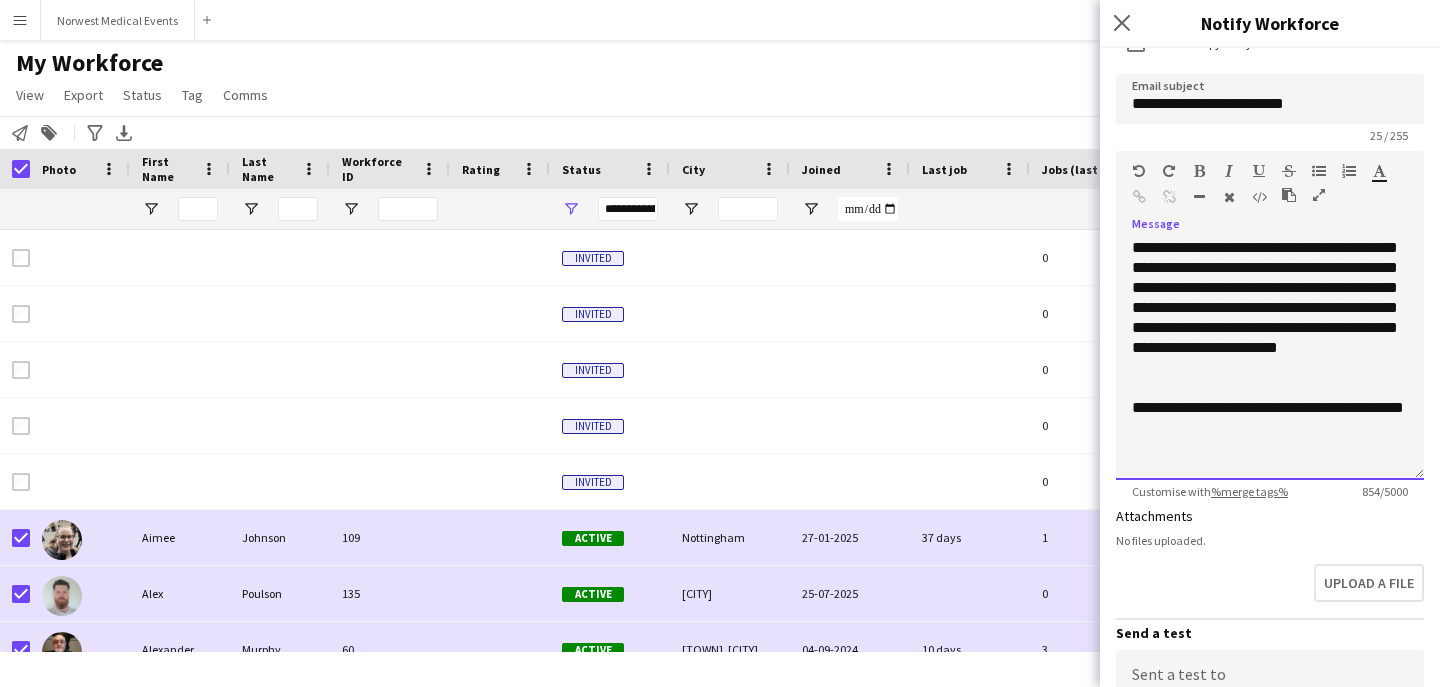 scroll, scrollTop: 362, scrollLeft: 0, axis: vertical 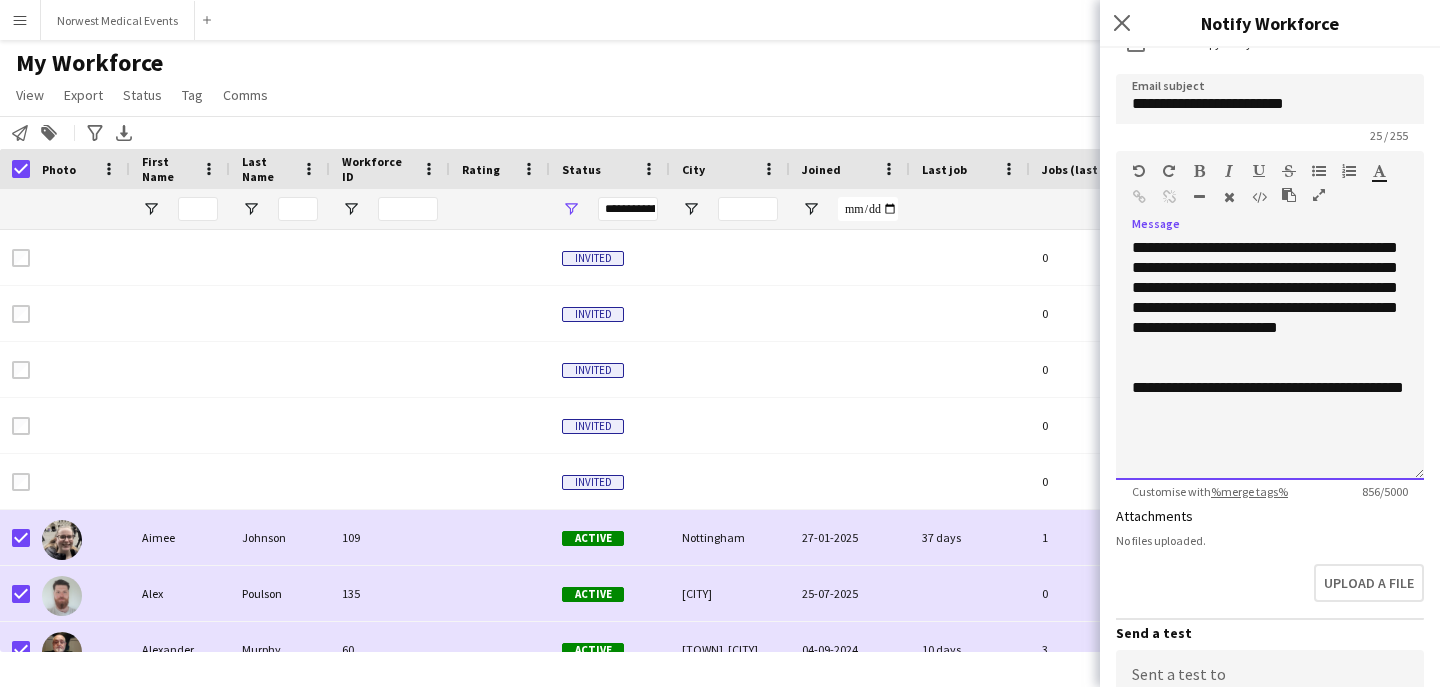 click on "**********" 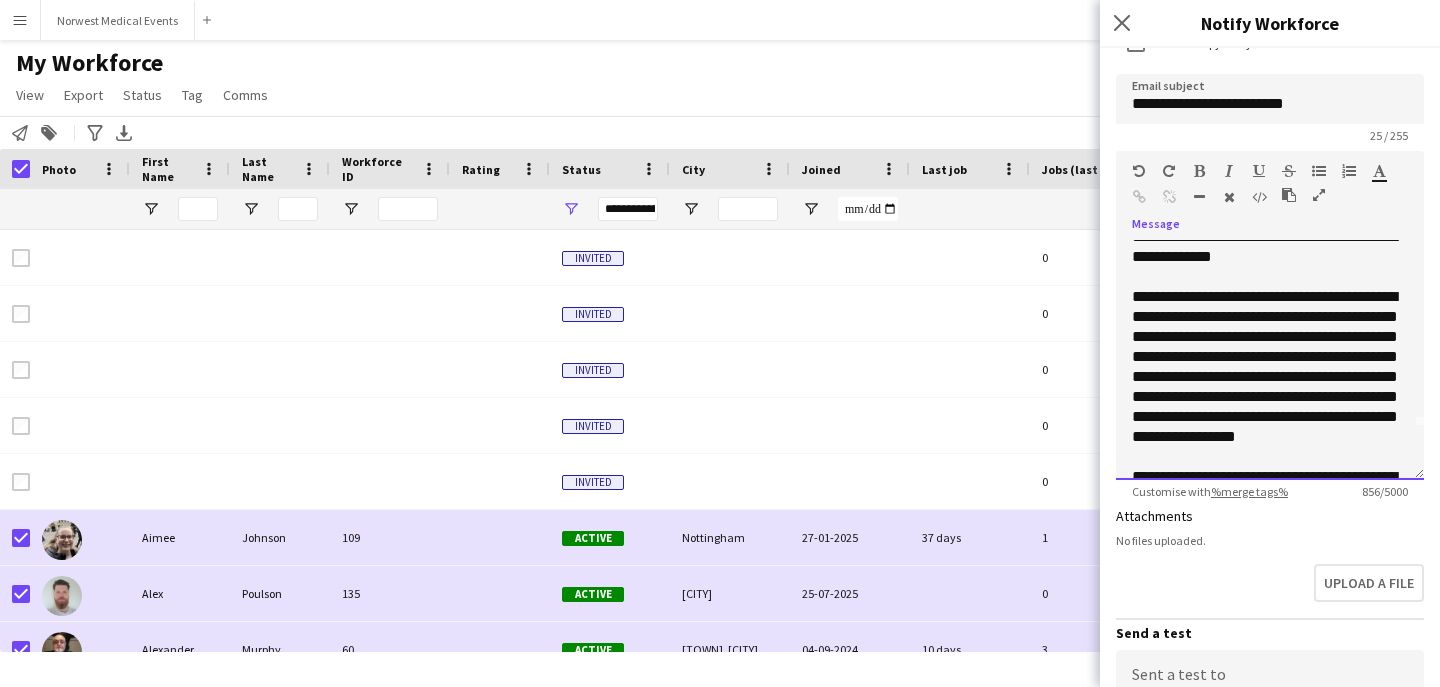 scroll, scrollTop: 0, scrollLeft: 0, axis: both 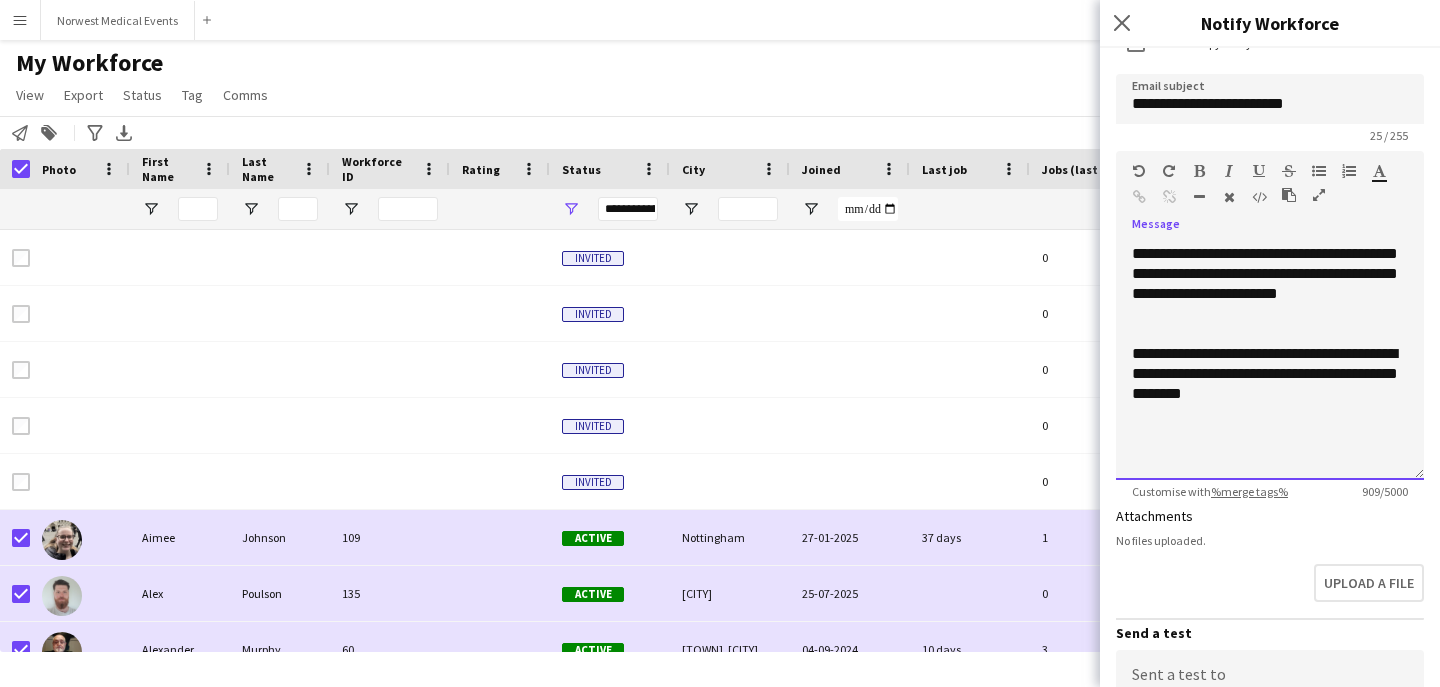 click on "**********" 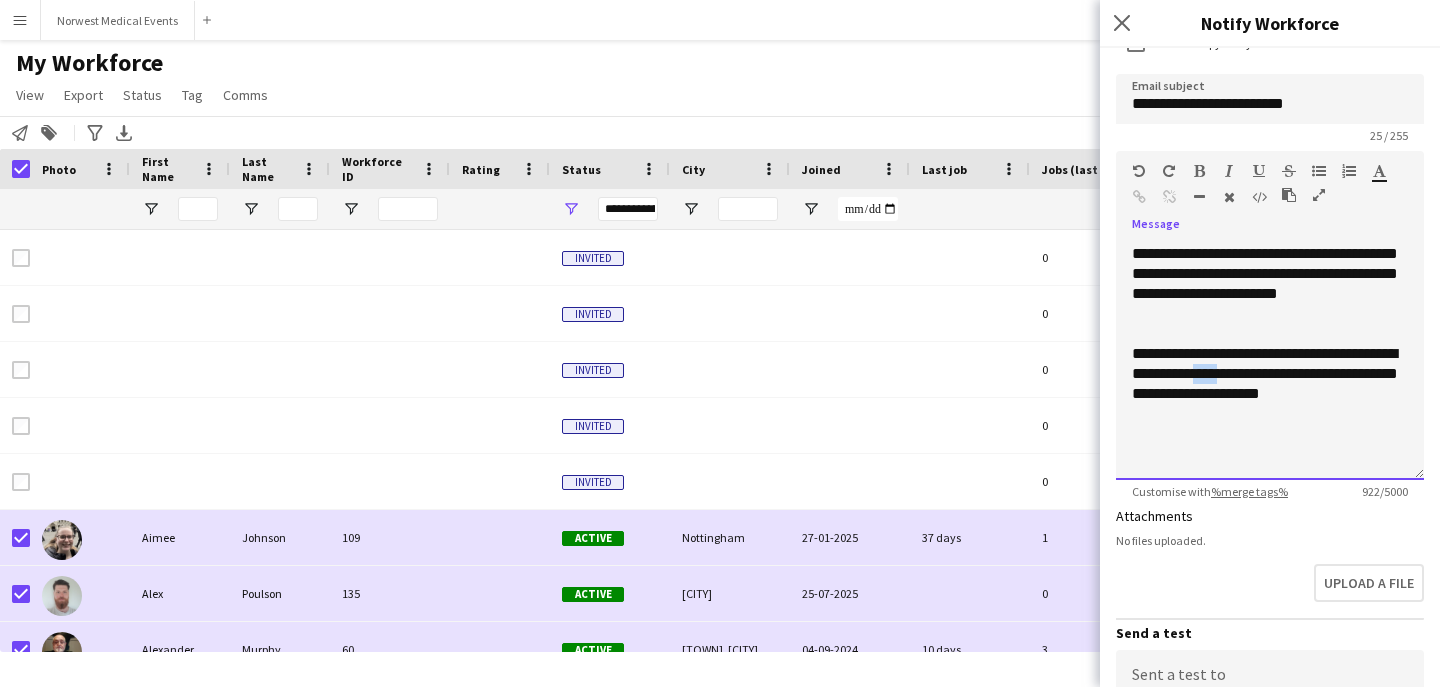 drag, startPoint x: 1273, startPoint y: 395, endPoint x: 1249, endPoint y: 395, distance: 24 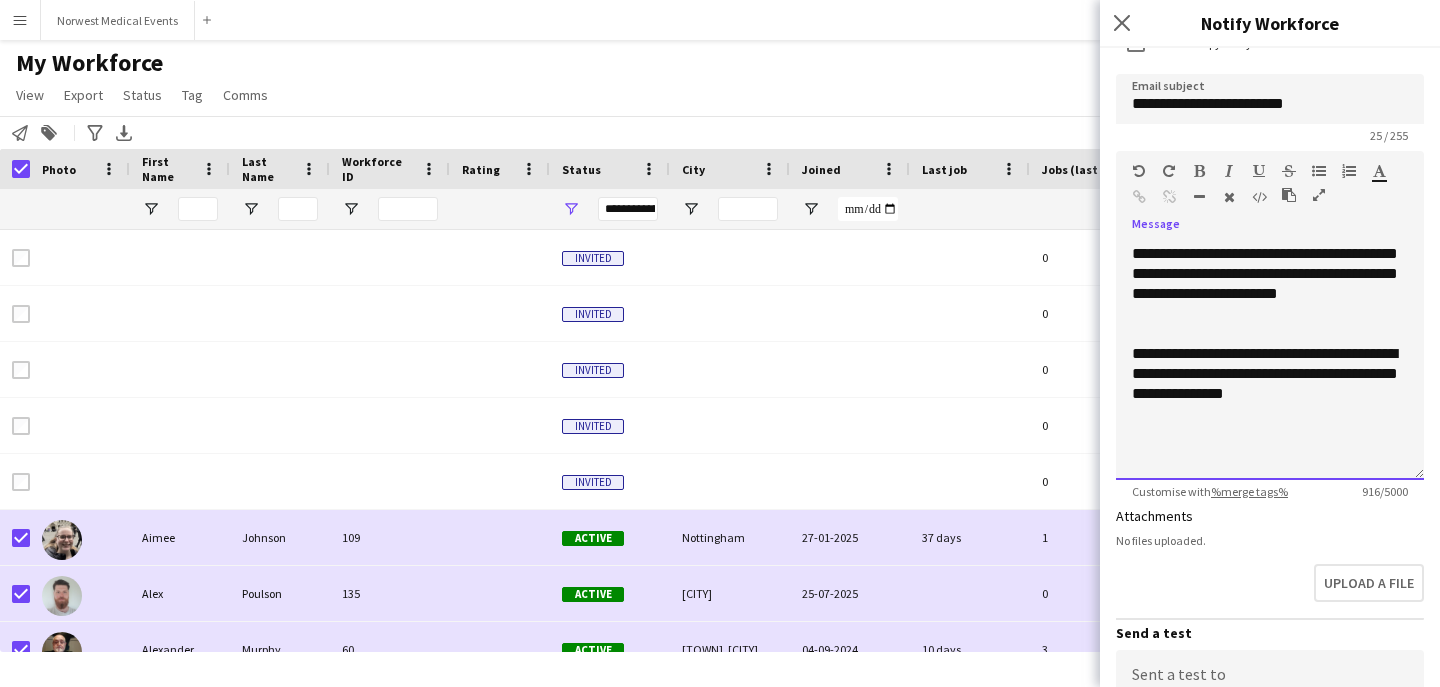 click on "**********" 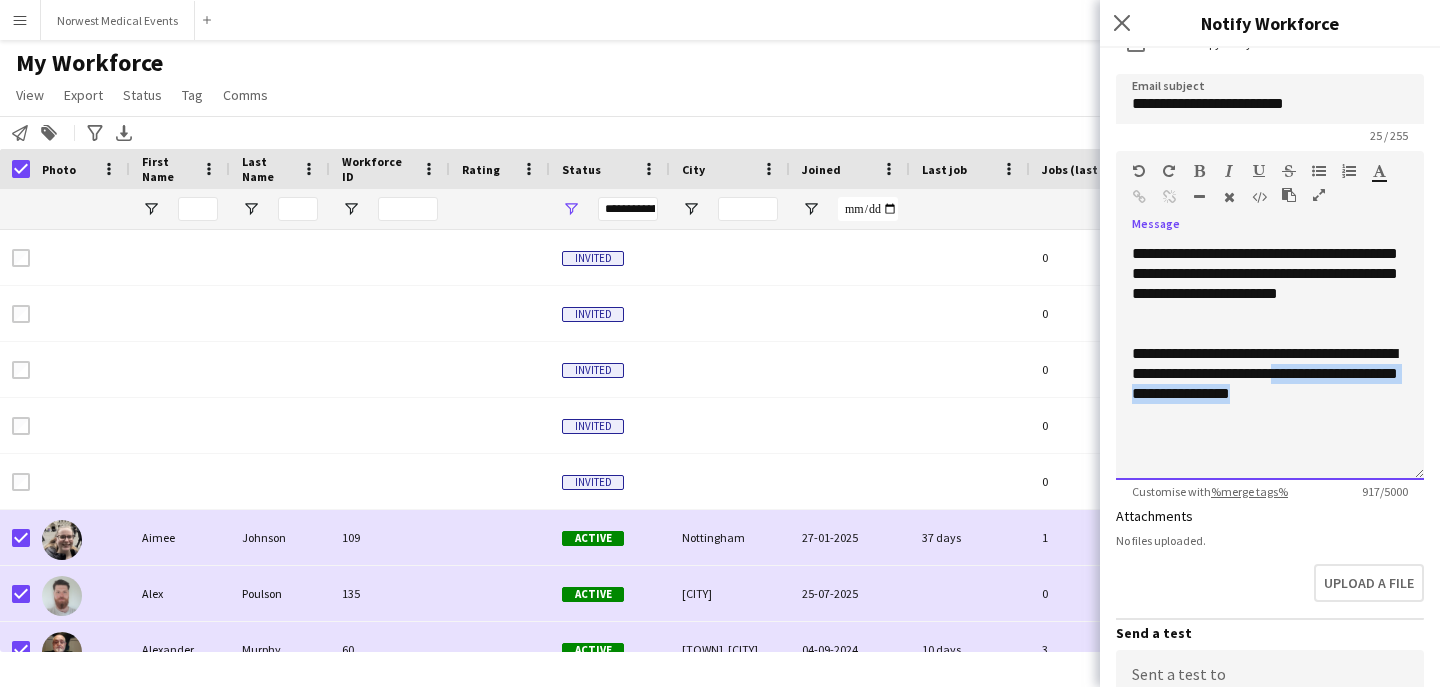 drag, startPoint x: 1338, startPoint y: 396, endPoint x: 1354, endPoint y: 418, distance: 27.202942 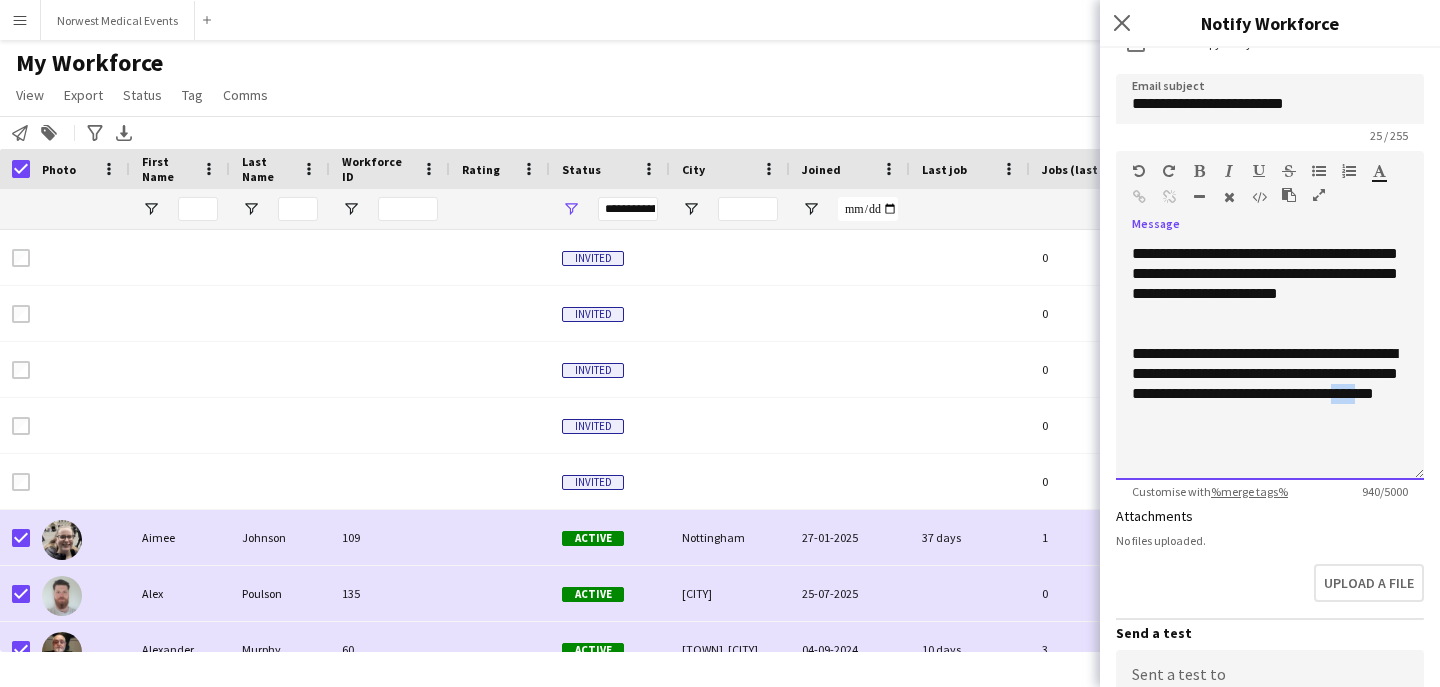 drag, startPoint x: 1184, startPoint y: 436, endPoint x: 1155, endPoint y: 439, distance: 29.15476 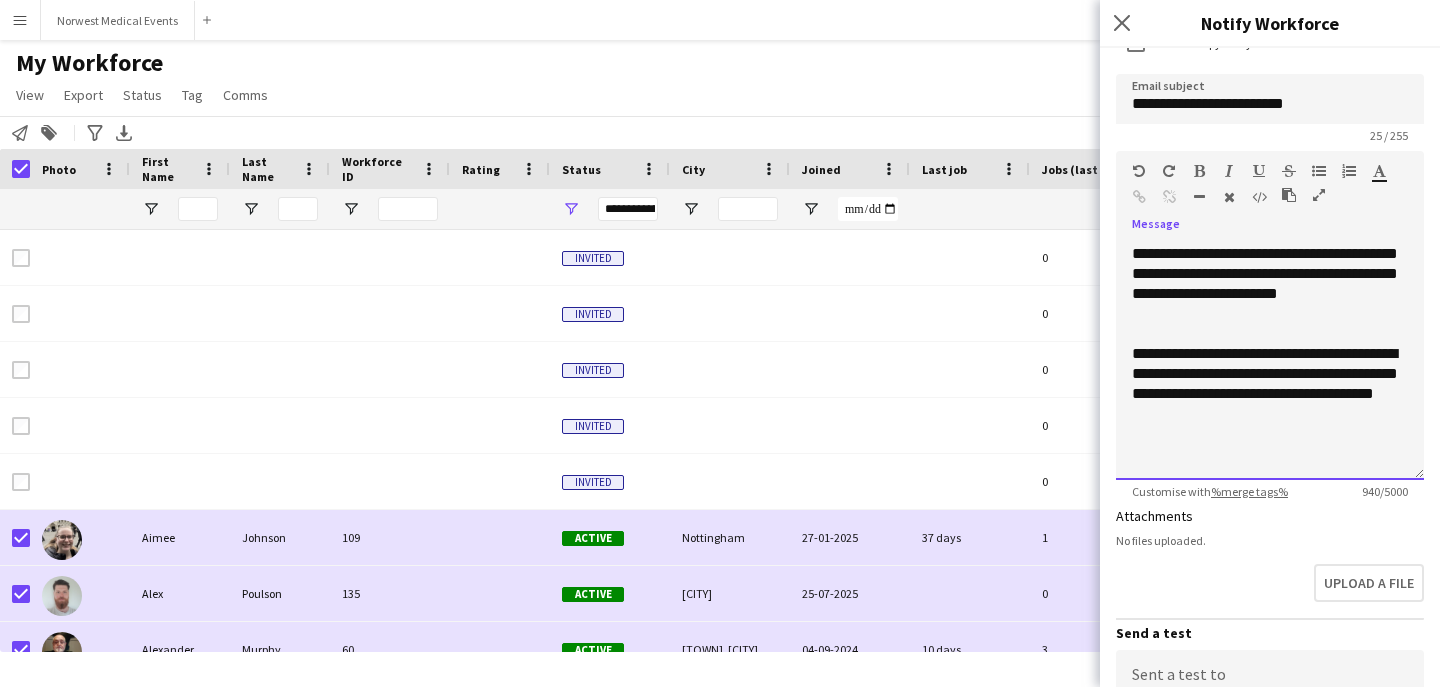click on "**********" 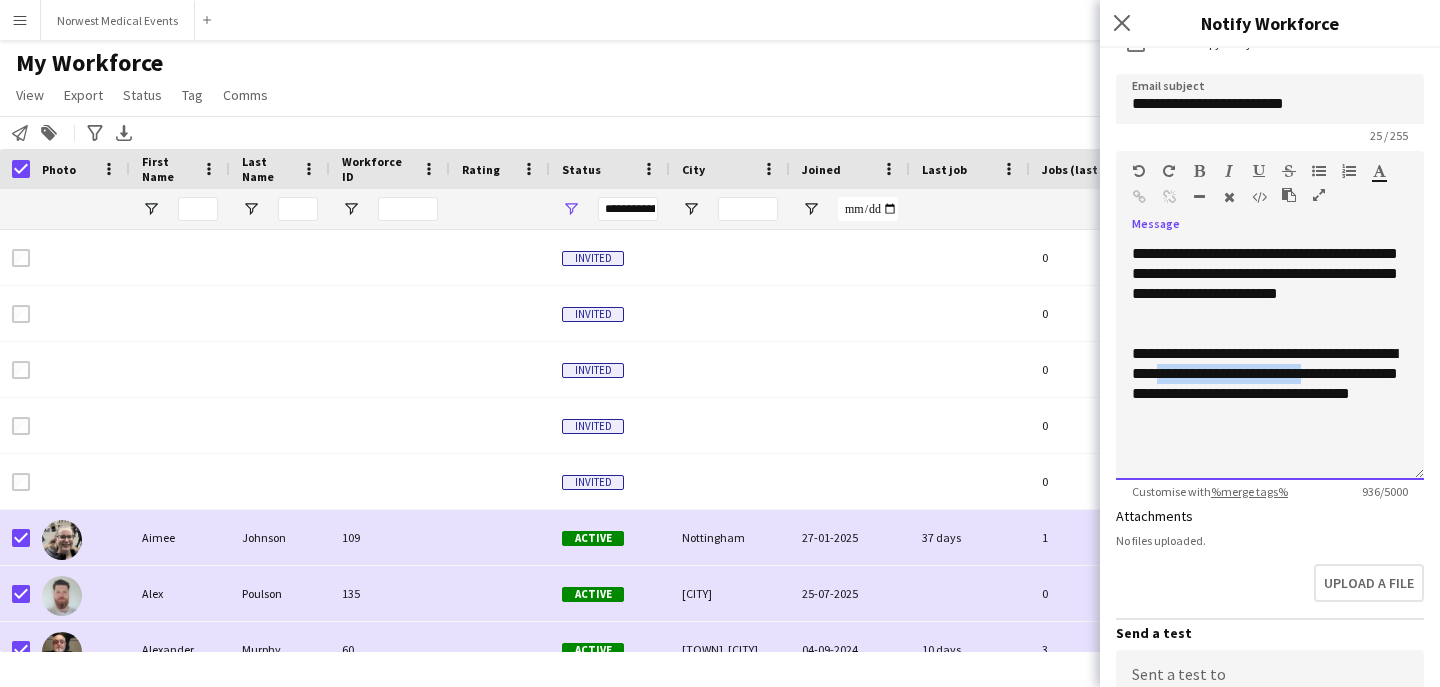 drag, startPoint x: 1370, startPoint y: 396, endPoint x: 1219, endPoint y: 396, distance: 151 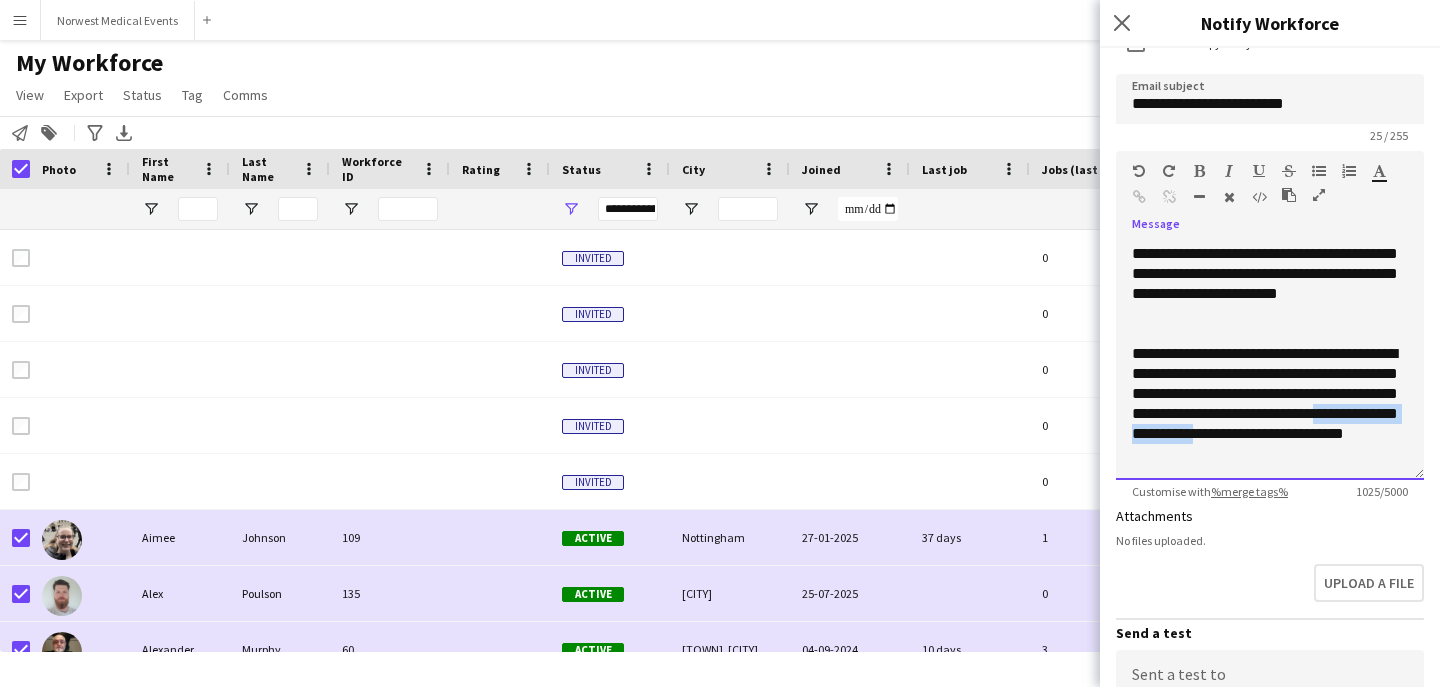 drag, startPoint x: 1386, startPoint y: 457, endPoint x: 1224, endPoint y: 453, distance: 162.04938 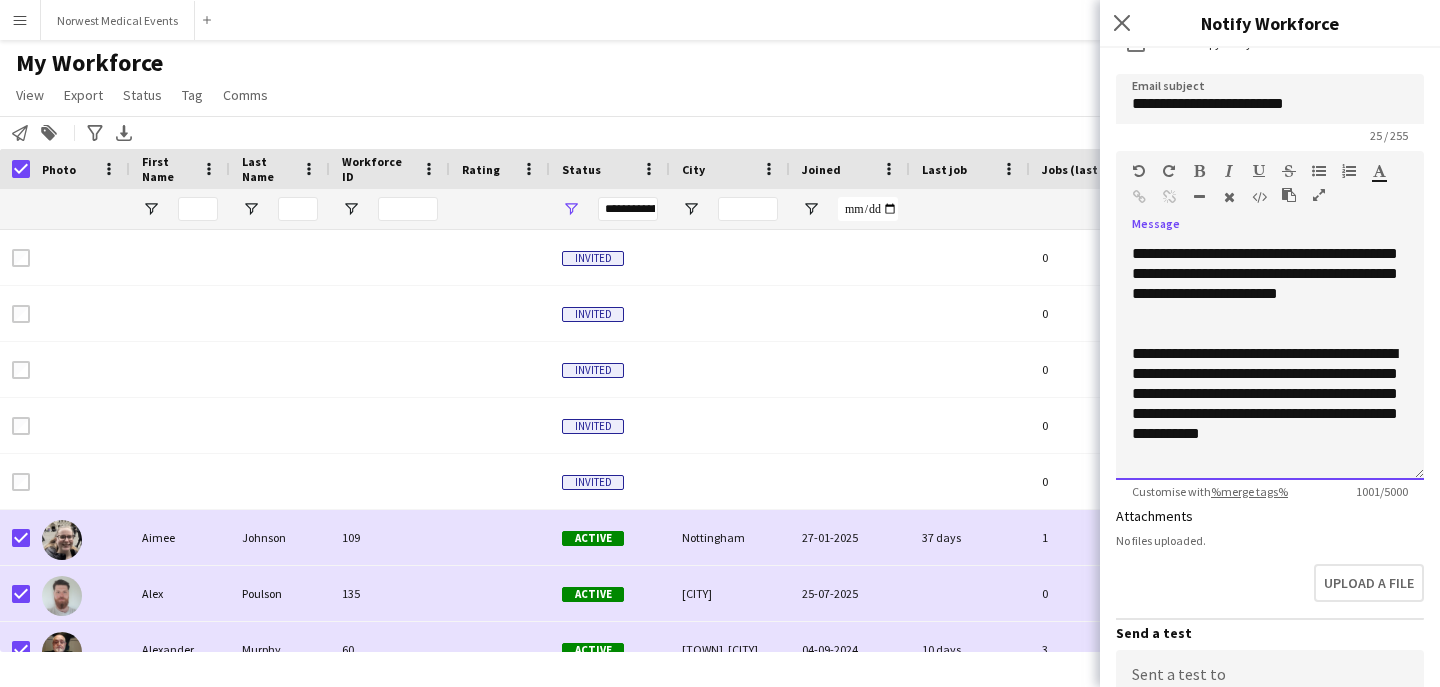click on "**********" 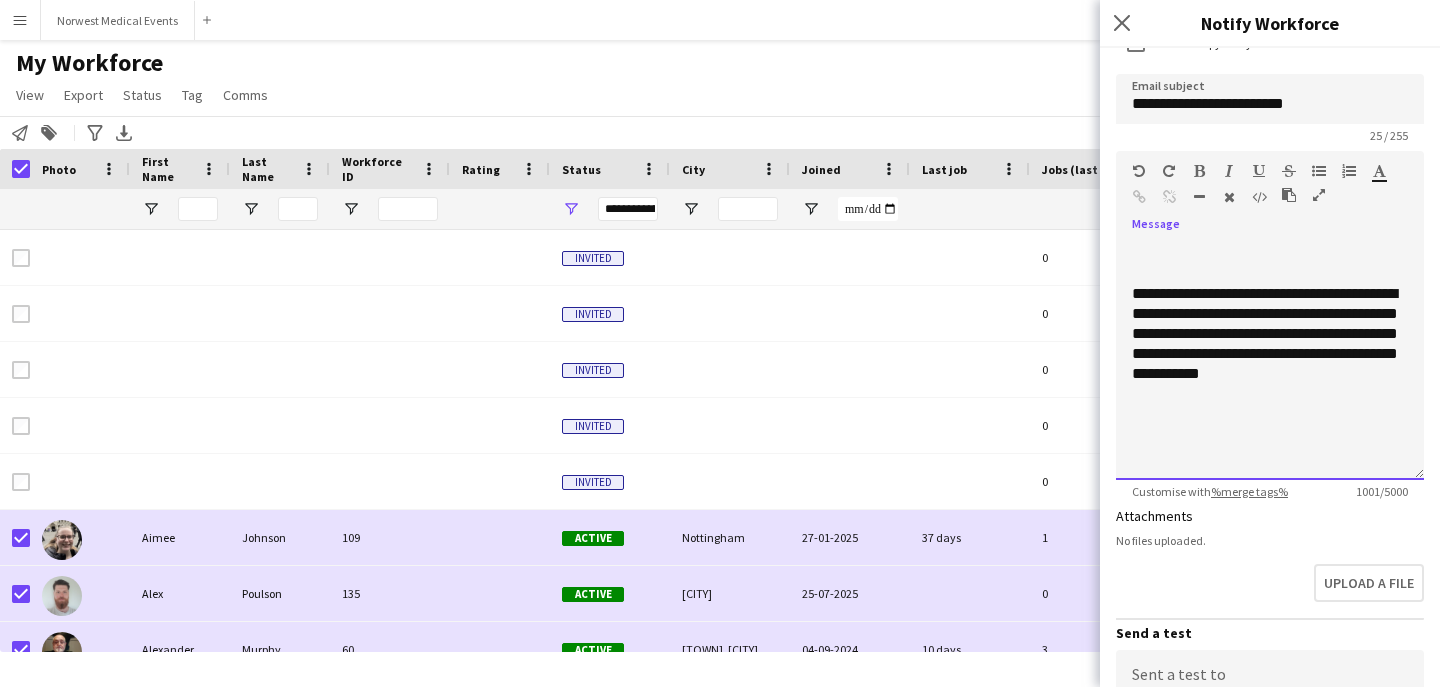 scroll, scrollTop: 462, scrollLeft: 0, axis: vertical 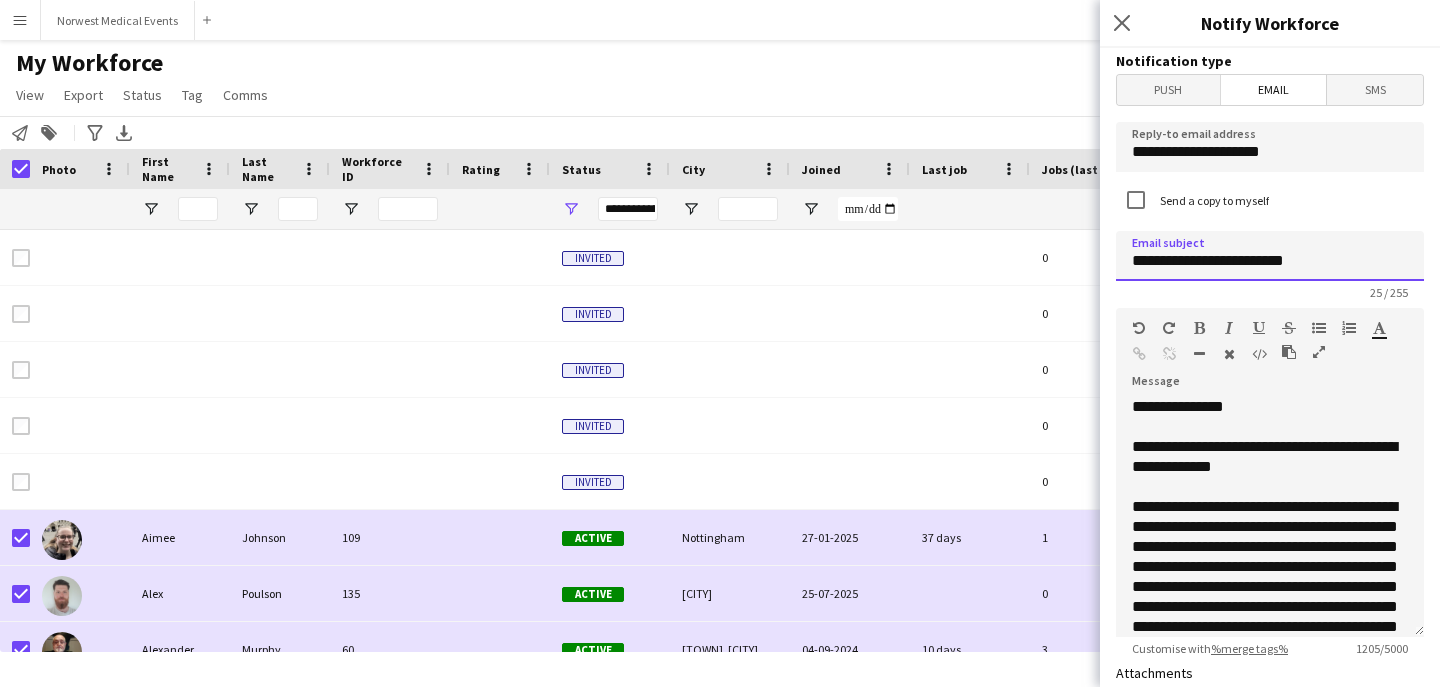 click on "**********" 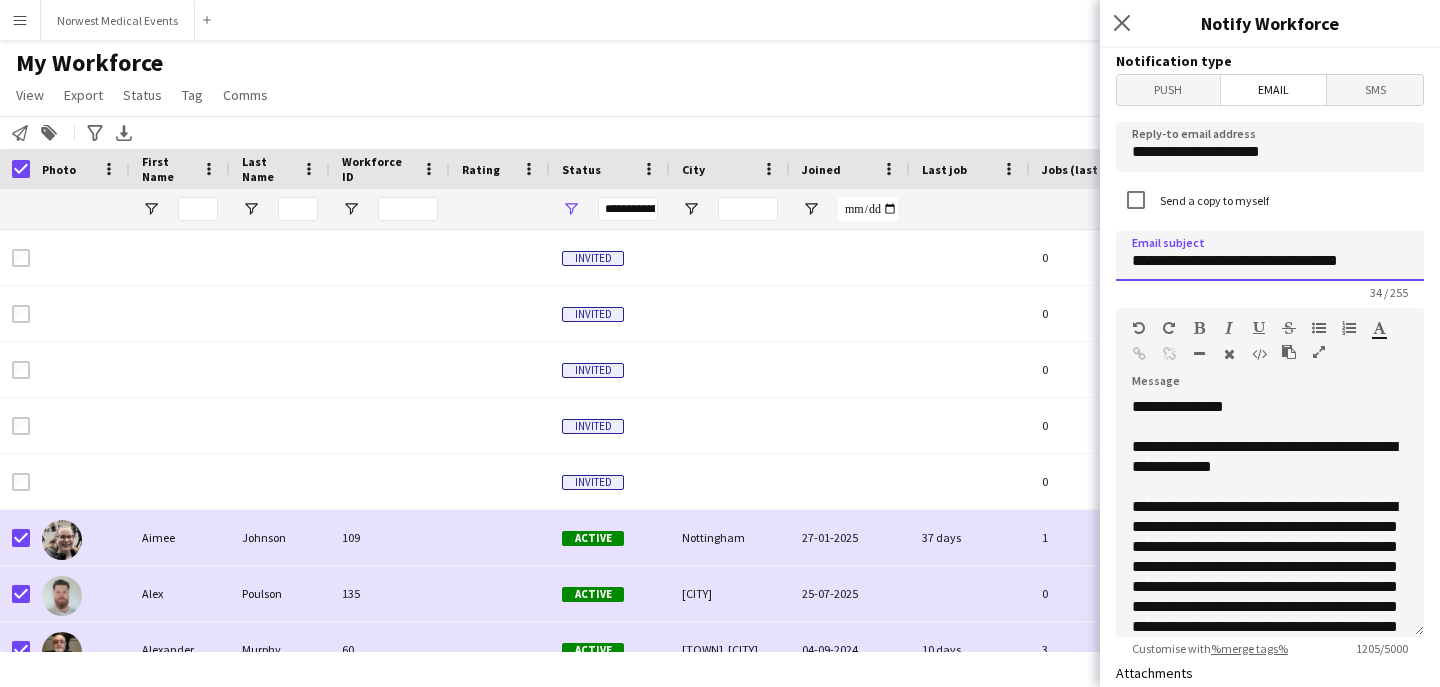 drag, startPoint x: 1310, startPoint y: 262, endPoint x: 1198, endPoint y: 262, distance: 112 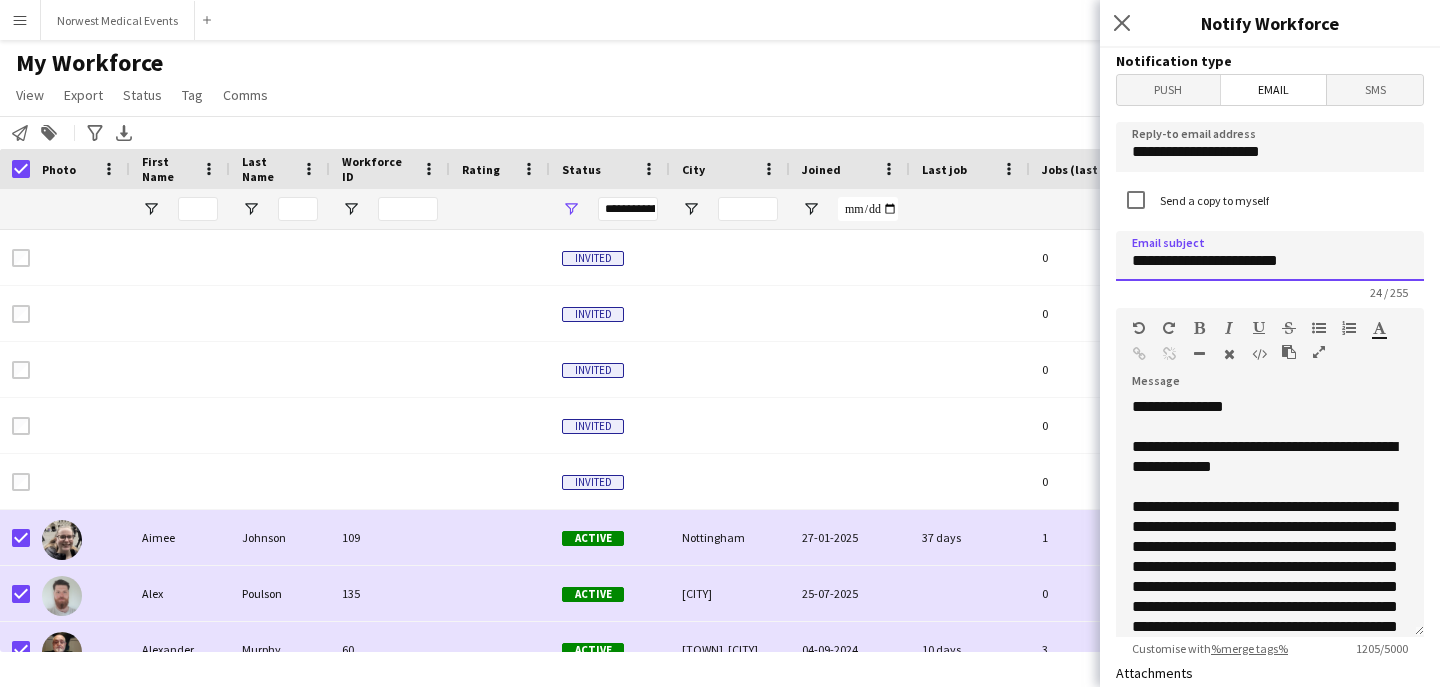 click on "**********" 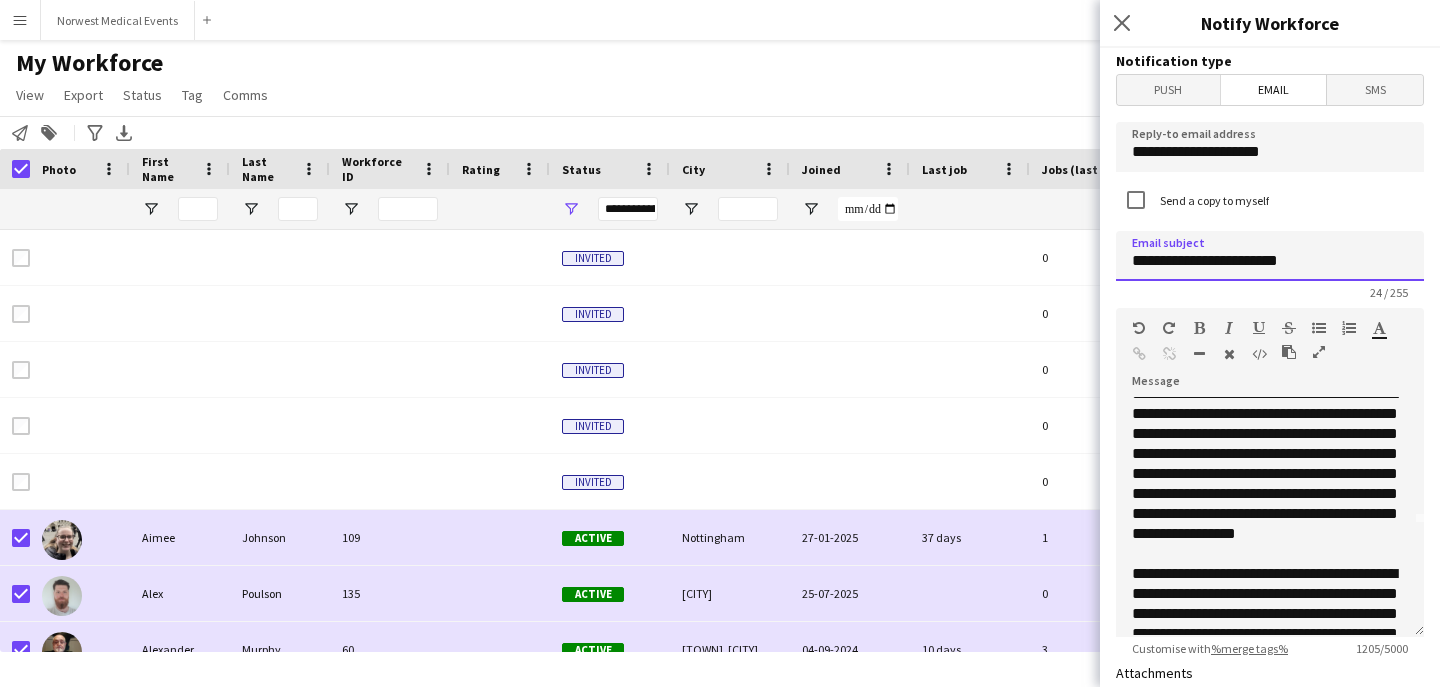 scroll, scrollTop: 0, scrollLeft: 0, axis: both 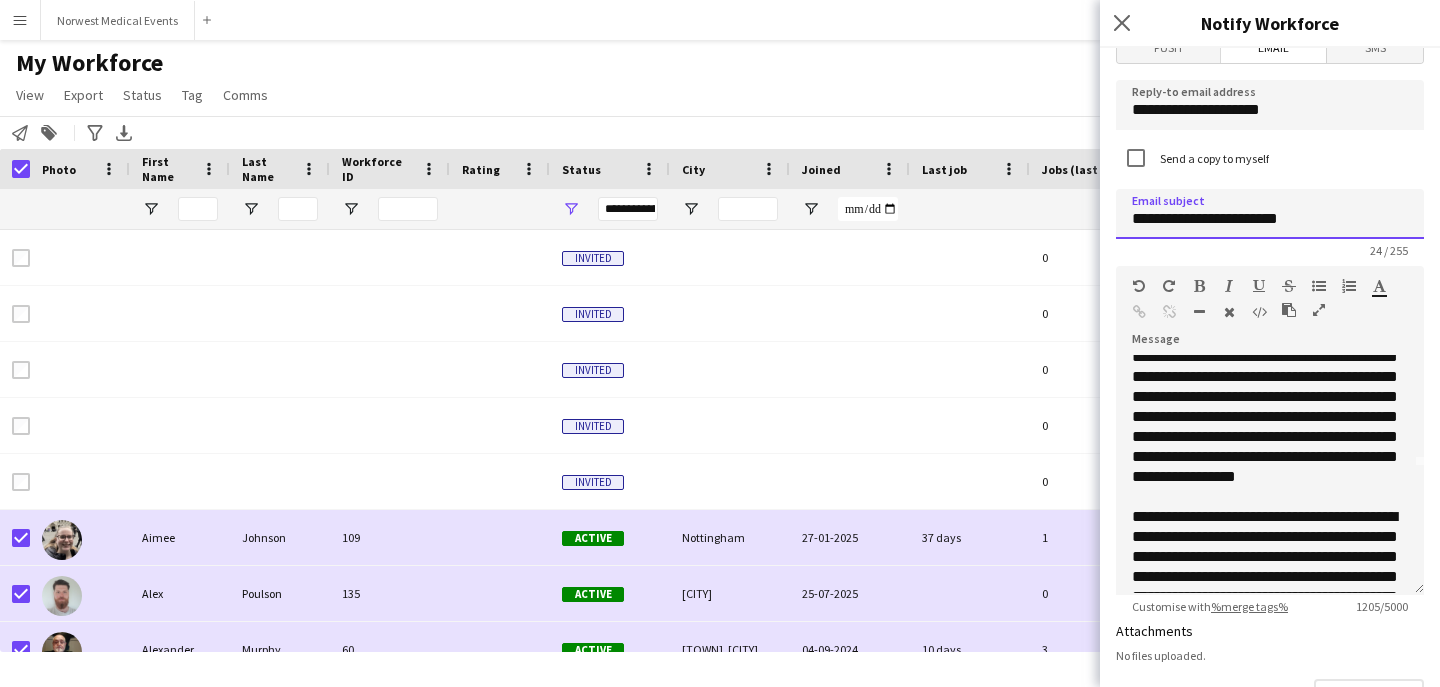 type on "**********" 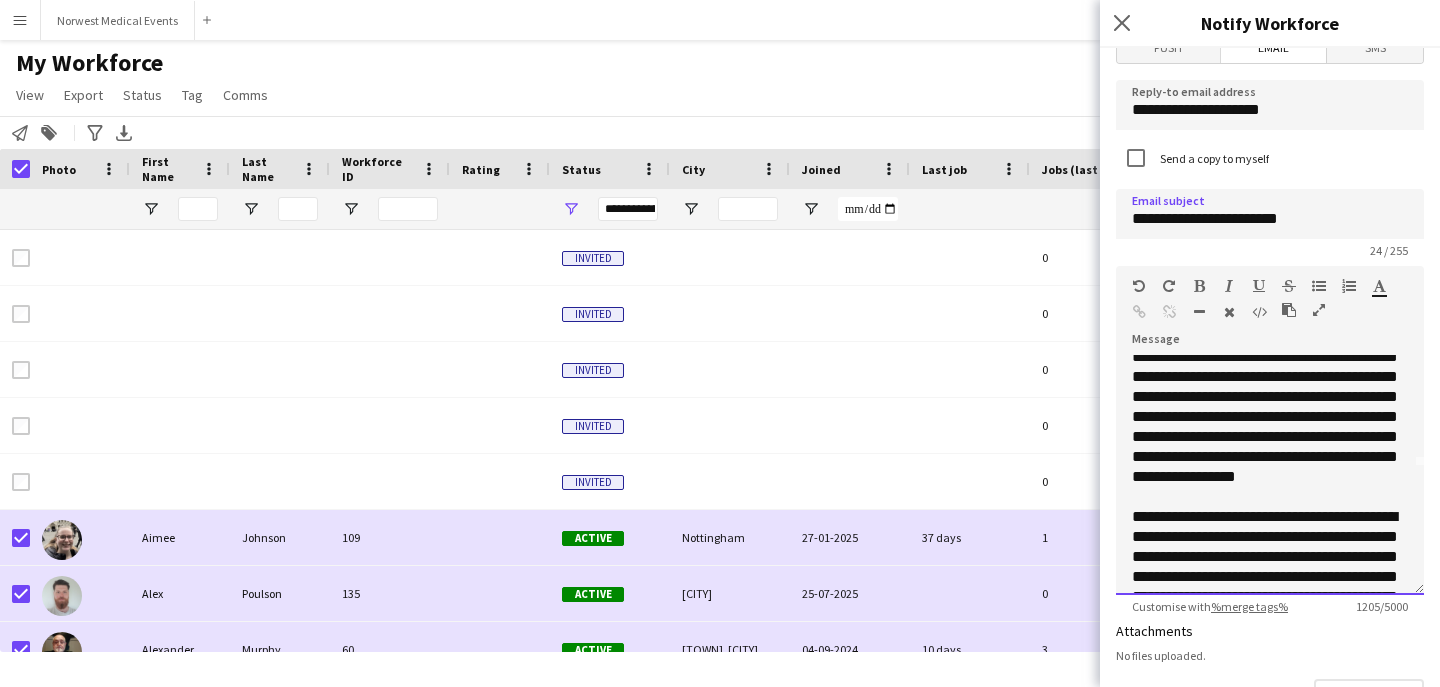 click on "**********" 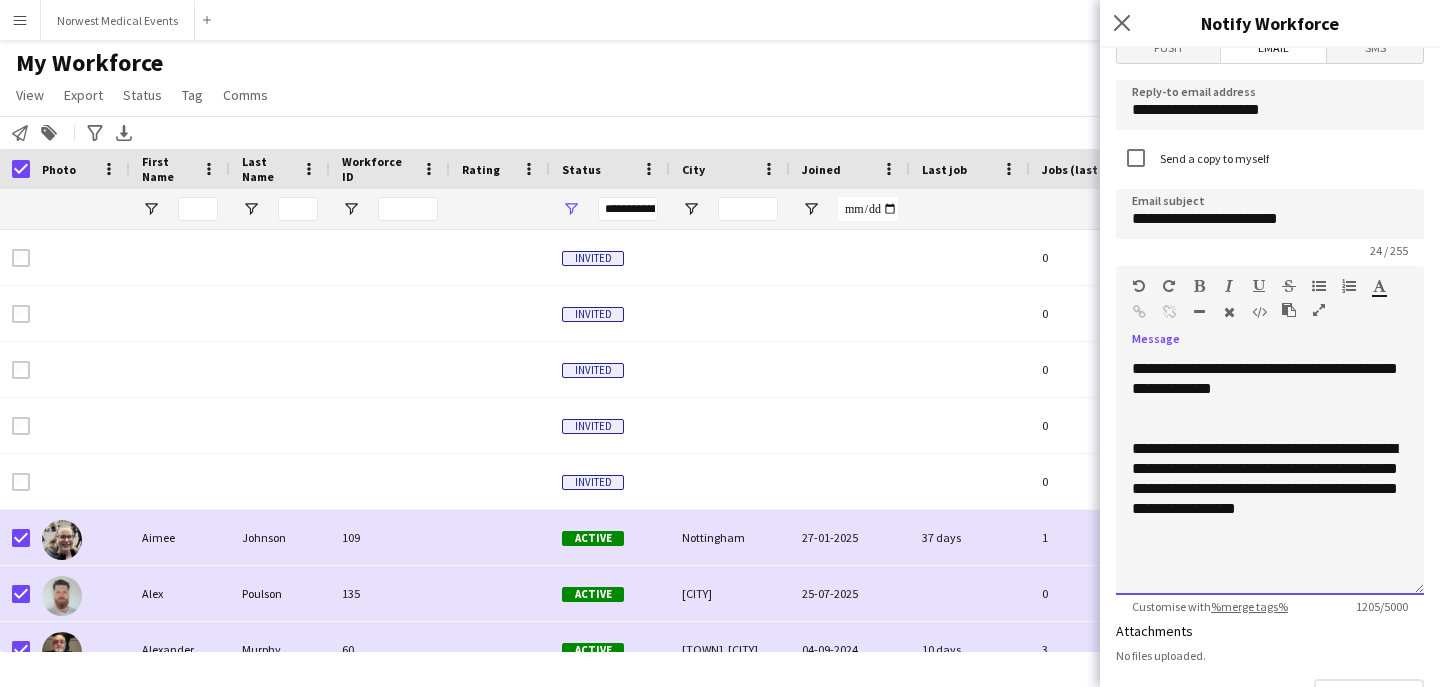 scroll, scrollTop: 596, scrollLeft: 0, axis: vertical 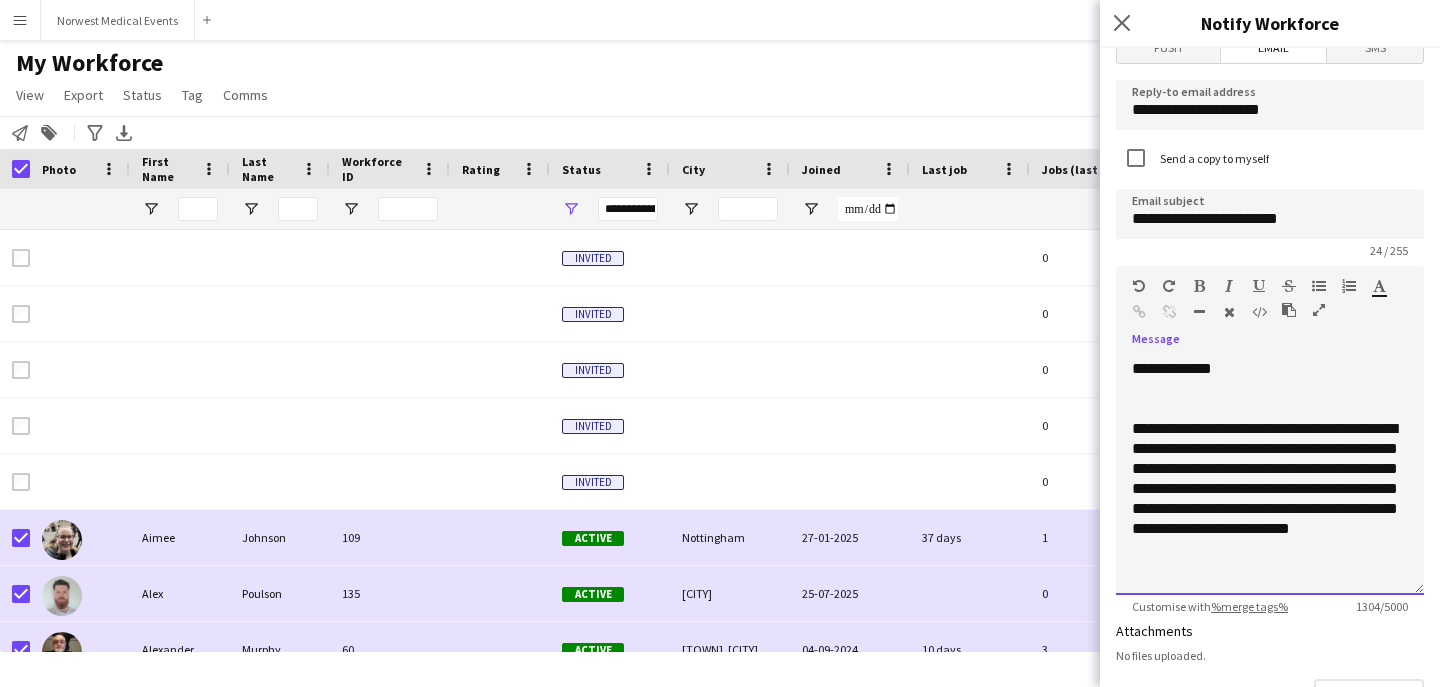 click on "**********" 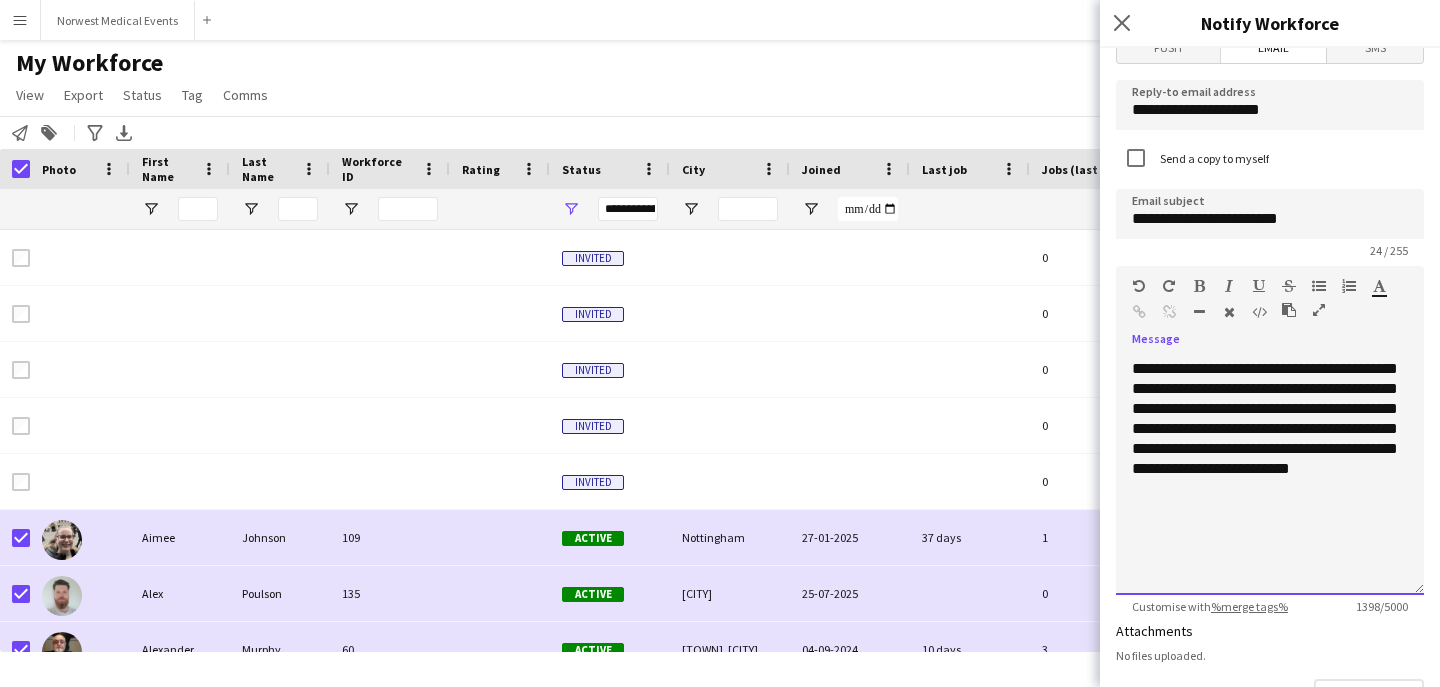 scroll, scrollTop: 728, scrollLeft: 0, axis: vertical 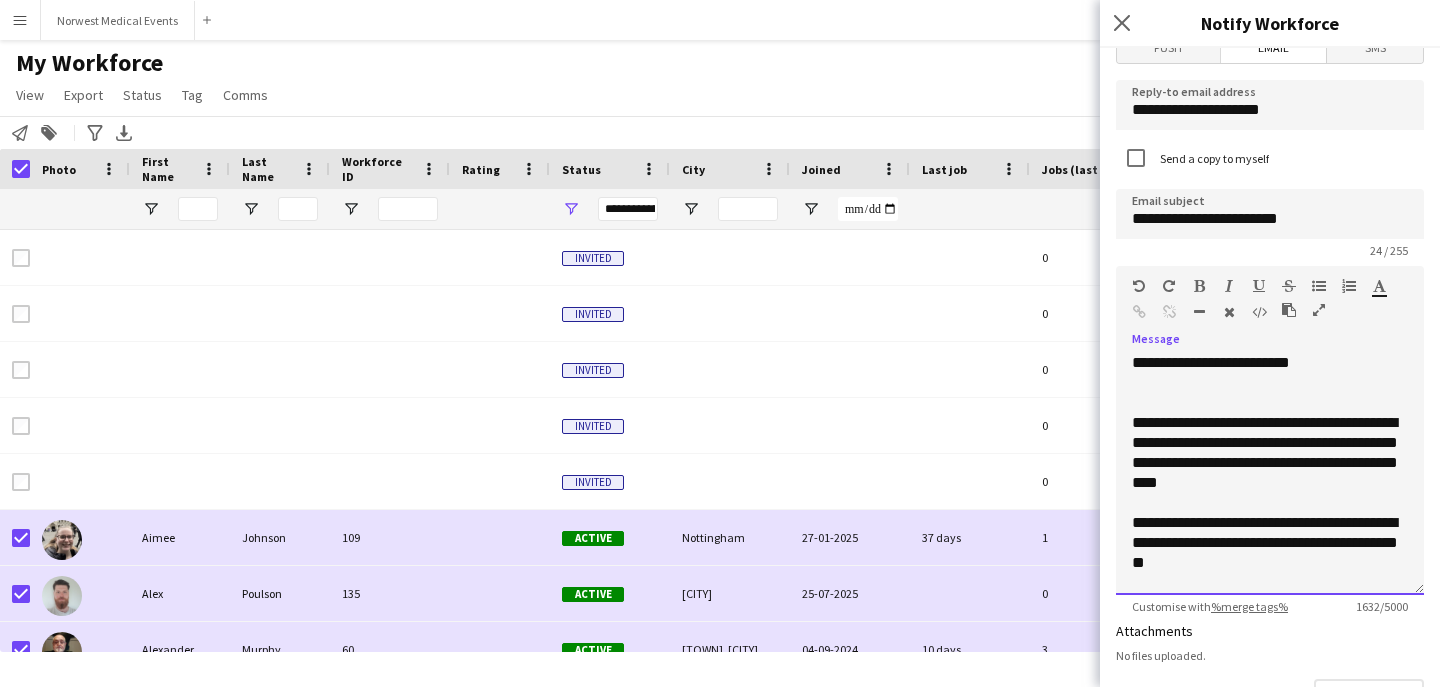 click on "**********" 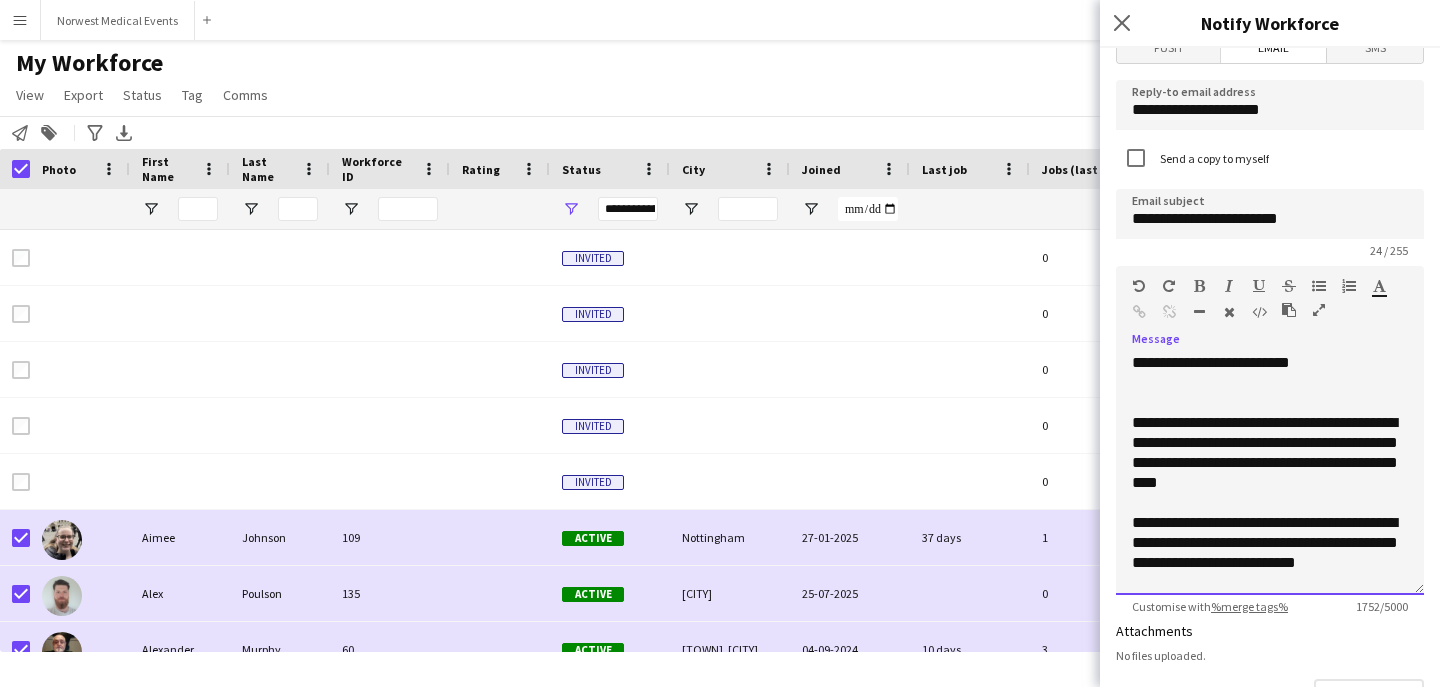 click on "**********" 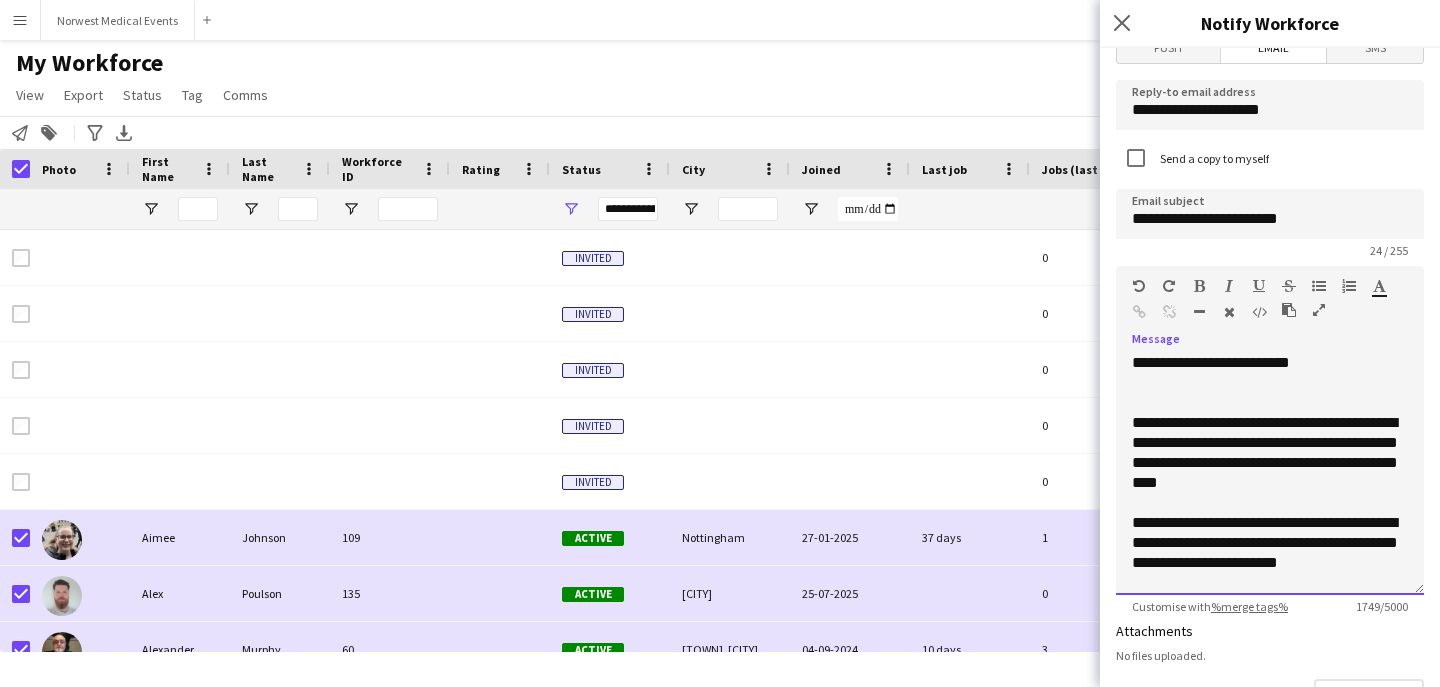 click on "**********" 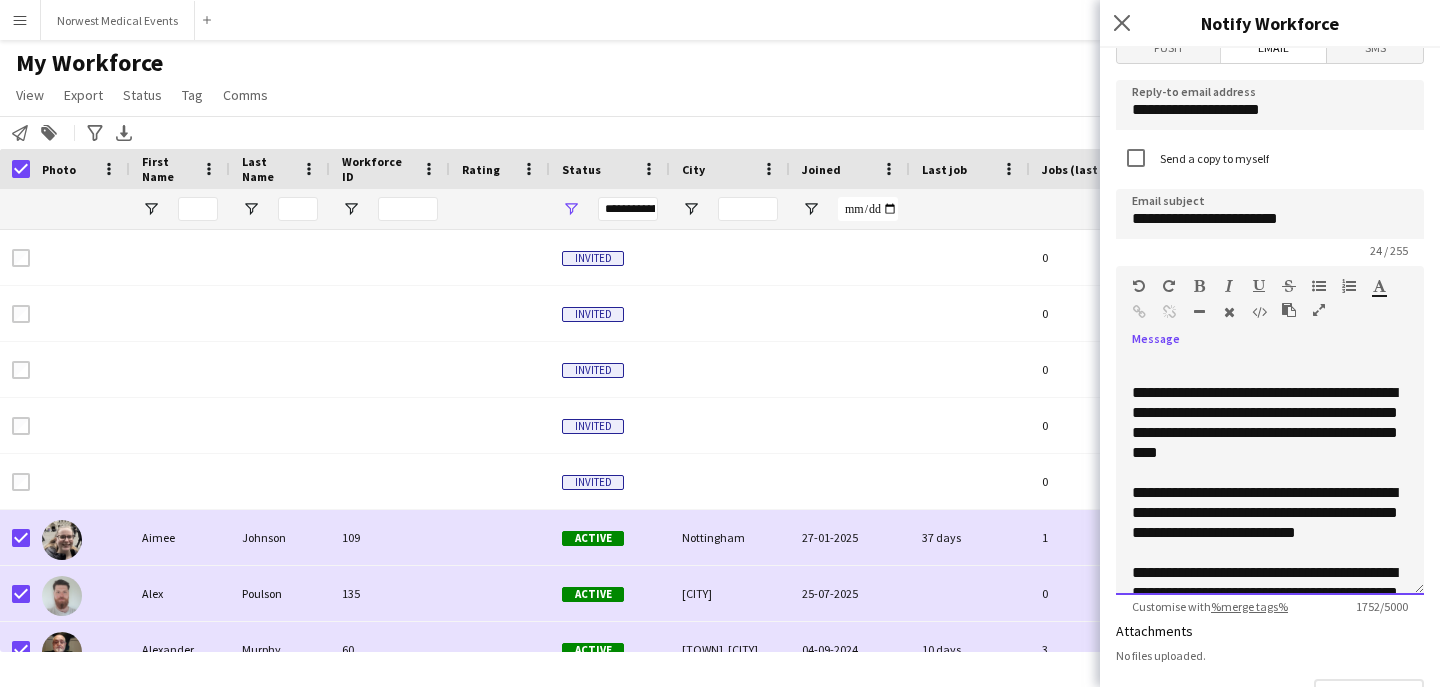 scroll, scrollTop: 833, scrollLeft: 0, axis: vertical 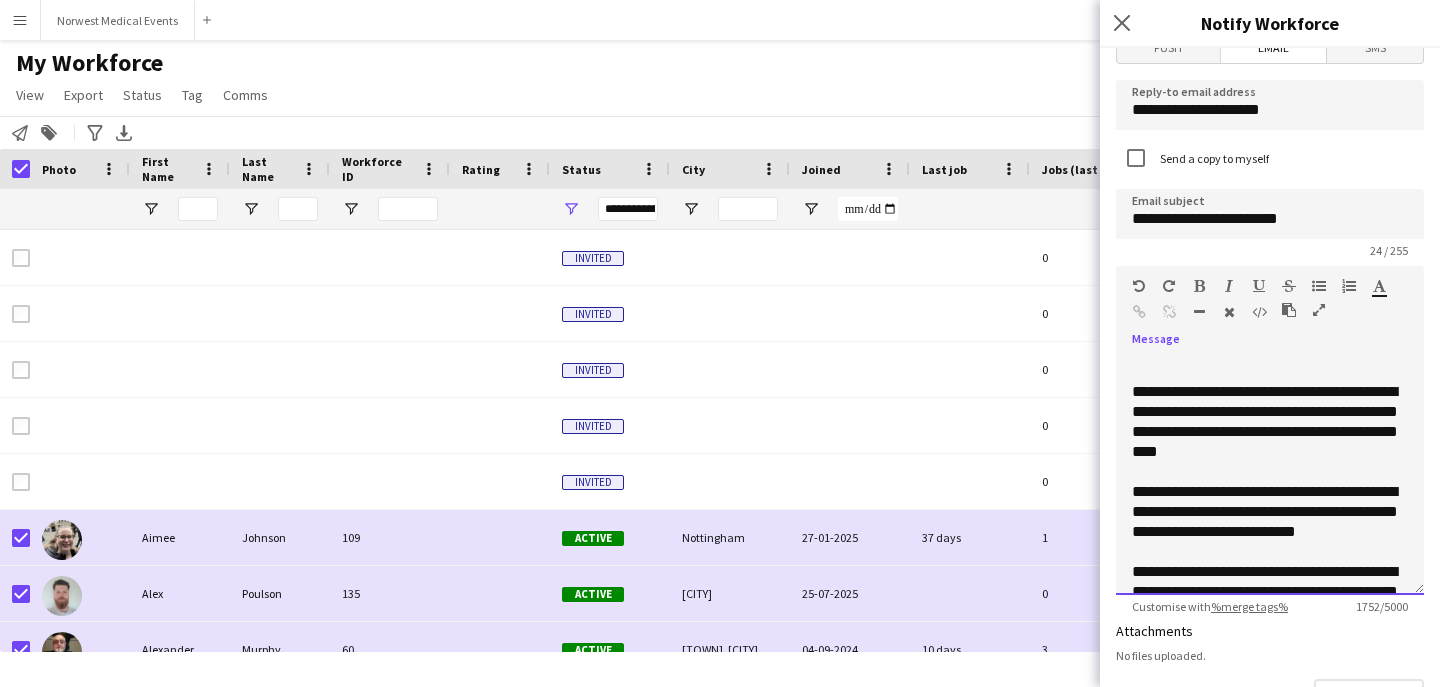 click on "**********" 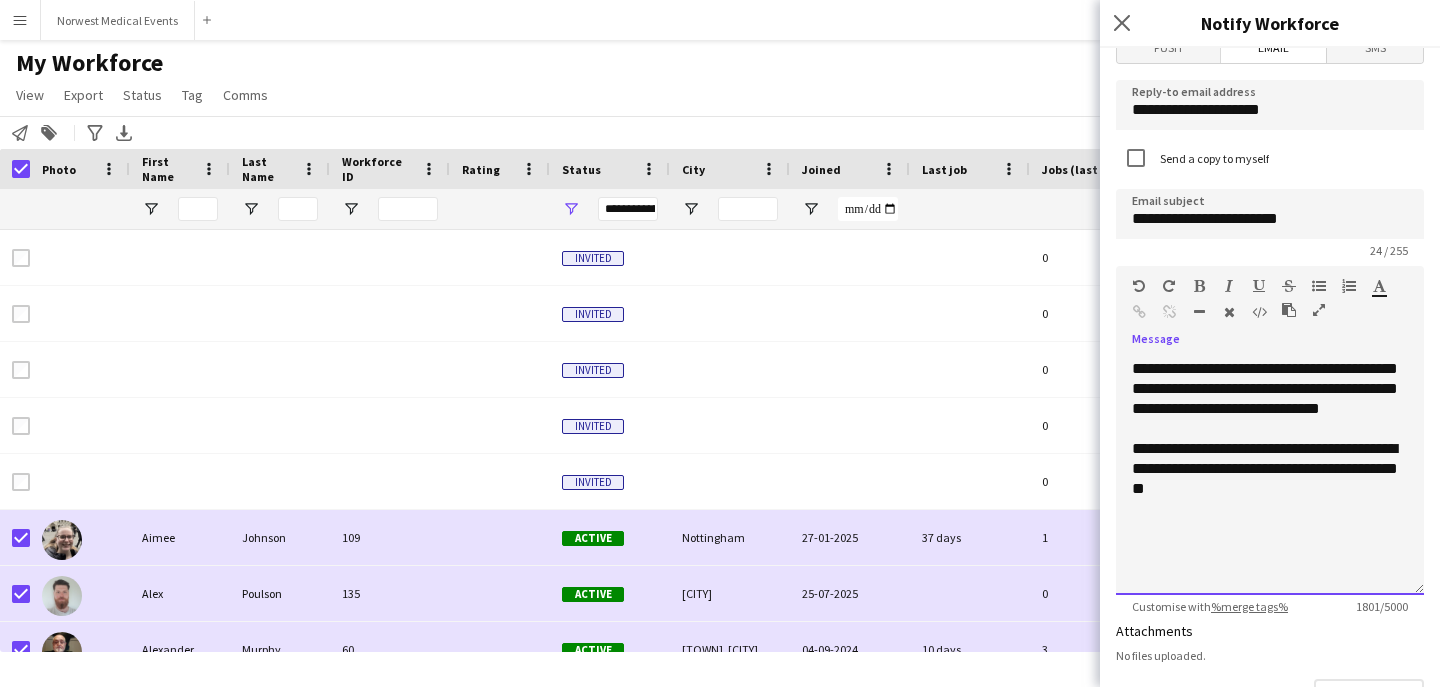 scroll, scrollTop: 996, scrollLeft: 0, axis: vertical 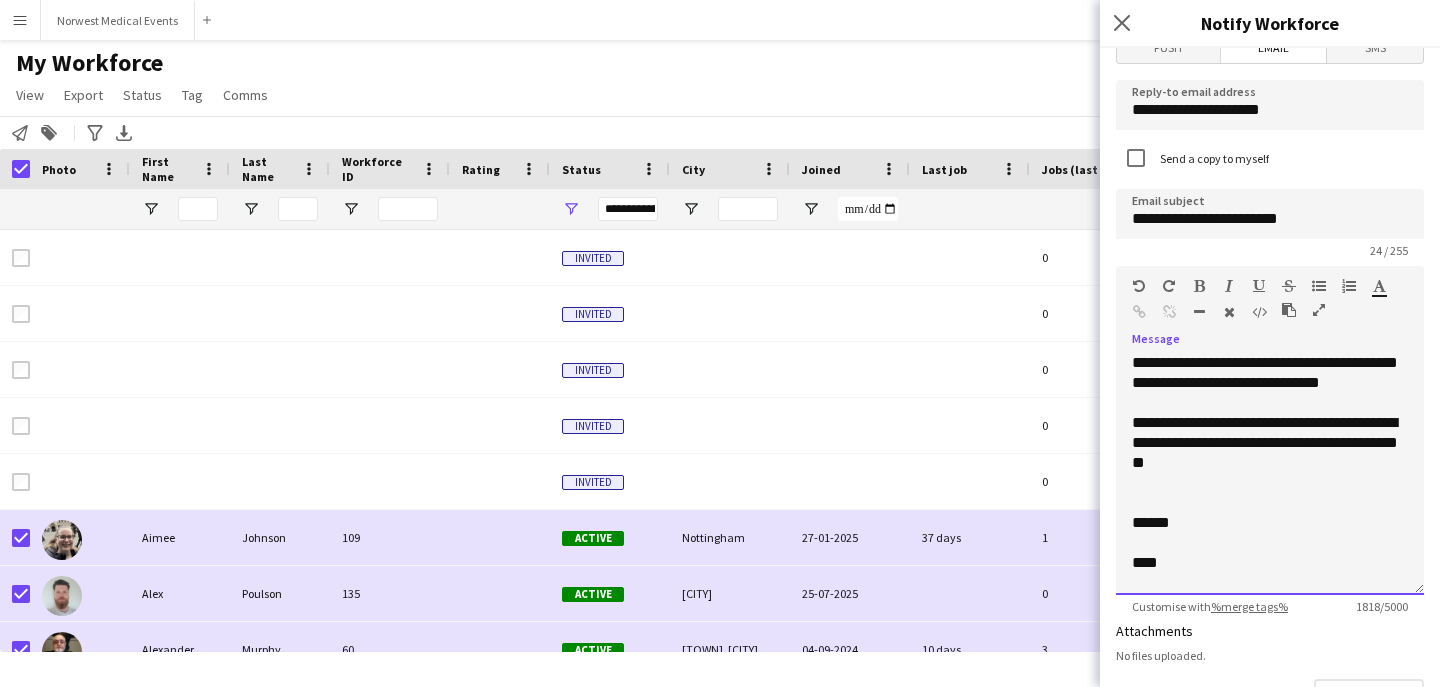 click on "**********" 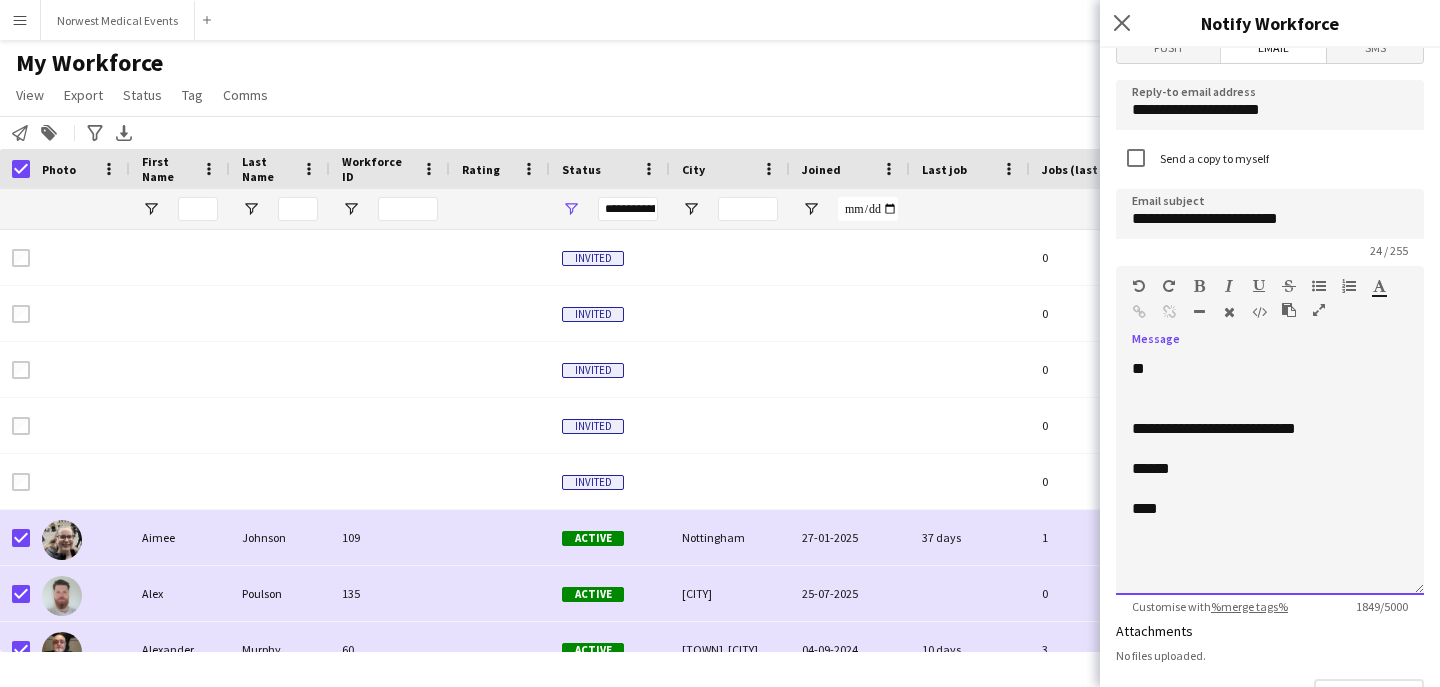 scroll, scrollTop: 1116, scrollLeft: 0, axis: vertical 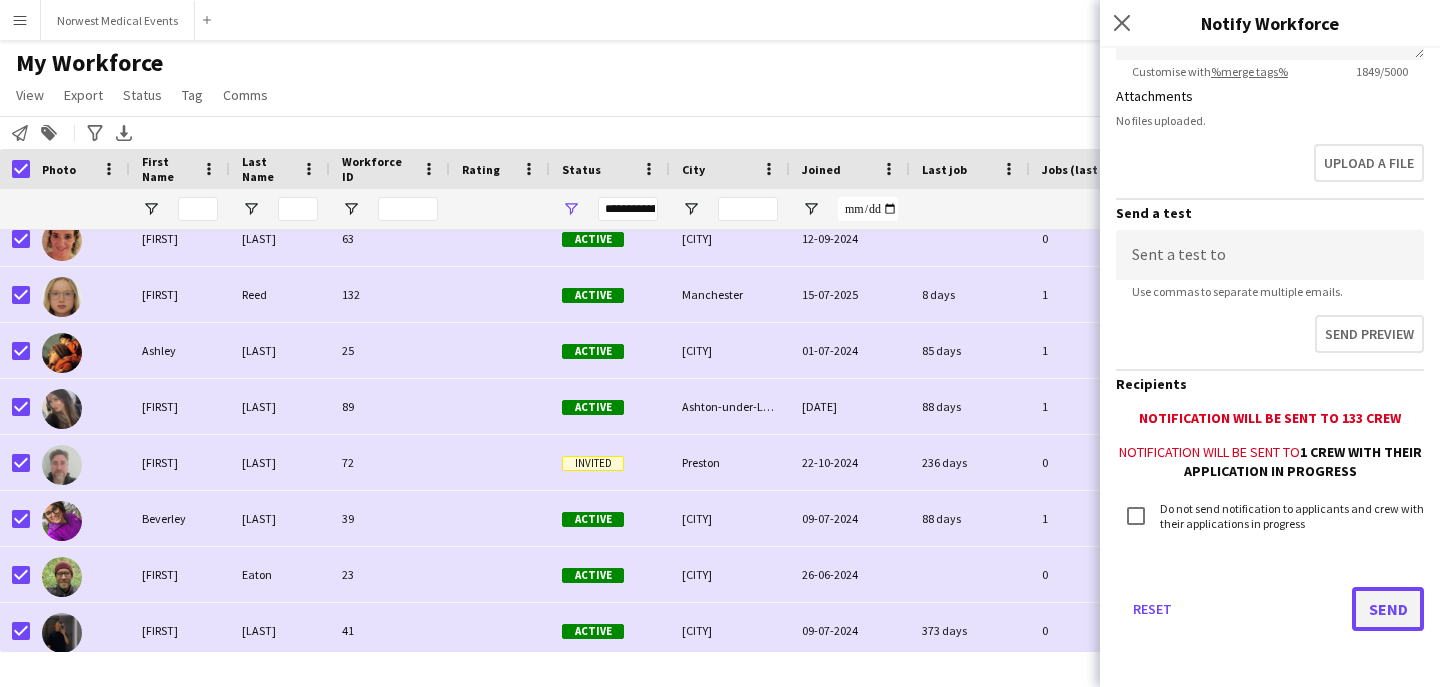 click on "Send" 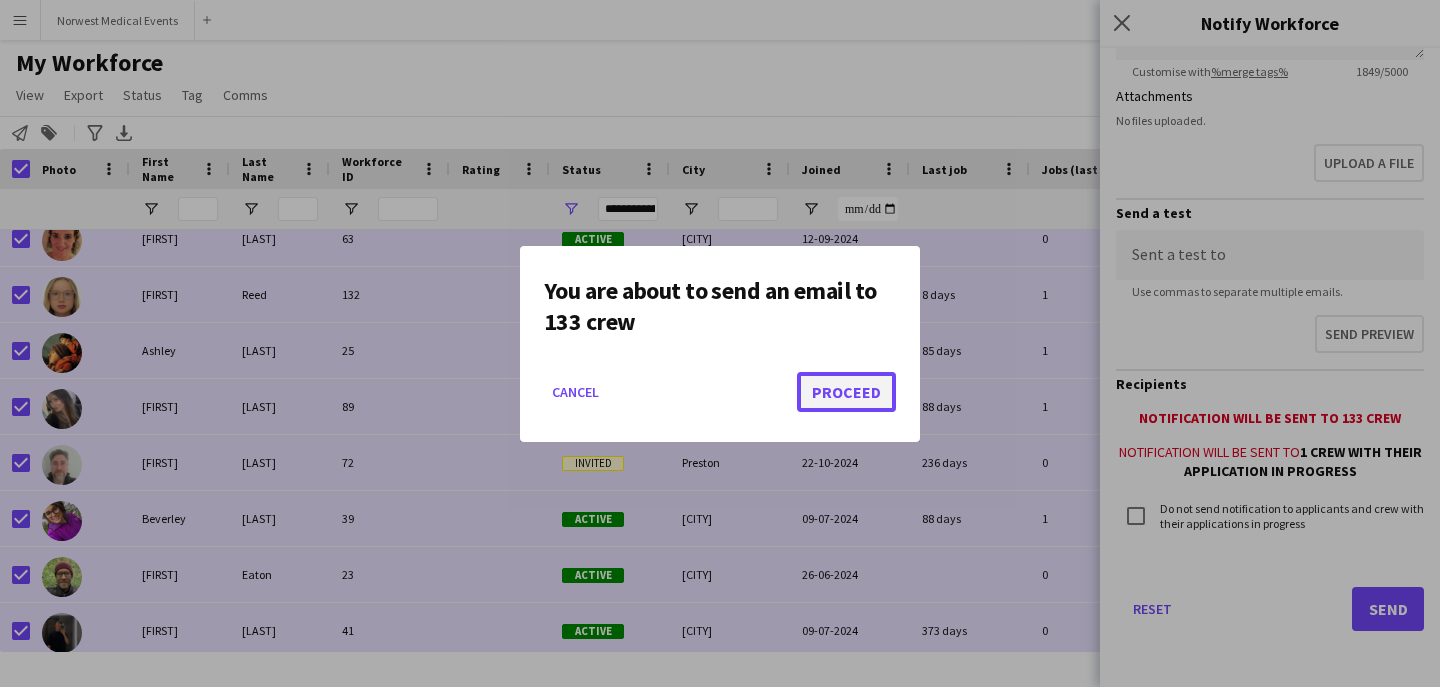click on "Proceed" 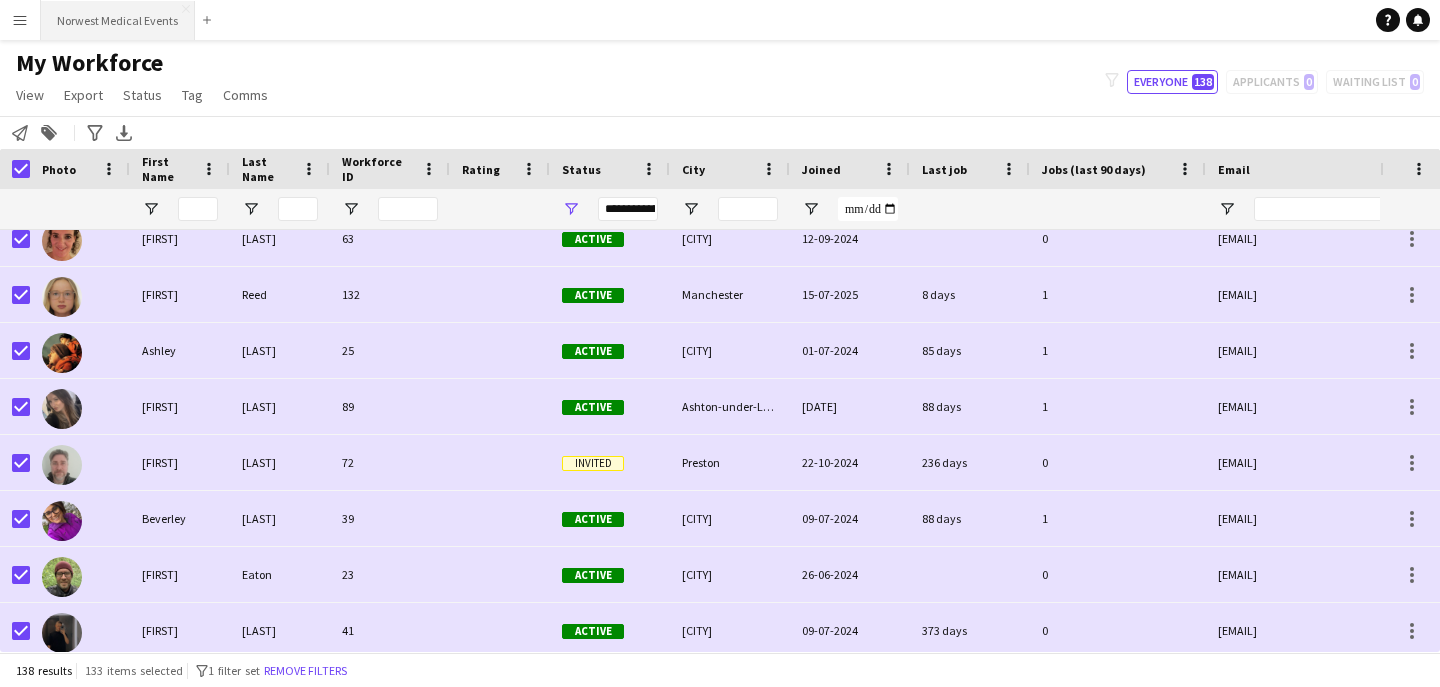 click on "Norwest Medical Events
Close" at bounding box center (118, 20) 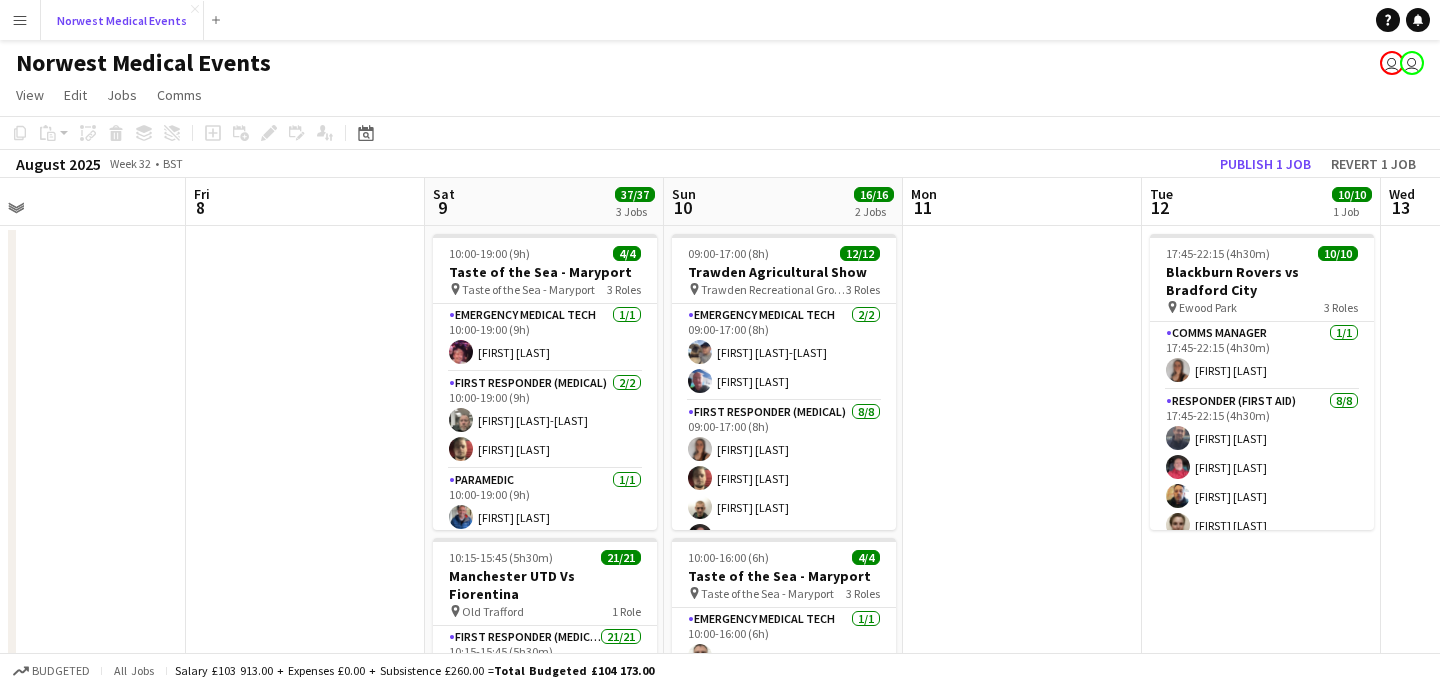 scroll, scrollTop: 0, scrollLeft: 806, axis: horizontal 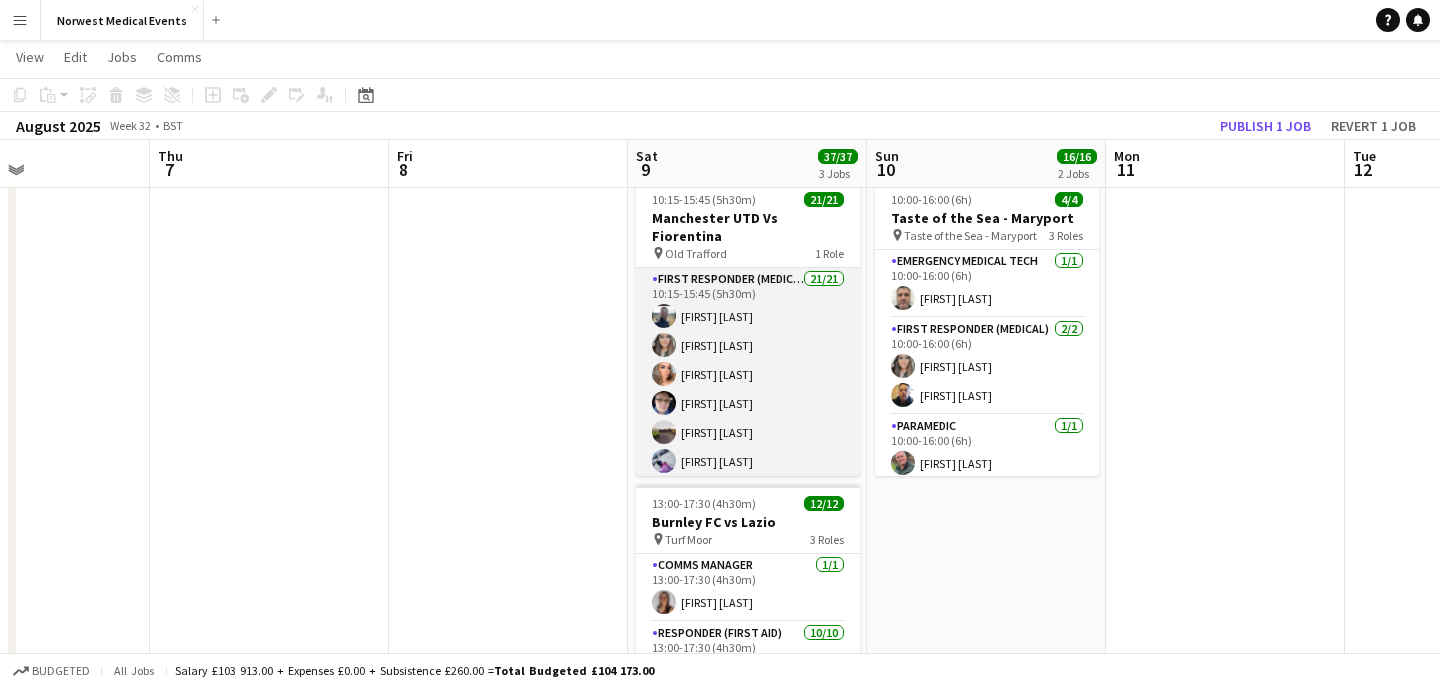click on "First Responder (Medical)    21/21   10:15-15:45 (5h30m)
Rory Murphy Kayleigh O'Donnell Ellie Challender Phil Brown Garry Pamment Niamh Doherty Lee Gower-Drinkwater Alexander Murphy Laura Rimmer Matthew Eaton Carl Mason David Bates Lindsay Towers William Baldwin Bobby Eaton Natalie Clarke Jack Dunn Liam O'Grady Danya Lewis-baron Jordan Preston Erin Gilfoyle" at bounding box center [748, 592] 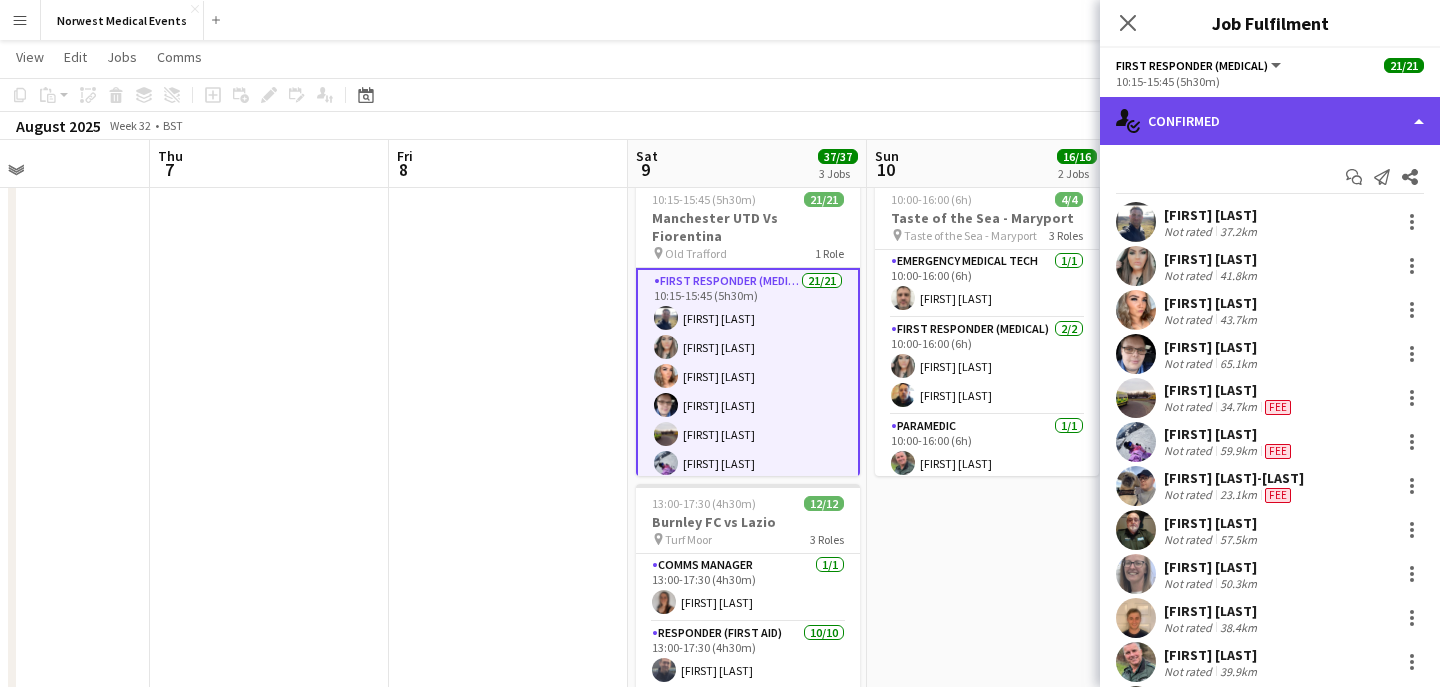 click on "single-neutral-actions-check-2
Confirmed" 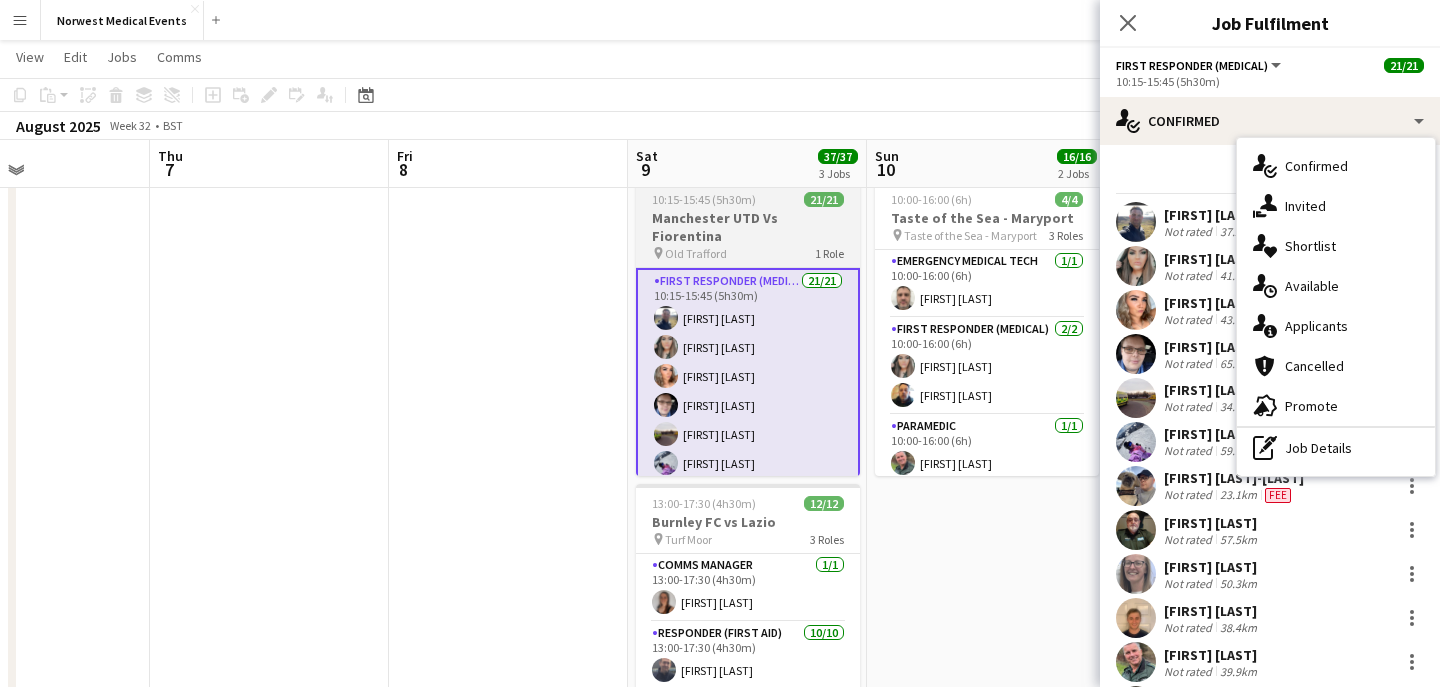 click on "Manchester UTD Vs Fiorentina" at bounding box center [748, 227] 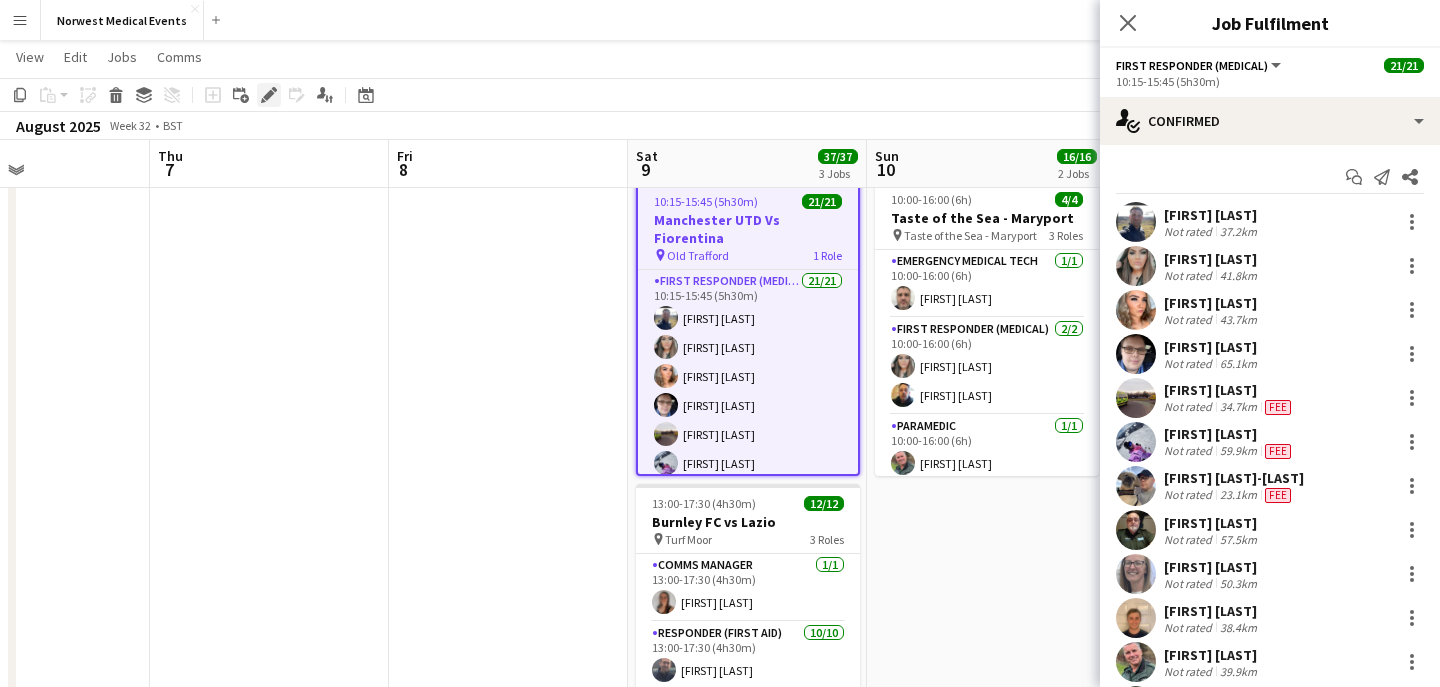 click on "Edit" at bounding box center (269, 95) 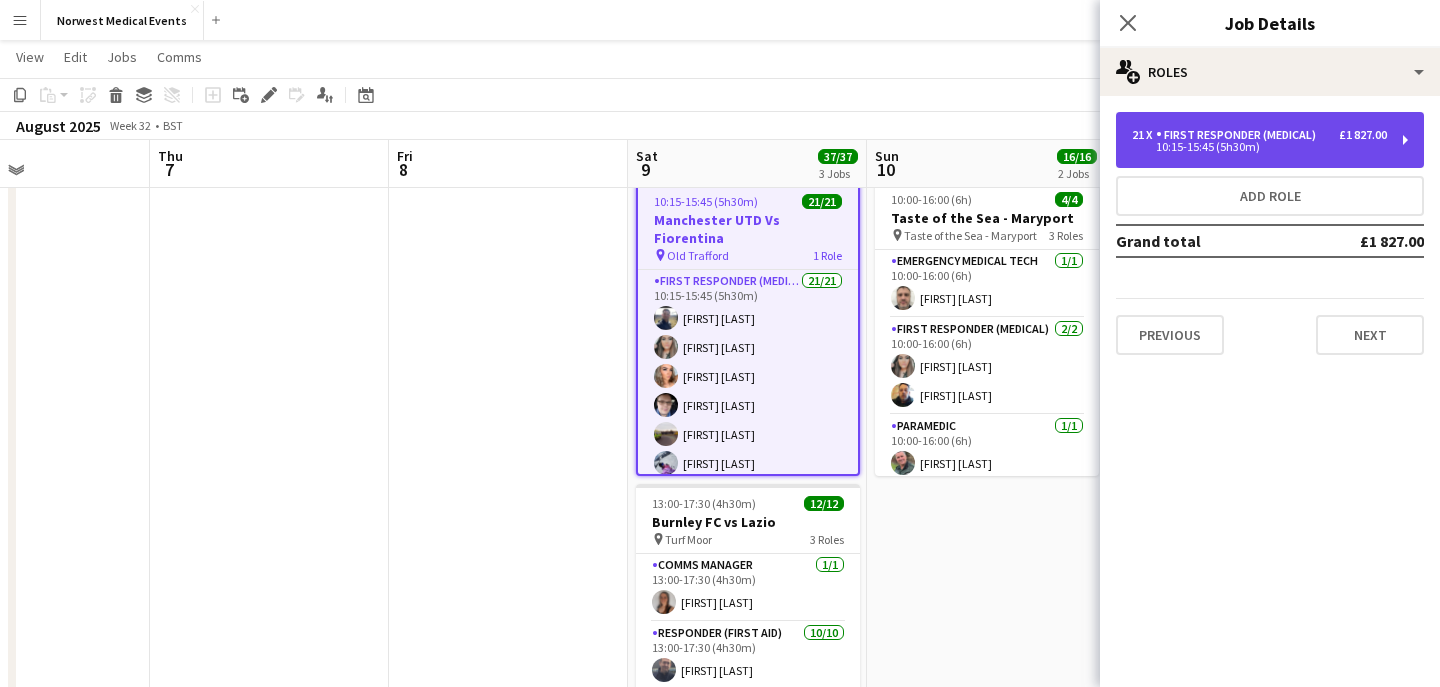 click on "First Responder (Medical)" at bounding box center (1240, 135) 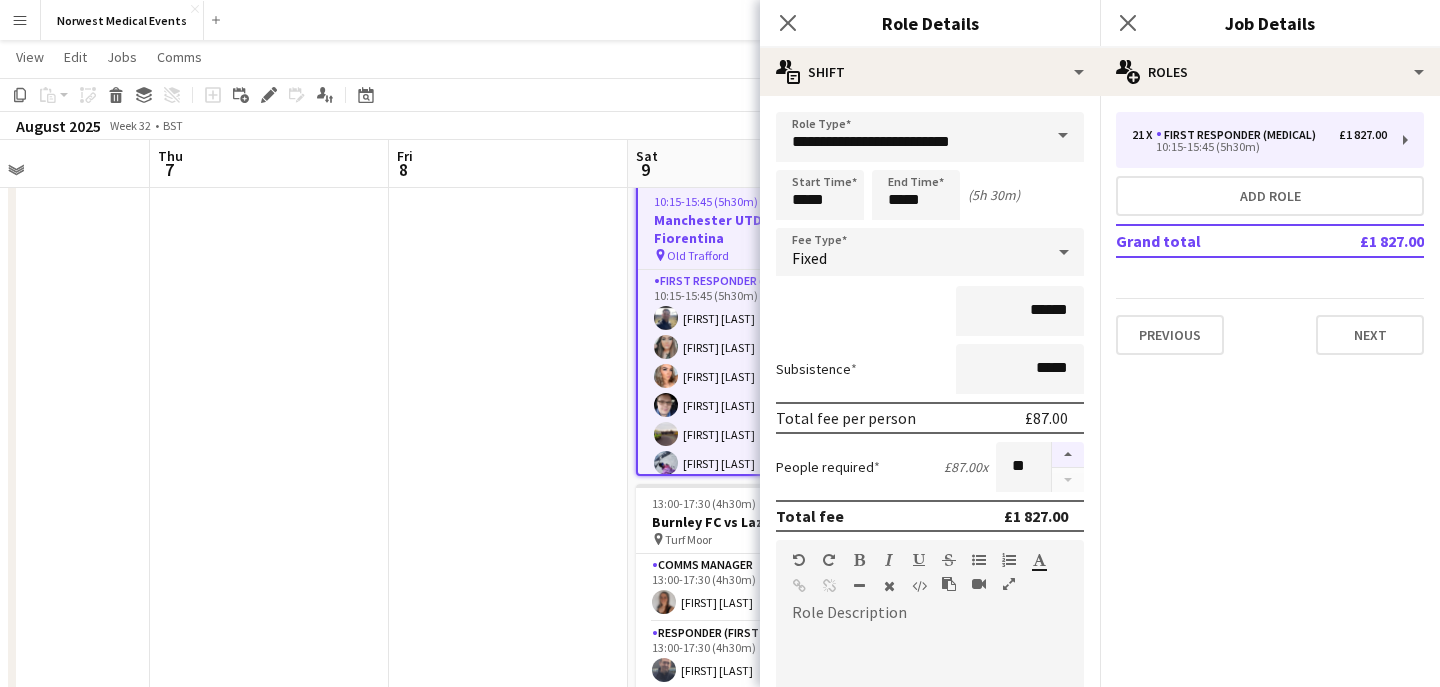 click at bounding box center [1068, 455] 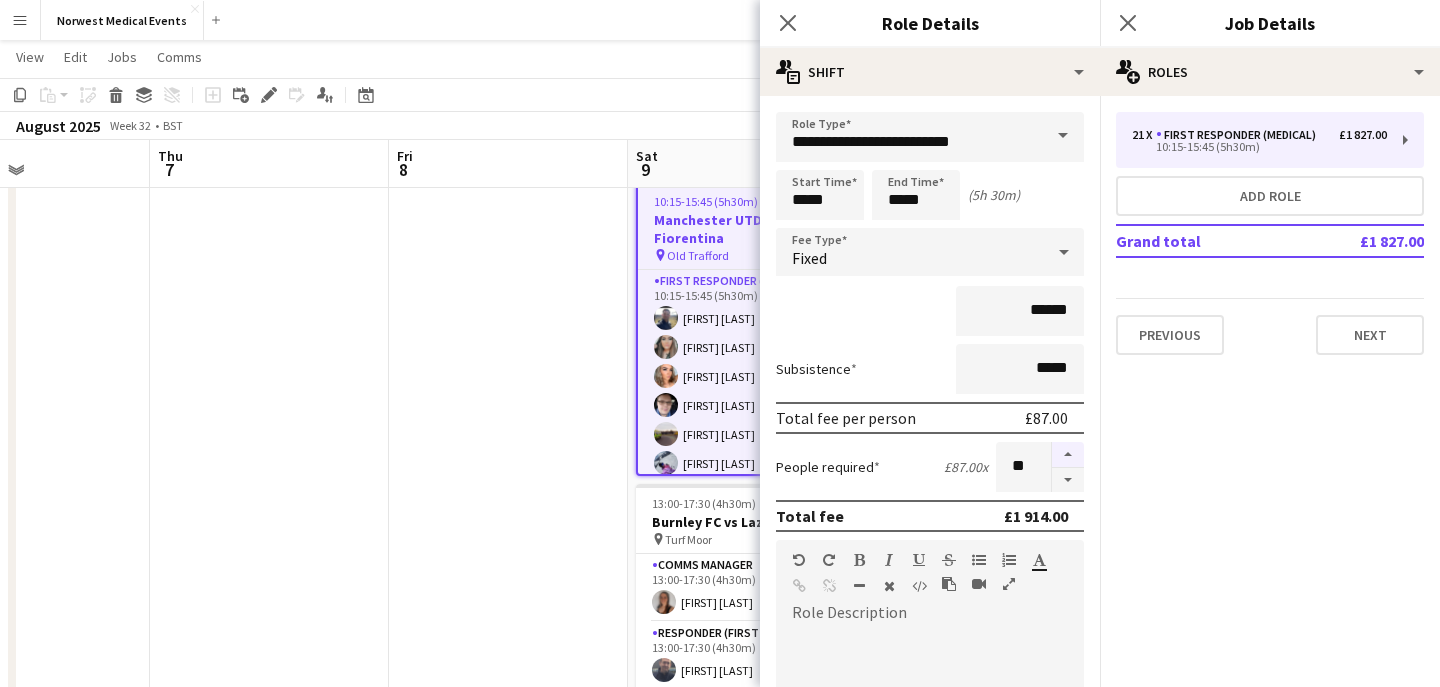 click at bounding box center (1068, 455) 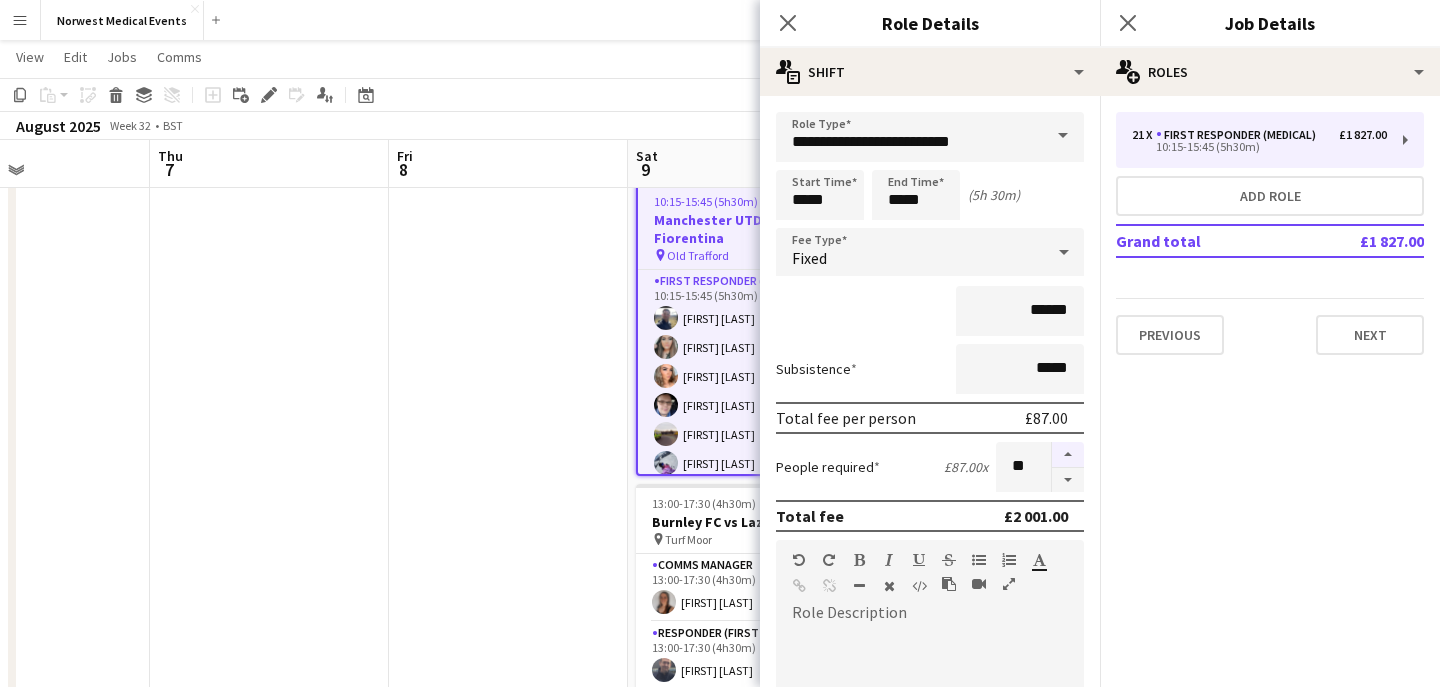 click at bounding box center [1068, 455] 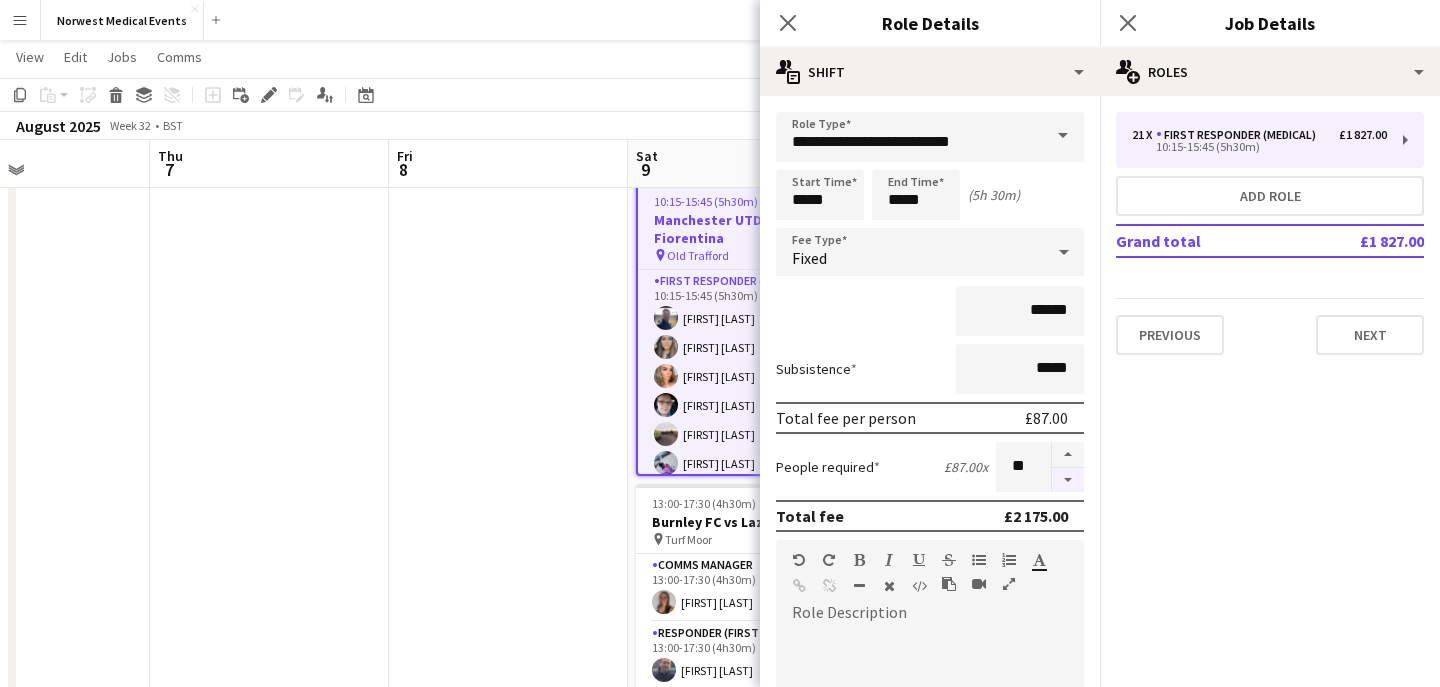 click at bounding box center (1068, 480) 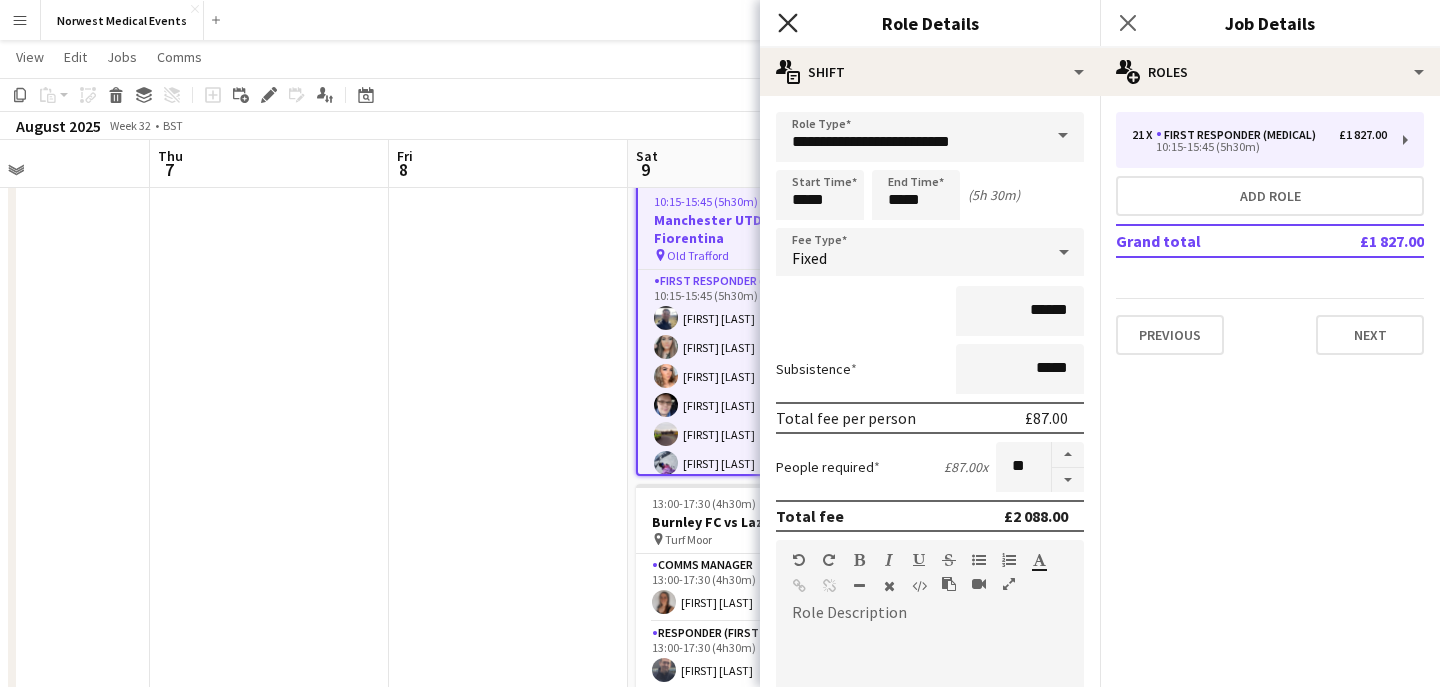click 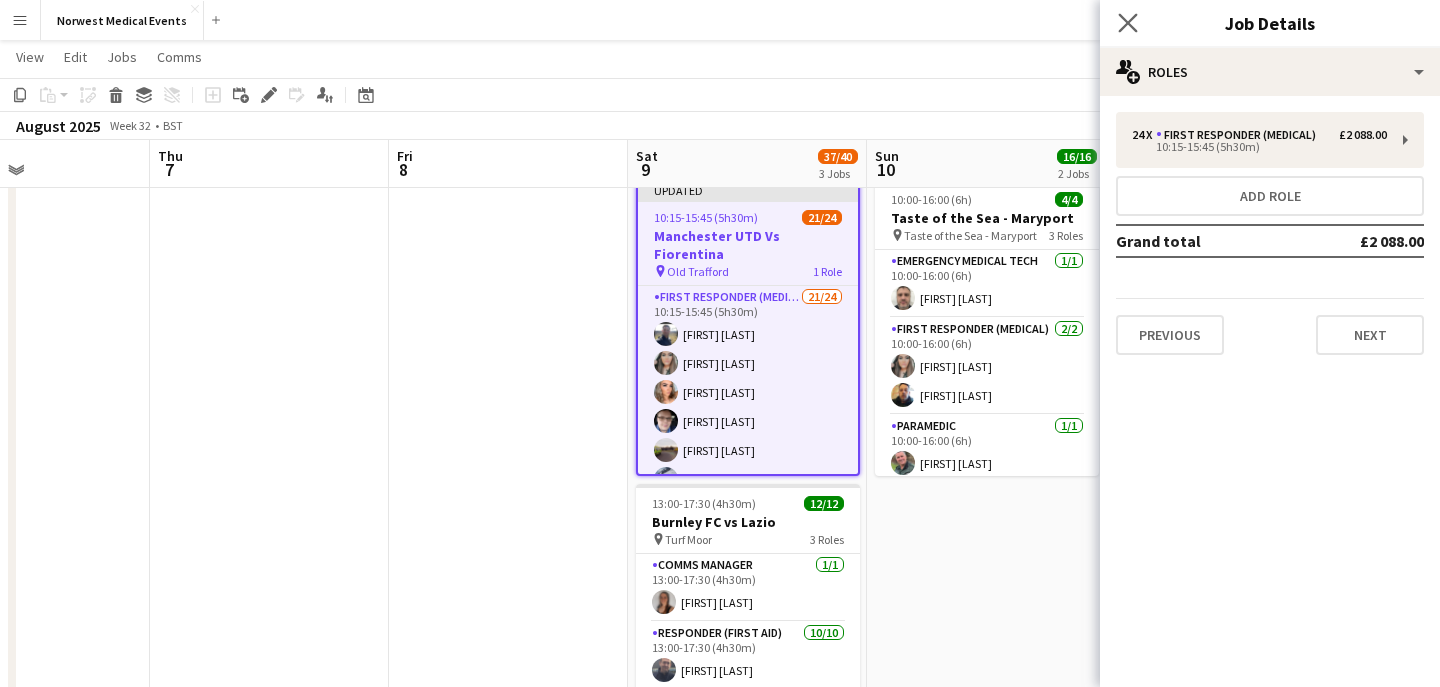 click on "Close pop-in" 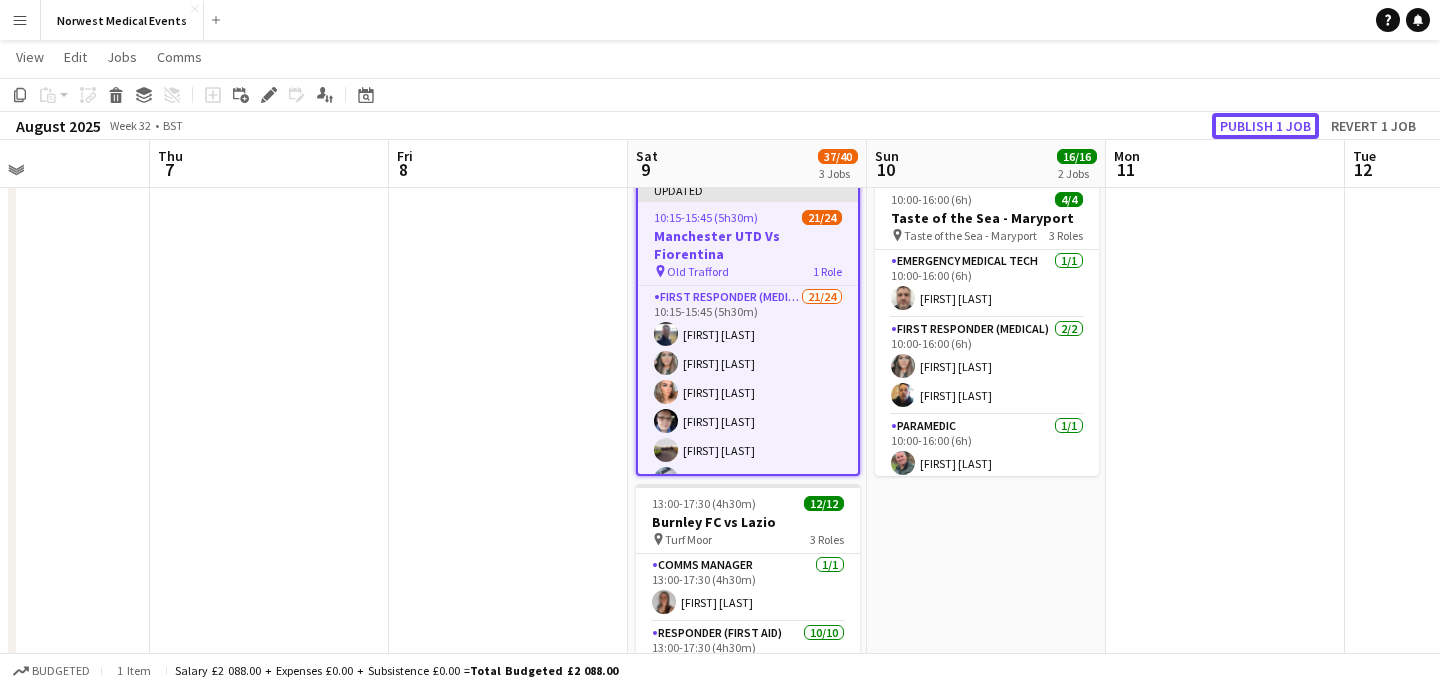 click on "Publish 1 job" 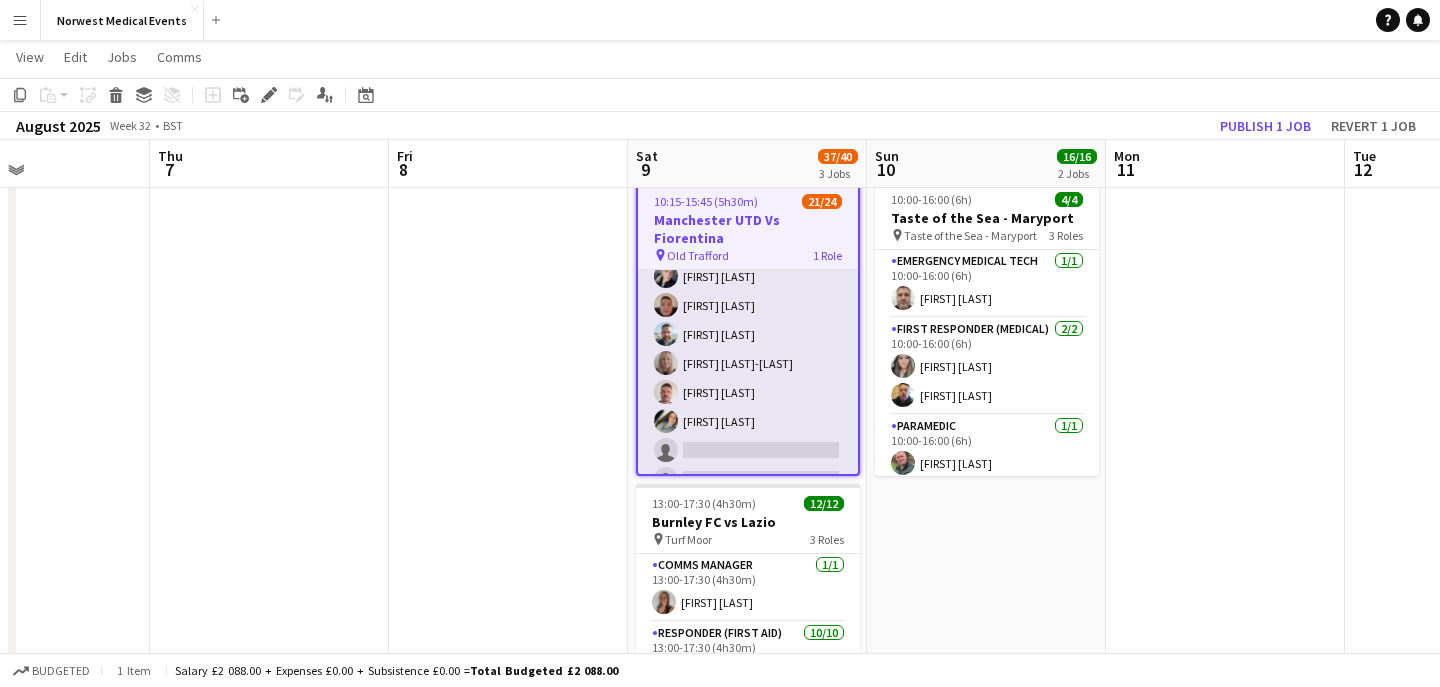 scroll, scrollTop: 500, scrollLeft: 0, axis: vertical 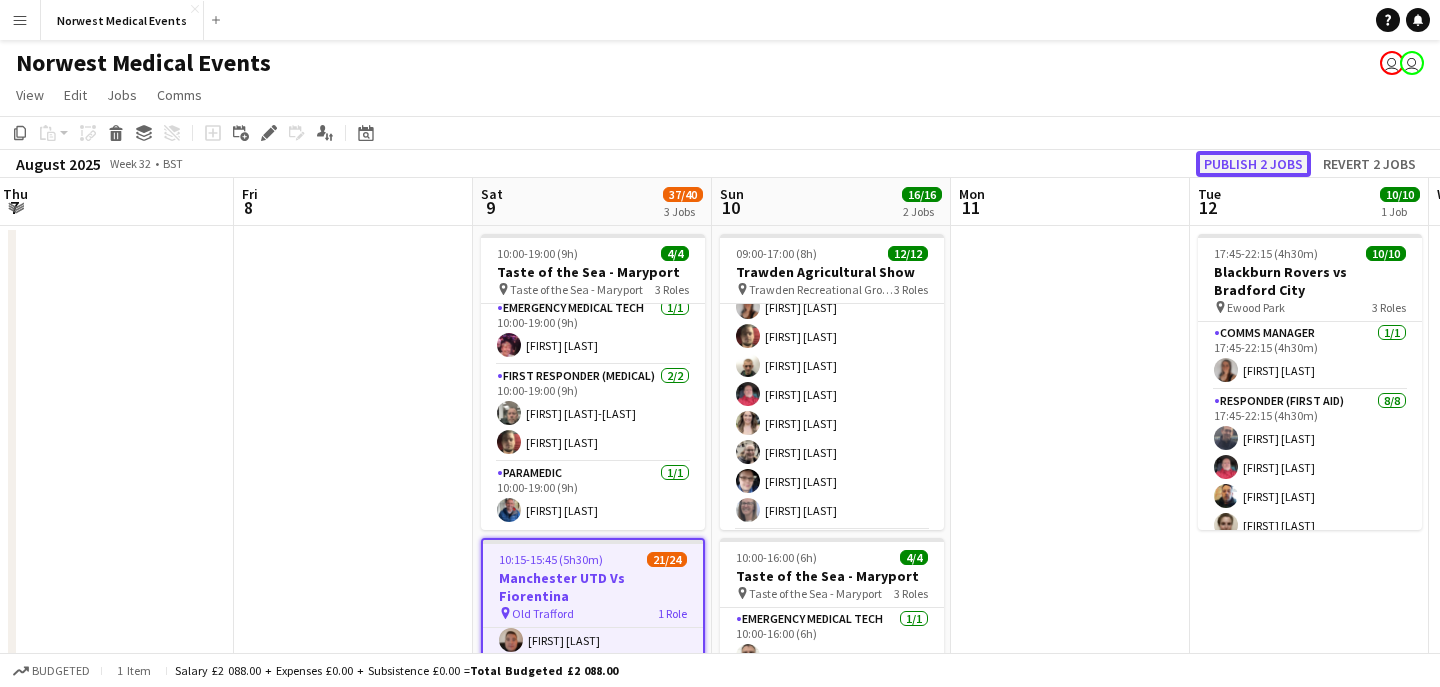 click on "Publish 2 jobs" 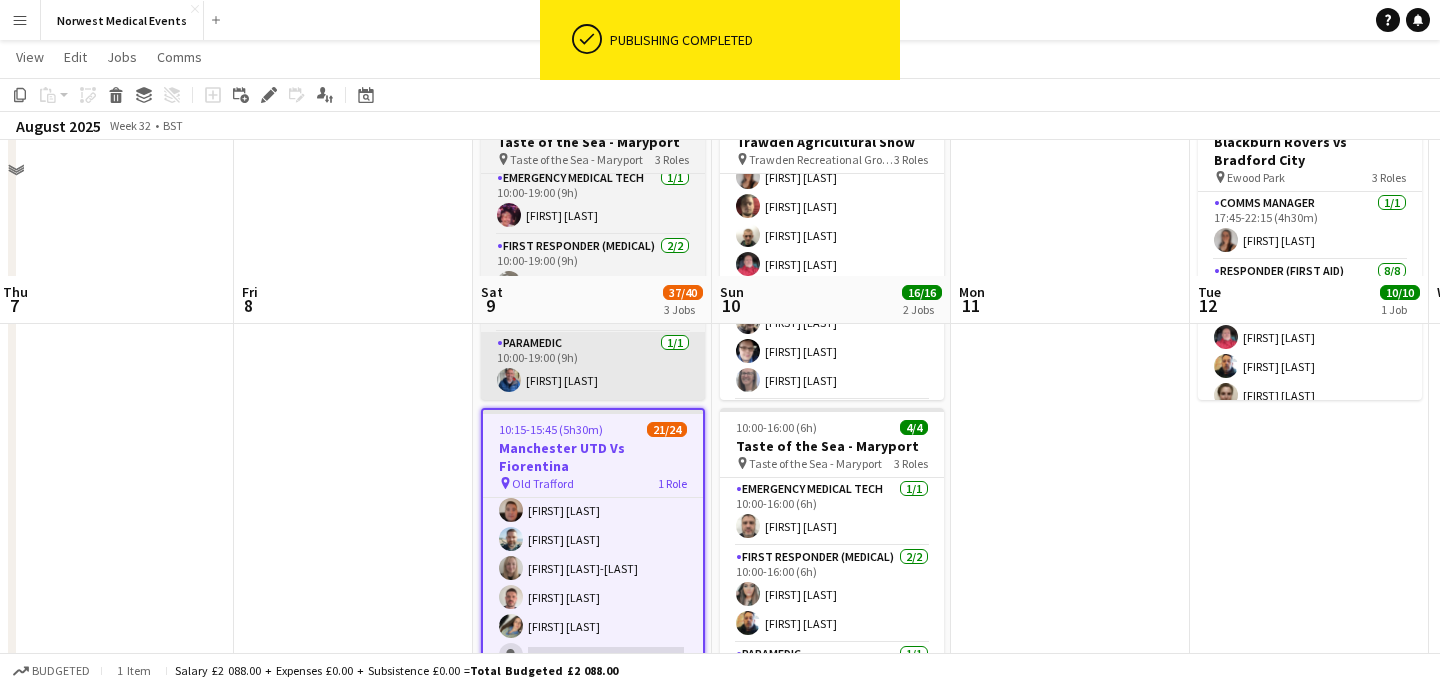 scroll, scrollTop: 373, scrollLeft: 0, axis: vertical 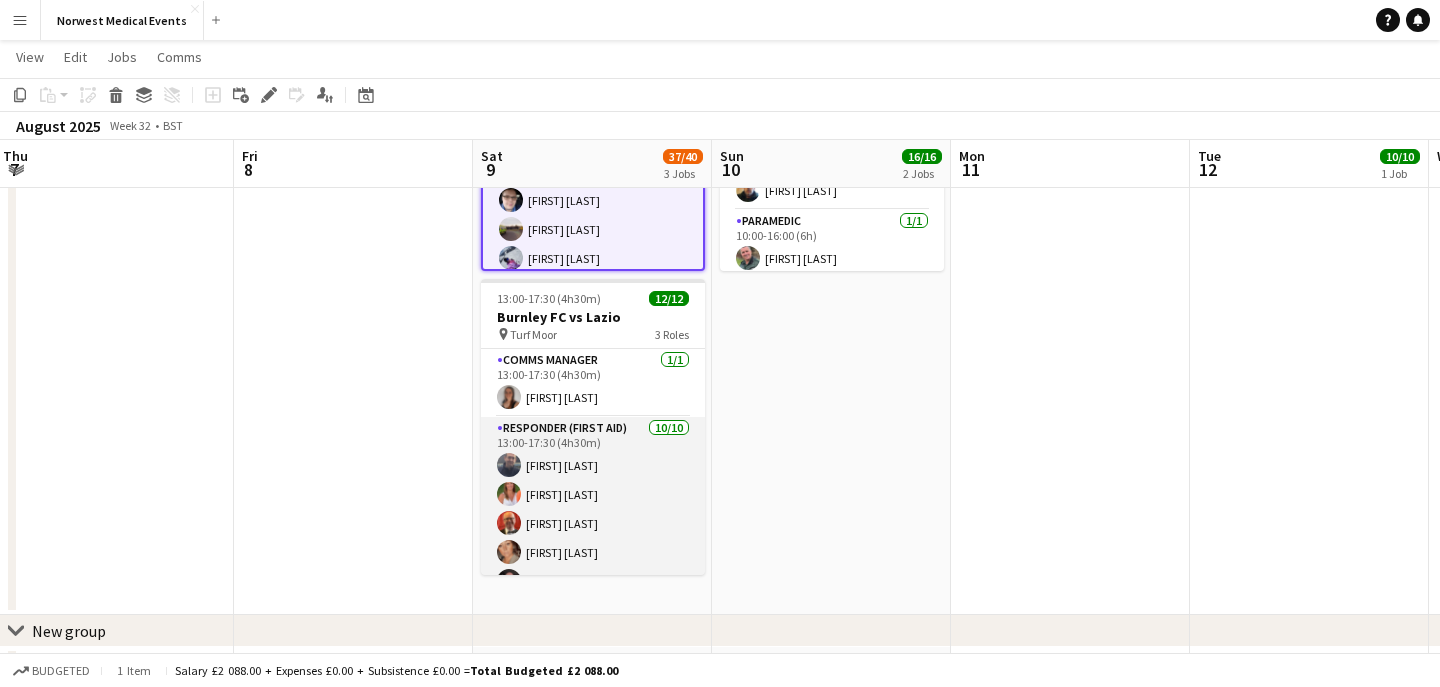click on "Responder (First Aid)   10/10   13:00-17:30 (4h30m)
Paul Walmsley Samantha Wright David Brown Debie Walton Mark Smith Stuart Winstanley Steven Babington Aimee Johnson James Benstead Andrew Ingram" at bounding box center (593, 581) 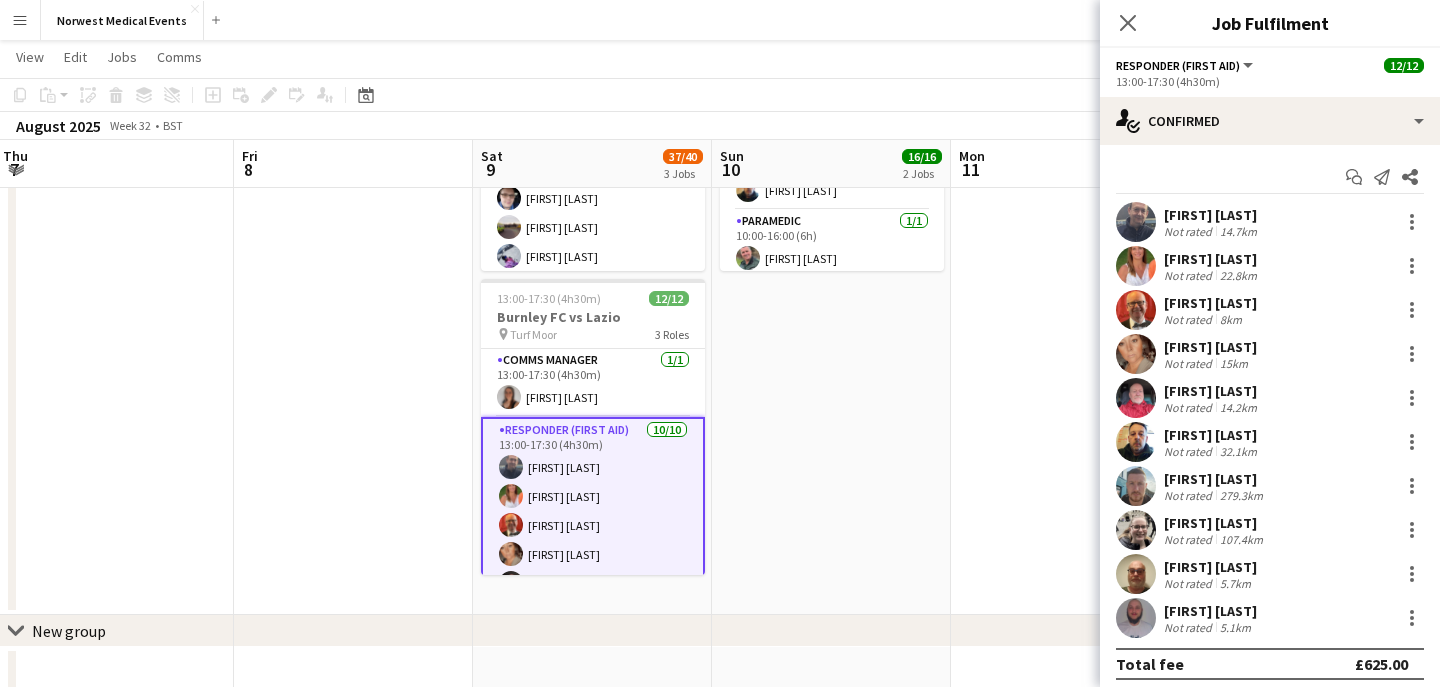 scroll, scrollTop: 9, scrollLeft: 0, axis: vertical 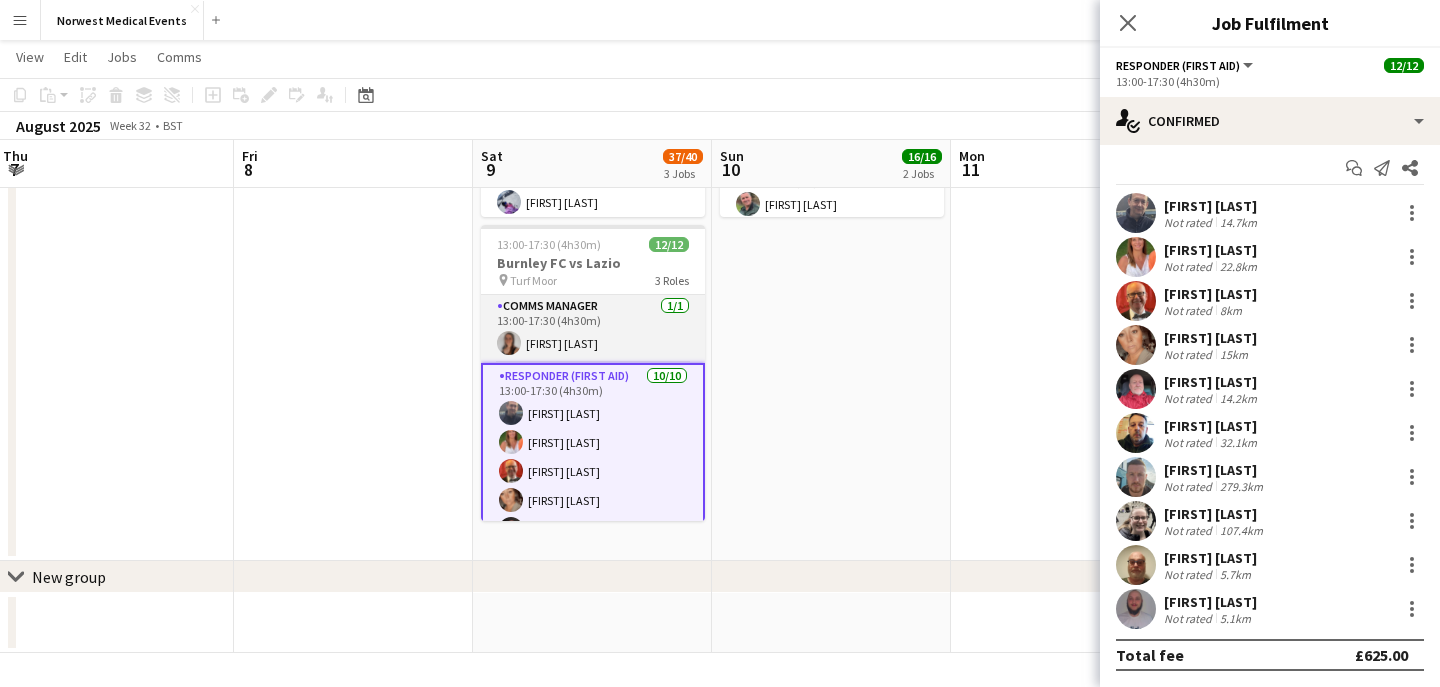 click on "Comms Manager   1/1   13:00-17:30 (4h30m)
Olivia Pratt" at bounding box center [593, 329] 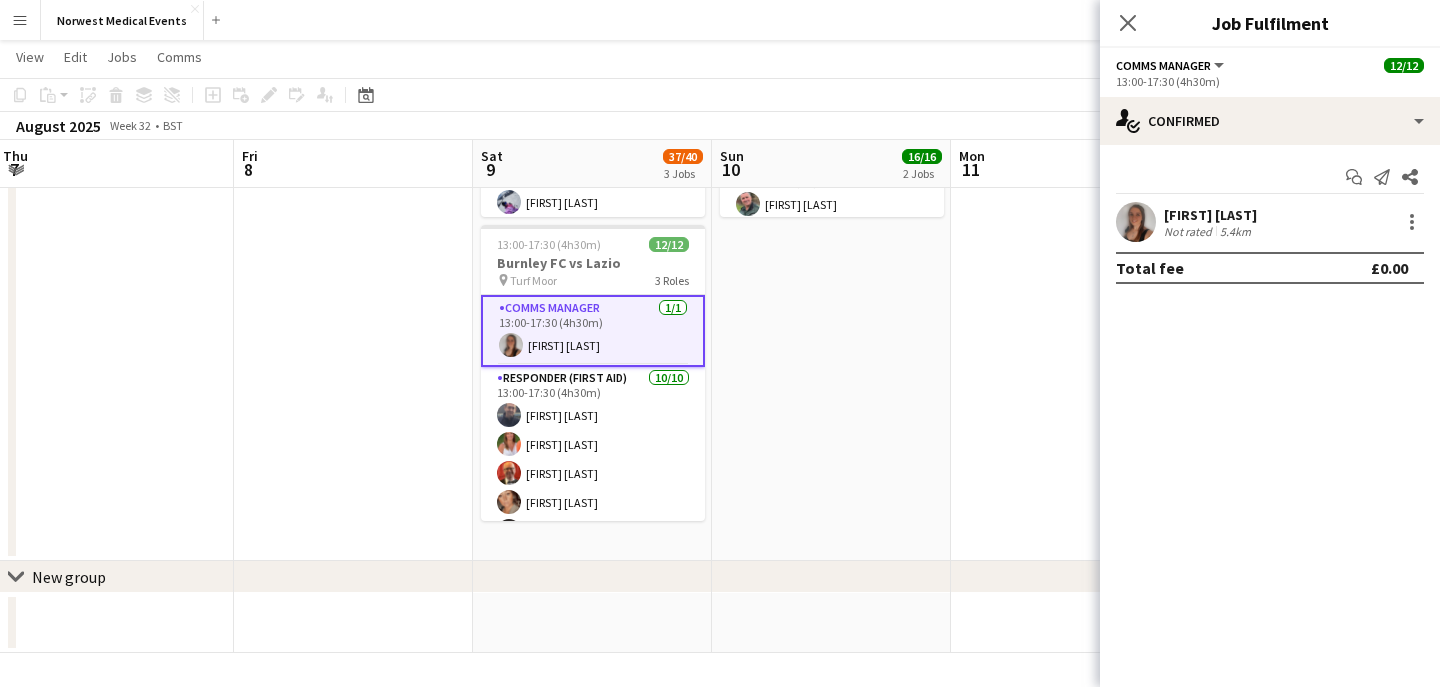 scroll, scrollTop: 0, scrollLeft: 0, axis: both 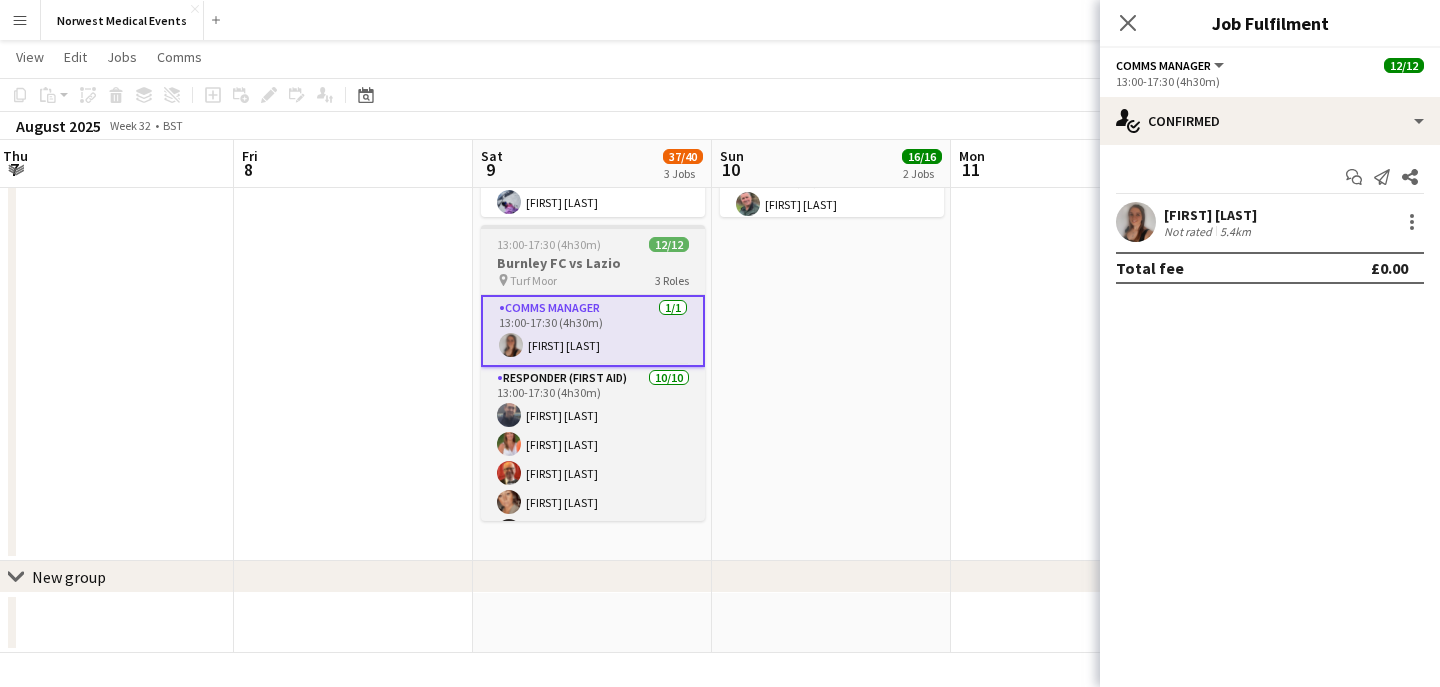 click on "Burnley FC vs Lazio" at bounding box center (593, 263) 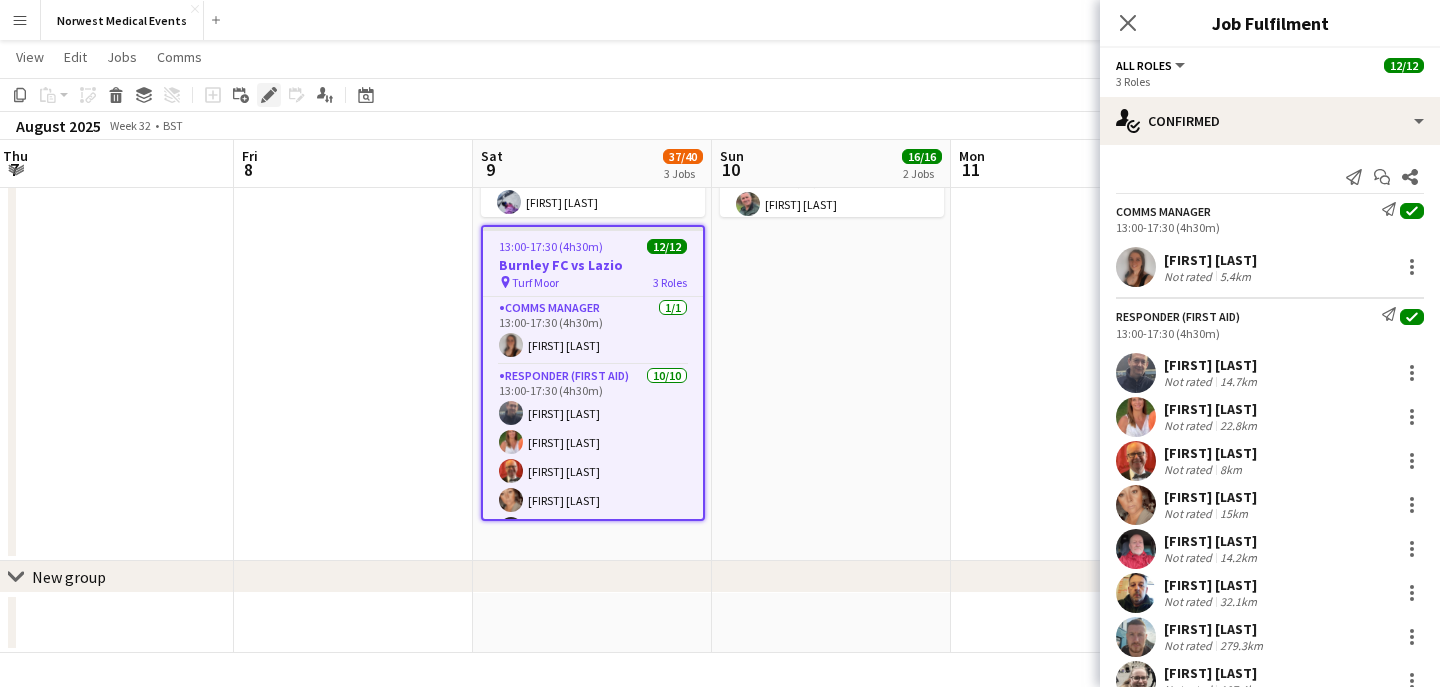click 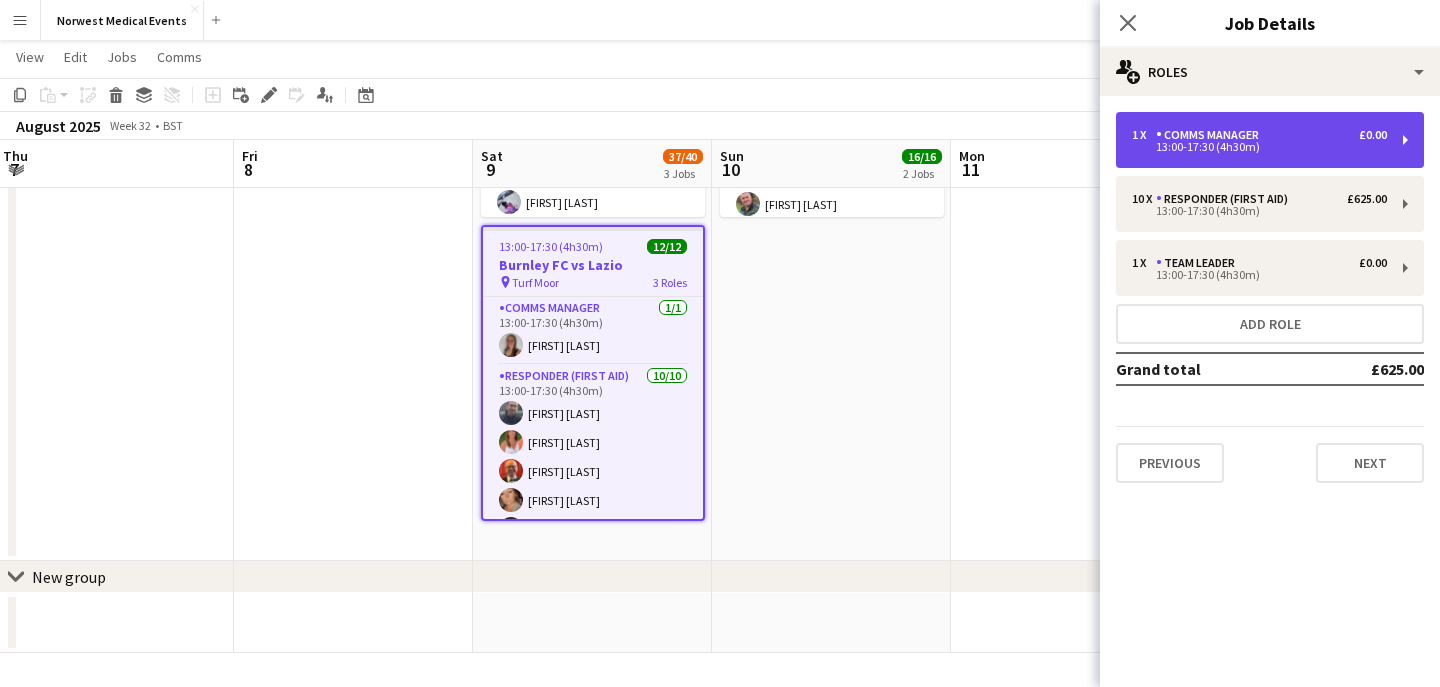 click on "Comms Manager" at bounding box center [1211, 135] 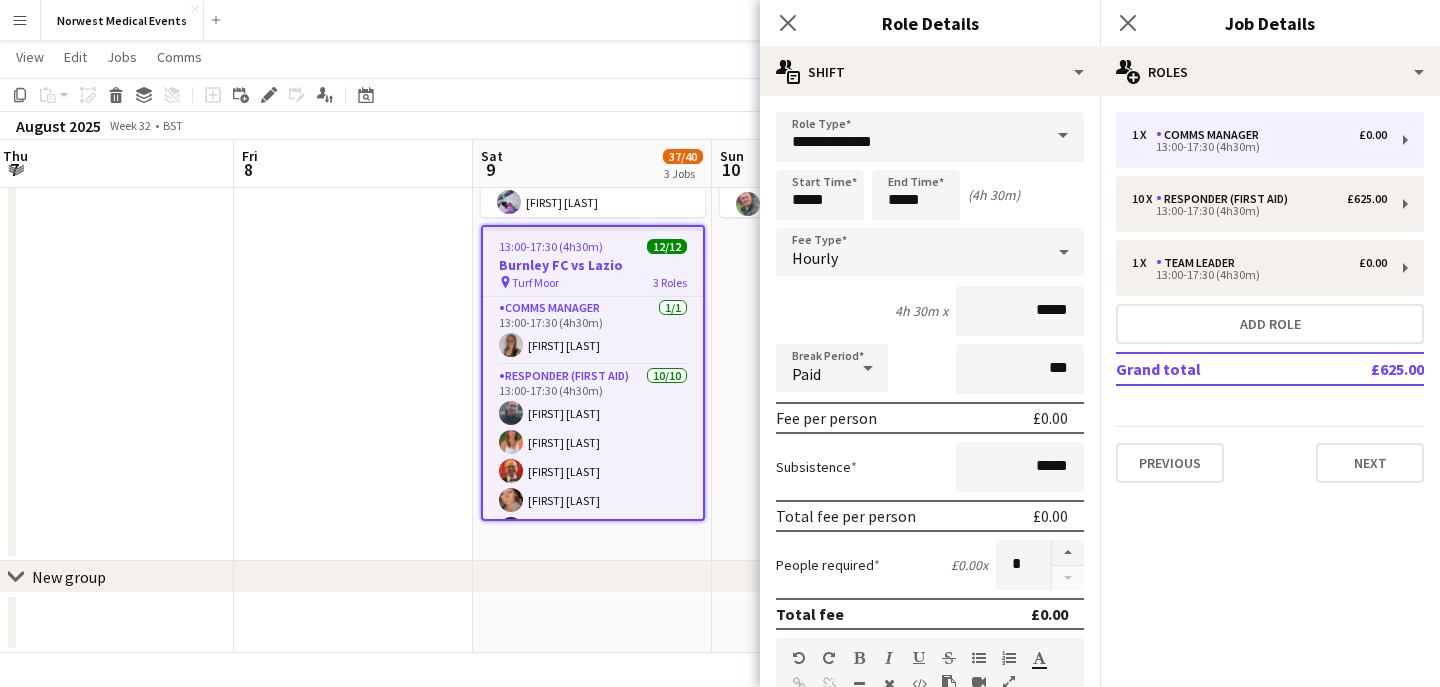 click 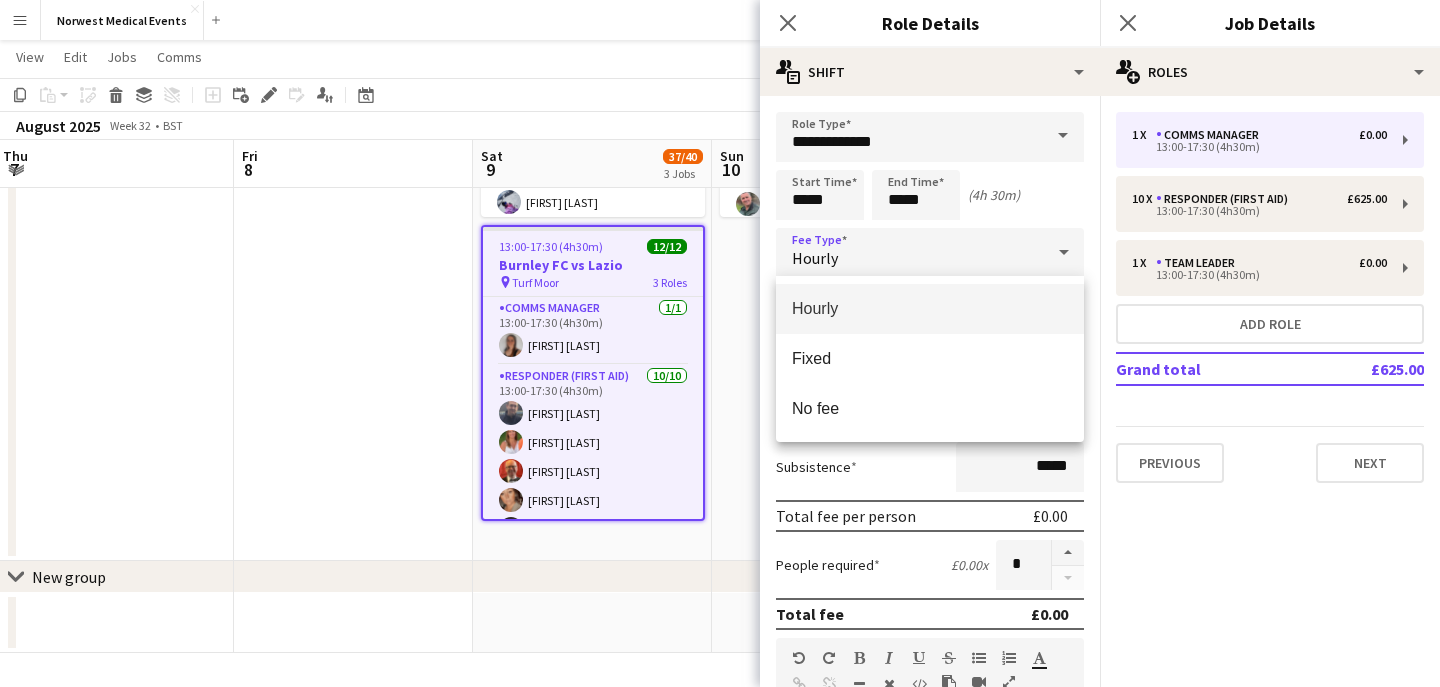 click at bounding box center (720, 343) 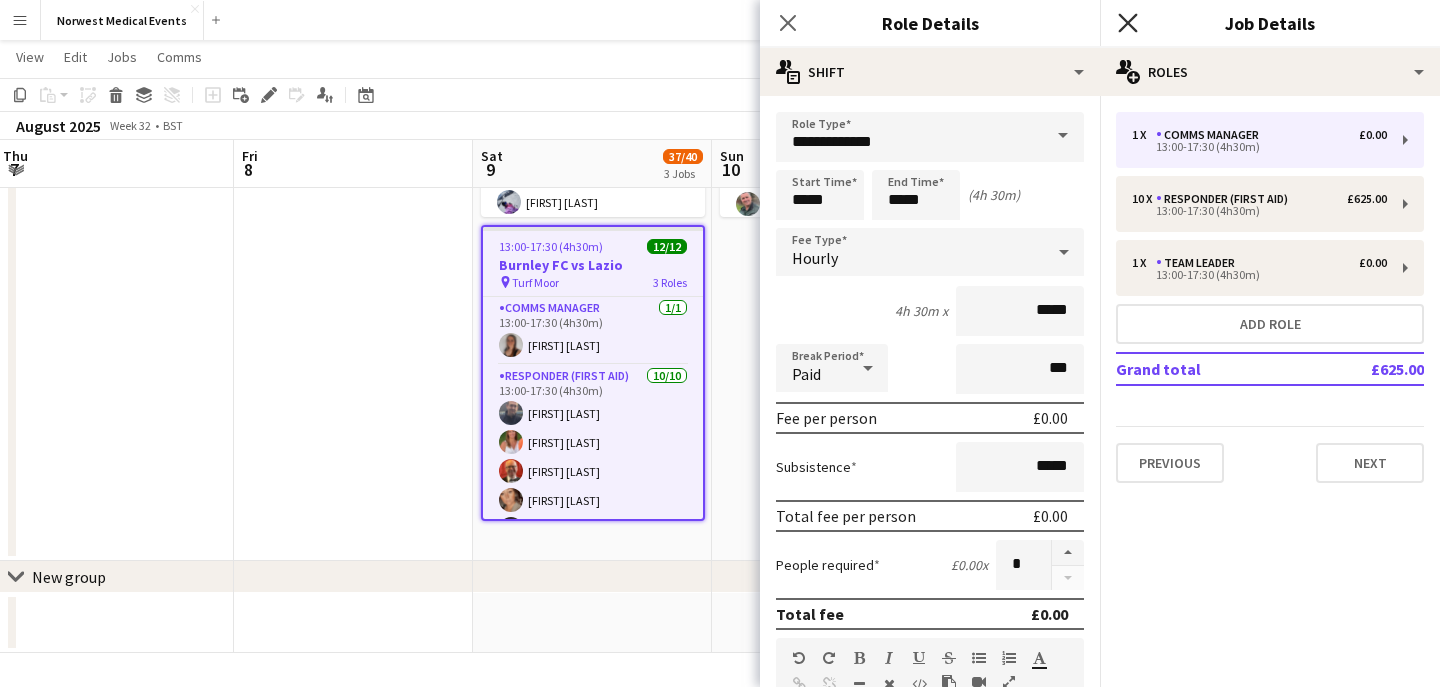 click 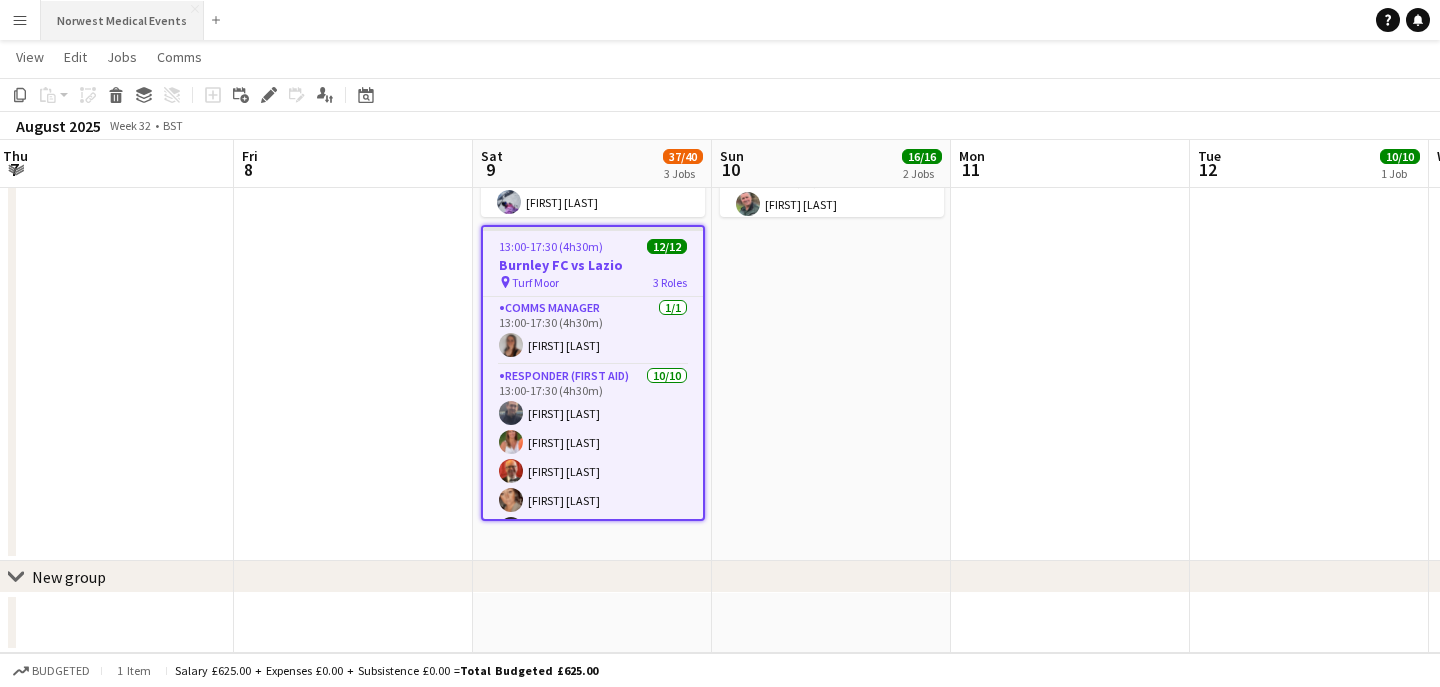 click on "Norwest Medical Events
Close" at bounding box center [122, 20] 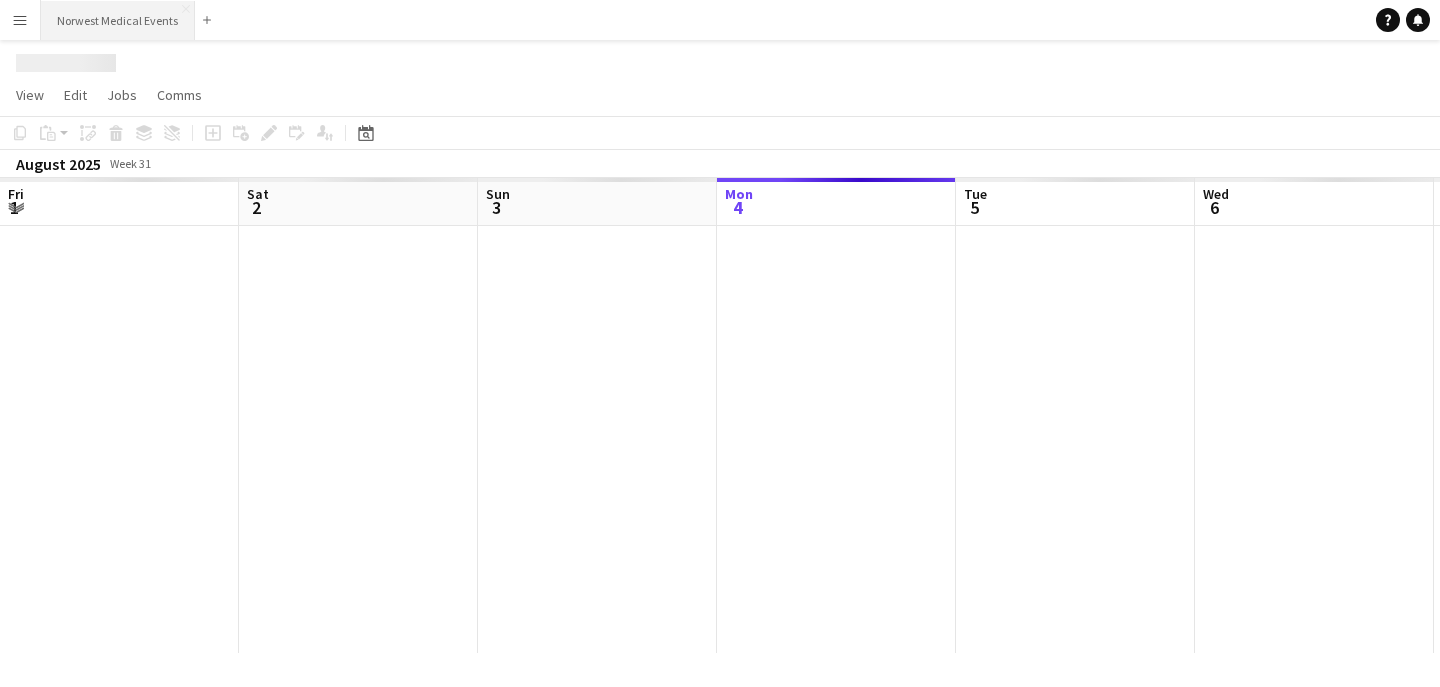 scroll, scrollTop: 0, scrollLeft: 0, axis: both 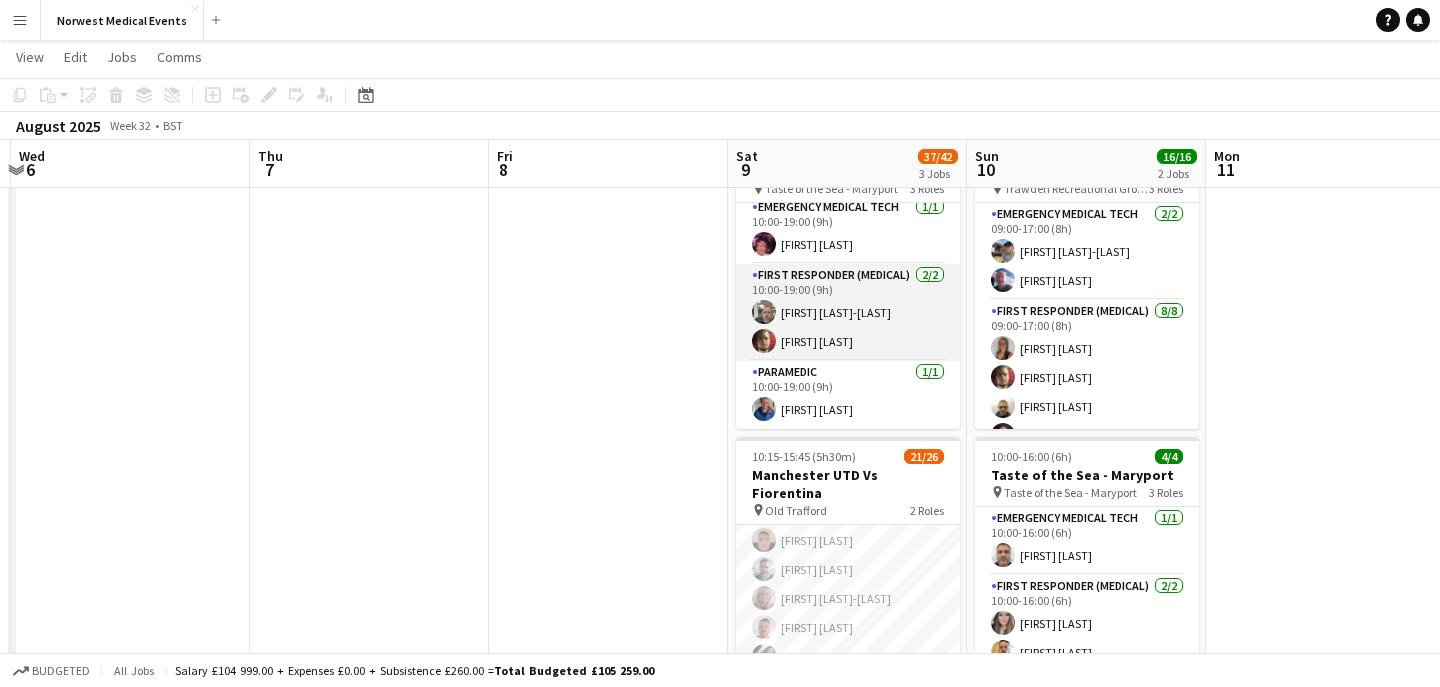 click on "First Responder (Medical)    2/2   10:00-19:00 (9h)
Steven Bennett-Squires Phil Watkins" at bounding box center [848, 312] 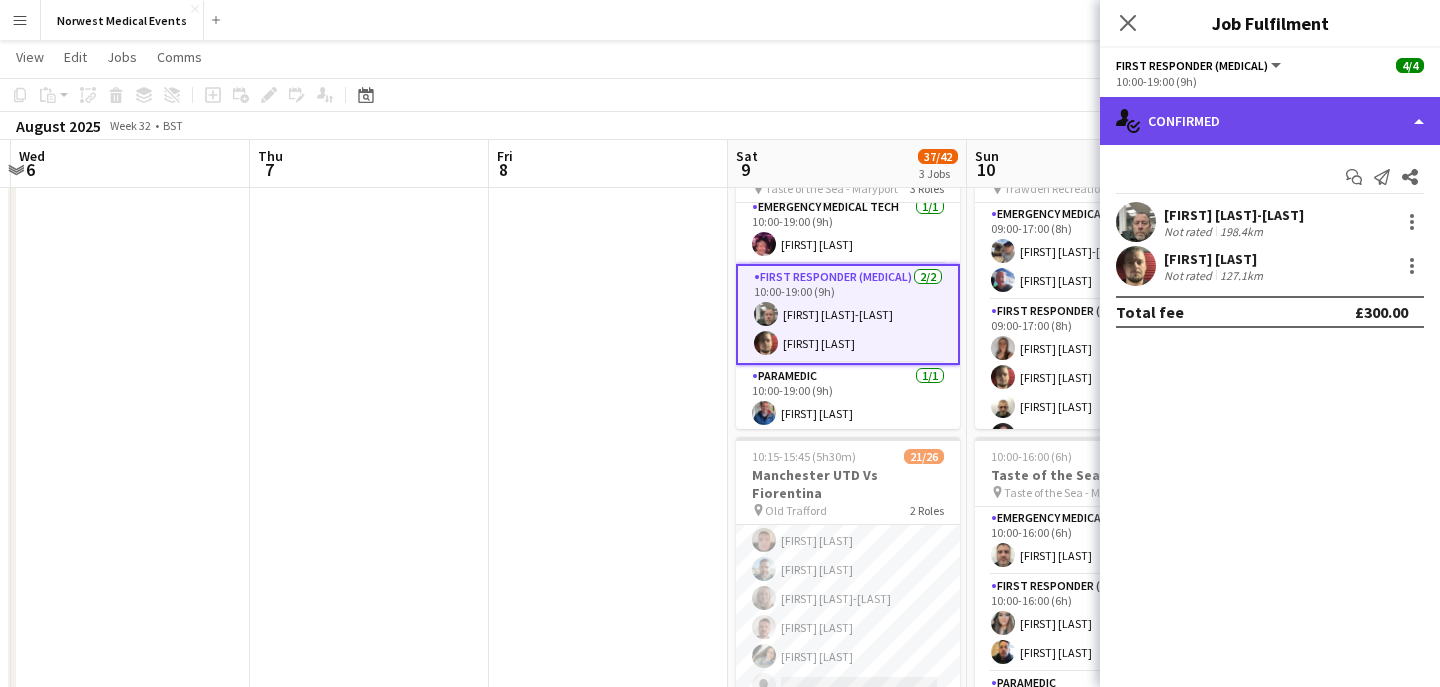 click on "single-neutral-actions-check-2
Confirmed" 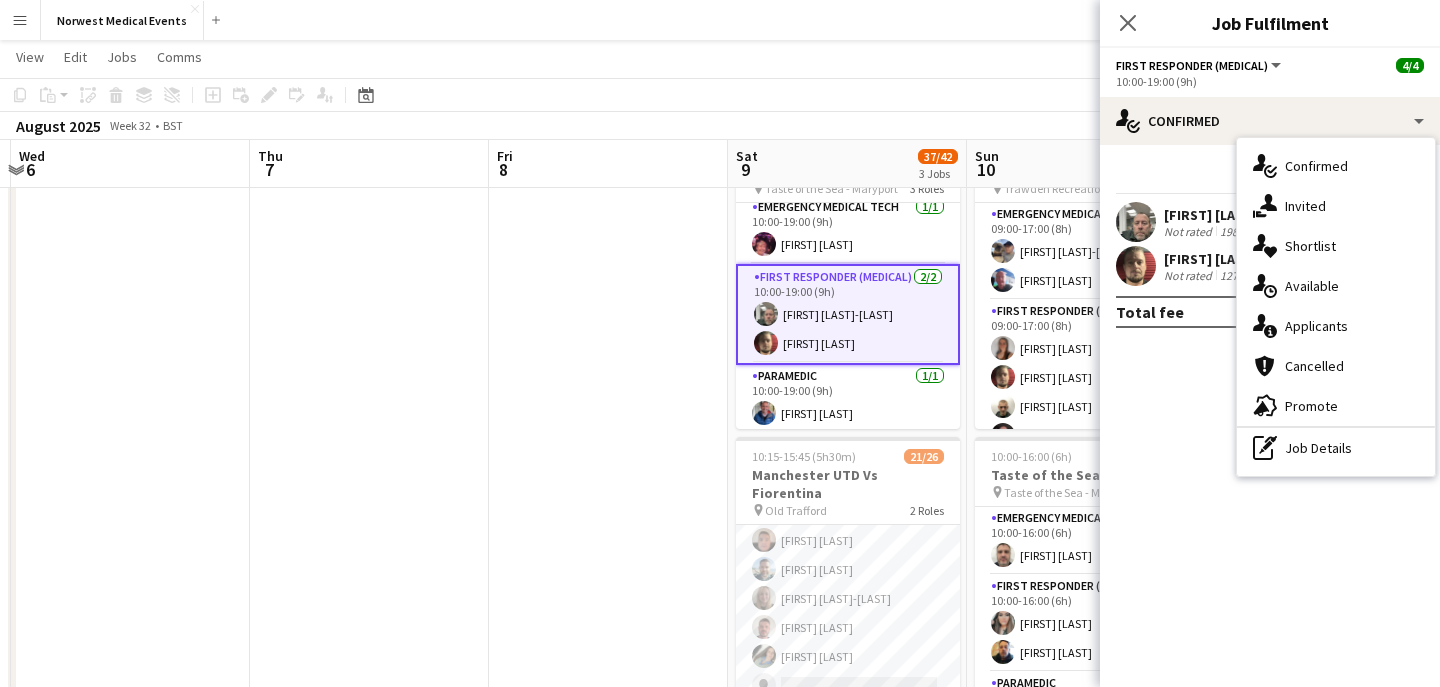 click on "single-neutral-actions-information
Applicants" at bounding box center (1336, 326) 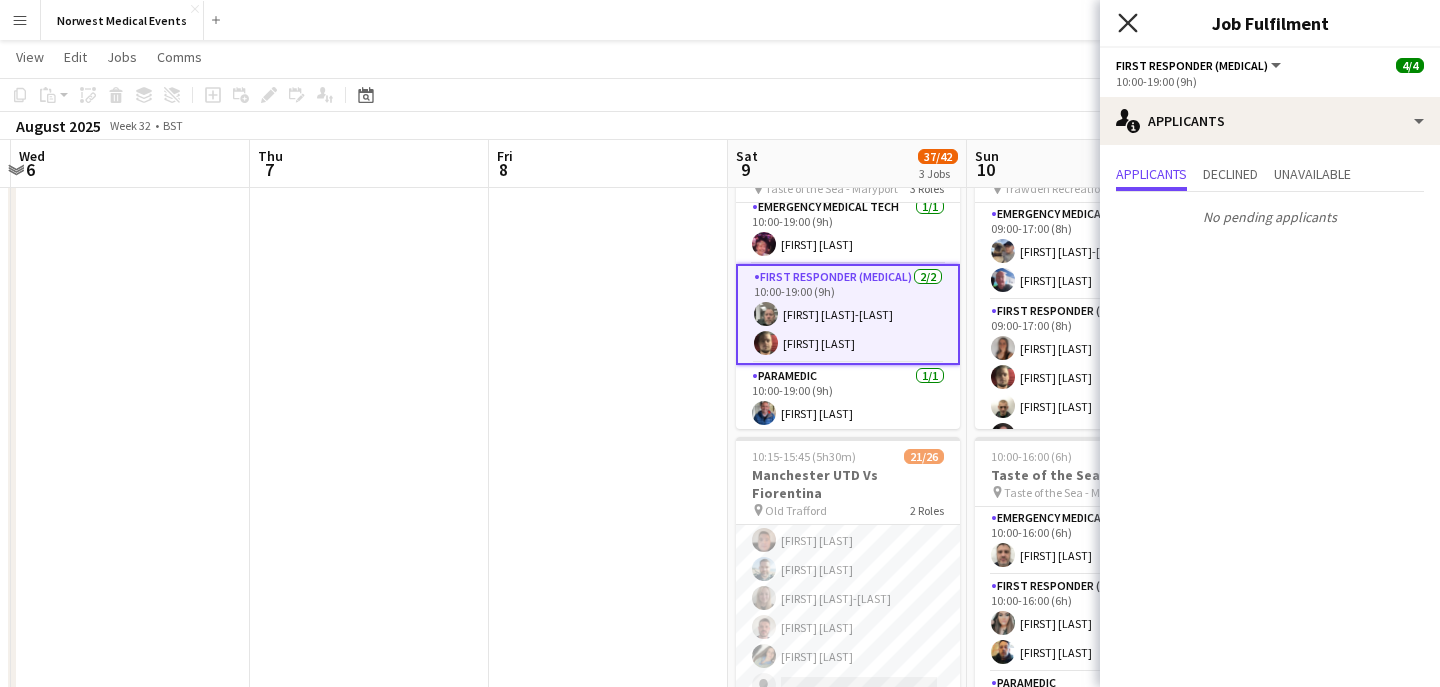click on "Close pop-in" 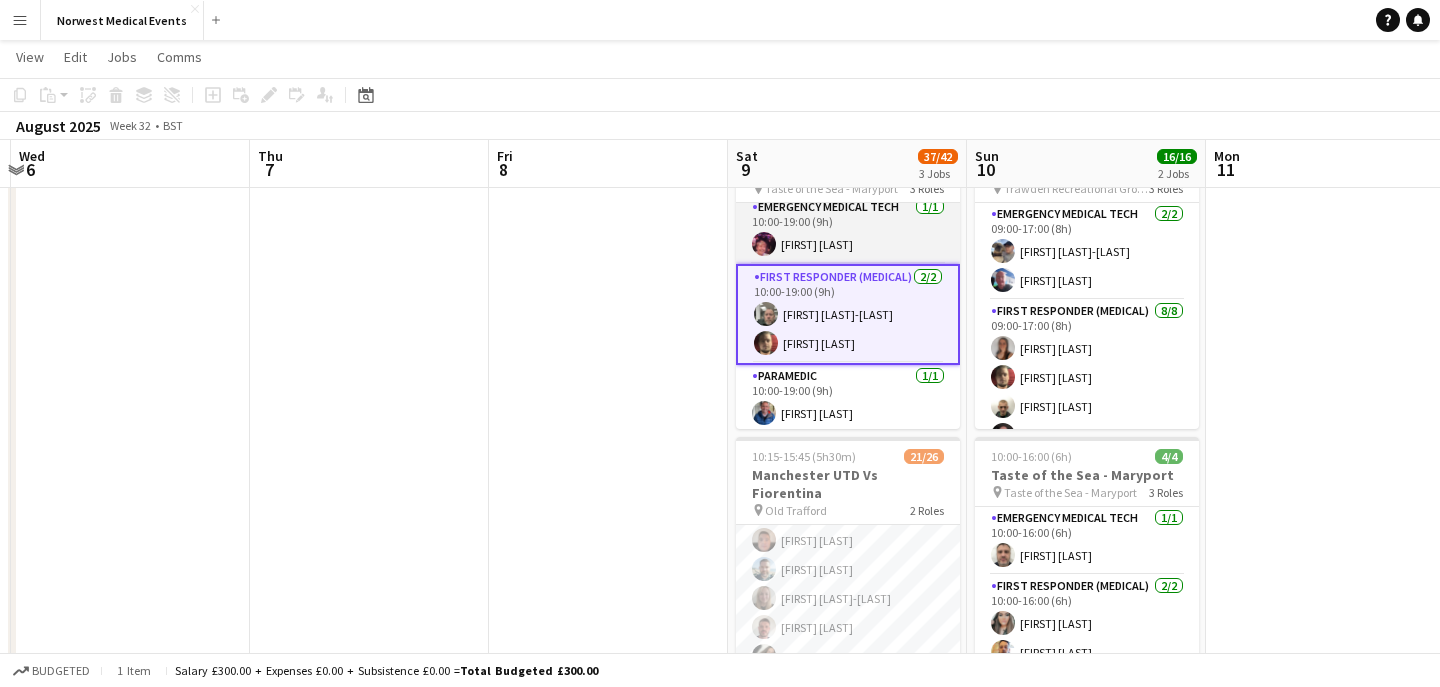 click on "Emergency Medical Tech    1/1   10:00-19:00 (9h)
Debbie Hartley" at bounding box center (848, 230) 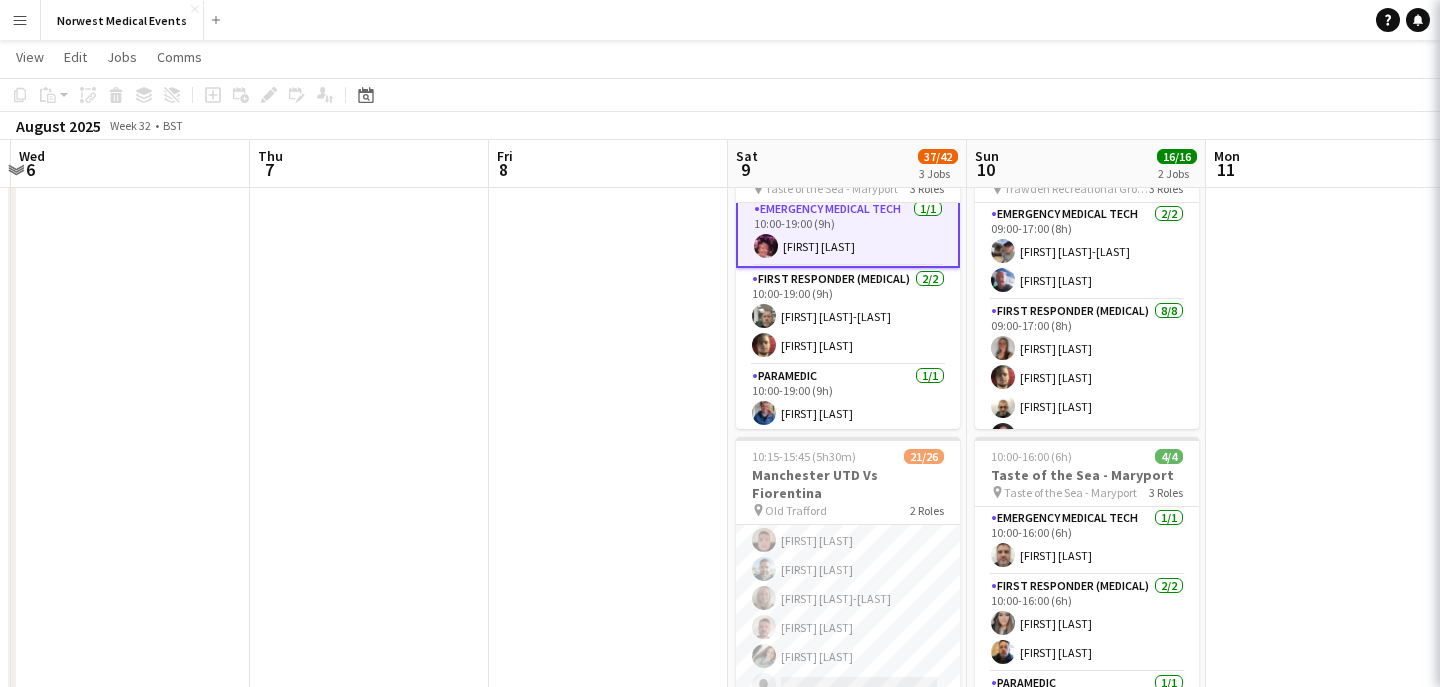 scroll, scrollTop: 9, scrollLeft: 0, axis: vertical 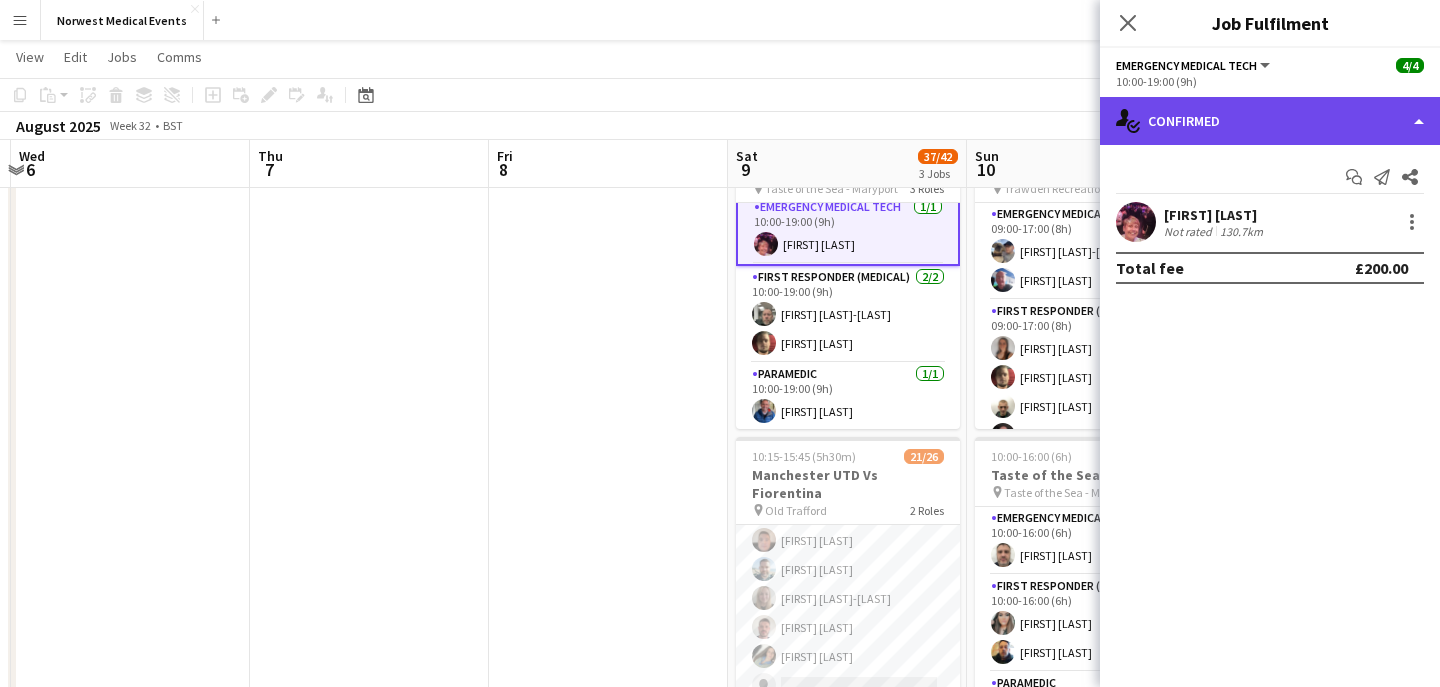 click on "single-neutral-actions-check-2
Confirmed" 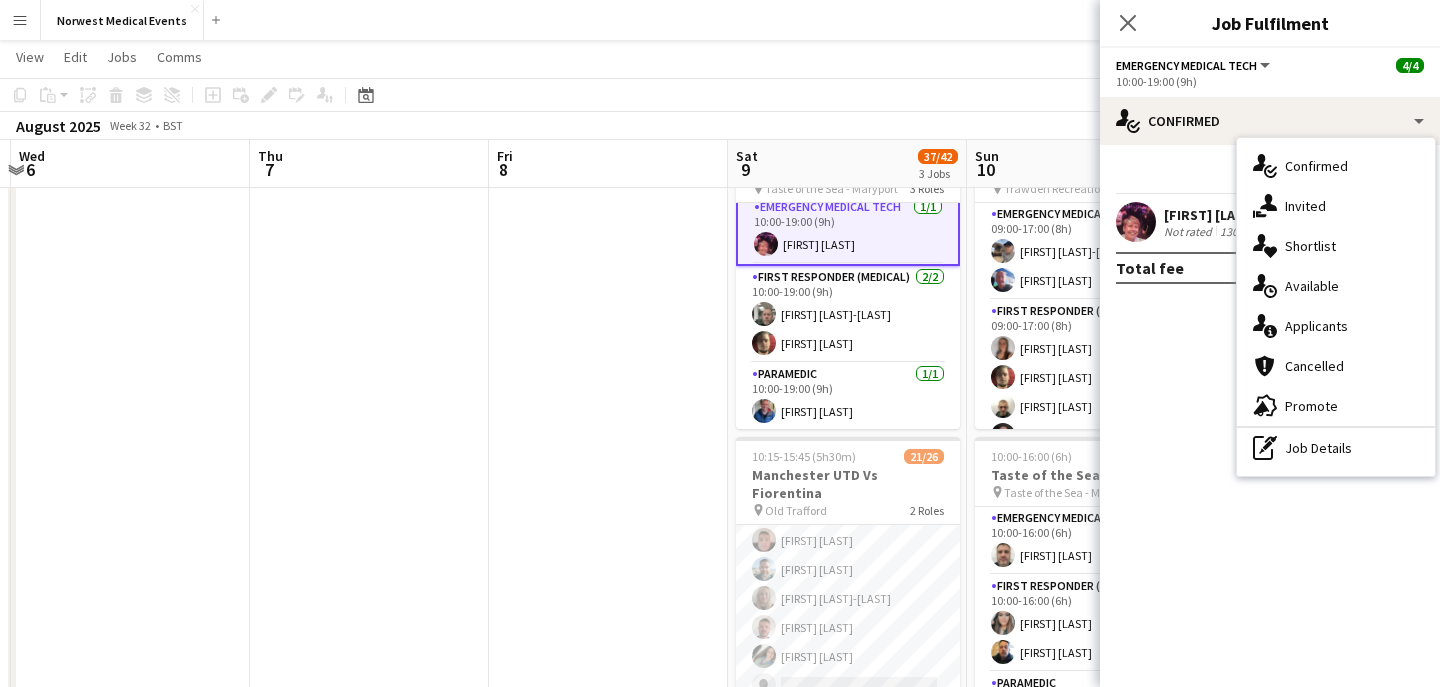 click on "single-neutral-actions-information
Applicants" at bounding box center [1336, 326] 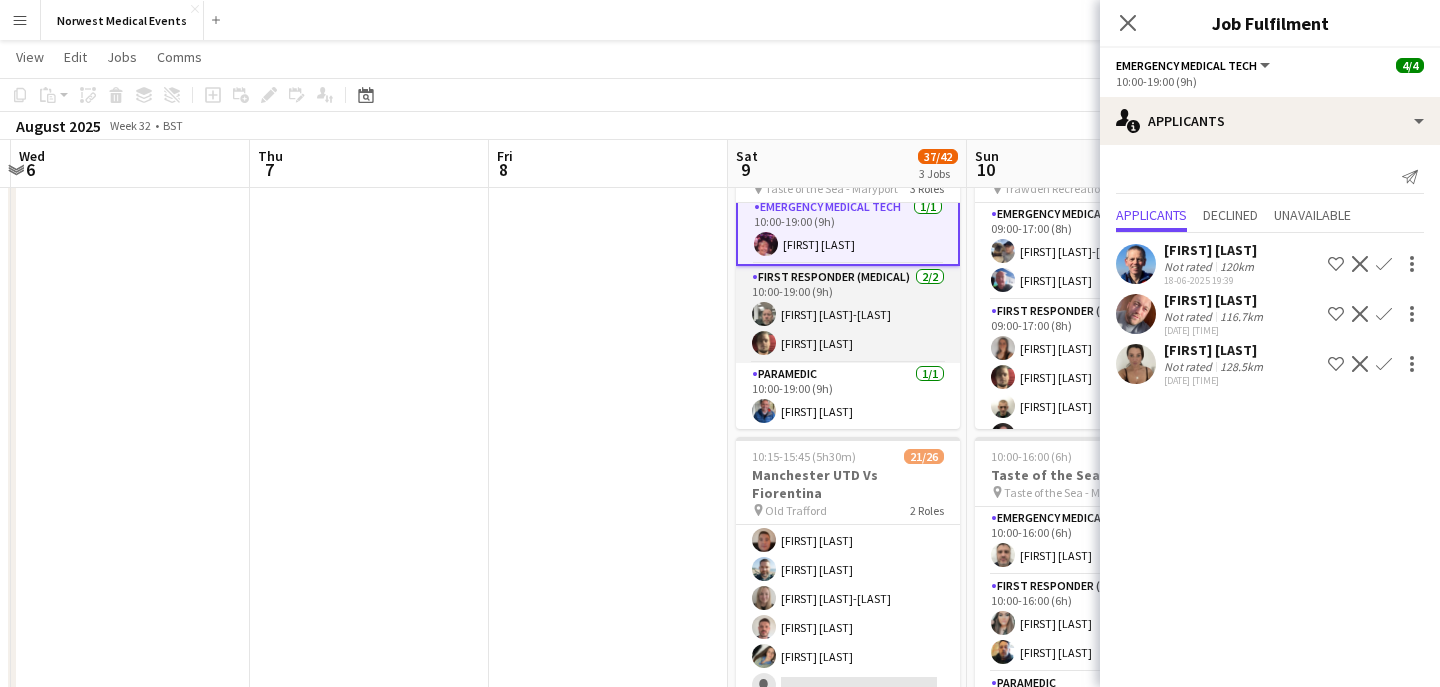scroll, scrollTop: 0, scrollLeft: 0, axis: both 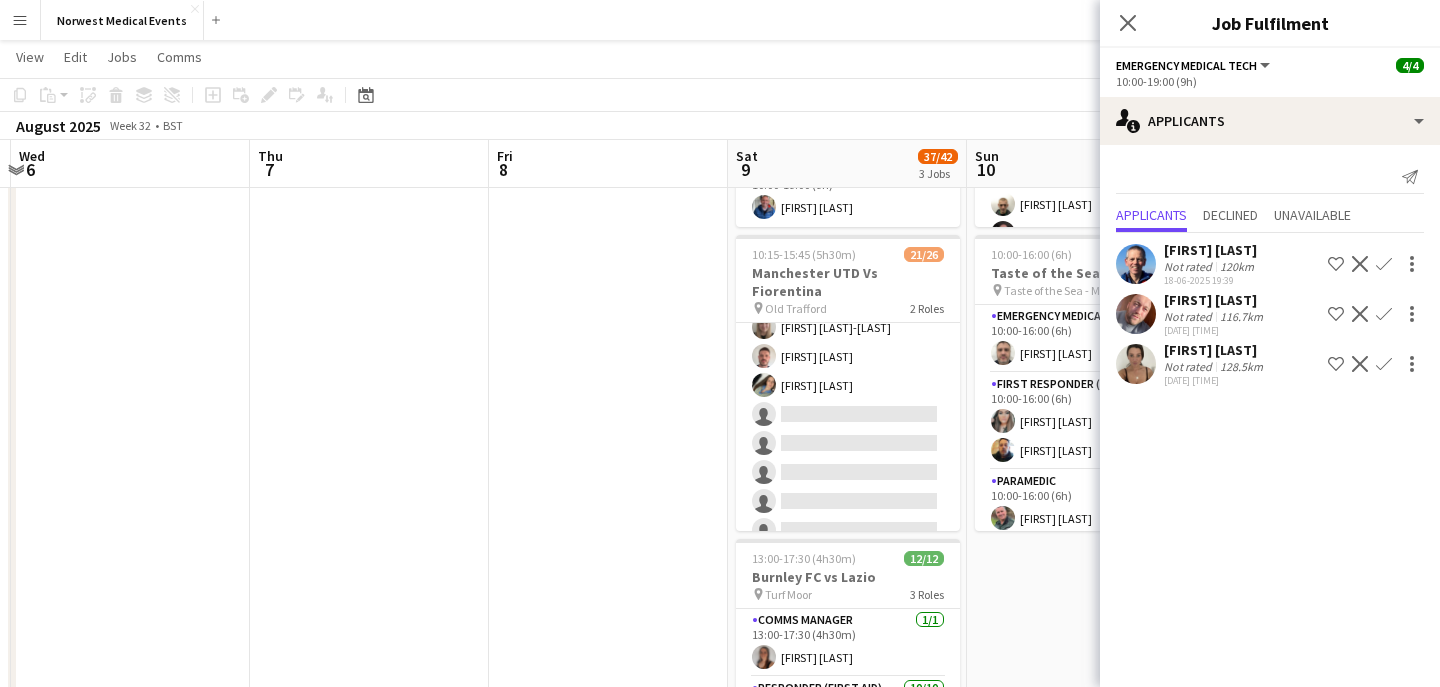 click on "Decline" 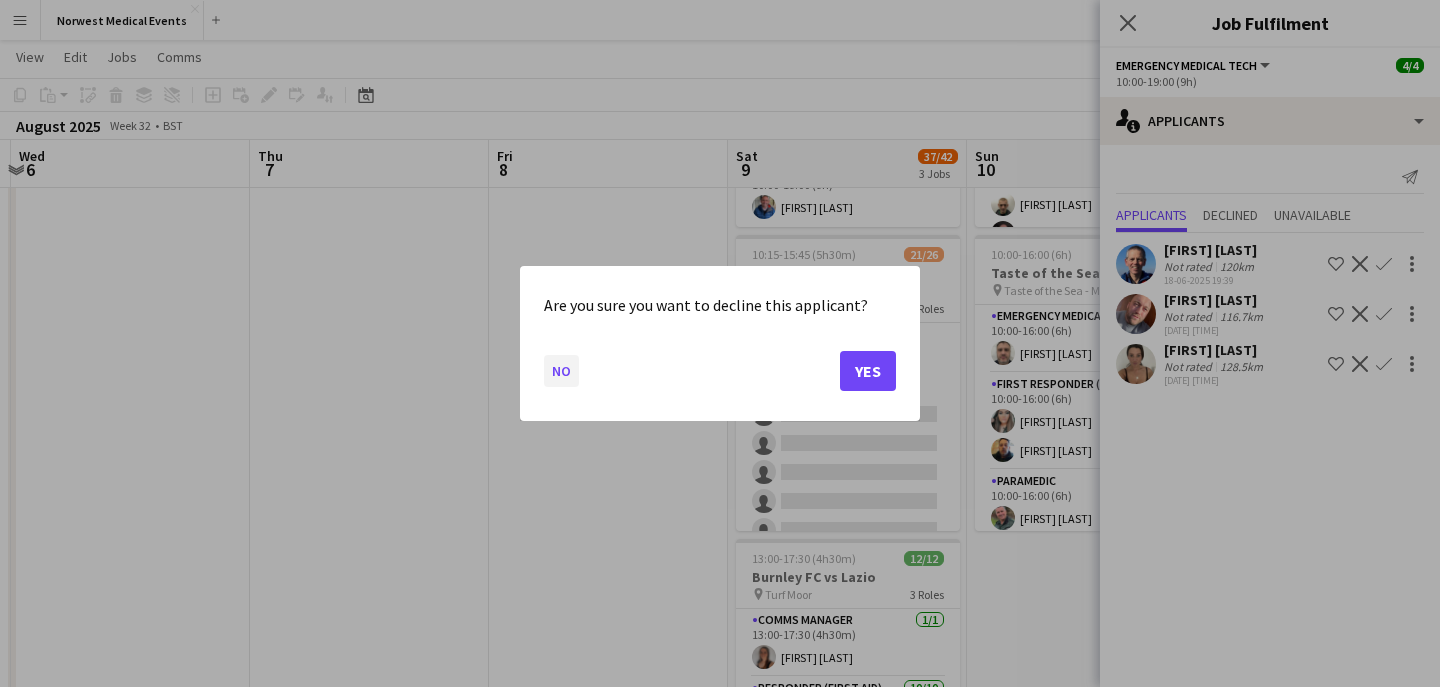 click on "No" 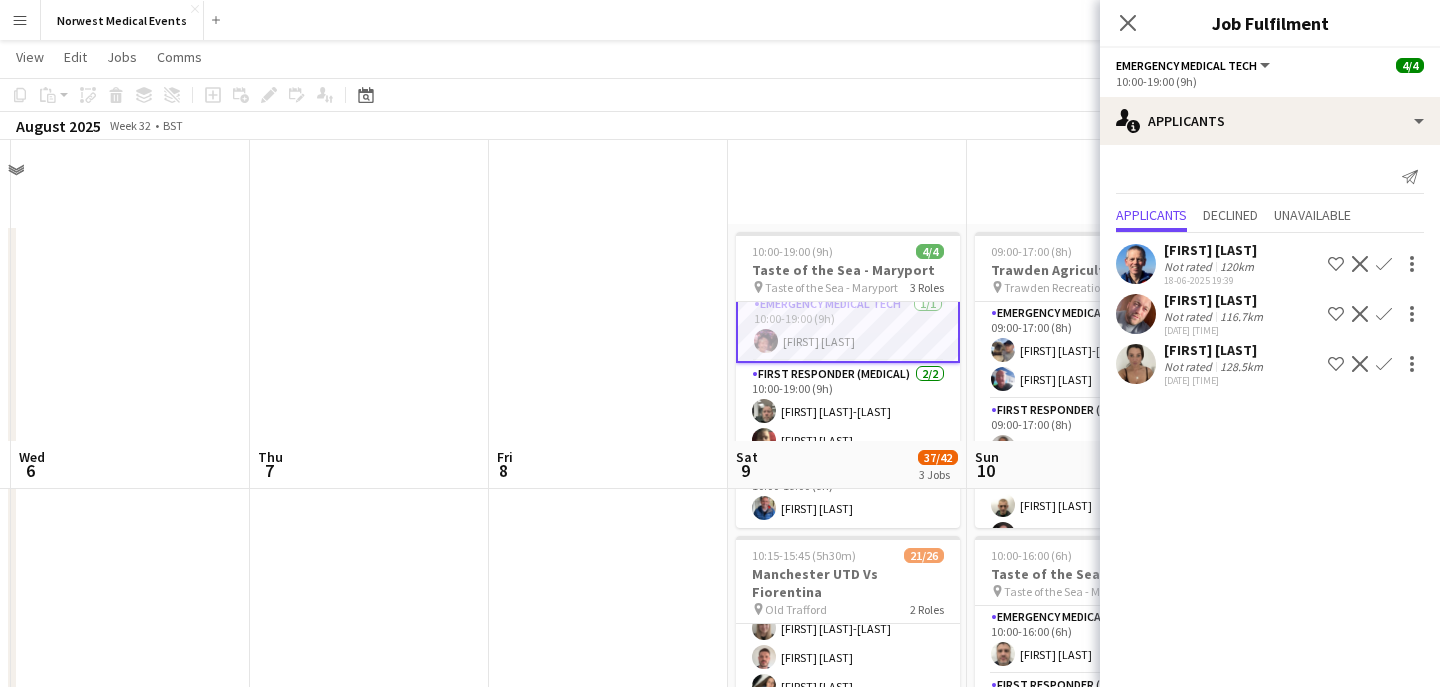 scroll, scrollTop: 301, scrollLeft: 0, axis: vertical 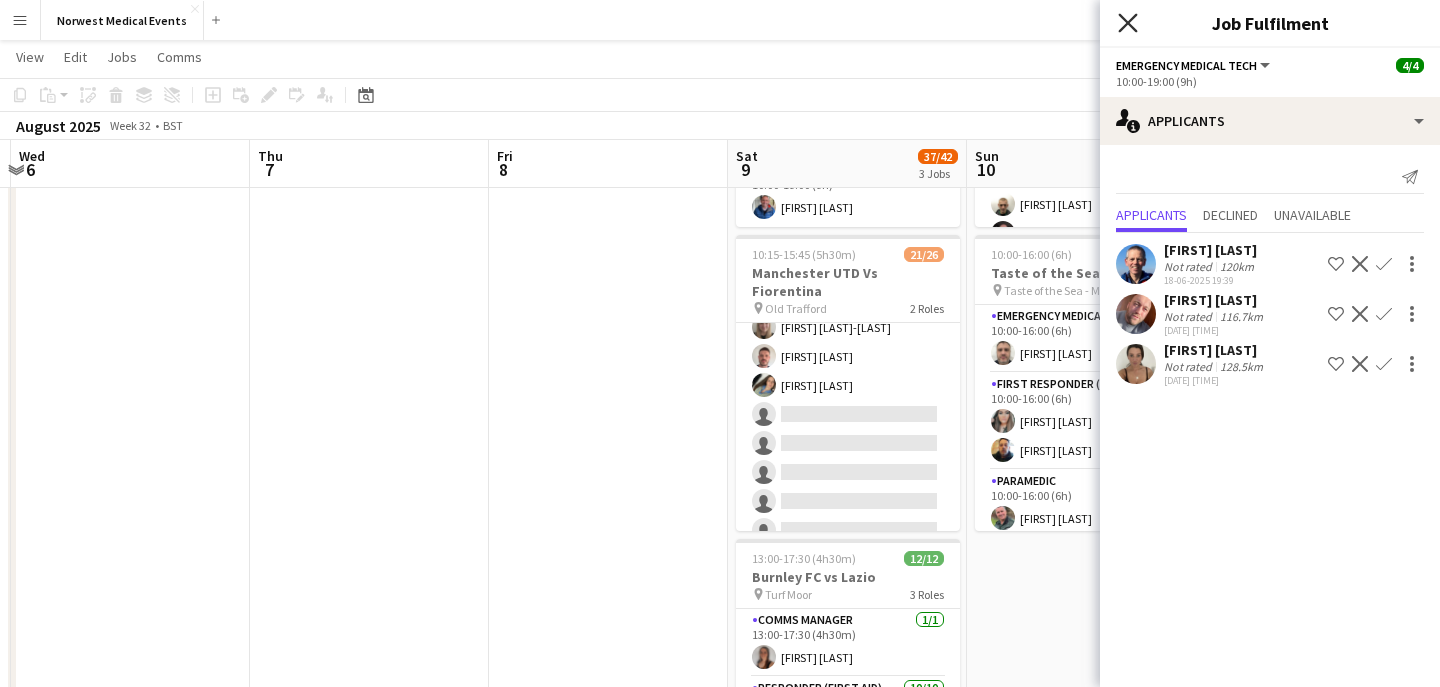 click 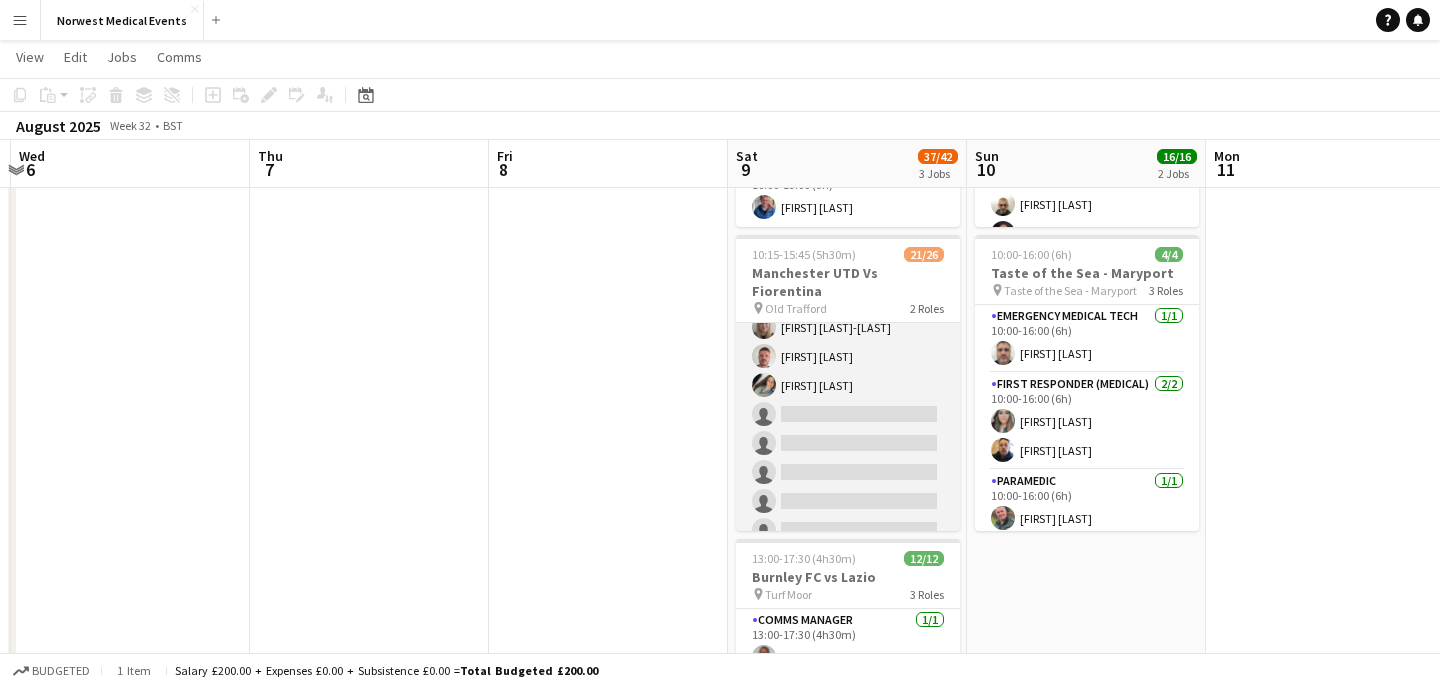 scroll, scrollTop: 606, scrollLeft: 0, axis: vertical 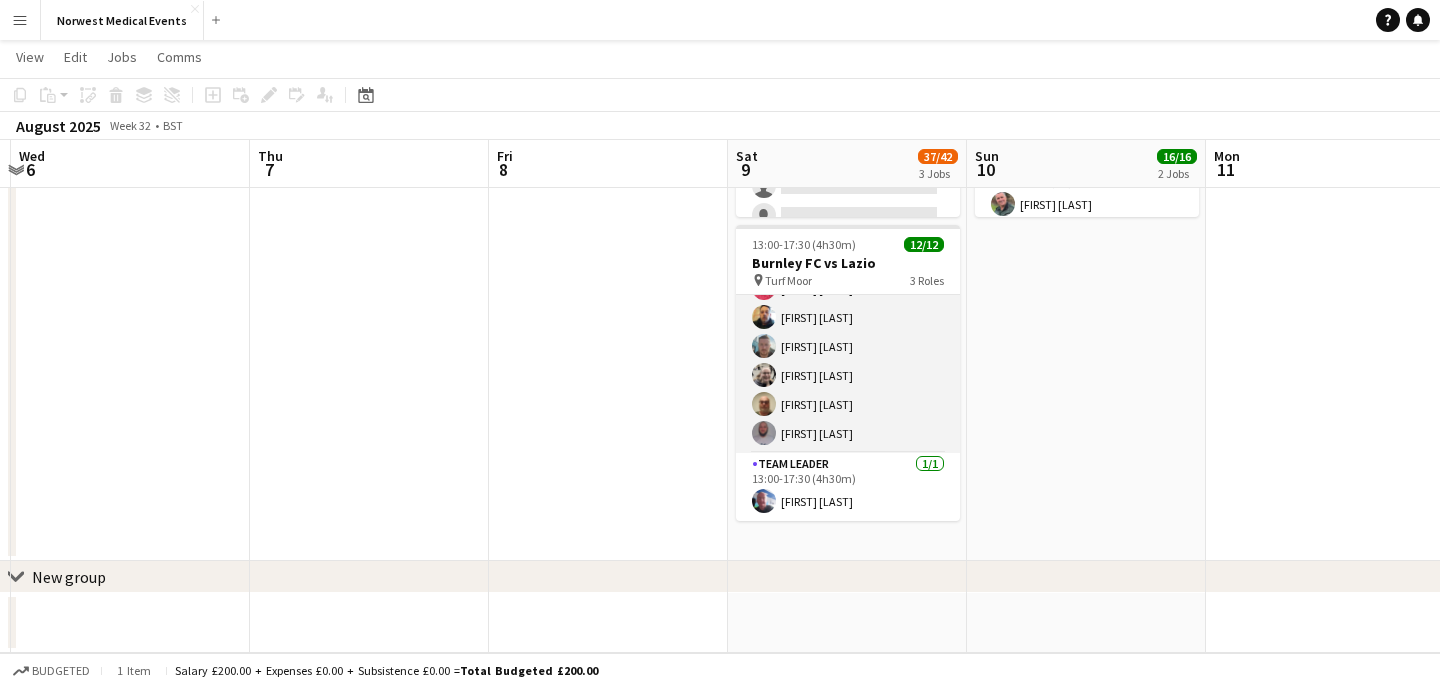 click on "Responder (First Aid)   10/10   13:00-17:30 (4h30m)
Paul Walmsley Samantha Wright David Brown Debie Walton Mark Smith Stuart Winstanley Steven Babington Aimee Johnson James Benstead Andrew Ingram" at bounding box center [848, 288] 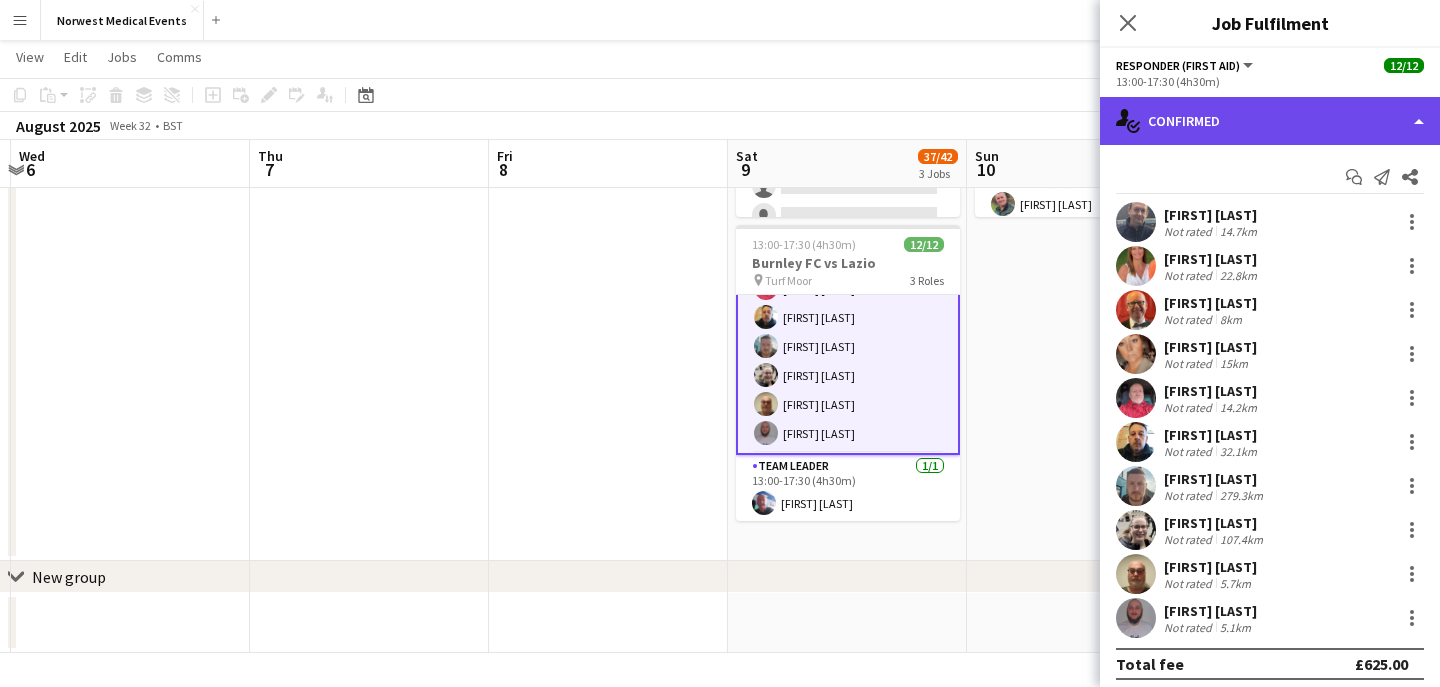 click on "single-neutral-actions-check-2
Confirmed" 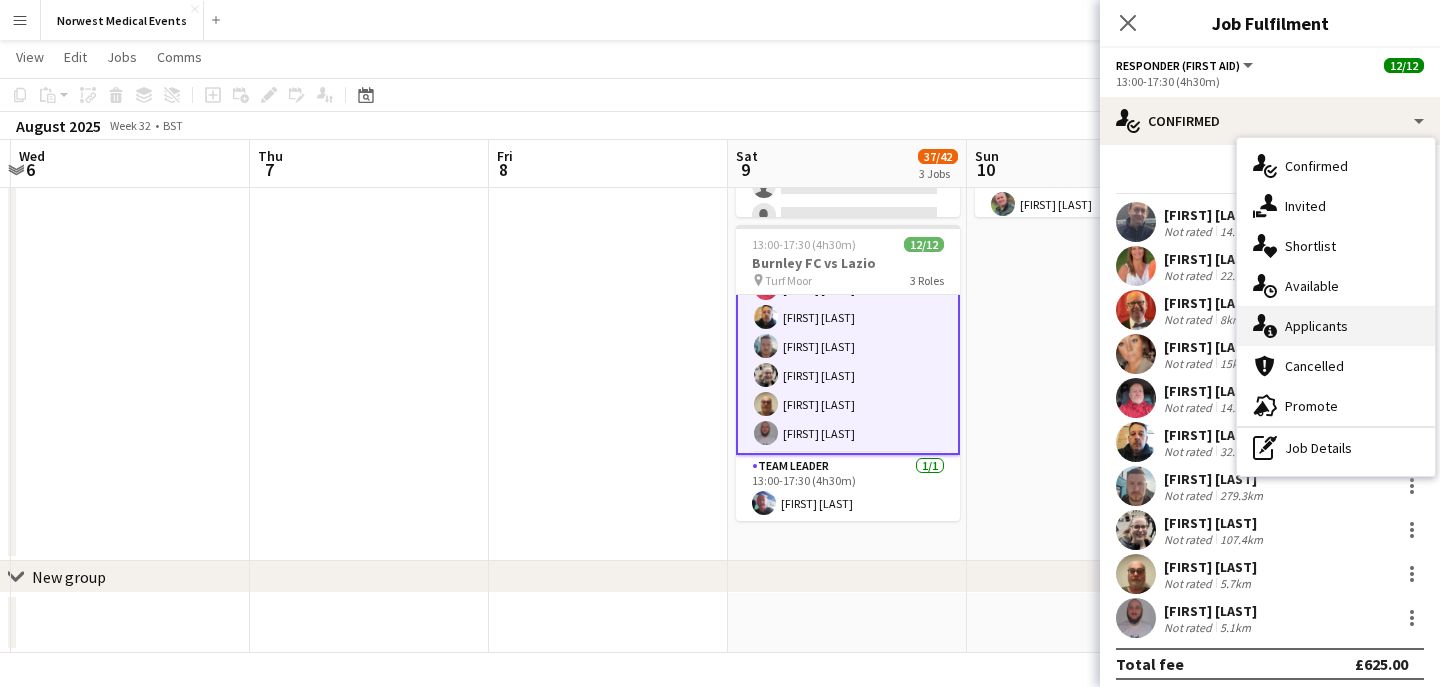 click on "single-neutral-actions-information
Applicants" at bounding box center (1336, 326) 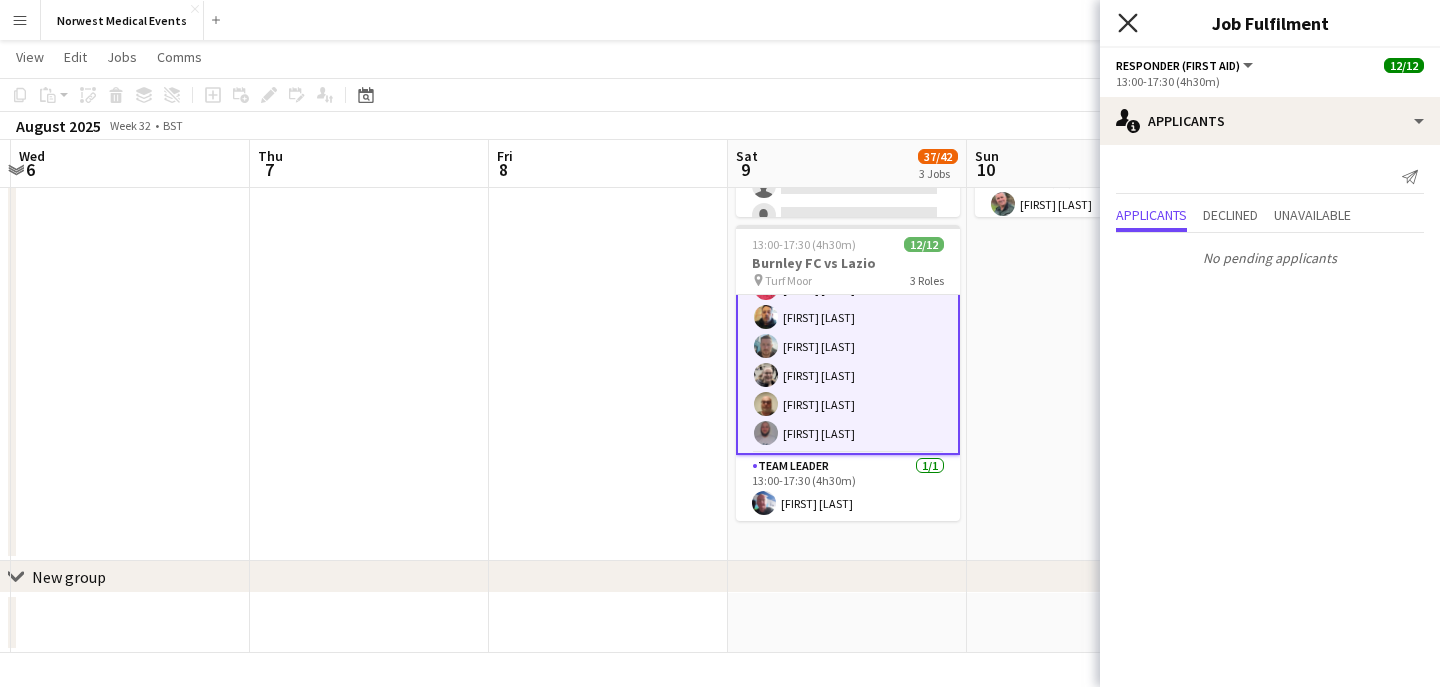 click on "Close pop-in" 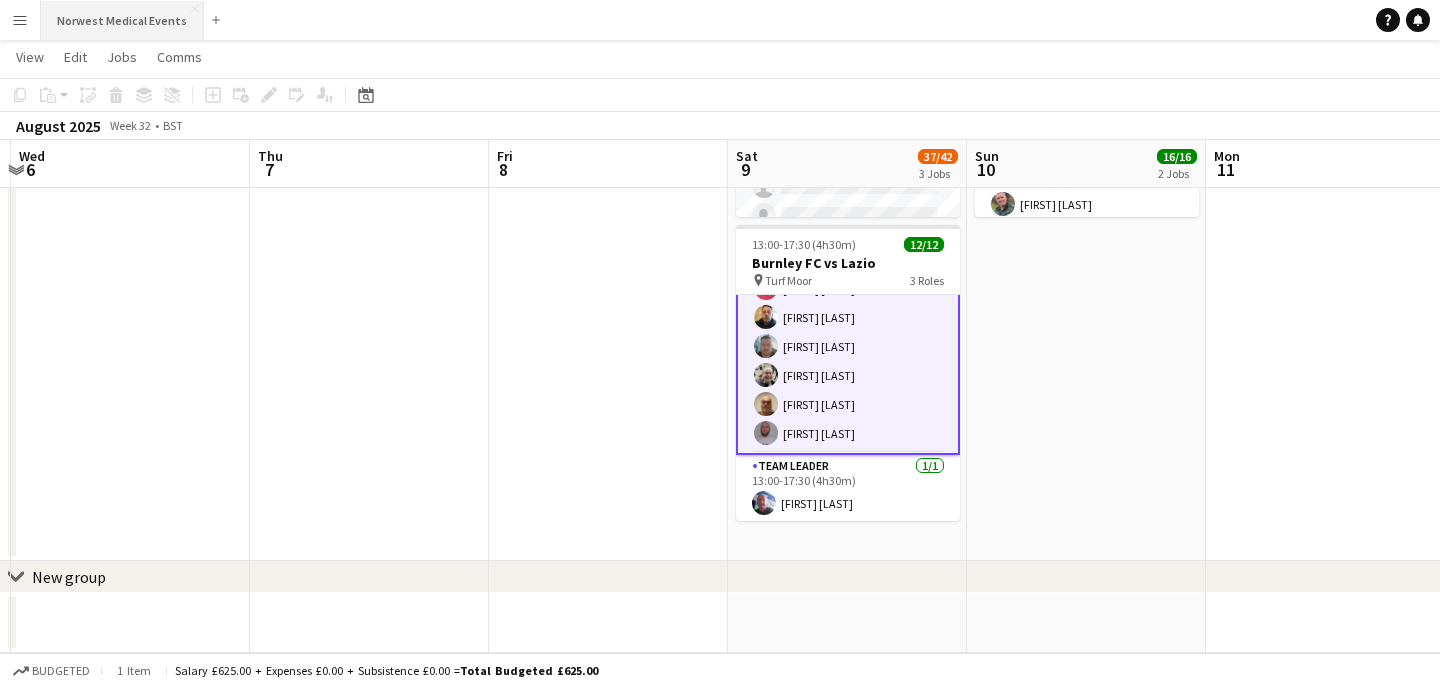 click on "Norwest Medical Events
Close" at bounding box center [122, 20] 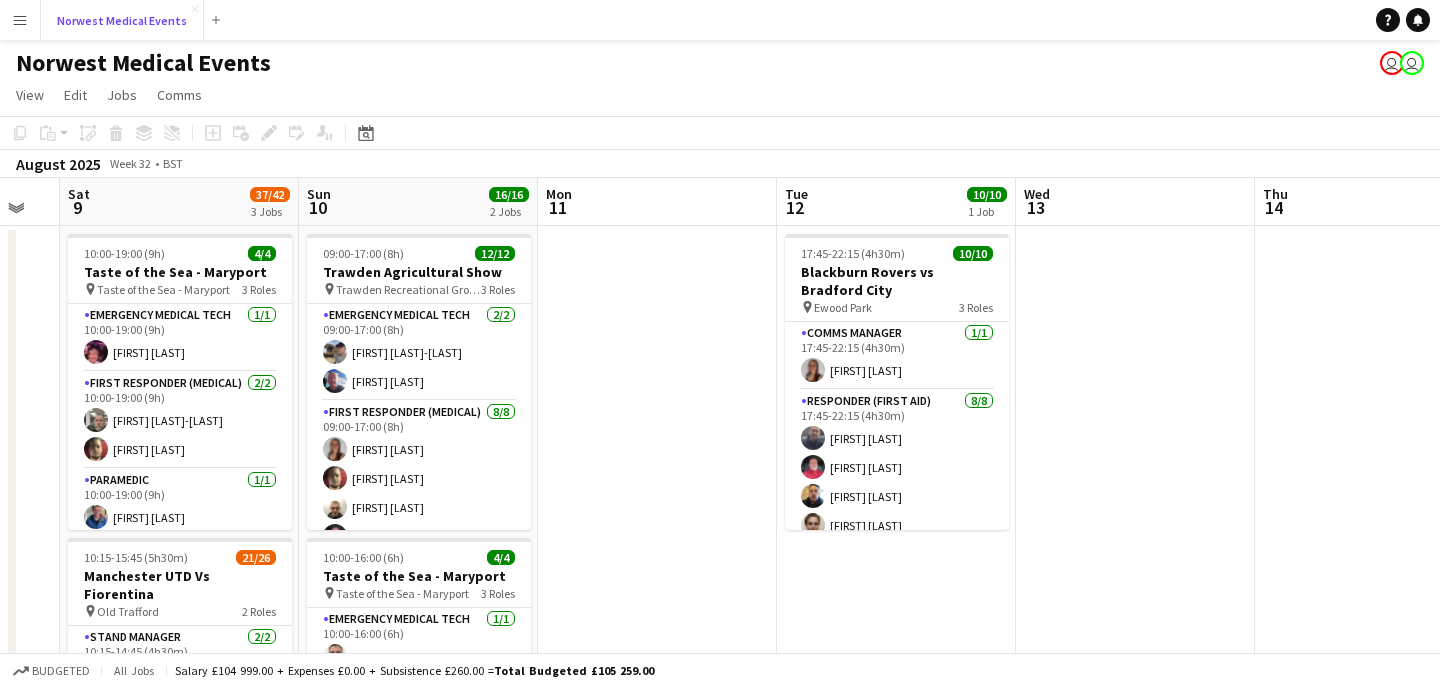 scroll, scrollTop: 0, scrollLeft: 845, axis: horizontal 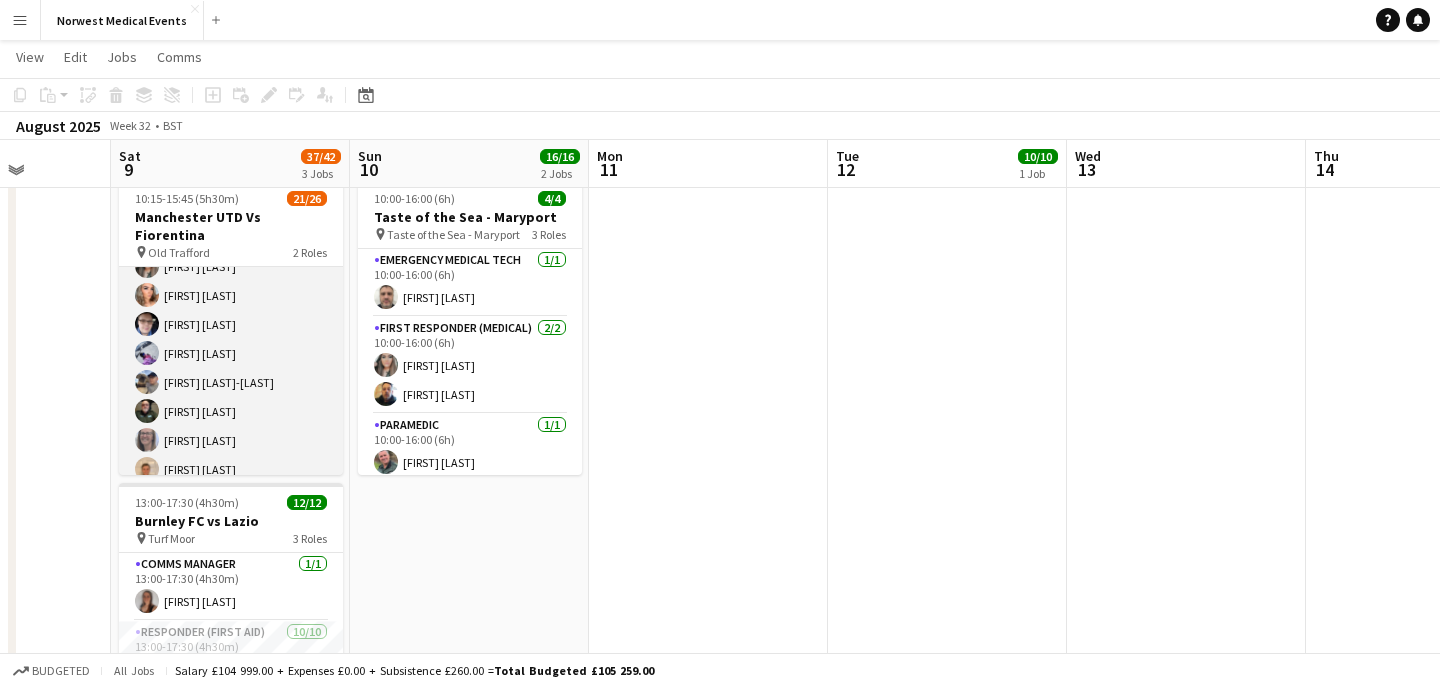 click on "First Responder (Medical) 19/24 [TIME]-[TIME] ([DURATION])
[FIRST] [LAST] [FIRST] [LAST] [FIRST] [LAST] [FIRST] [LAST] [FIRST] [LAST] [FIRST] [LAST] [FIRST] [LAST] [FIRST] [LAST] [FIRST] [LAST] [FIRST] [LAST] [FIRST] [LAST] [FIRST] [LAST] [FIRST] [LAST] [FIRST] [LAST] [FIRST] [LAST]
single-neutral-actions
single-neutral-actions
single-neutral-actions
single-neutral-actions
single-neutral-actions
single-neutral-actions" at bounding box center [231, 585] 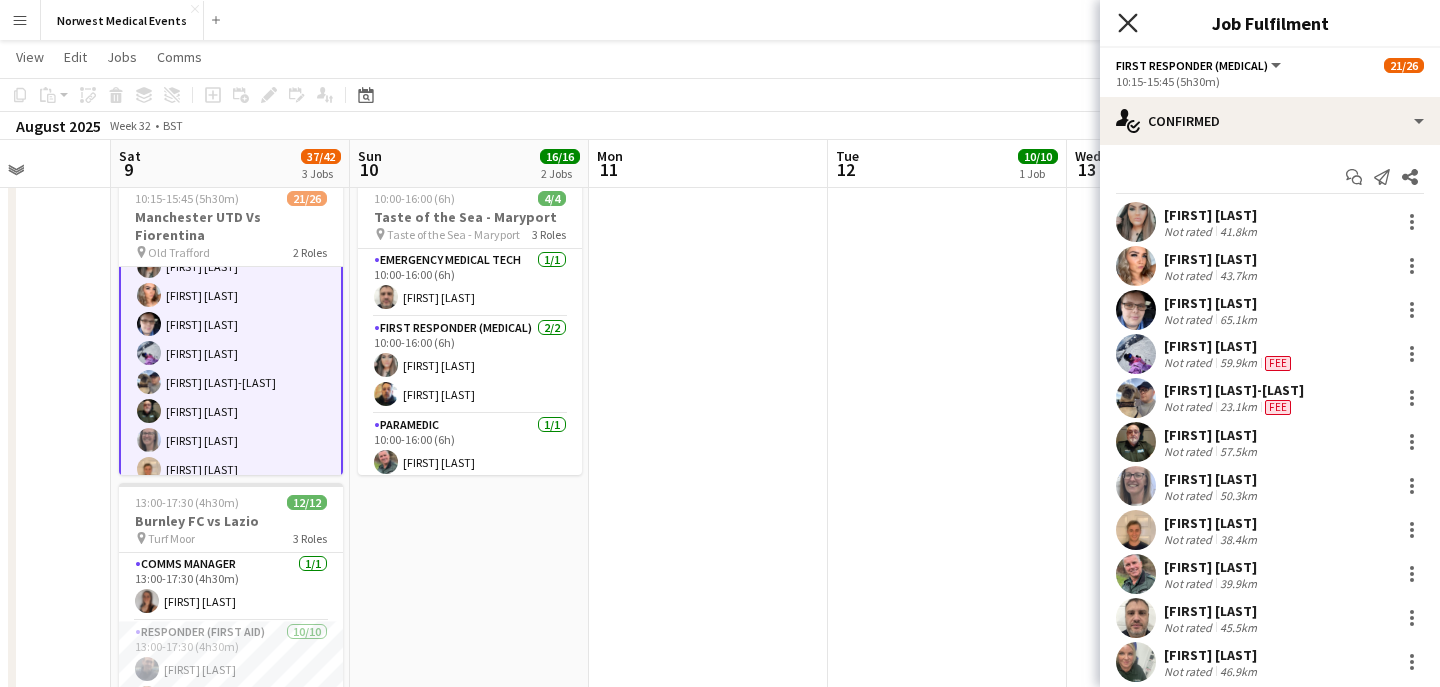click 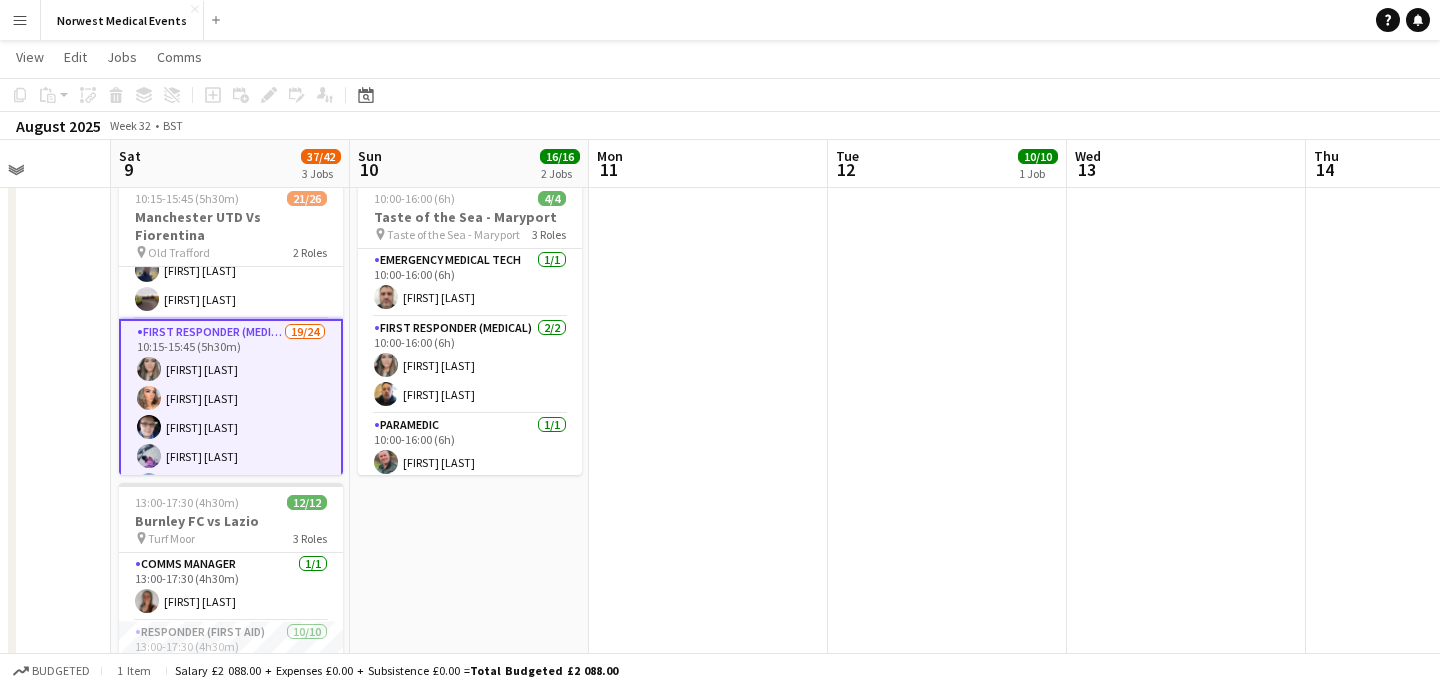 scroll, scrollTop: 0, scrollLeft: 0, axis: both 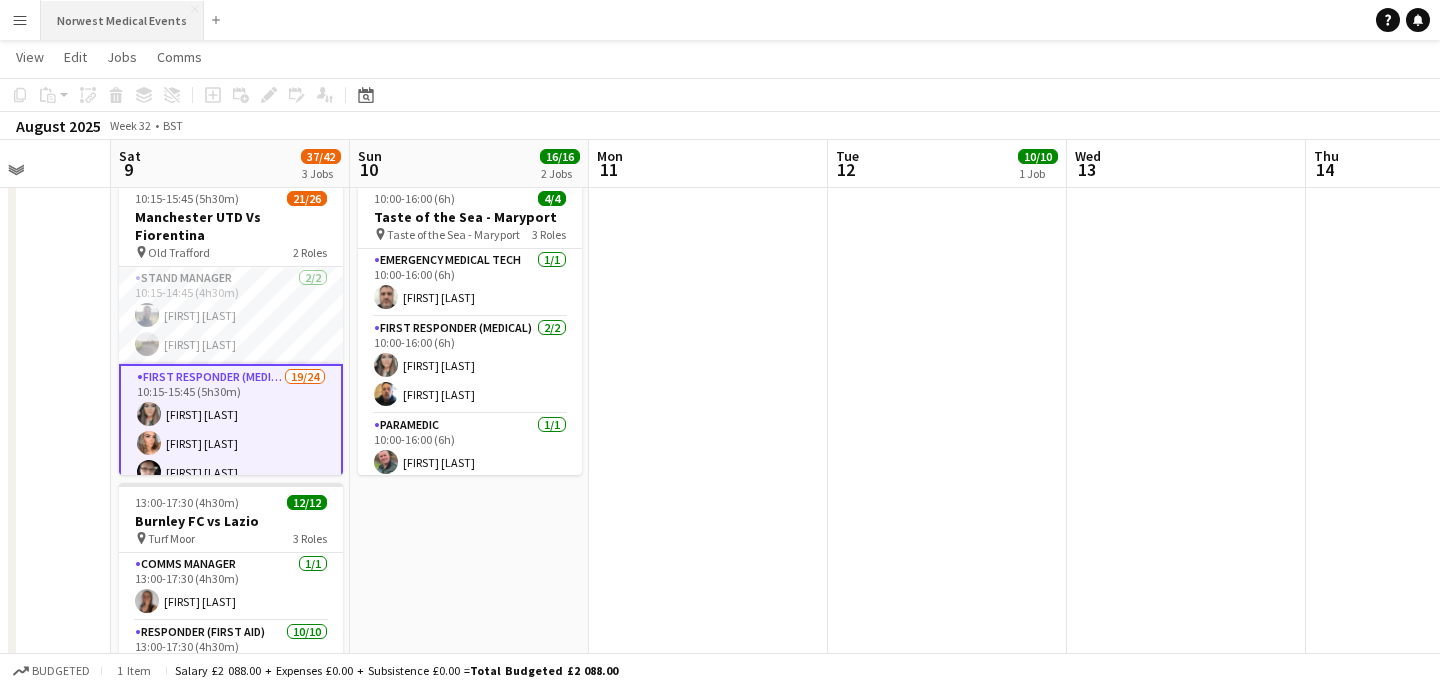 click on "Norwest Medical Events
Close" at bounding box center [122, 20] 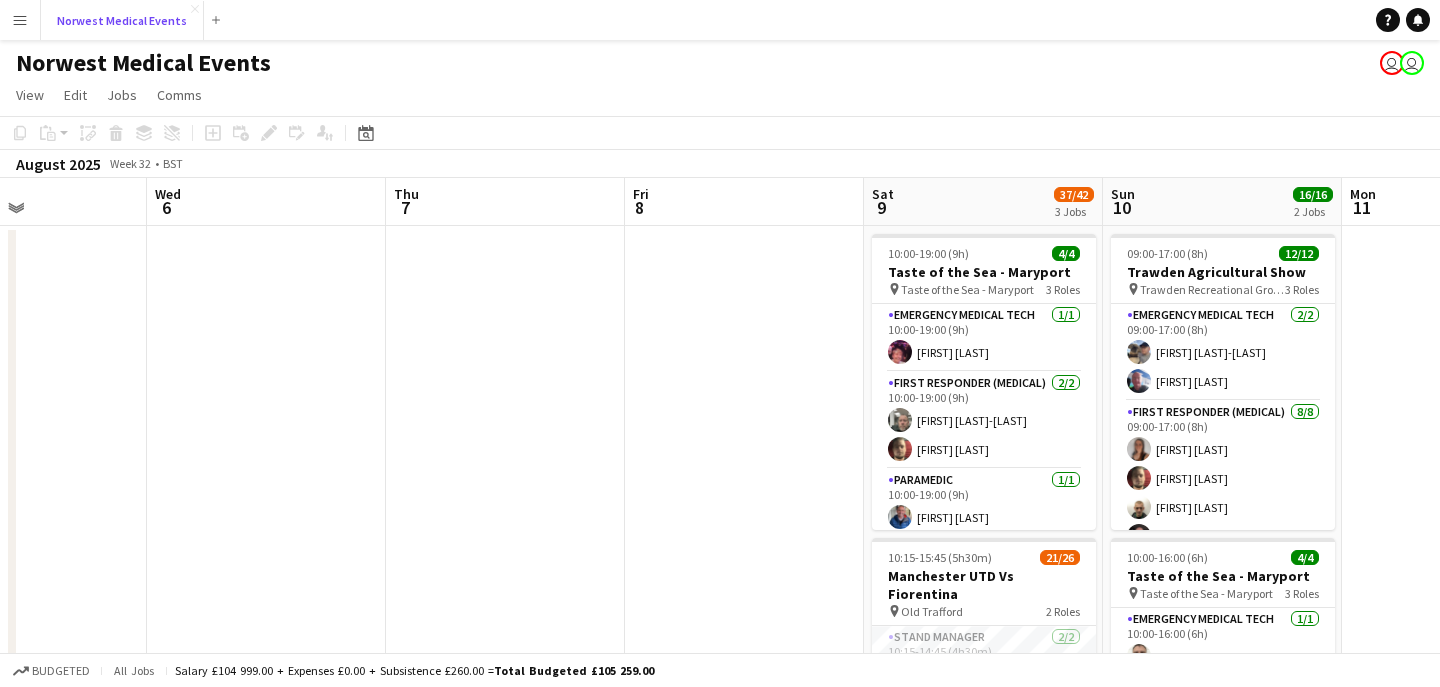scroll, scrollTop: 0, scrollLeft: 574, axis: horizontal 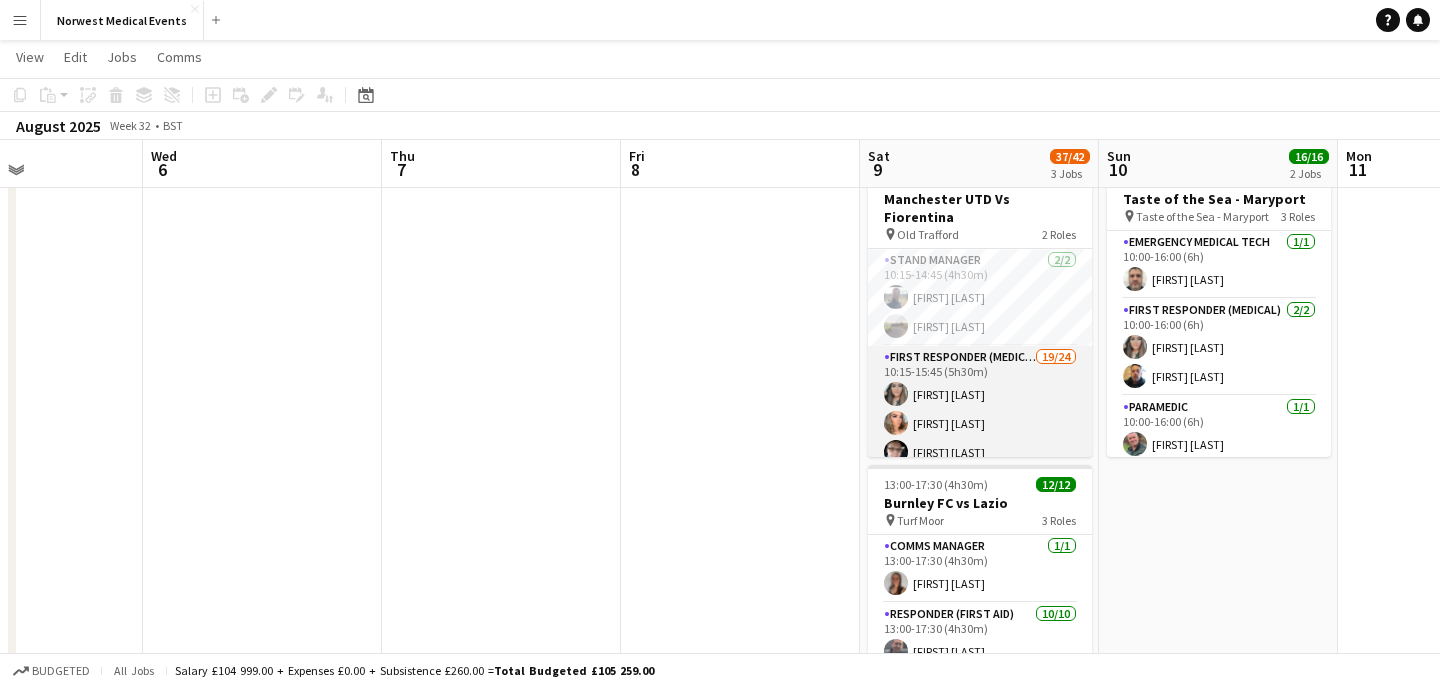 click on "First Responder (Medical) 19/24 [TIME]-[TIME] ([DURATION])
[FIRST] [LAST] [FIRST] [LAST] [FIRST] [LAST] [FIRST] [LAST] [FIRST] [LAST] [FIRST] [LAST] [FIRST] [LAST] [FIRST] [LAST] [FIRST] [LAST] [FIRST] [LAST] [FIRST] [LAST] [FIRST] [LAST] [FIRST] [LAST] [FIRST] [LAST] [FIRST] [LAST]
single-neutral-actions
single-neutral-actions
single-neutral-actions
single-neutral-actions
single-neutral-actions
single-neutral-actions" at bounding box center [980, 713] 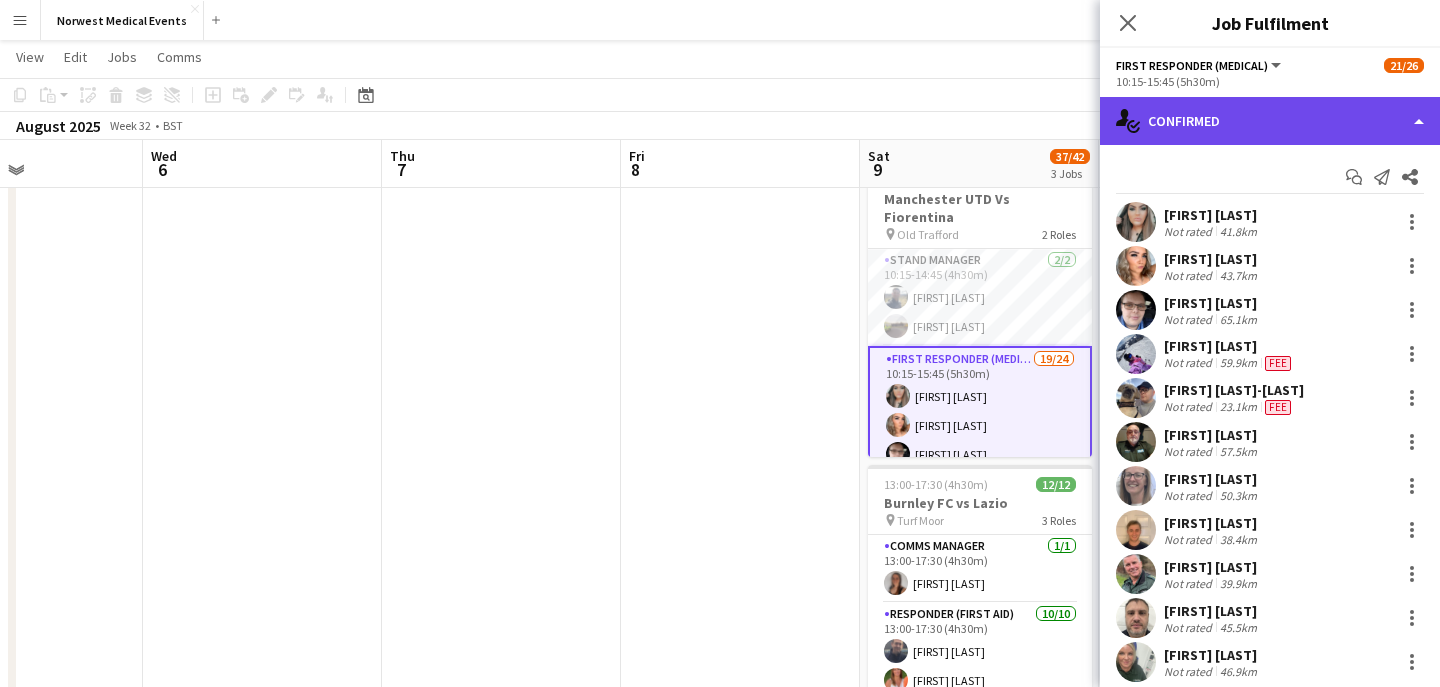 click on "single-neutral-actions-check-2
Confirmed" 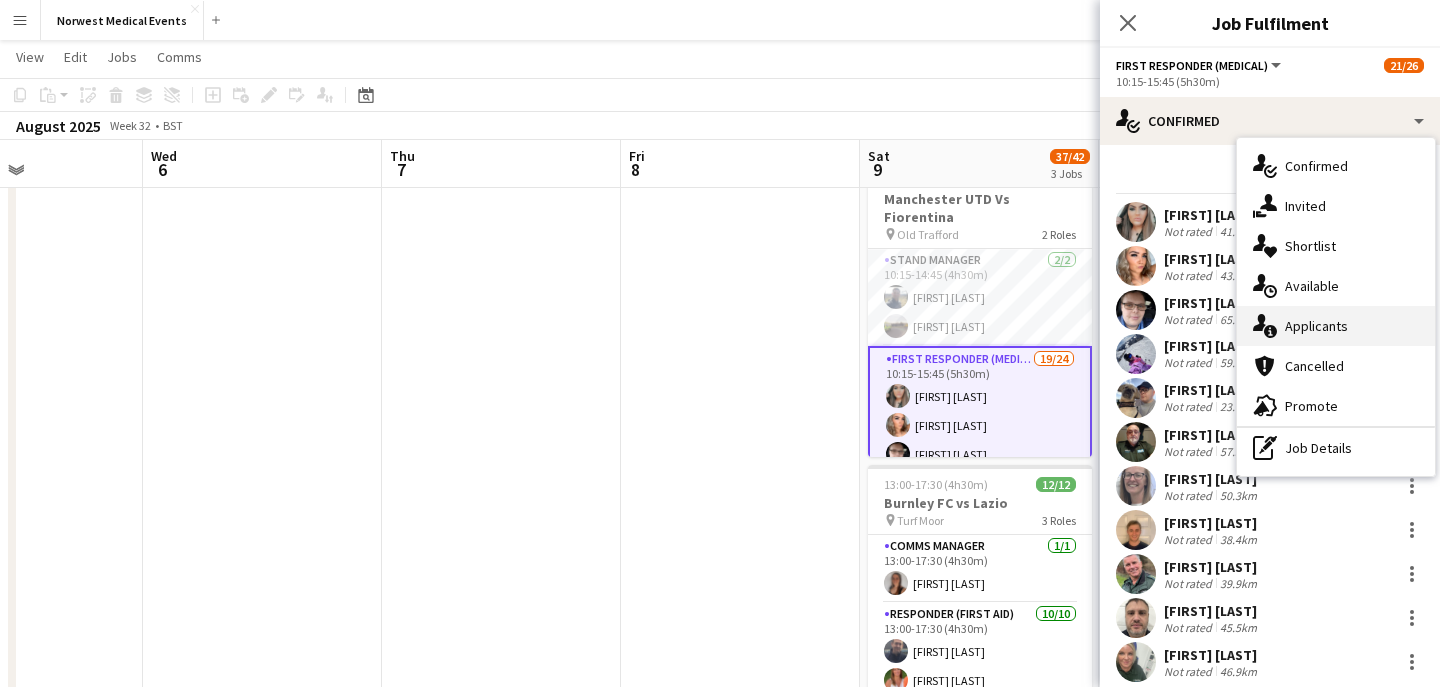 click on "single-neutral-actions-information
Applicants" at bounding box center [1336, 326] 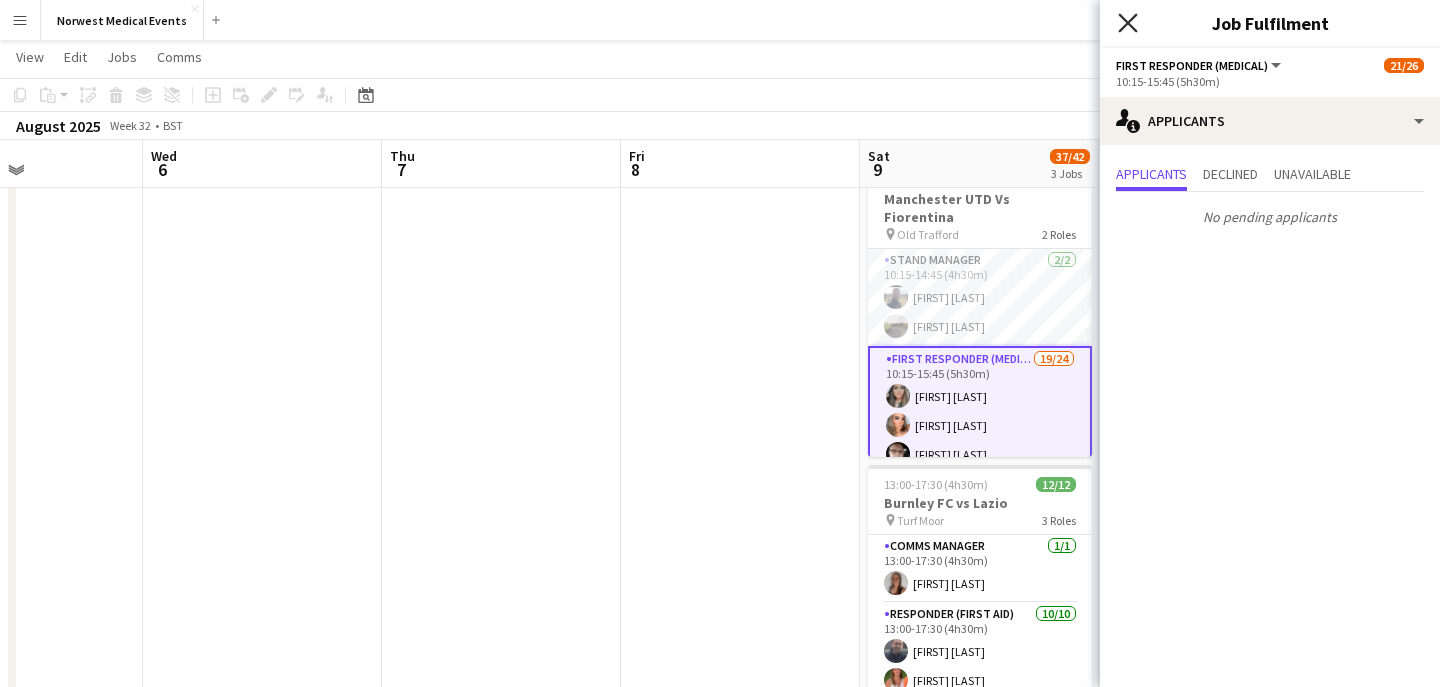 click 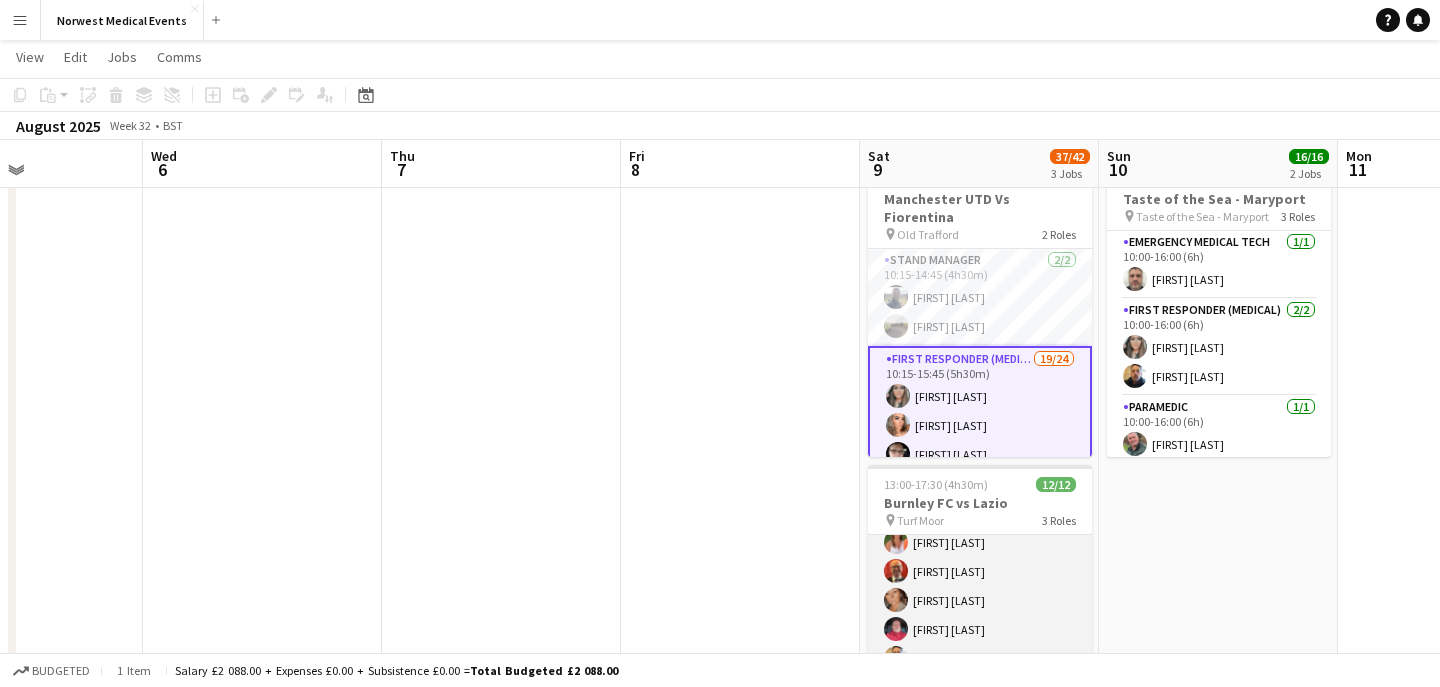 scroll, scrollTop: 239, scrollLeft: 0, axis: vertical 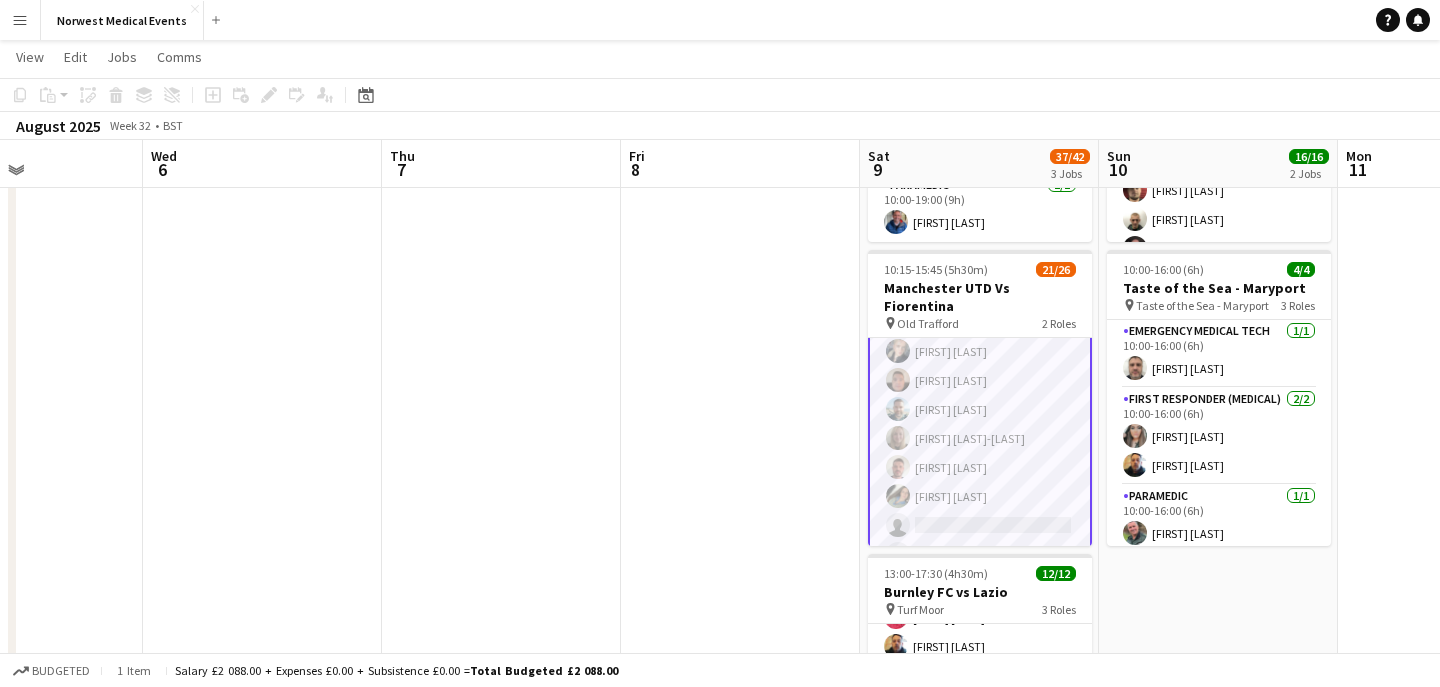 click on "First Responder (Medical) 19/24 [TIME]-[TIME] ([DURATION])
[FIRST] [LAST] [FIRST] [LAST] [FIRST] [LAST] [FIRST] [LAST] [FIRST] [LAST] [FIRST] [LAST] [FIRST] [LAST] [FIRST] [LAST] [FIRST] [LAST] [FIRST] [LAST] [FIRST] [LAST] [FIRST] [LAST] [FIRST] [LAST] [FIRST] [LAST] [FIRST] [LAST]
single-neutral-actions
single-neutral-actions
single-neutral-actions
single-neutral-actions
single-neutral-actions
single-neutral-actions" at bounding box center (980, 293) 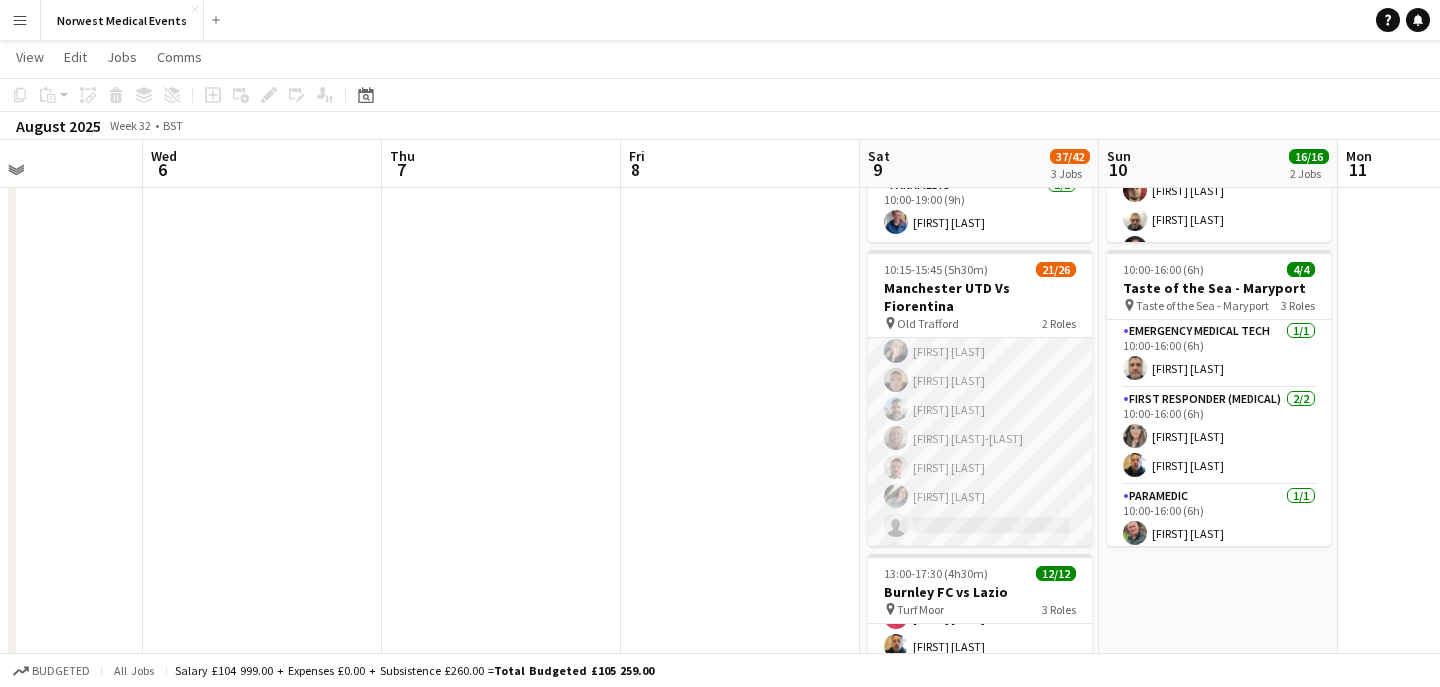 click on "First Responder (Medical) 19/24 [TIME]-[TIME] ([DURATION])
[FIRST] [LAST] [FIRST] [LAST] [FIRST] [LAST] [FIRST] [LAST] [FIRST] [LAST] [FIRST] [LAST] [FIRST] [LAST] [FIRST] [LAST] [FIRST] [LAST] [FIRST] [LAST] [FIRST] [LAST] [FIRST] [LAST] [FIRST] [LAST] [FIRST] [LAST] [FIRST] [LAST]
single-neutral-actions
single-neutral-actions
single-neutral-actions
single-neutral-actions
single-neutral-actions
single-neutral-actions" at bounding box center [980, 293] 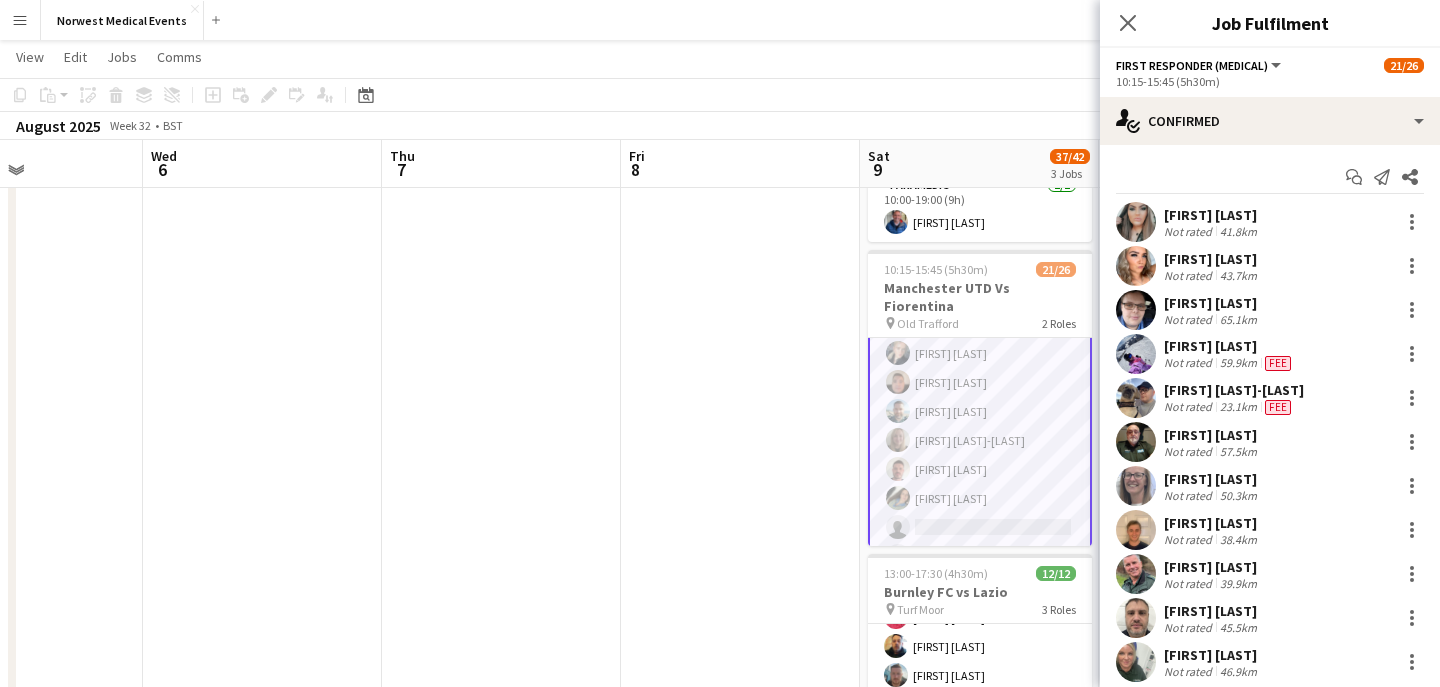 scroll, scrollTop: 511, scrollLeft: 0, axis: vertical 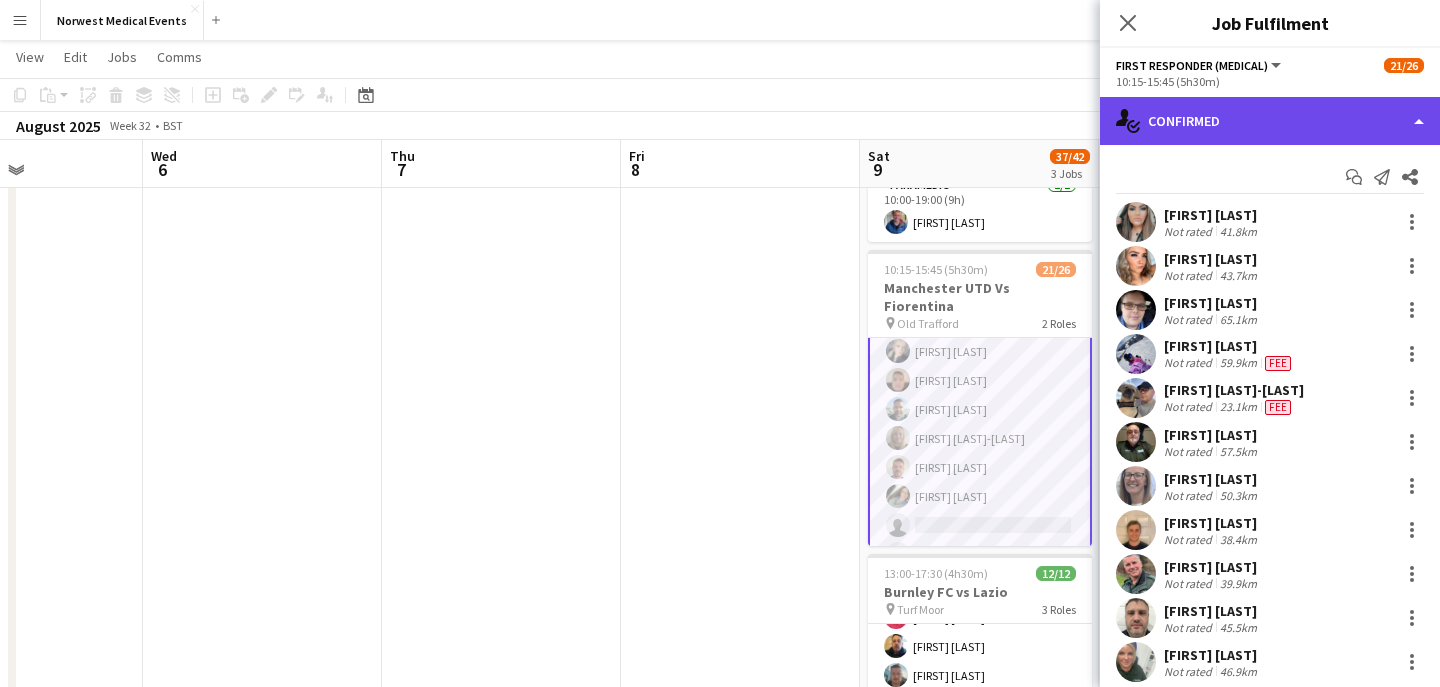 click on "single-neutral-actions-check-2
Confirmed" 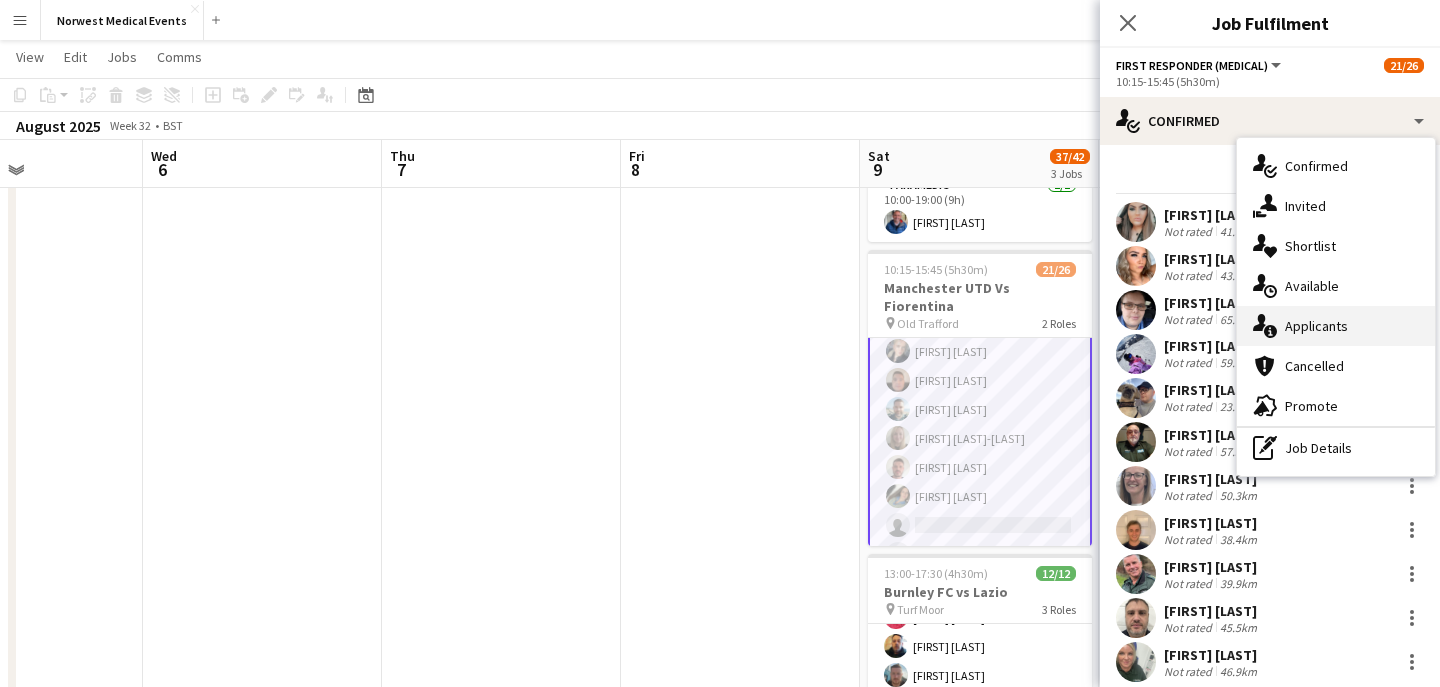click on "single-neutral-actions-information
Applicants" at bounding box center (1336, 326) 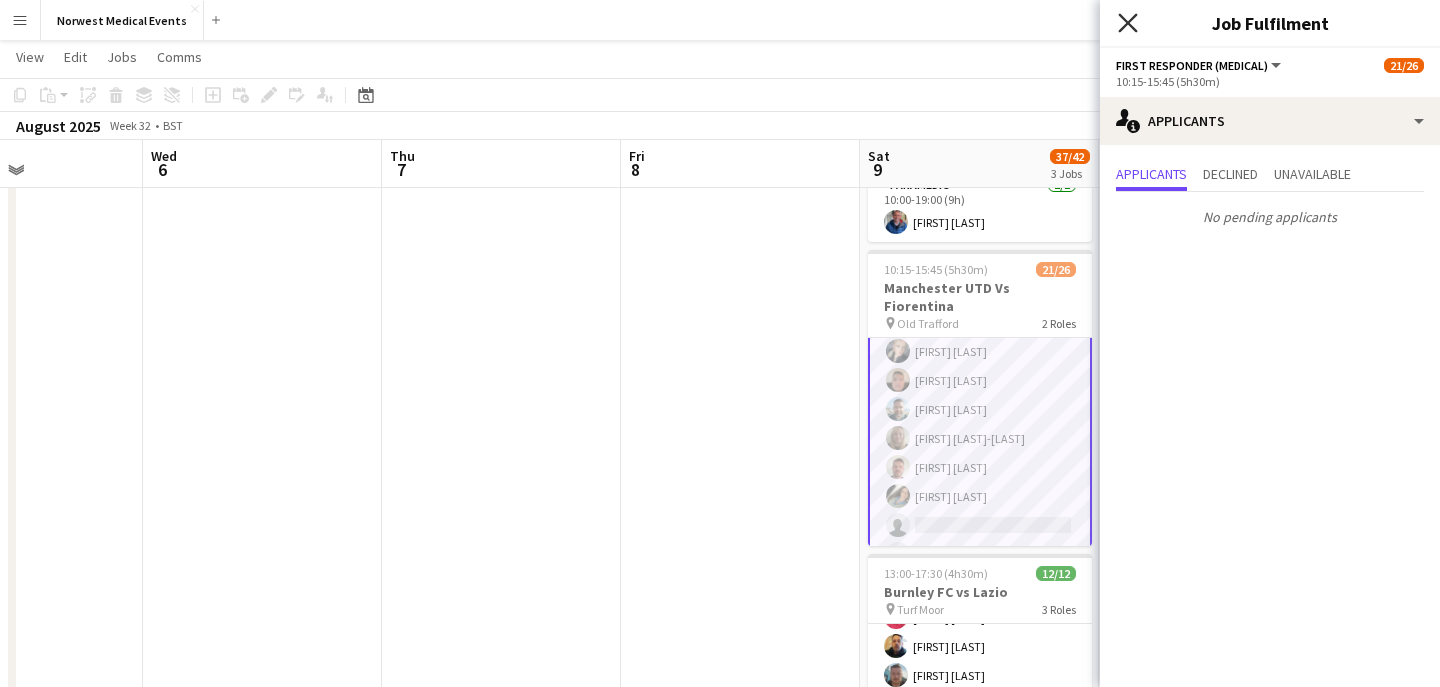 click 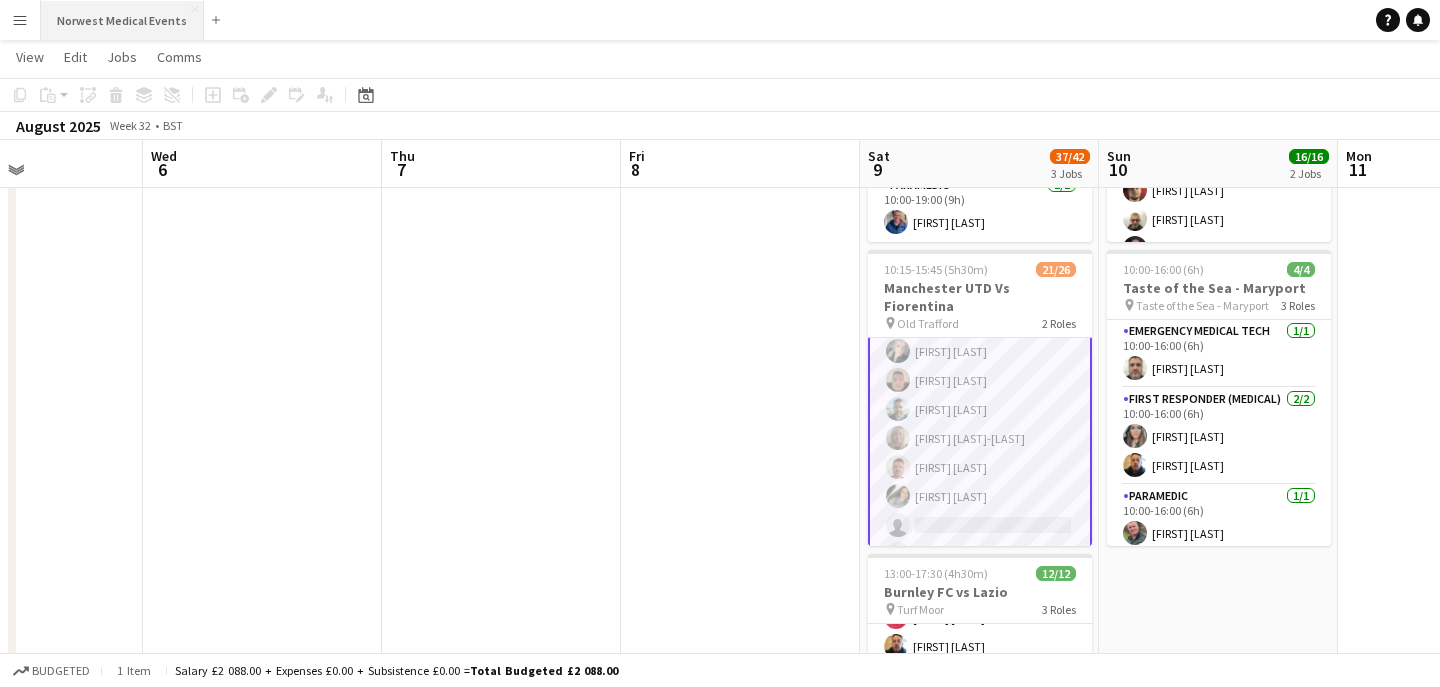 click on "Norwest Medical Events
Close" at bounding box center [122, 20] 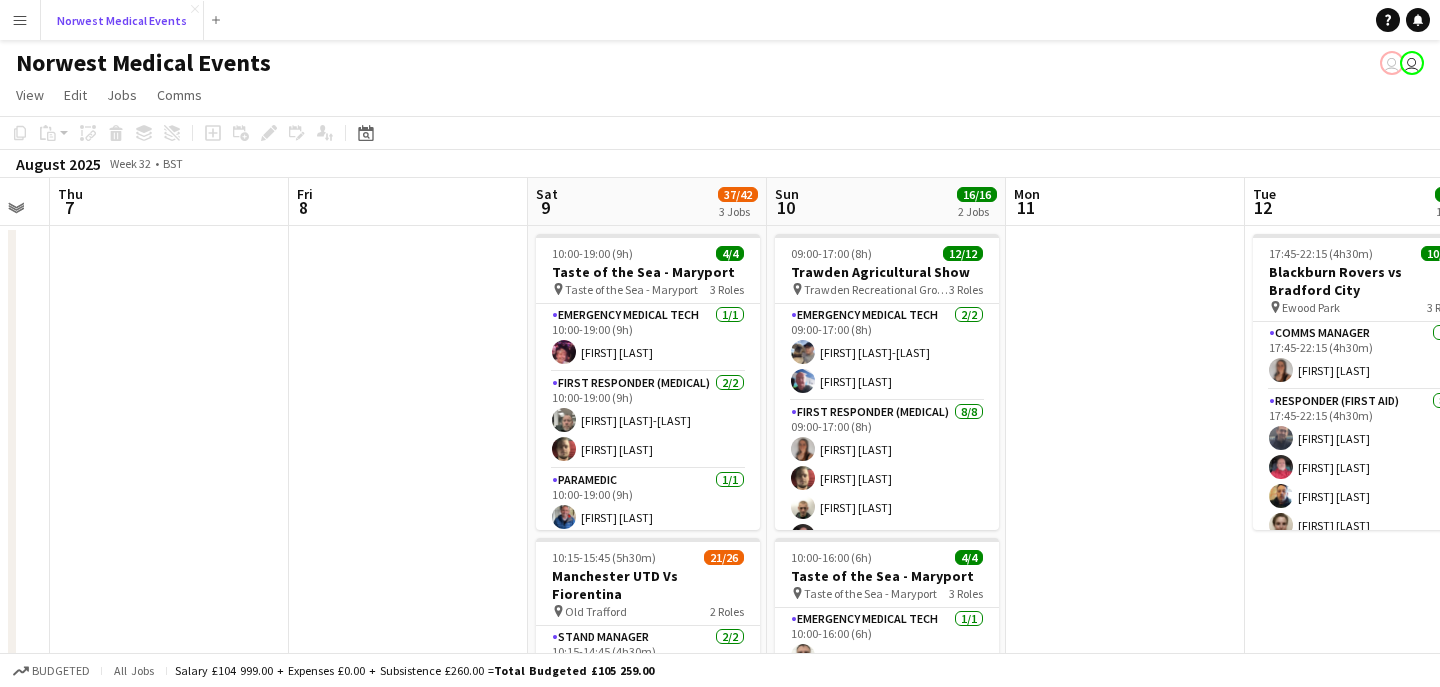 scroll, scrollTop: 0, scrollLeft: 814, axis: horizontal 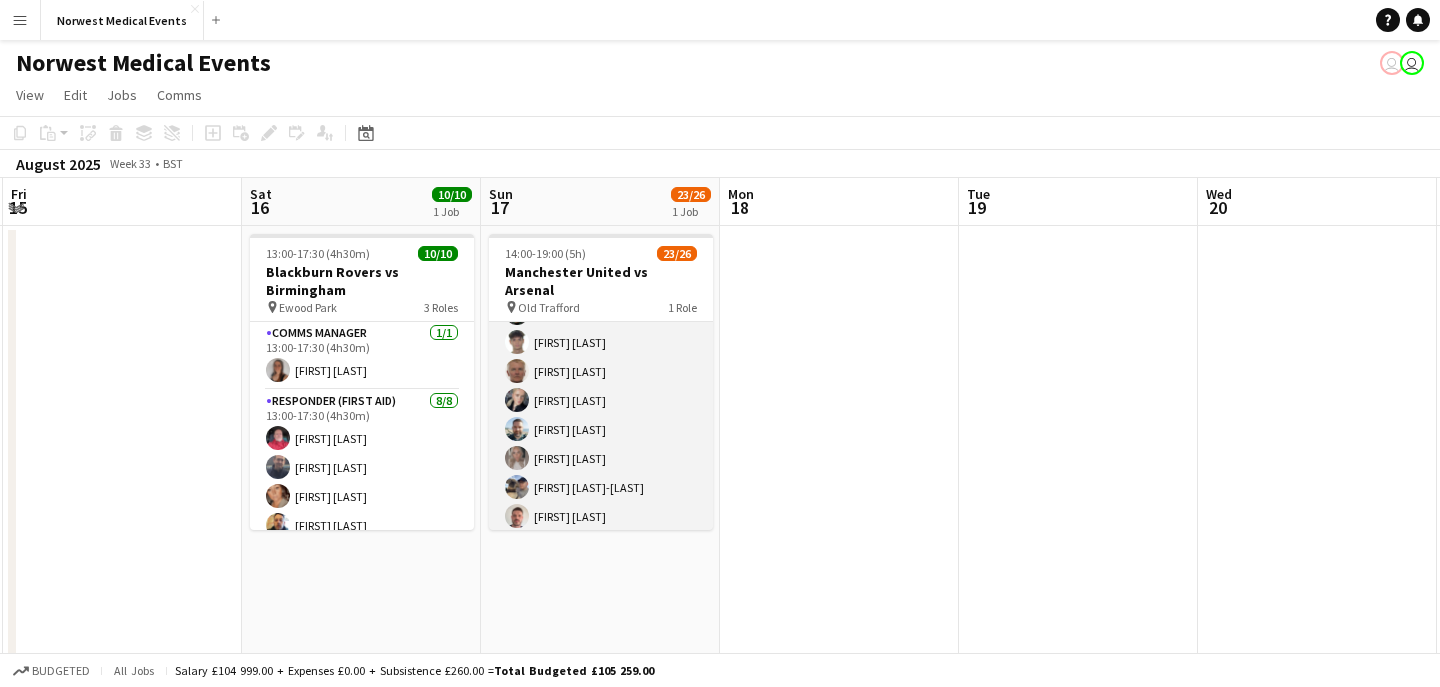 click on "First Responder (Medical) 23/26 [TIME]-[TIME] ([DURATION])
[FIRST] [LAST] [FIRST] [LAST] [FIRST] [LAST] [FIRST] [LAST] [FIRST] [LAST] [FIRST] [LAST] [FIRST] [LAST] [FIRST] [LAST] [FIRST] [LAST] [FIRST] [LAST] [FIRST] [LAST] [FIRST] [LAST] [FIRST] [LAST] [FIRST] [LAST] [FIRST] [LAST] [FIRST] [LAST]
single-neutral-actions
single-neutral-actions
single-neutral-actions" at bounding box center [601, 255] 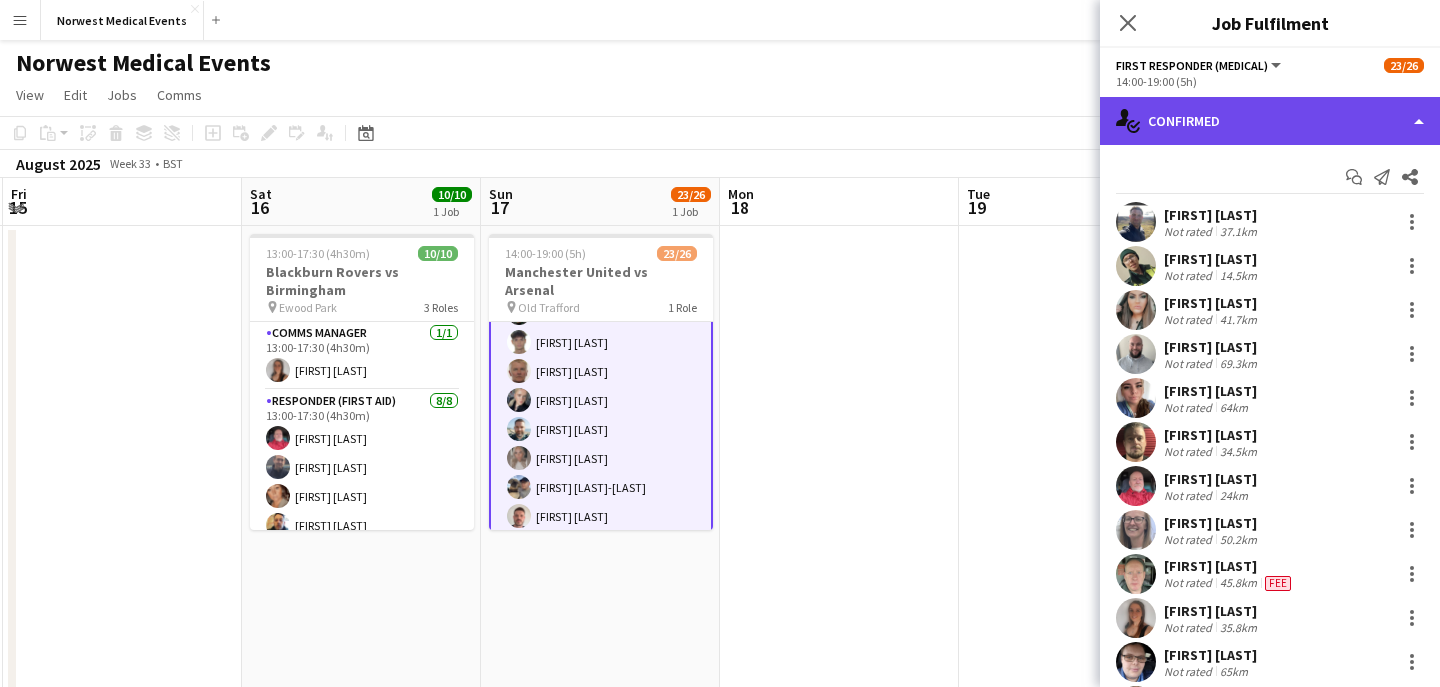 click on "single-neutral-actions-check-2
Confirmed" 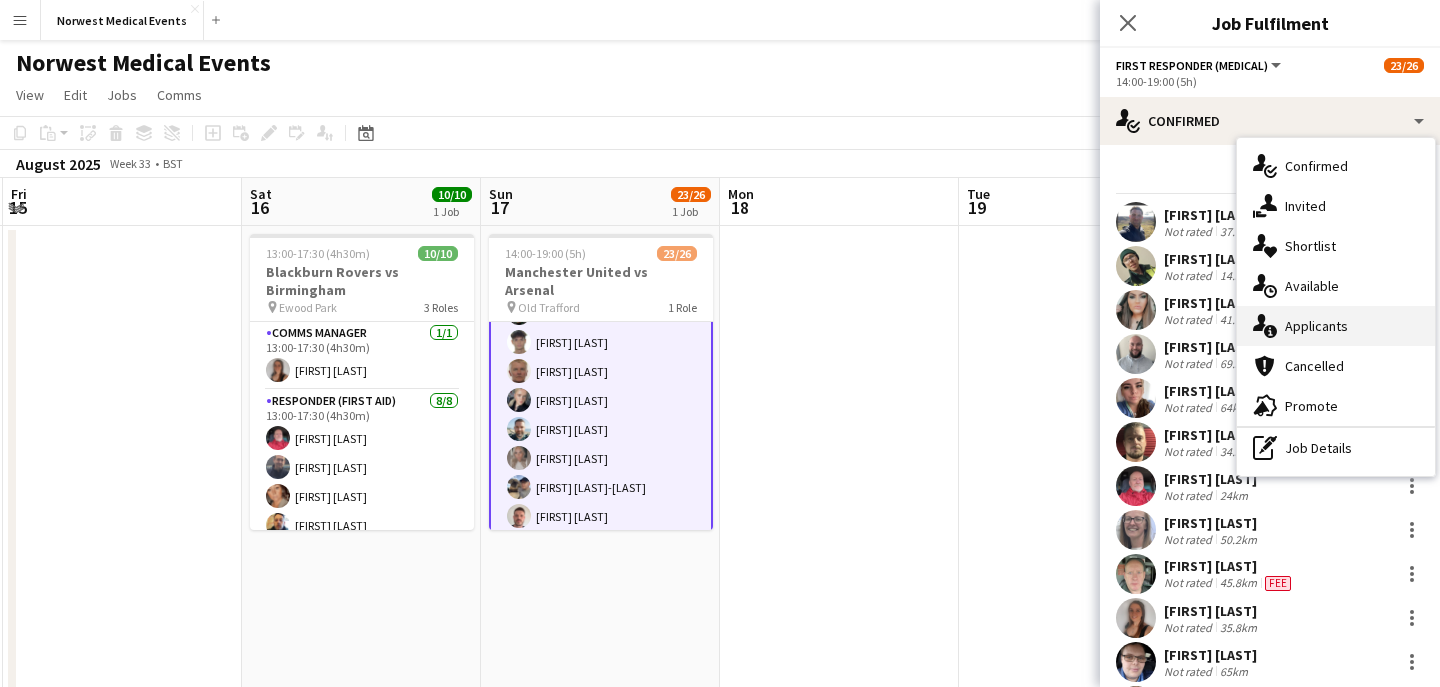 click on "single-neutral-actions-information
Applicants" at bounding box center [1336, 326] 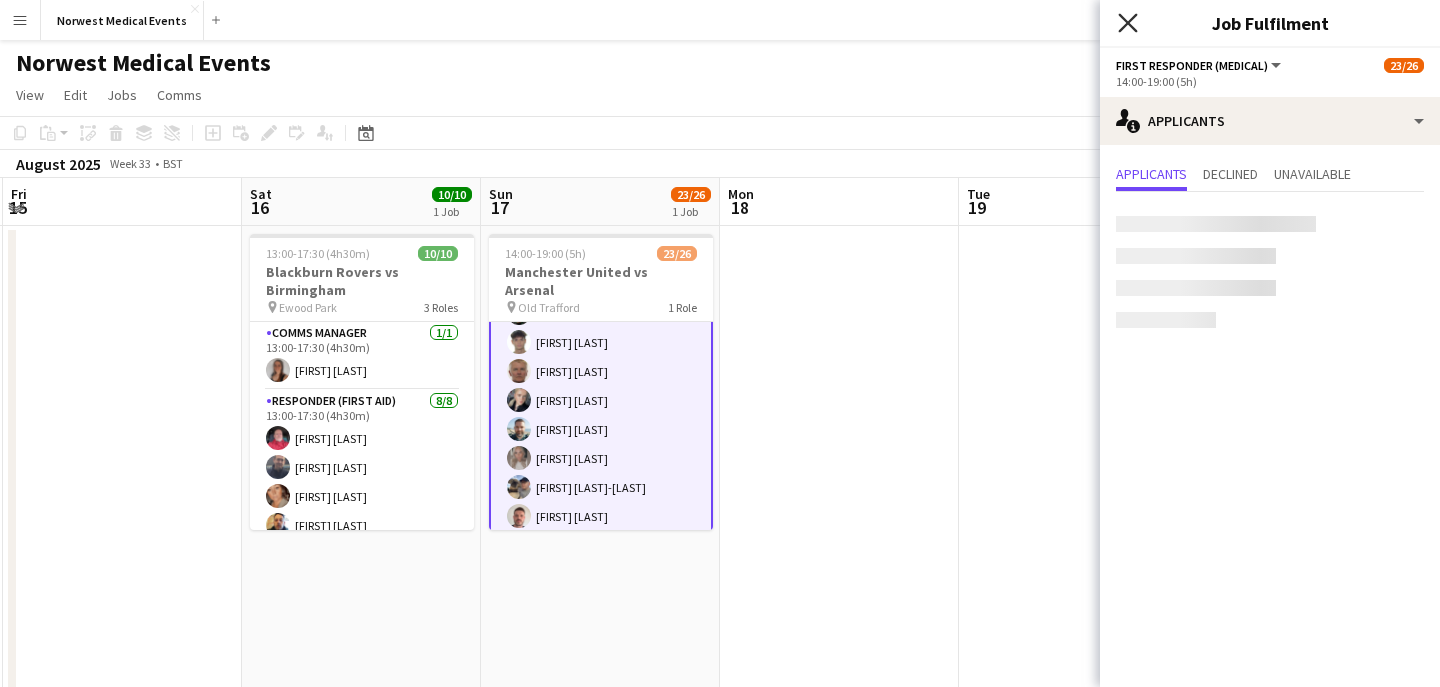 click on "Close pop-in" 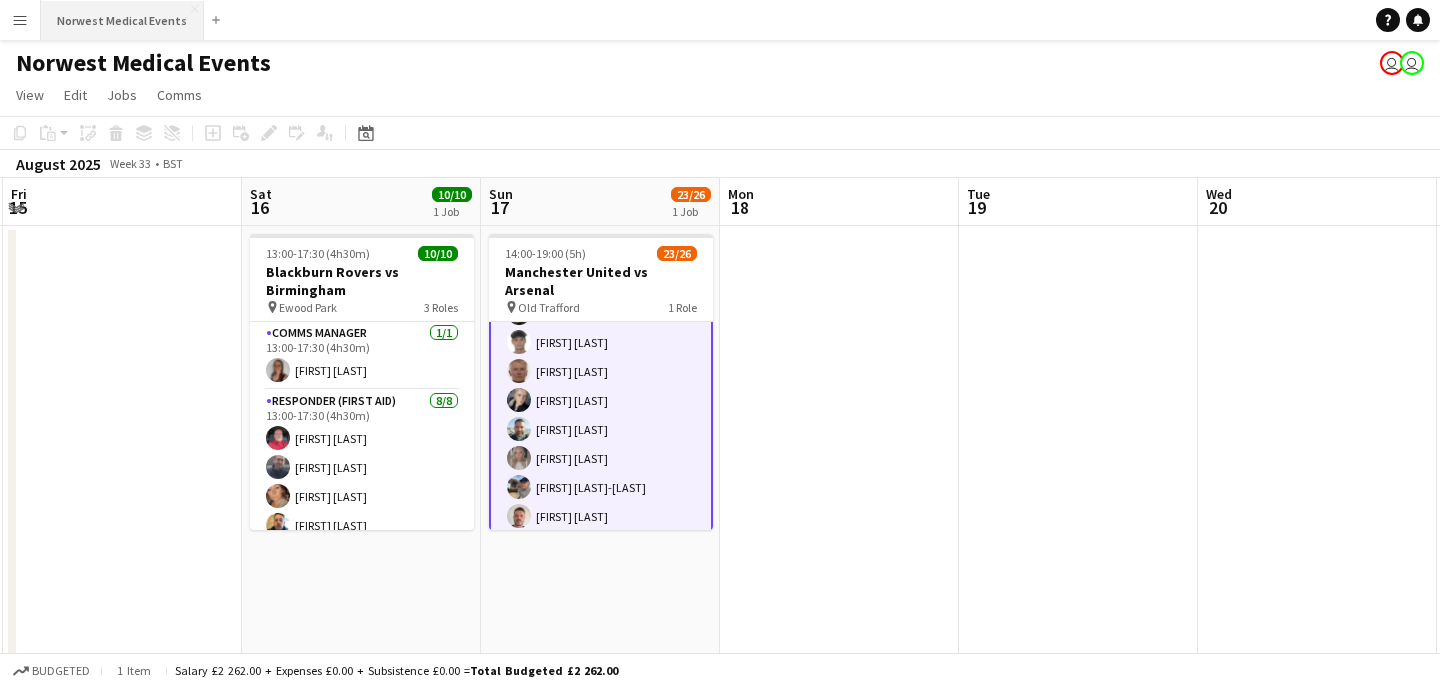 click on "Norwest Medical Events
Close" at bounding box center (122, 20) 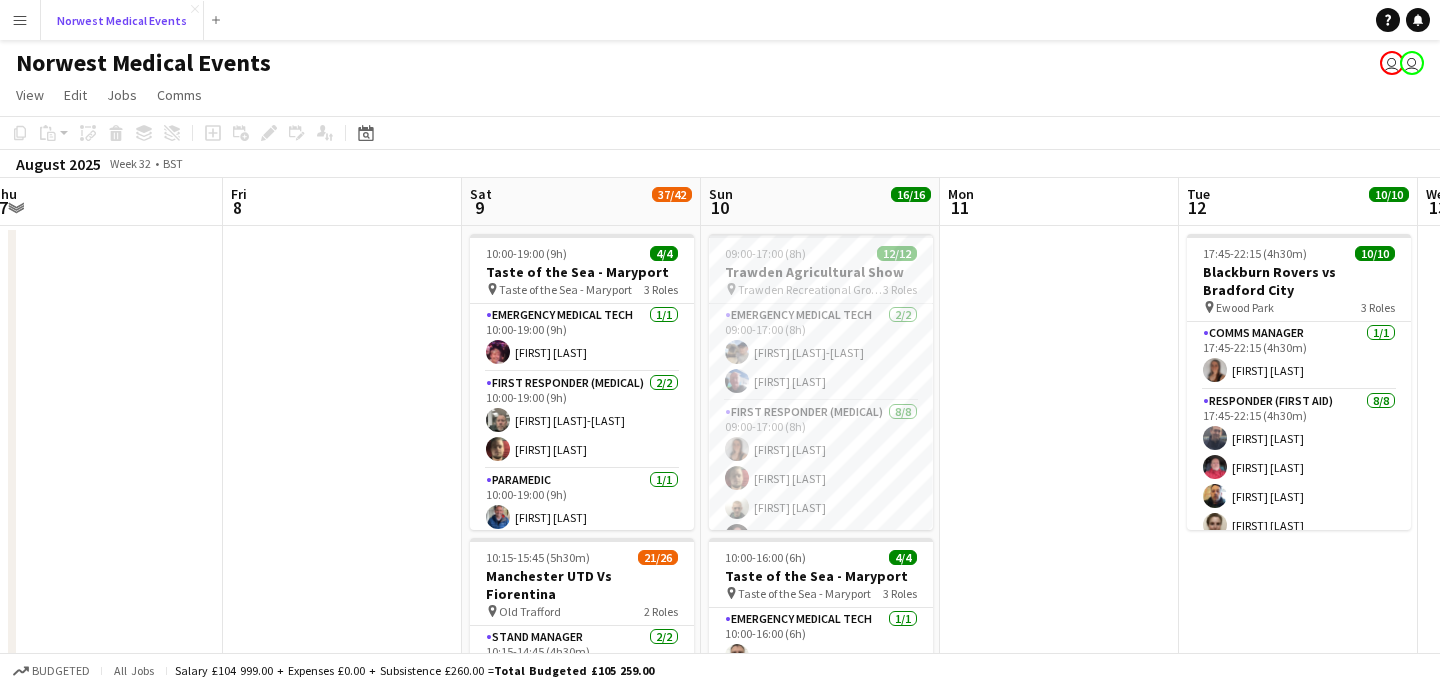 scroll, scrollTop: 0, scrollLeft: 992, axis: horizontal 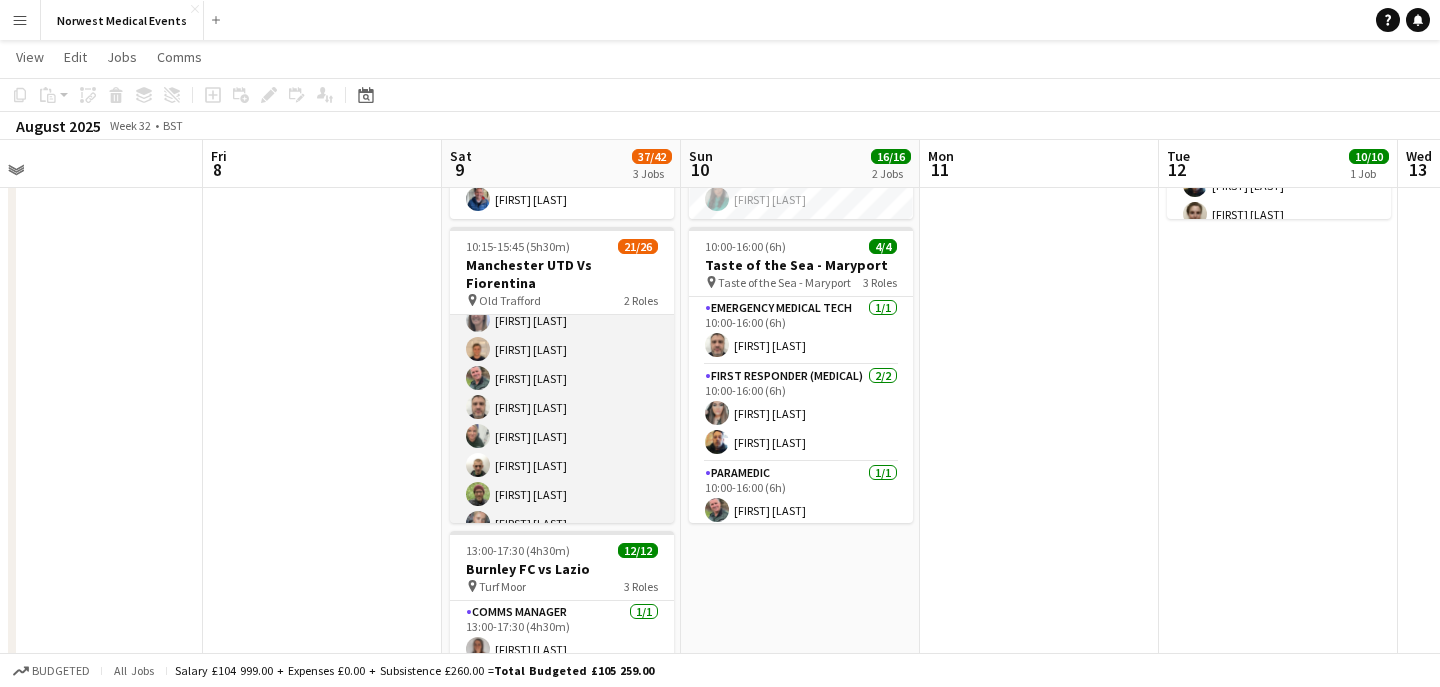 click on "First Responder (Medical) 19/24 [TIME]-[TIME] ([DURATION])
[FIRST] [LAST] [FIRST] [LAST] [FIRST] [LAST] [FIRST] [LAST] [FIRST] [LAST] [FIRST] [LAST] [FIRST] [LAST] [FIRST] [LAST] [FIRST] [LAST] [FIRST] [LAST] [FIRST] [LAST] [FIRST] [LAST] [FIRST] [LAST] [FIRST] [LAST] [FIRST] [LAST]
single-neutral-actions
single-neutral-actions
single-neutral-actions
single-neutral-actions
single-neutral-actions
single-neutral-actions" at bounding box center [562, 465] 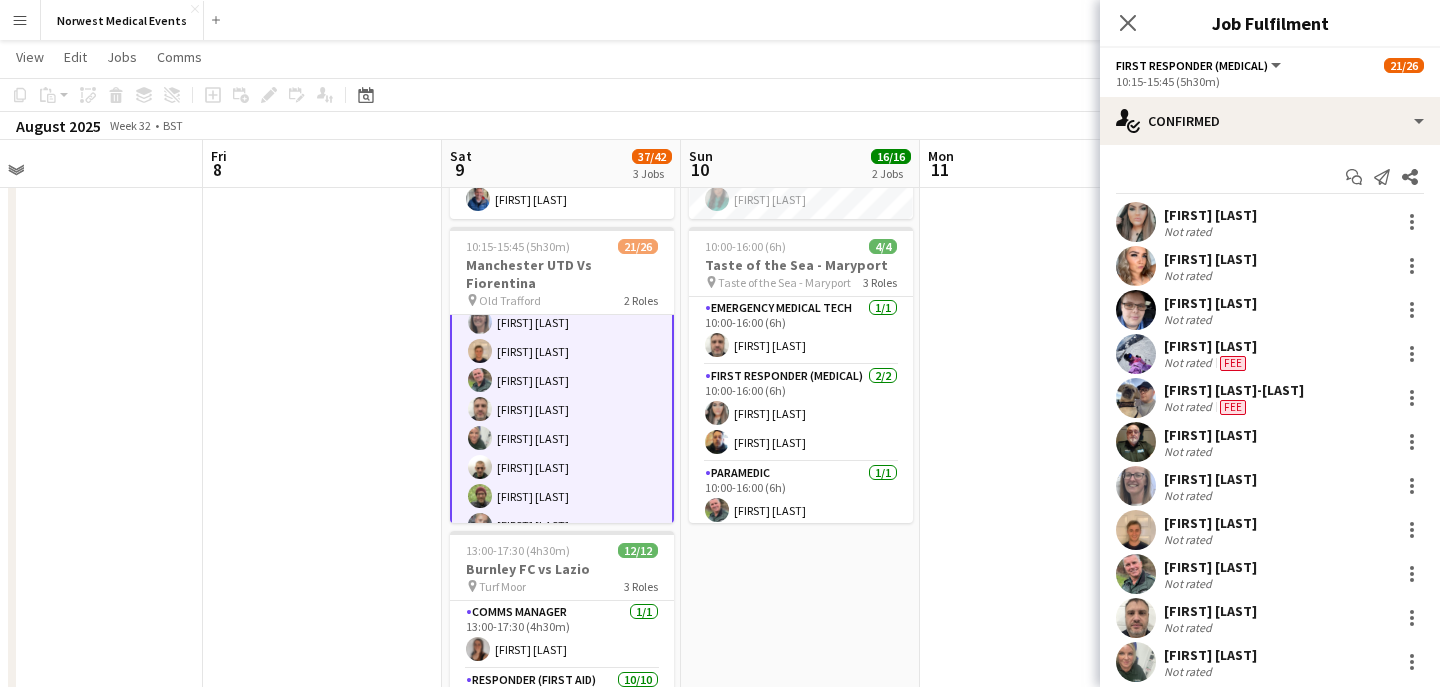 scroll, scrollTop: 316, scrollLeft: 0, axis: vertical 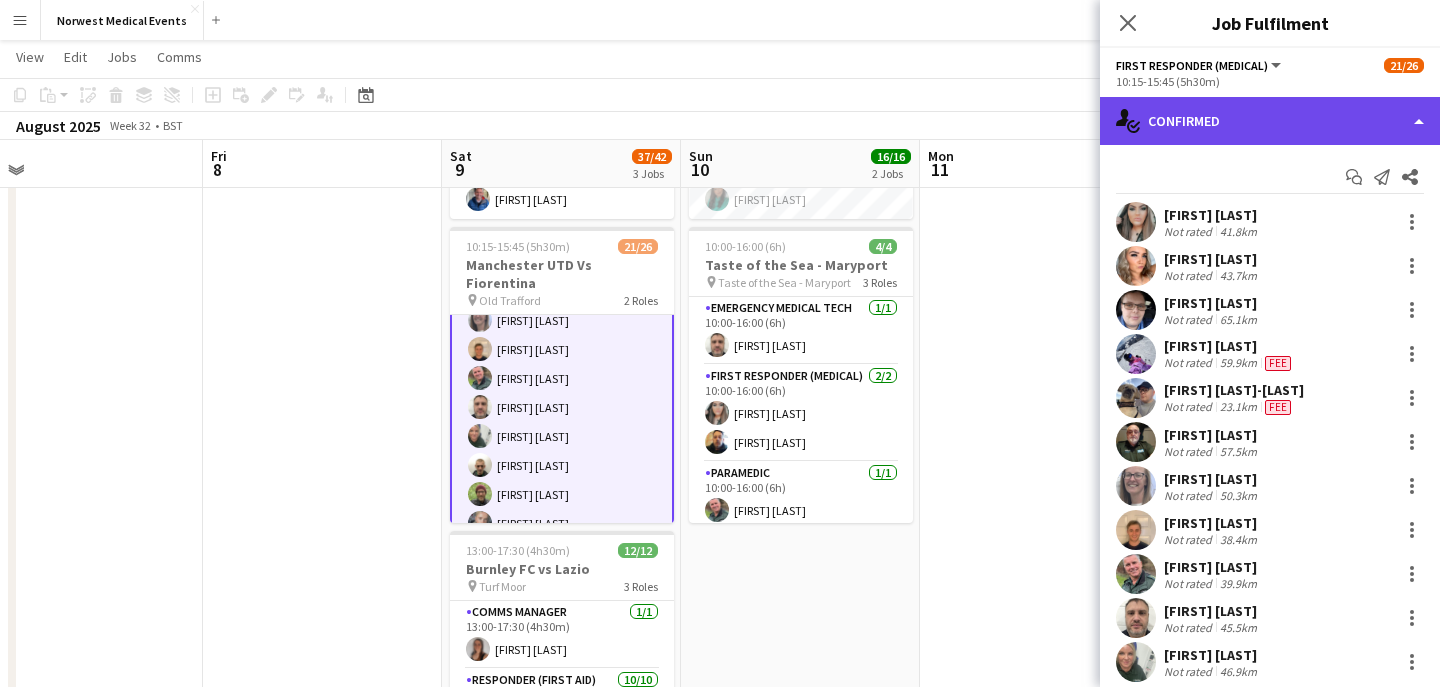click on "single-neutral-actions-check-2
Confirmed" 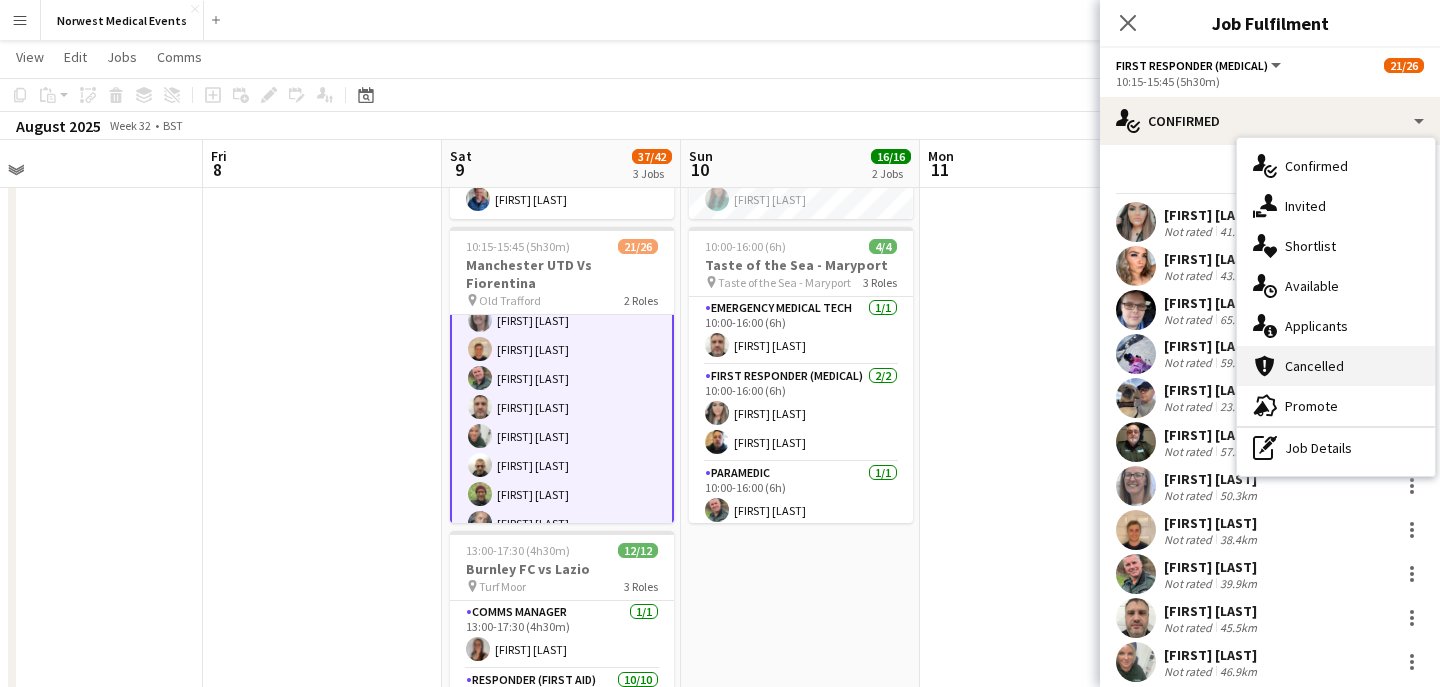 click on "cancellation
Cancelled" at bounding box center [1336, 366] 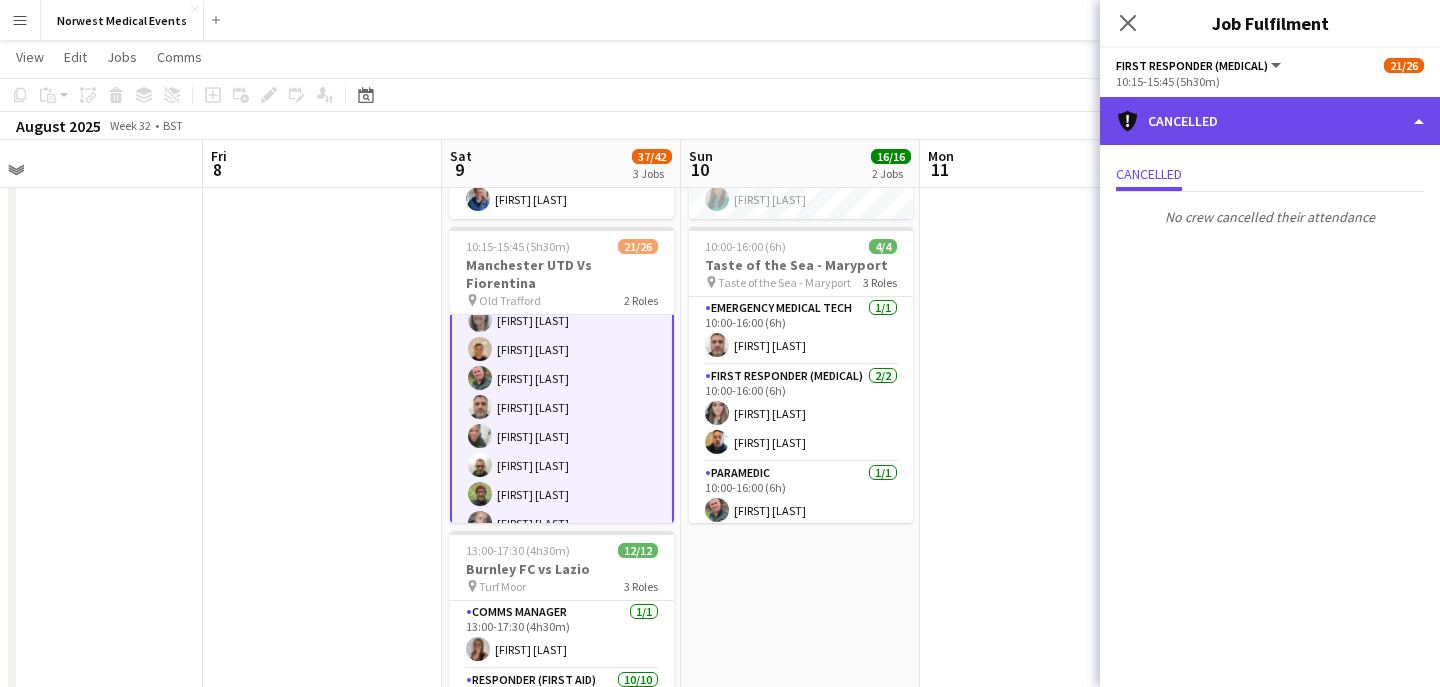click on "cancellation
Cancelled" 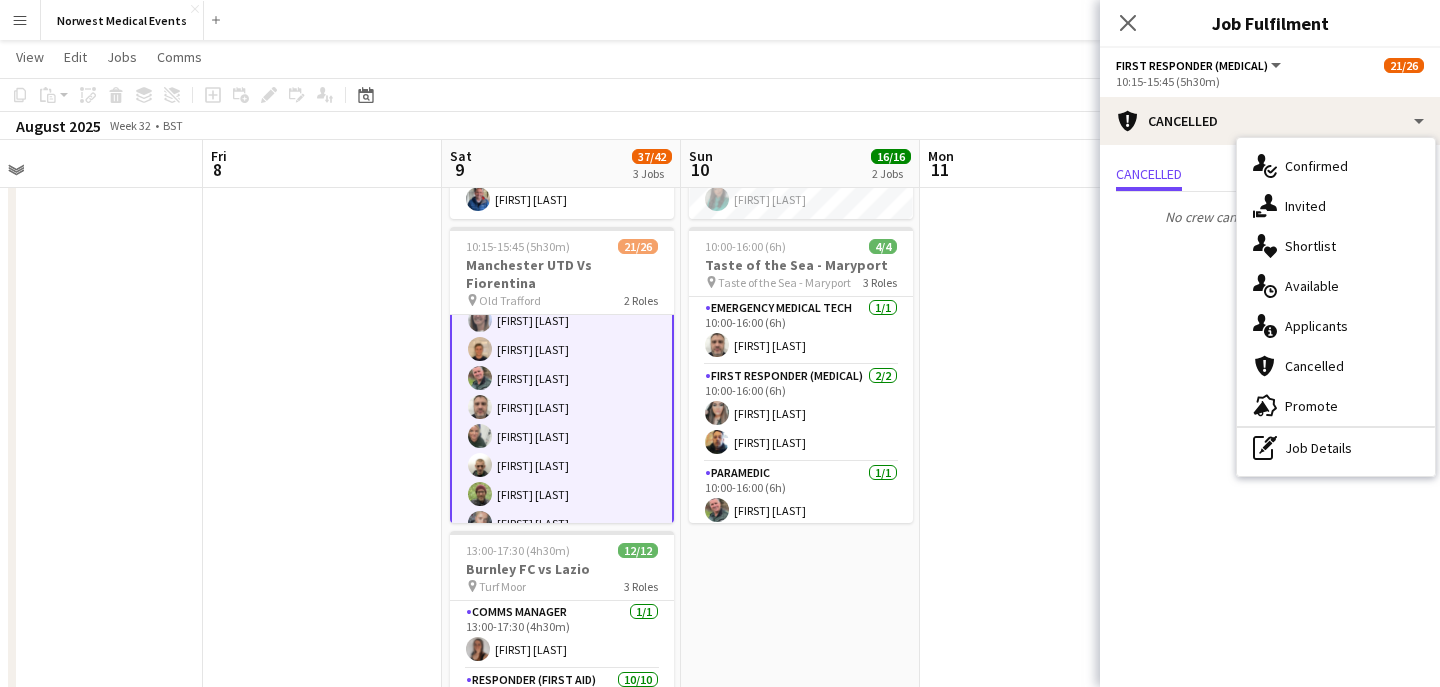 click on "single-neutral-actions-information
Applicants" at bounding box center (1336, 326) 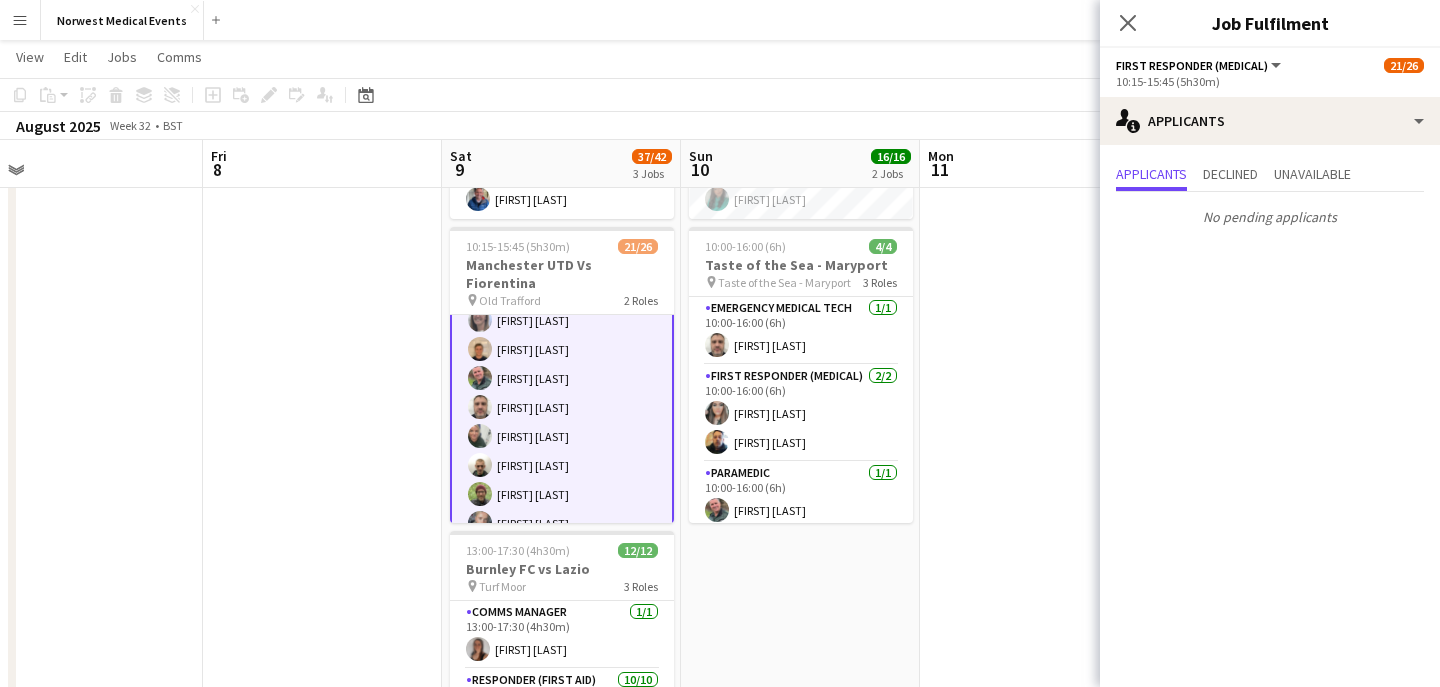 click on "Close pop-in" 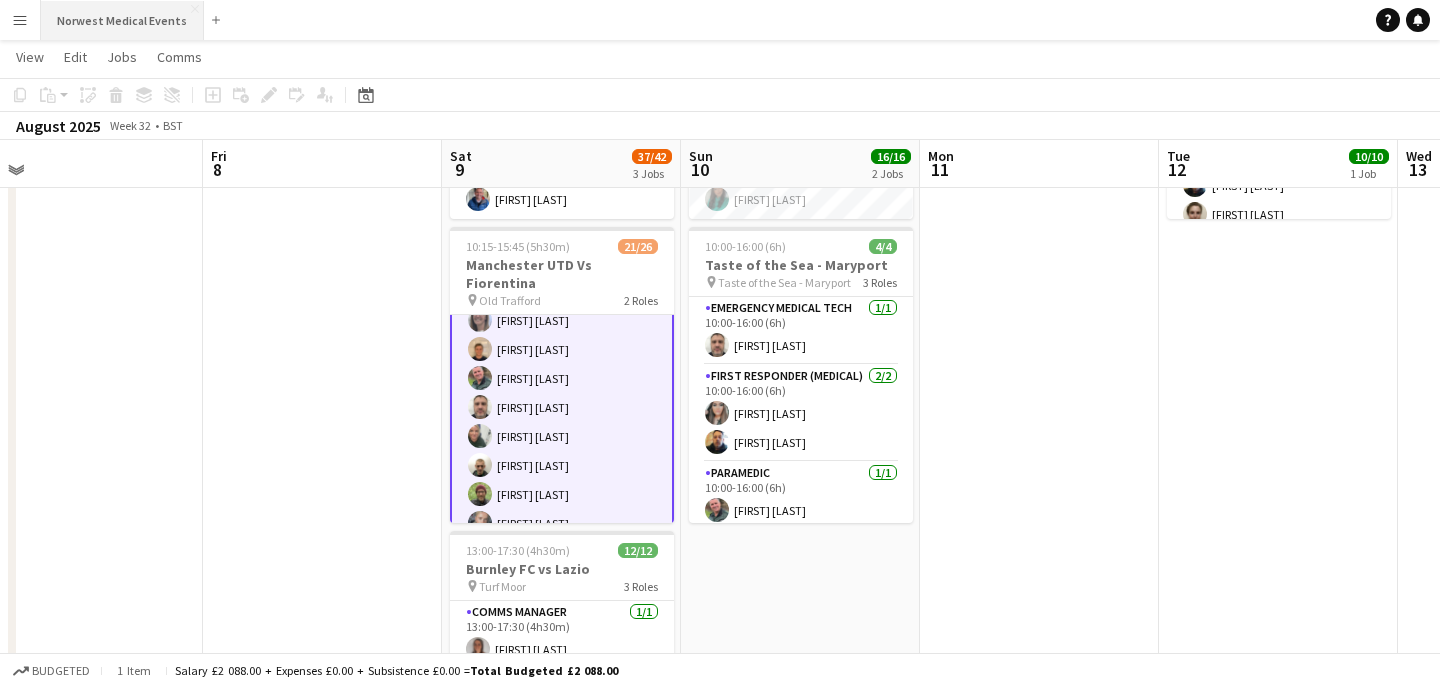 click on "Norwest Medical Events
Close" at bounding box center [122, 20] 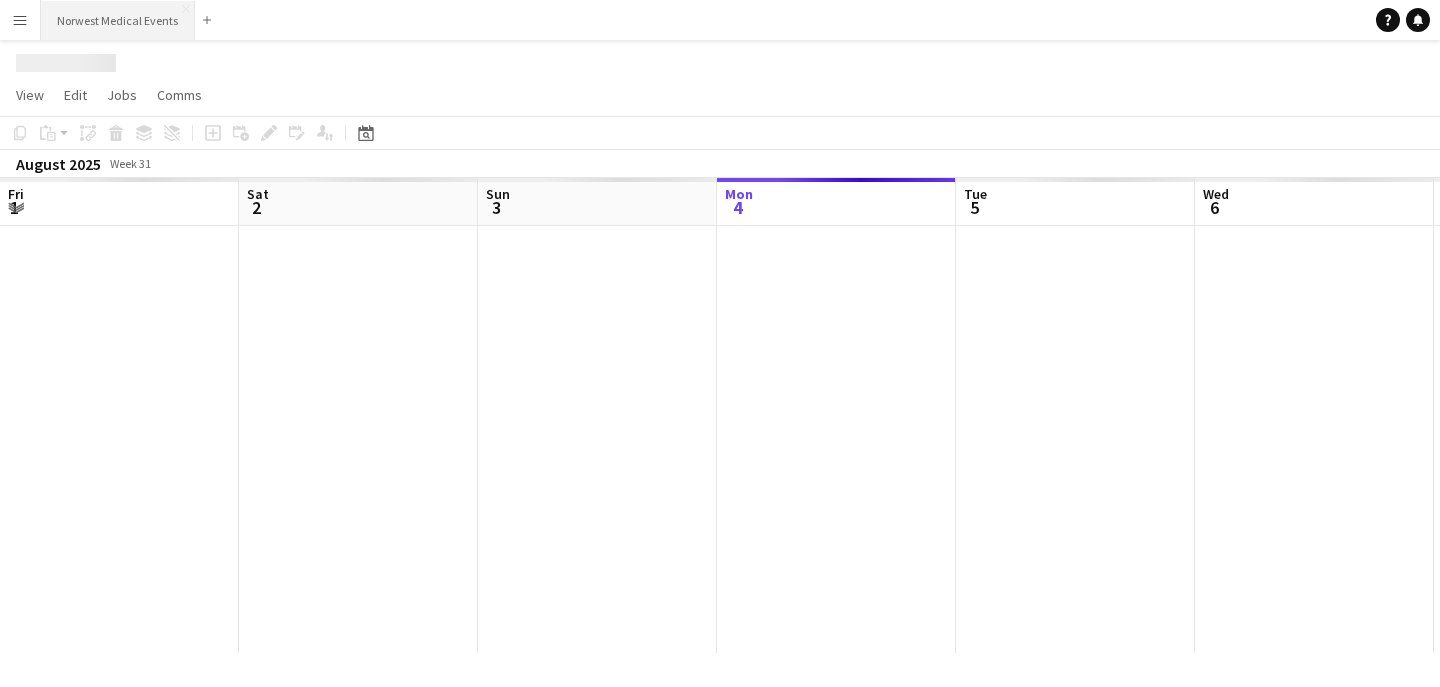 scroll, scrollTop: 0, scrollLeft: 0, axis: both 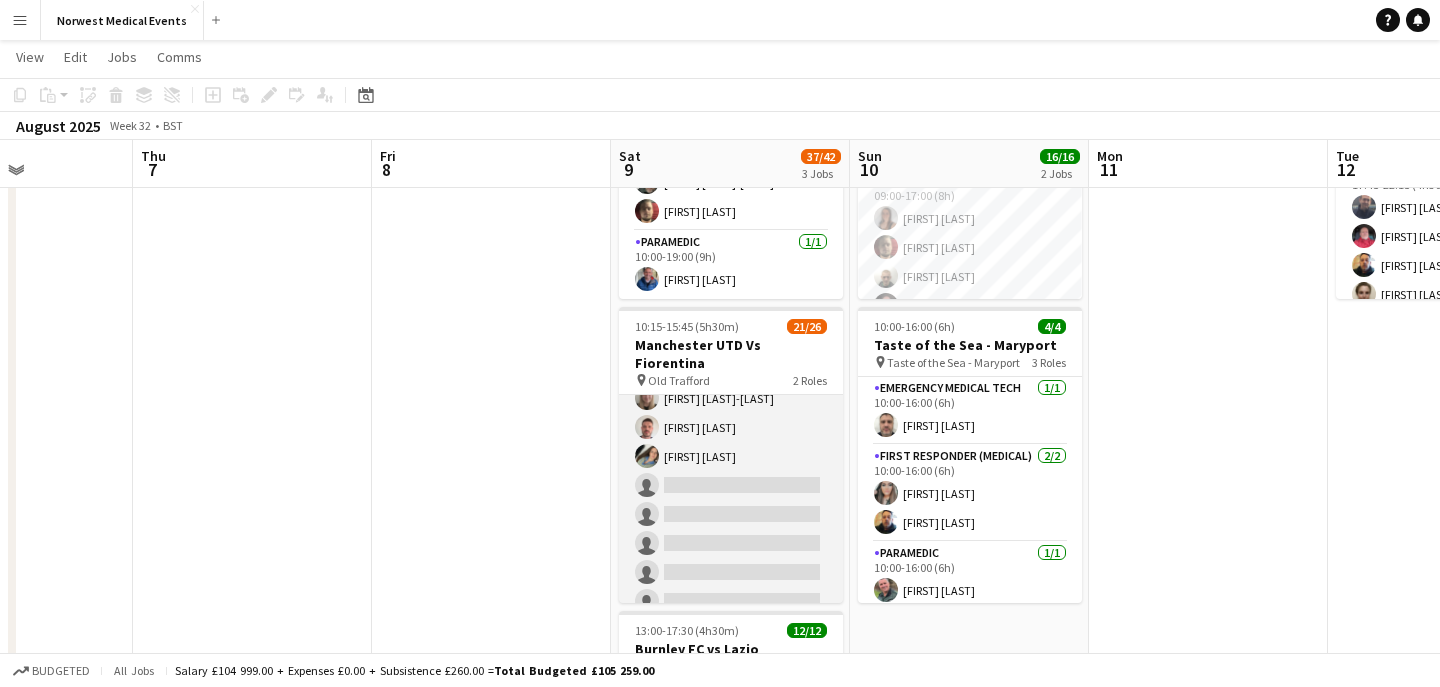 click on "First Responder (Medical) 19/24 [TIME]-[TIME] ([DURATION])
[FIRST] [LAST] [FIRST] [LAST] [FIRST] [LAST] [FIRST] [LAST] [FIRST] [LAST] [FIRST] [LAST] [FIRST] [LAST] [FIRST] [LAST] [FIRST] [LAST] [FIRST] [LAST] [FIRST] [LAST] [FIRST] [LAST] [FIRST] [LAST] [FIRST] [LAST] [FIRST] [LAST]
single-neutral-actions
single-neutral-actions
single-neutral-actions
single-neutral-actions
single-neutral-actions
single-neutral-actions" at bounding box center (731, 253) 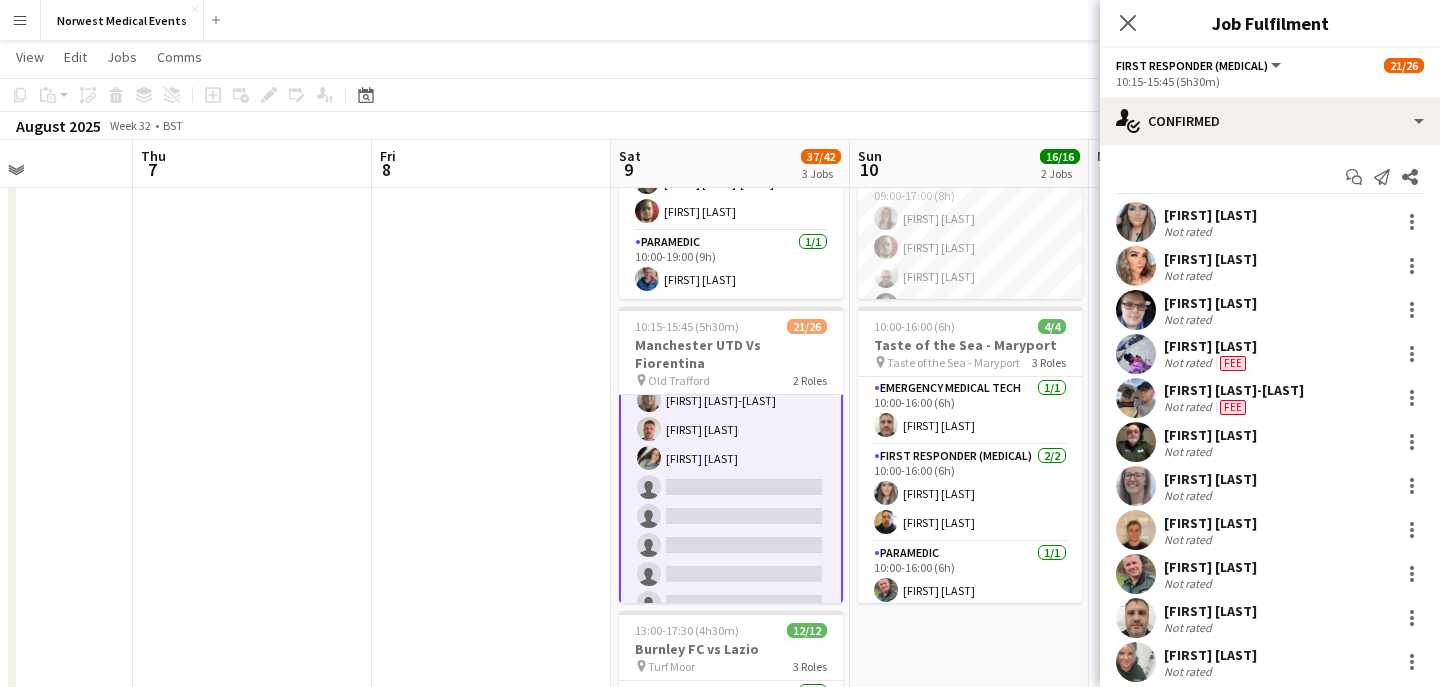 scroll, scrollTop: 608, scrollLeft: 0, axis: vertical 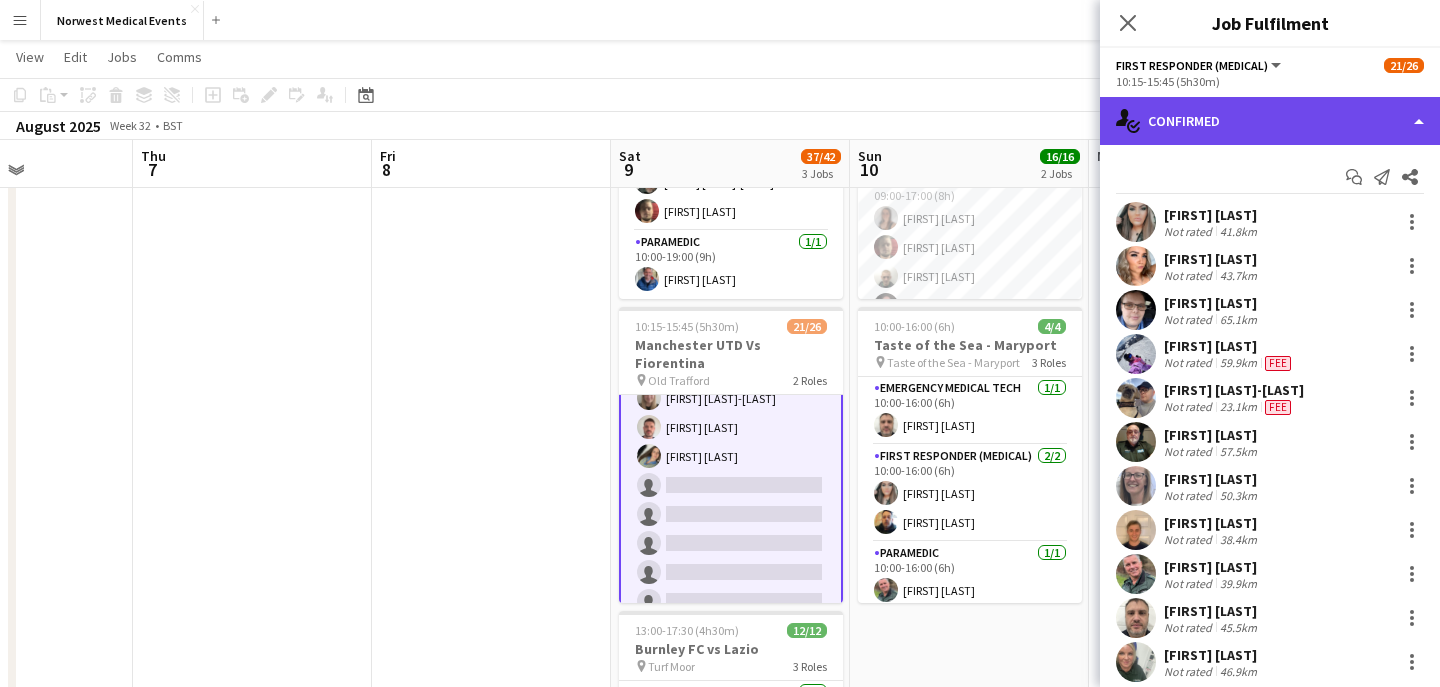 click on "single-neutral-actions-check-2
Confirmed" 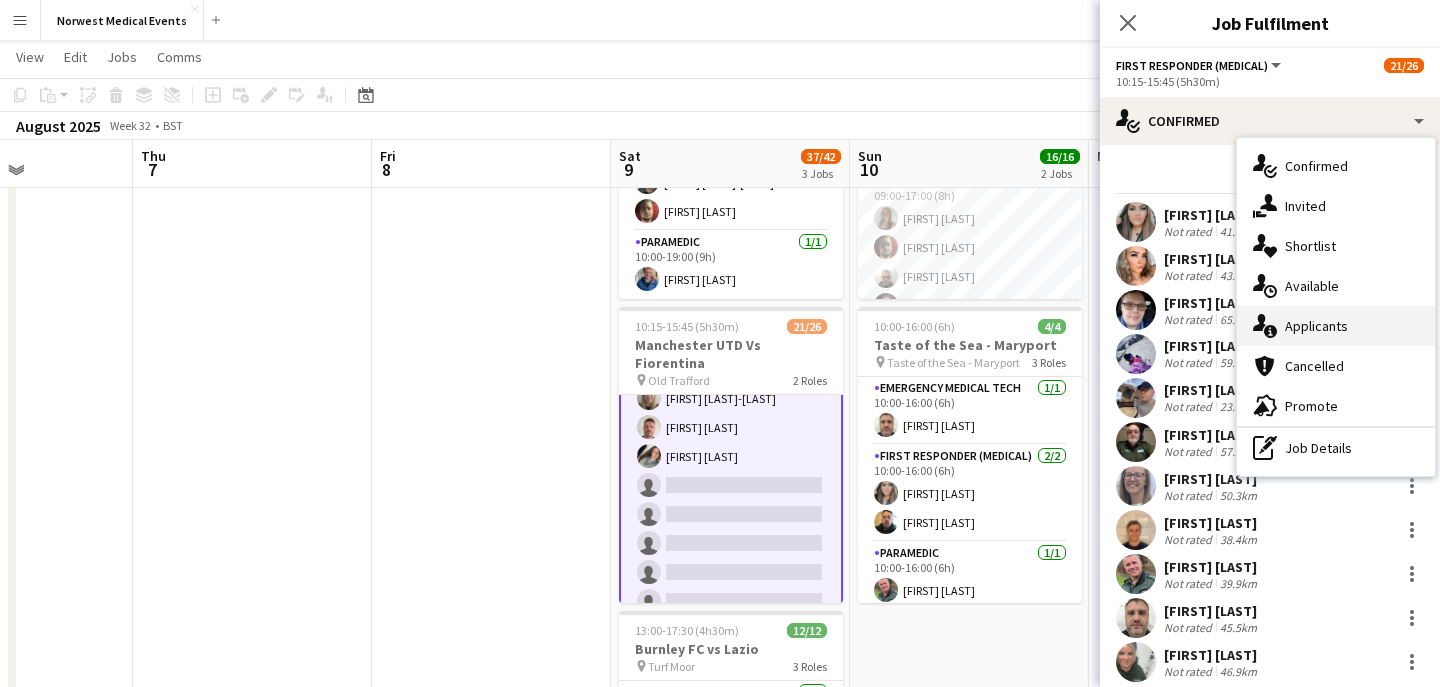 click on "single-neutral-actions-information
Applicants" at bounding box center (1336, 326) 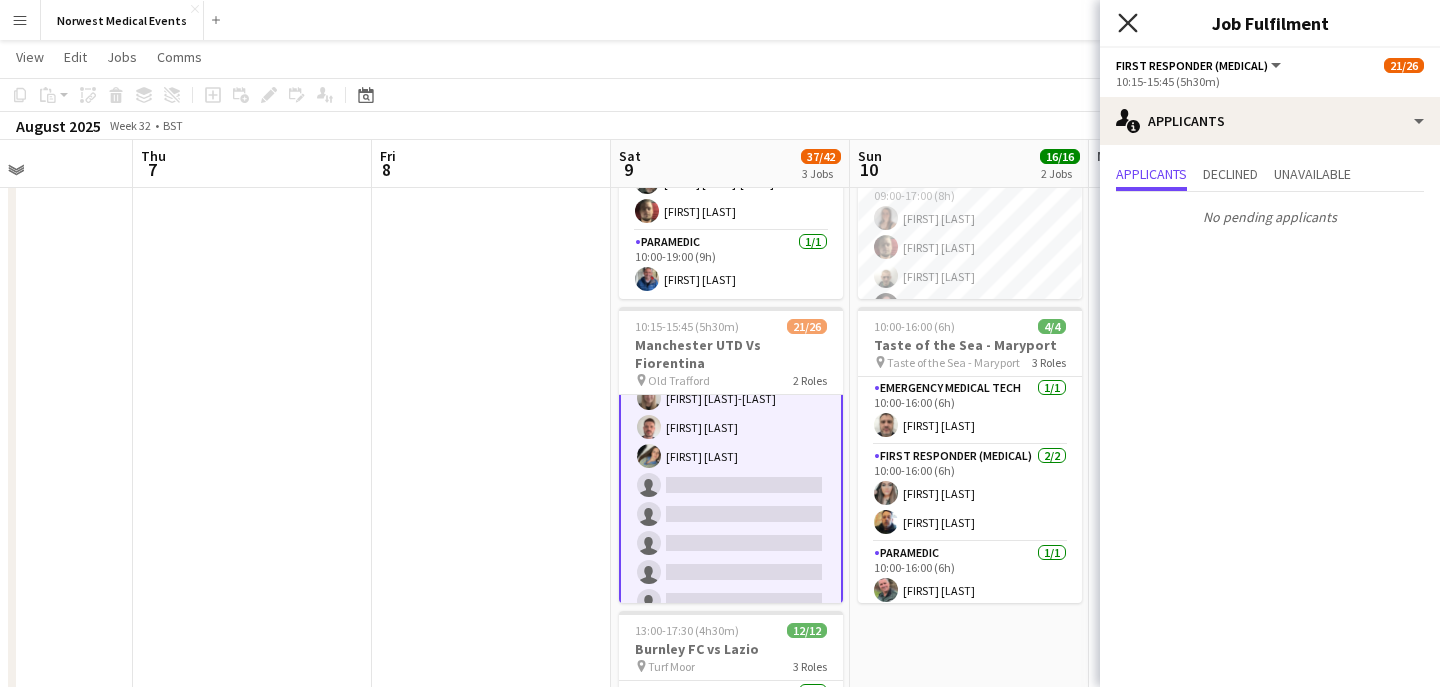 click on "Close pop-in" 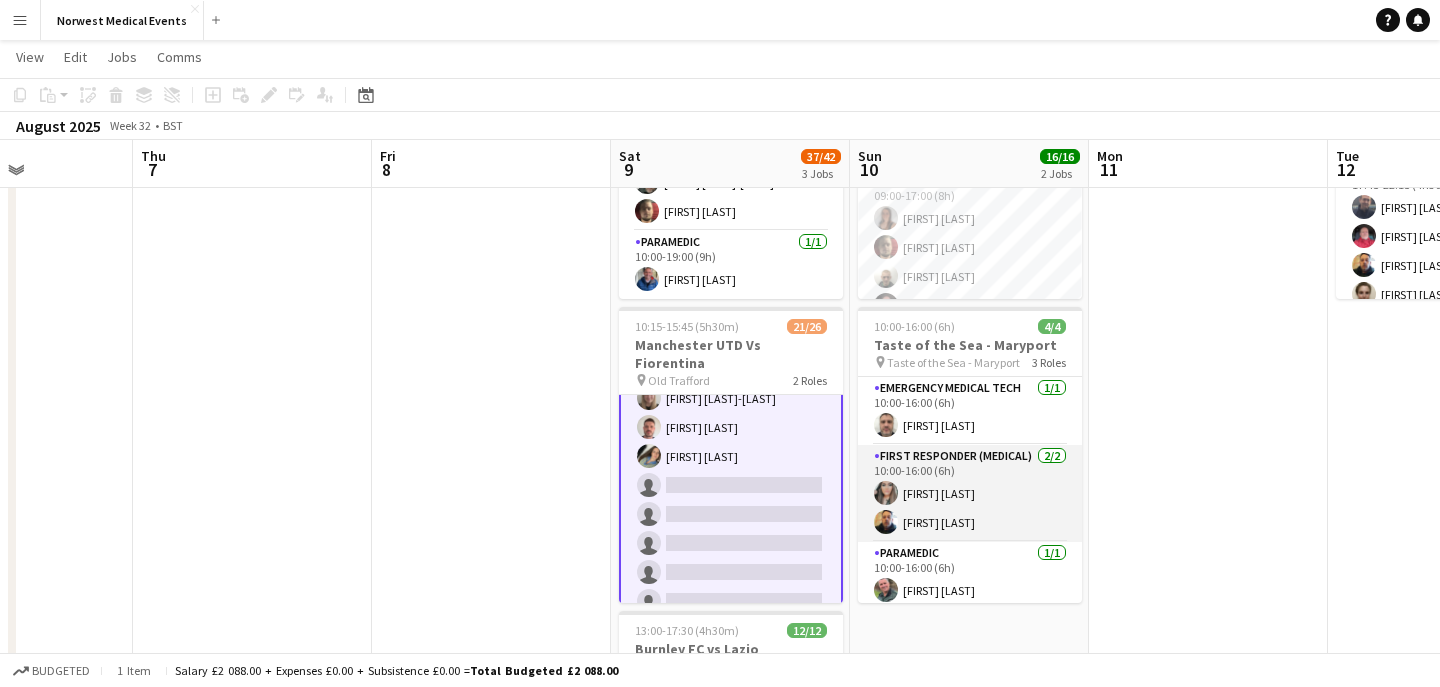 scroll, scrollTop: 7, scrollLeft: 0, axis: vertical 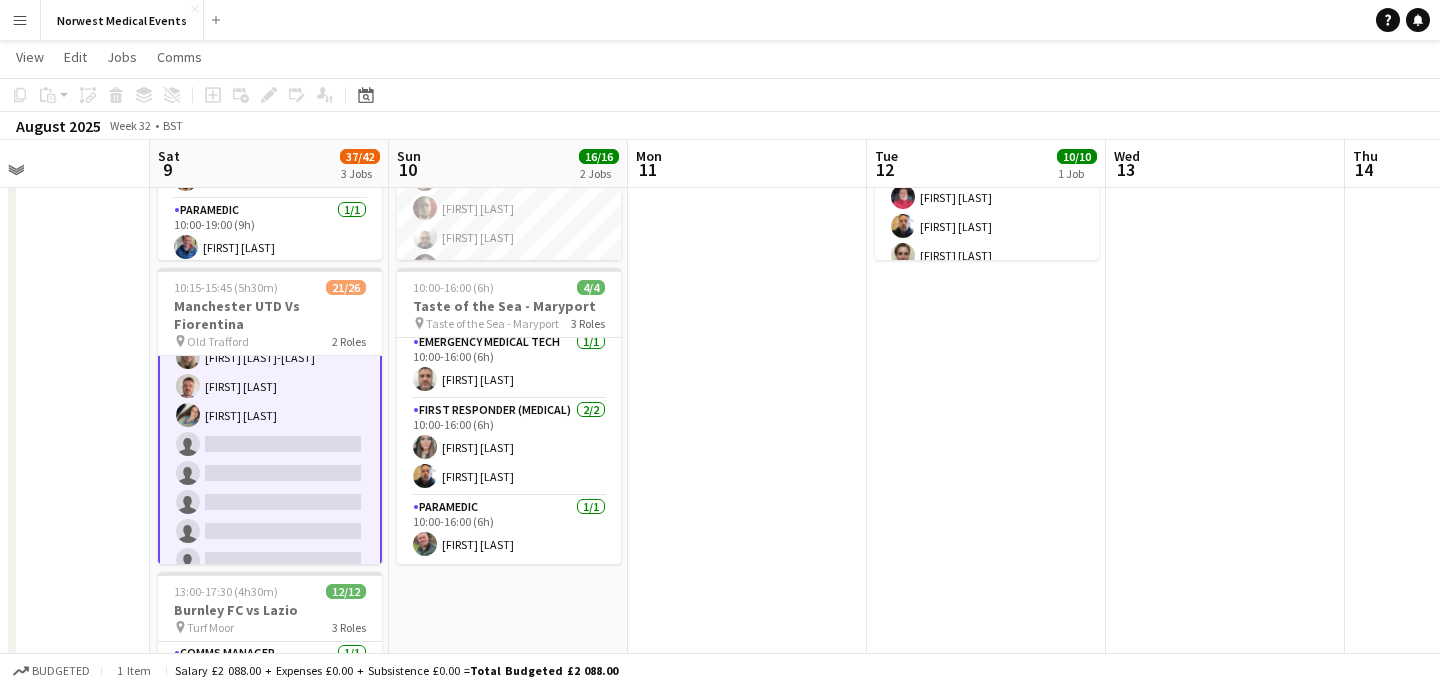 click on "First Responder (Medical) 19/24 [TIME]-[TIME] ([DURATION])
[FIRST] [LAST] [FIRST] [LAST] [FIRST] [LAST] [FIRST] [LAST] [FIRST] [LAST] [FIRST] [LAST] [FIRST] [LAST] [FIRST] [LAST] [FIRST] [LAST] [FIRST] [LAST] [FIRST] [LAST] [FIRST] [LAST] [FIRST] [LAST] [FIRST] [LAST] [FIRST] [LAST]
single-neutral-actions
single-neutral-actions
single-neutral-actions
single-neutral-actions
single-neutral-actions
single-neutral-actions" at bounding box center [270, 212] 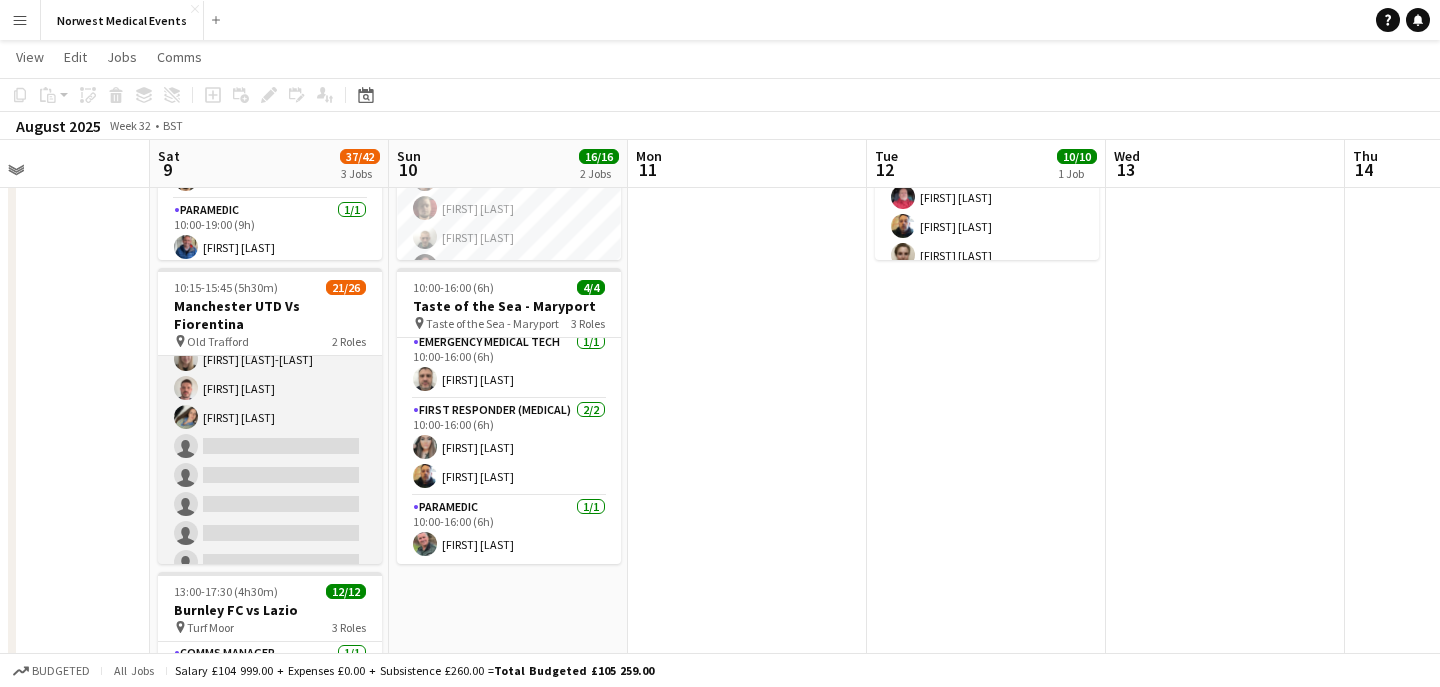 click on "First Responder (Medical) 19/24 [TIME]-[TIME] ([DURATION])
[FIRST] [LAST] [FIRST] [LAST] [FIRST] [LAST] [FIRST] [LAST] [FIRST] [LAST] [FIRST] [LAST] [FIRST] [LAST] [FIRST] [LAST] [FIRST] [LAST] [FIRST] [LAST] [FIRST] [LAST] [FIRST] [LAST] [FIRST] [LAST] [FIRST] [LAST] [FIRST] [LAST]
single-neutral-actions
single-neutral-actions
single-neutral-actions
single-neutral-actions
single-neutral-actions
single-neutral-actions" at bounding box center [270, 214] 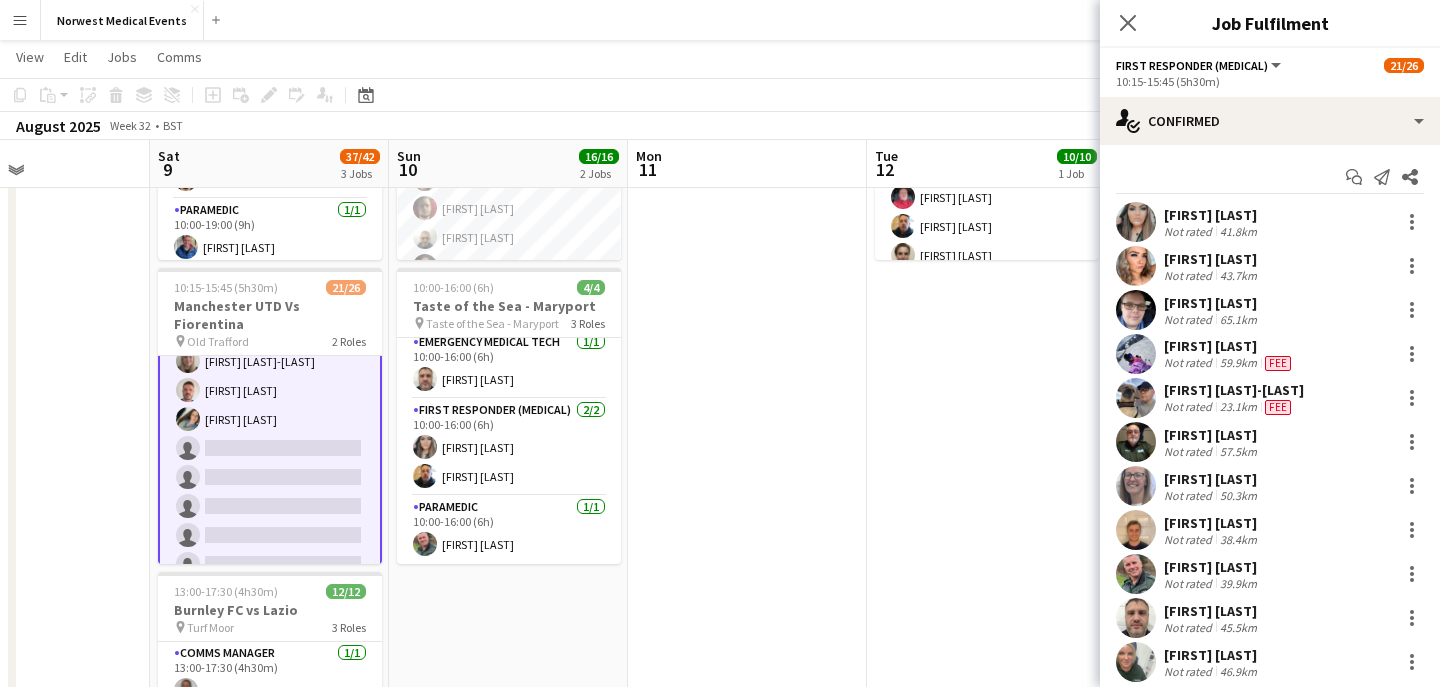 scroll, scrollTop: 610, scrollLeft: 0, axis: vertical 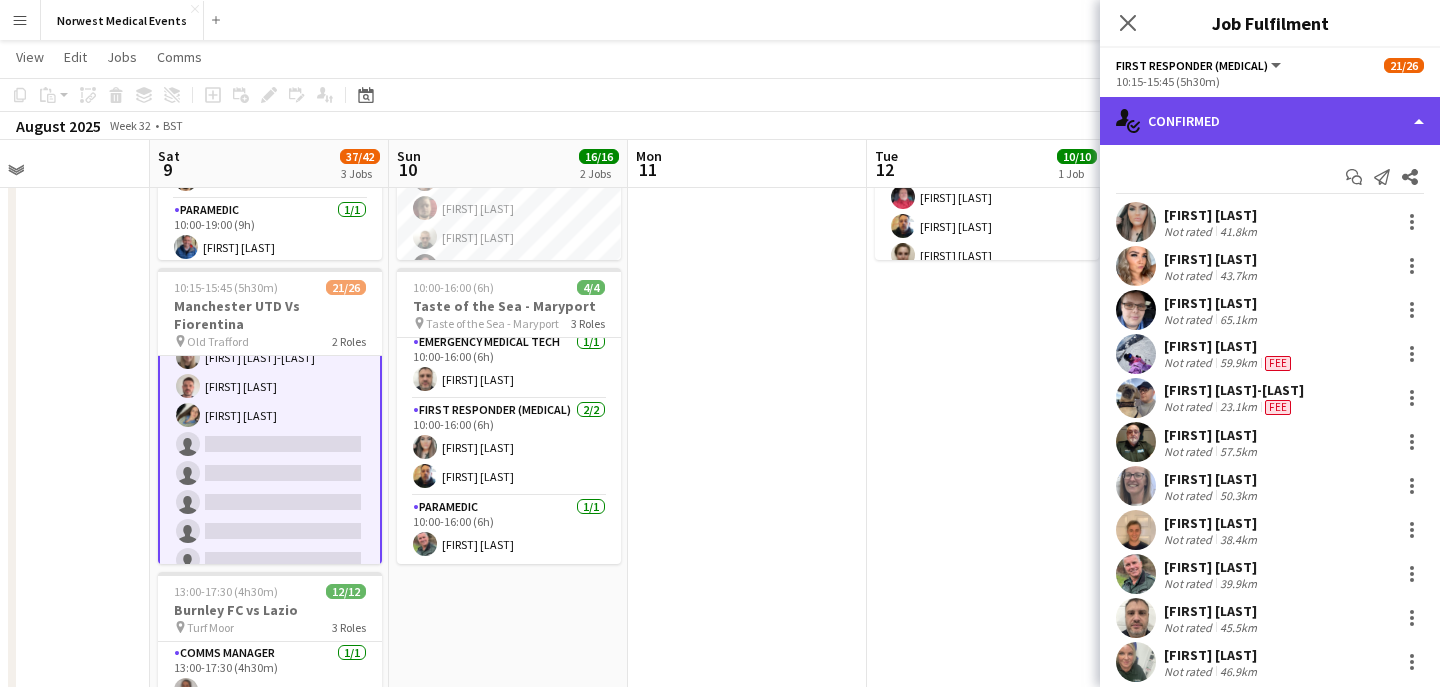 click on "single-neutral-actions-check-2
Confirmed" 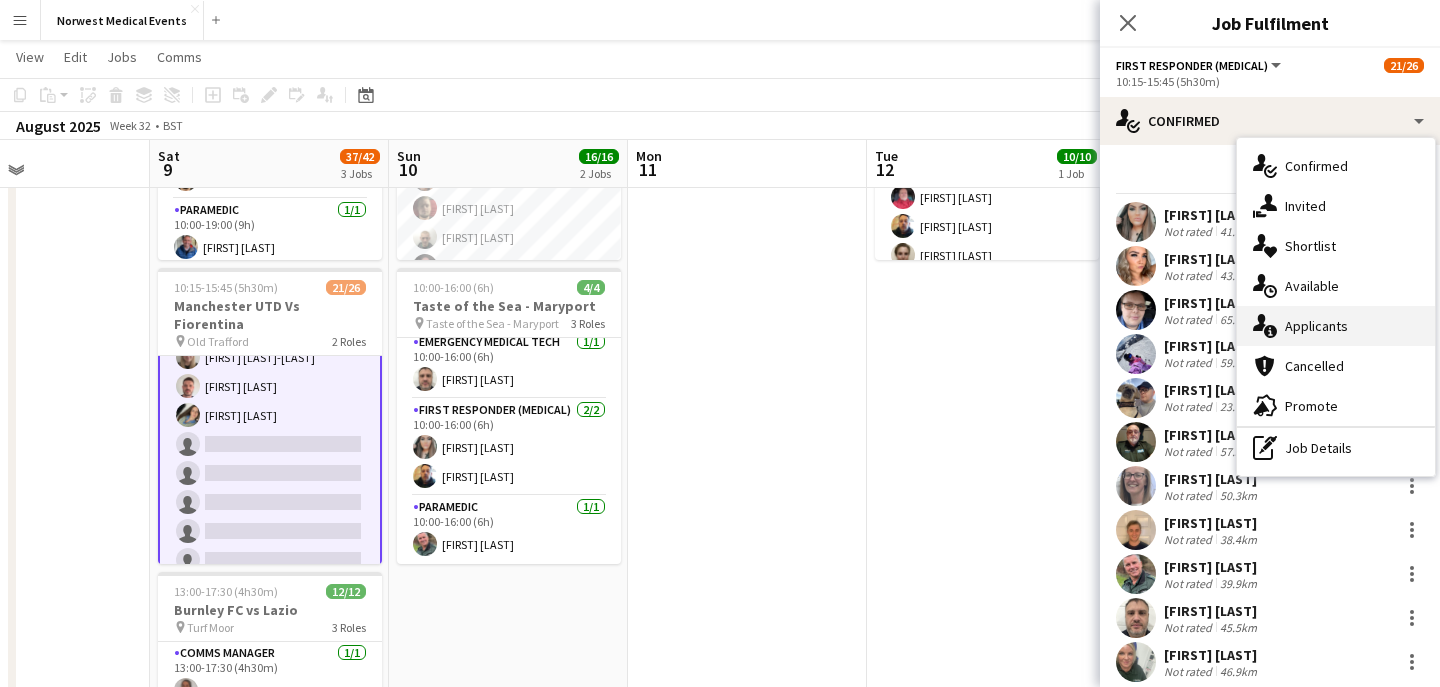 click on "single-neutral-actions-information
Applicants" at bounding box center [1336, 326] 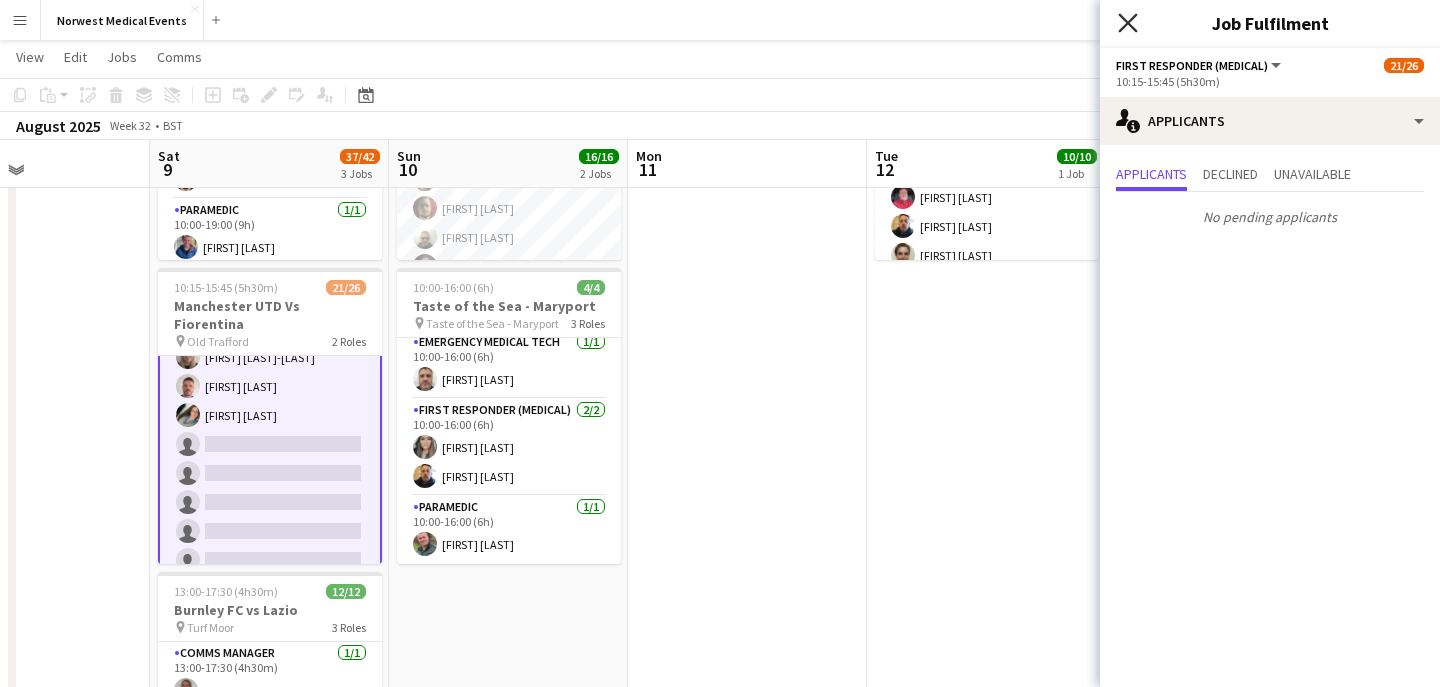 click 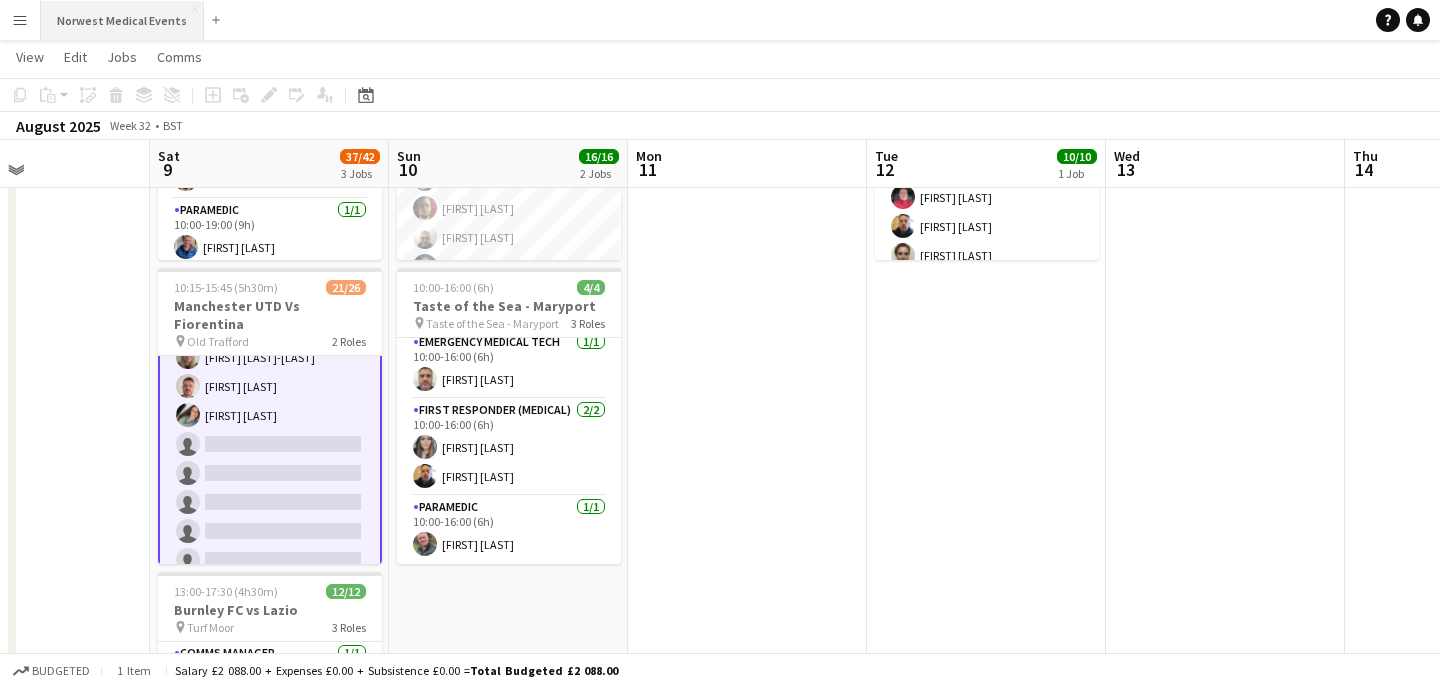 click on "Norwest Medical Events
Close" at bounding box center [122, 20] 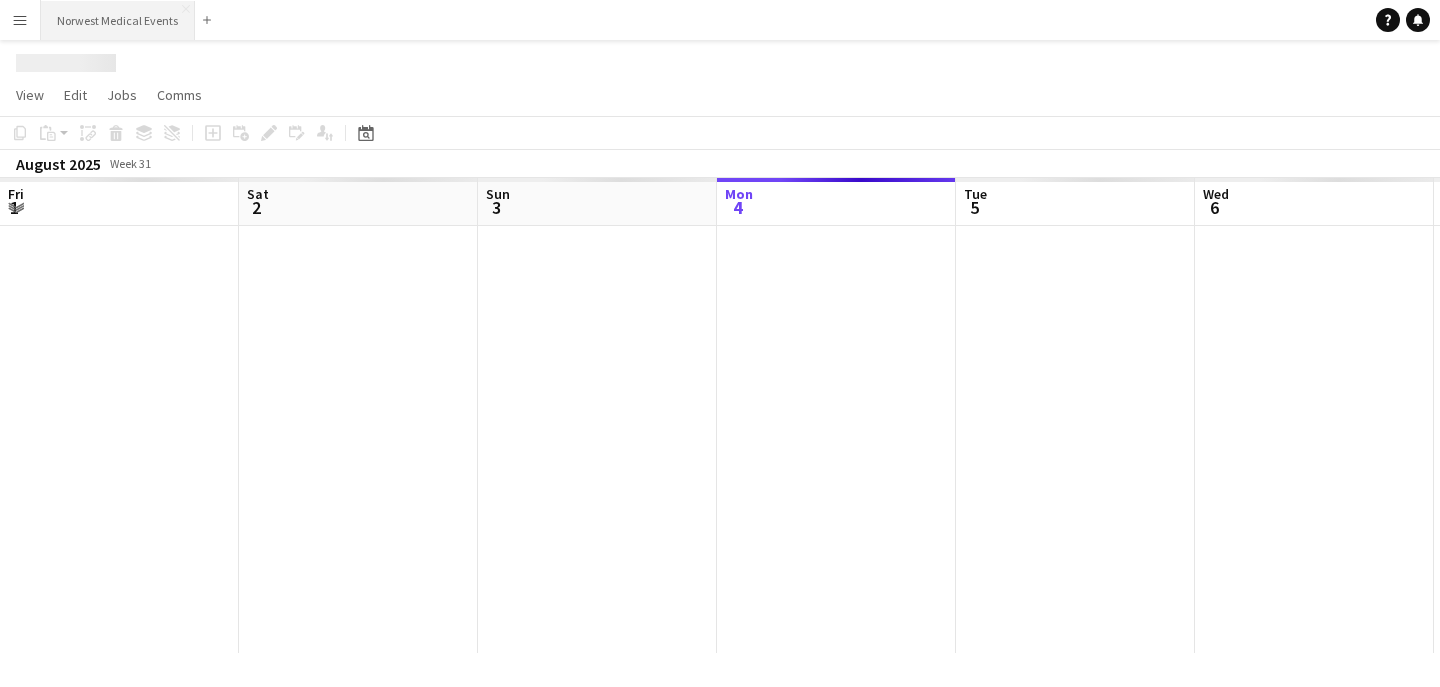 scroll, scrollTop: 0, scrollLeft: 0, axis: both 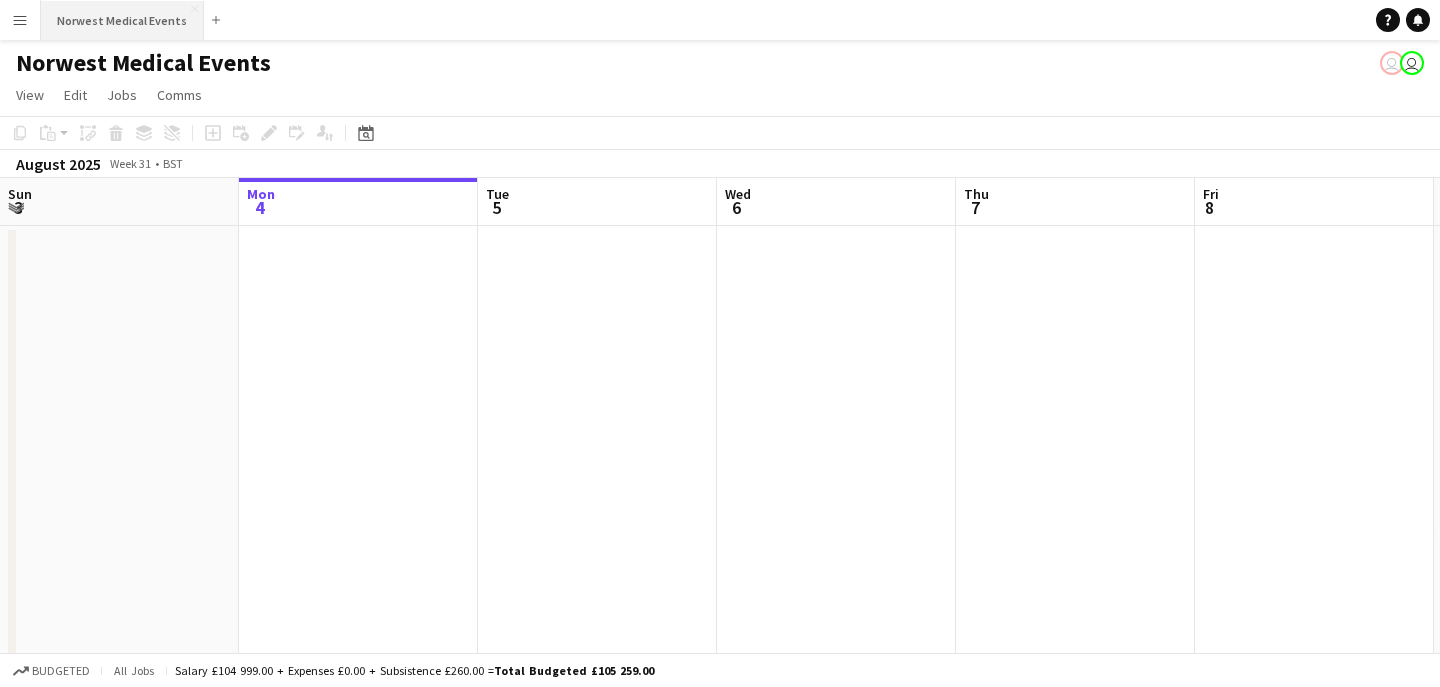 click on "Norwest Medical Events
Close" at bounding box center [122, 20] 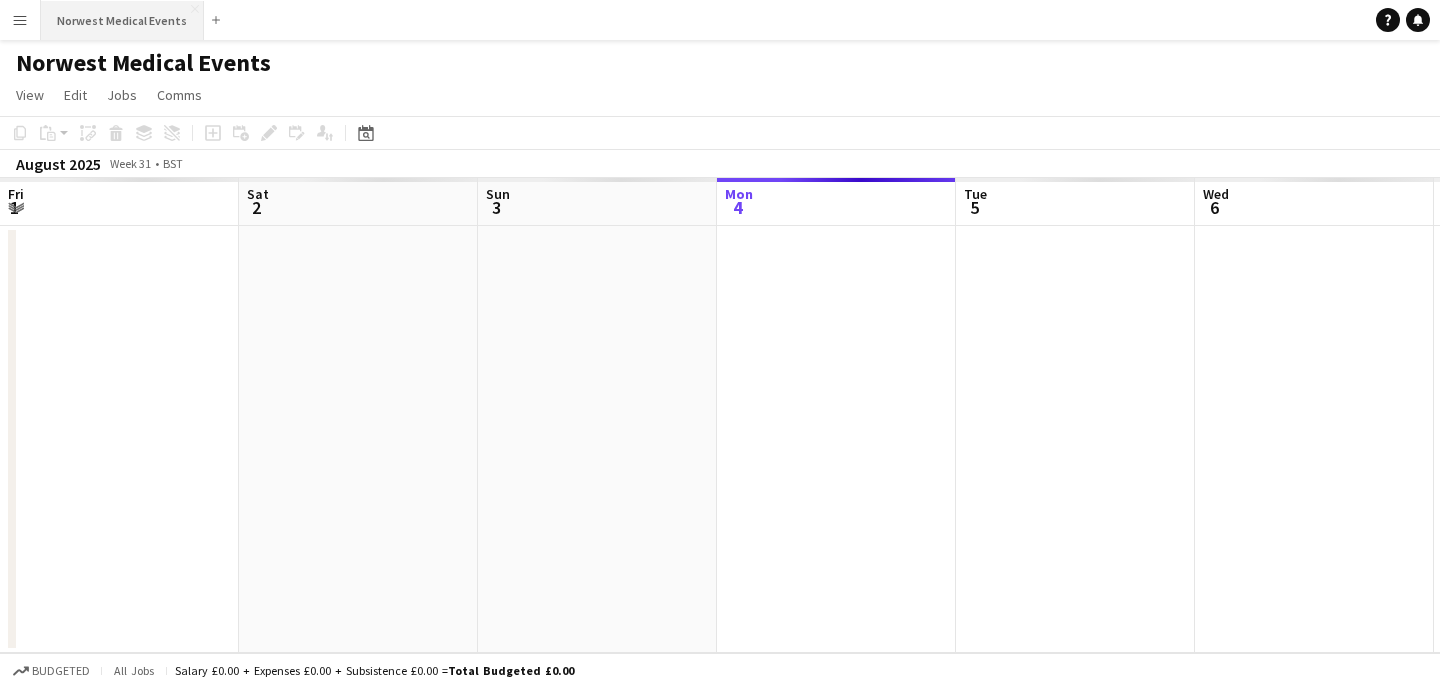 scroll, scrollTop: 0, scrollLeft: 478, axis: horizontal 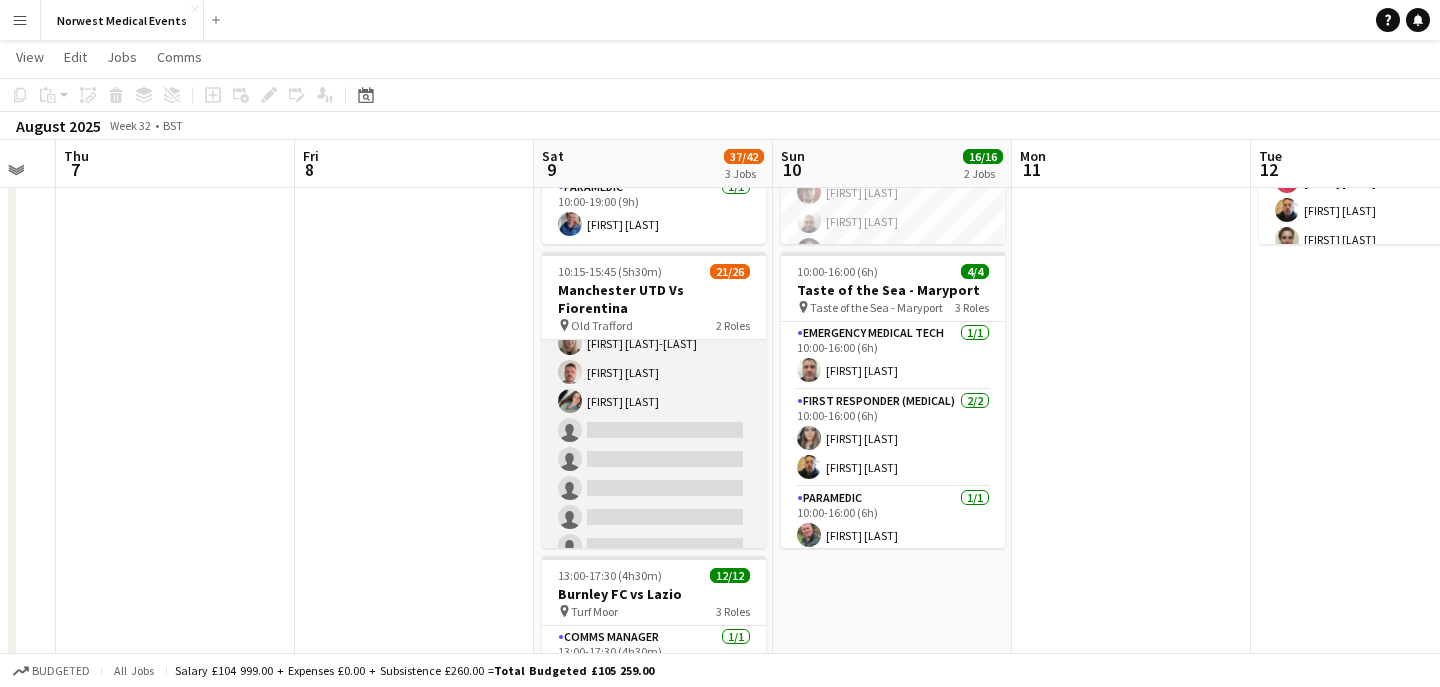 click on "First Responder (Medical) 19/24 [TIME]-[TIME] ([DURATION])
[FIRST] [LAST] [FIRST] [LAST] [FIRST] [LAST] [FIRST] [LAST] [FIRST] [LAST] [FIRST] [LAST] [FIRST] [LAST] [FIRST] [LAST] [FIRST] [LAST] [FIRST] [LAST] [FIRST] [LAST] [FIRST] [LAST] [FIRST] [LAST] [FIRST] [LAST] [FIRST] [LAST]
single-neutral-actions
single-neutral-actions
single-neutral-actions
single-neutral-actions
single-neutral-actions
single-neutral-actions" at bounding box center [654, 198] 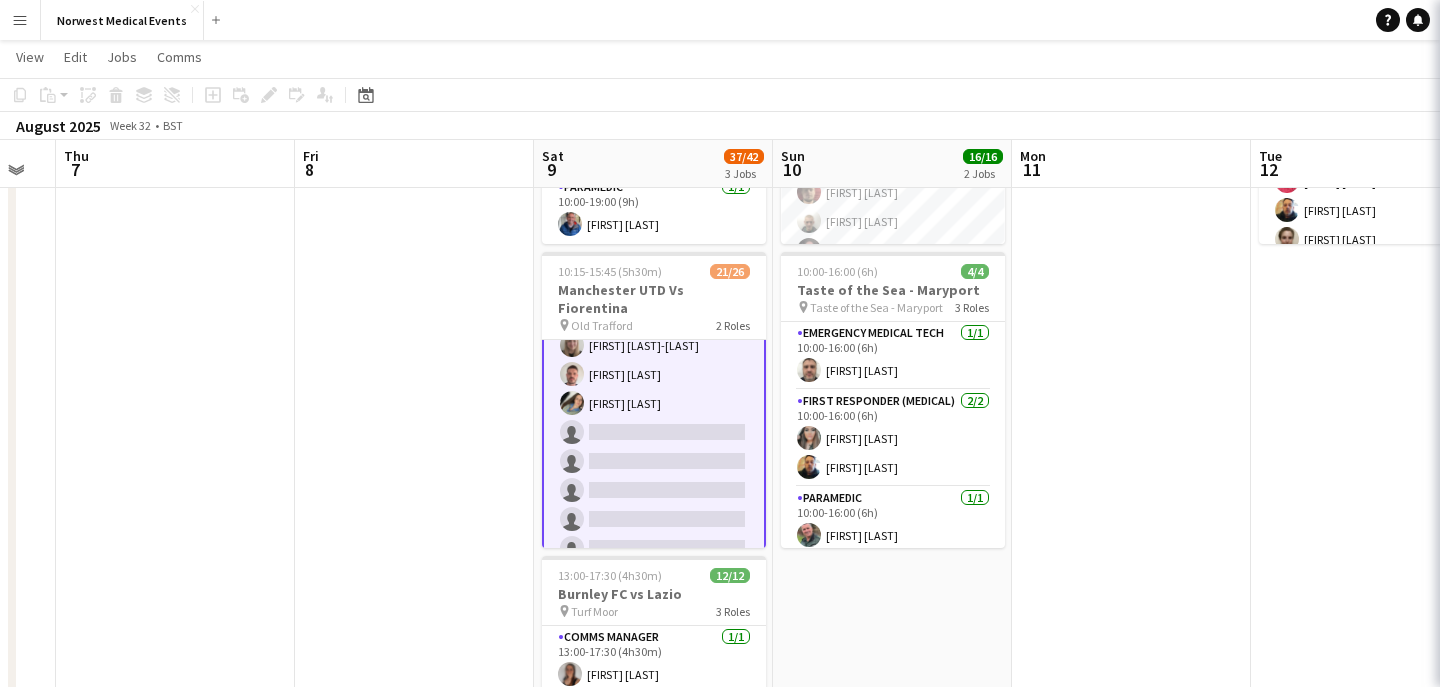 scroll, scrollTop: 608, scrollLeft: 0, axis: vertical 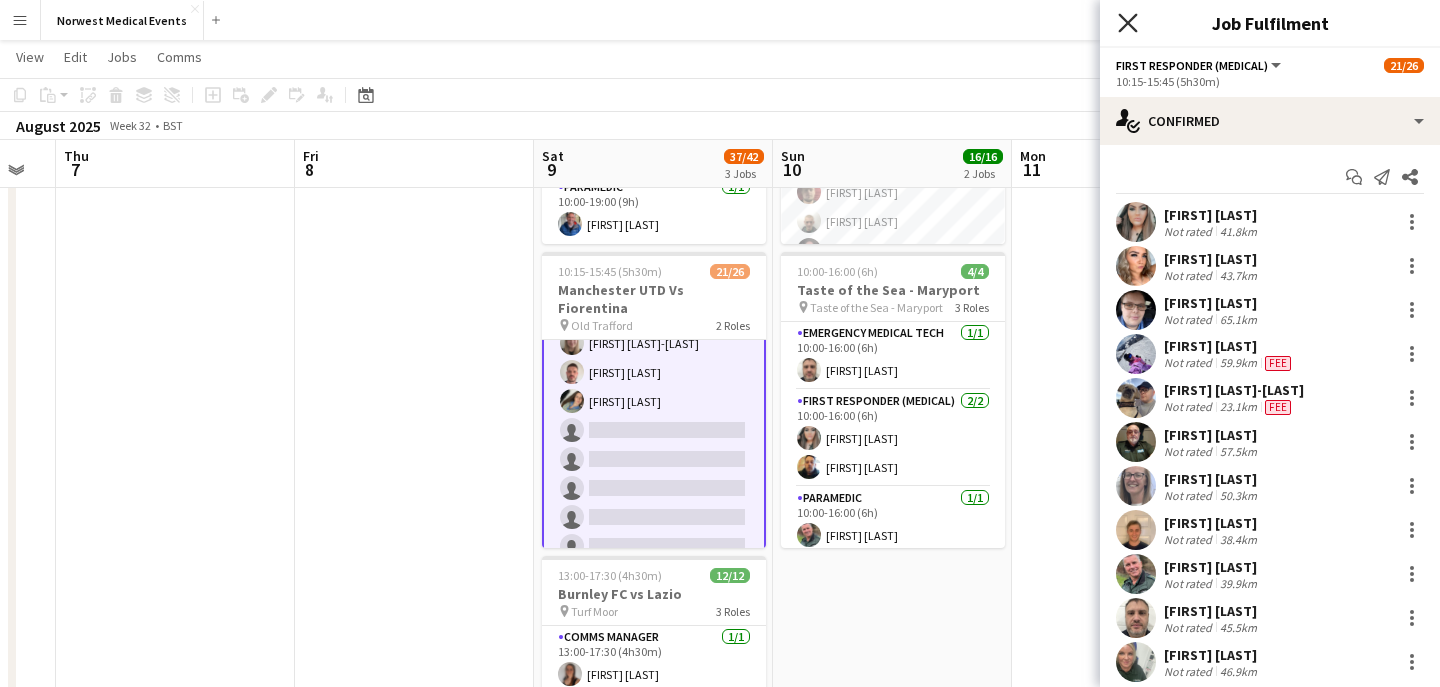 click on "Close pop-in" 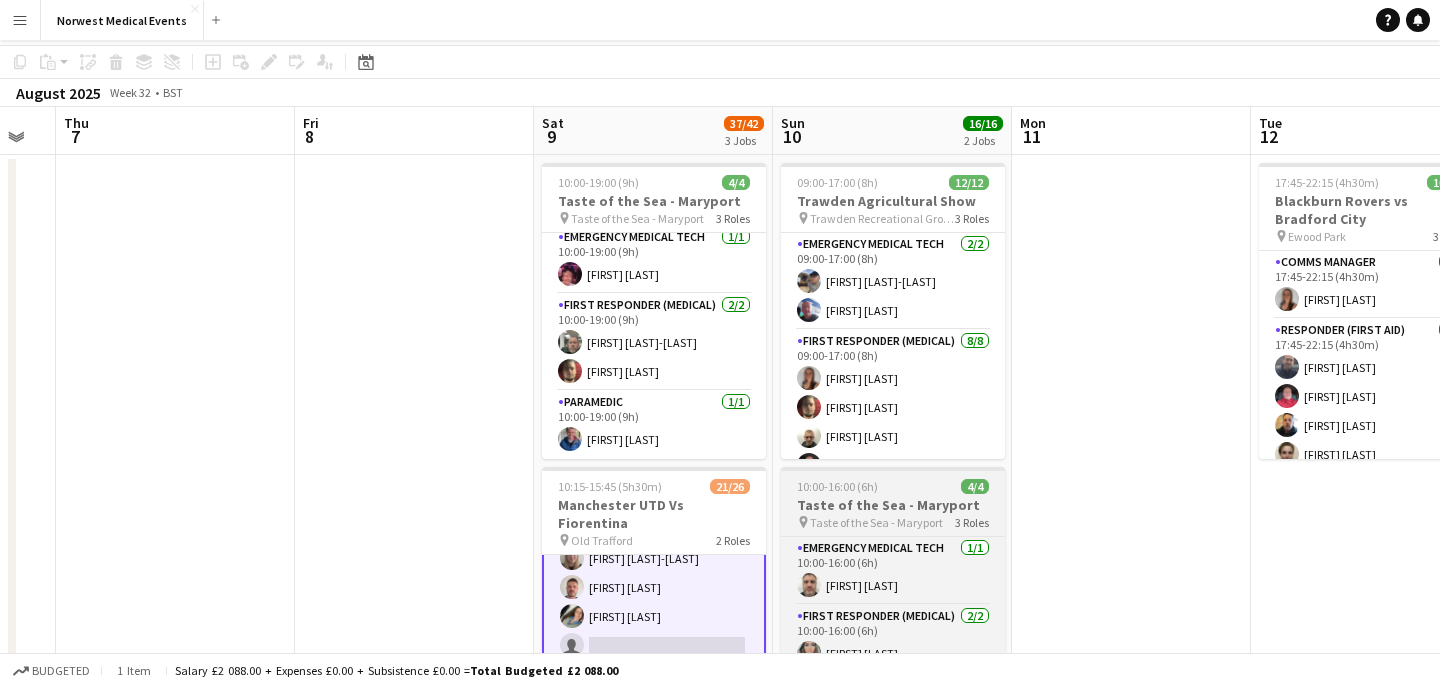 scroll, scrollTop: 0, scrollLeft: 0, axis: both 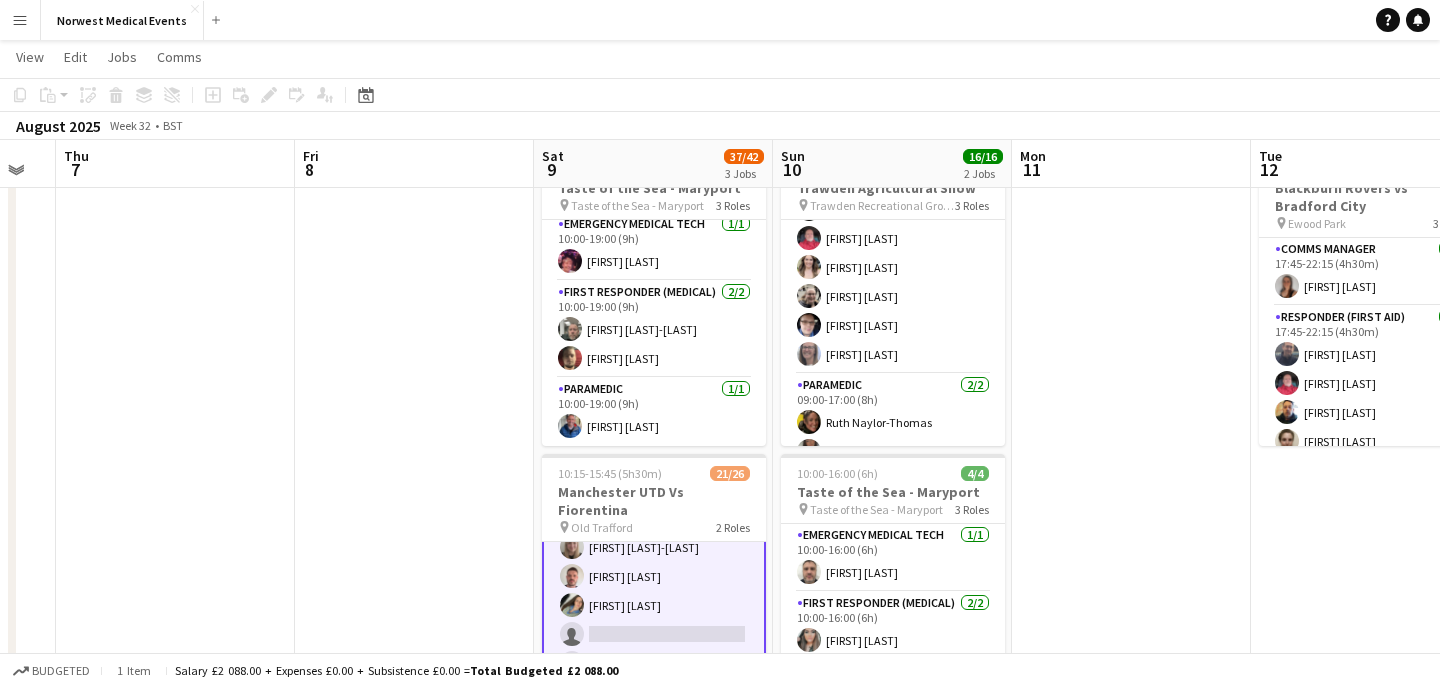 click on "First Responder (Medical) 19/24 [TIME]-[TIME] ([DURATION])
[FIRST] [LAST] [FIRST] [LAST] [FIRST] [LAST] [FIRST] [LAST] [FIRST] [LAST] [FIRST] [LAST] [FIRST] [LAST] [FIRST] [LAST] [FIRST] [LAST] [FIRST] [LAST] [FIRST] [LAST] [FIRST] [LAST] [FIRST] [LAST] [FIRST] [LAST] [FIRST] [LAST]
single-neutral-actions
single-neutral-actions
single-neutral-actions
single-neutral-actions
single-neutral-actions
single-neutral-actions" at bounding box center [654, 402] 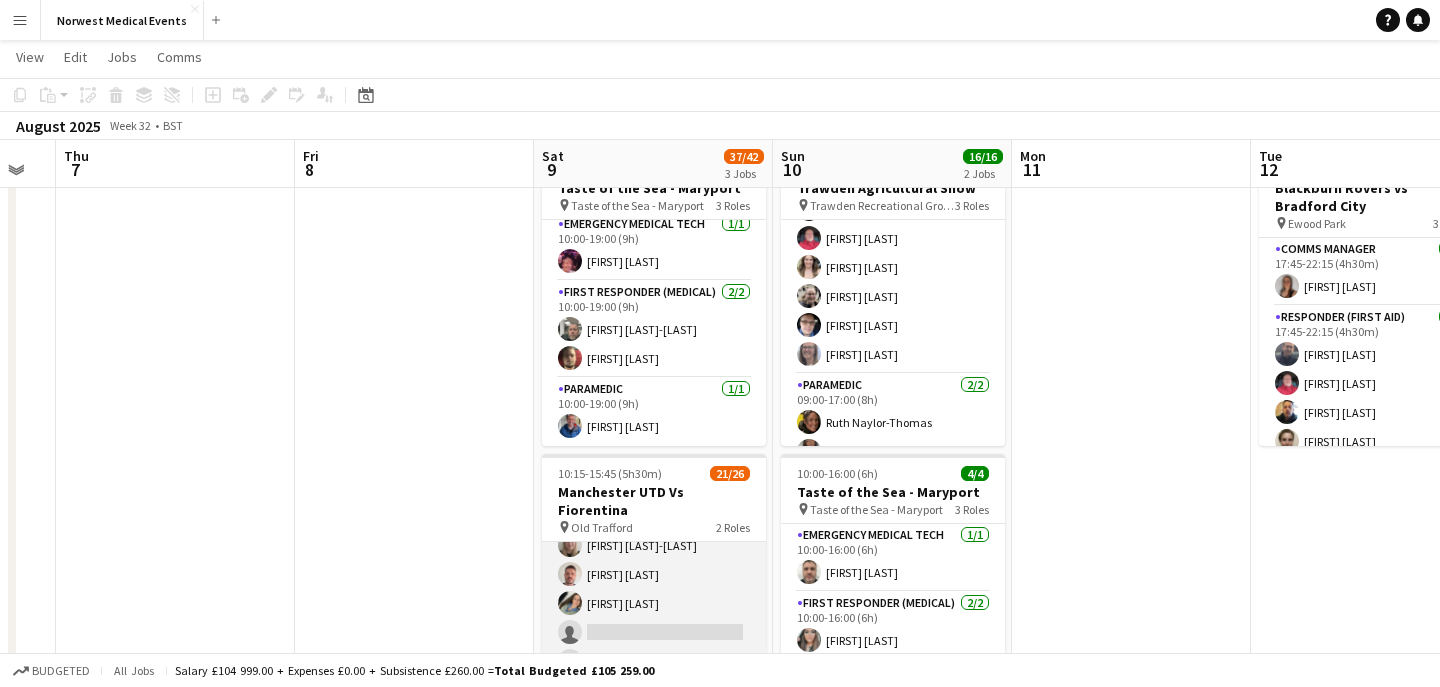 scroll, scrollTop: 0, scrollLeft: 899, axis: horizontal 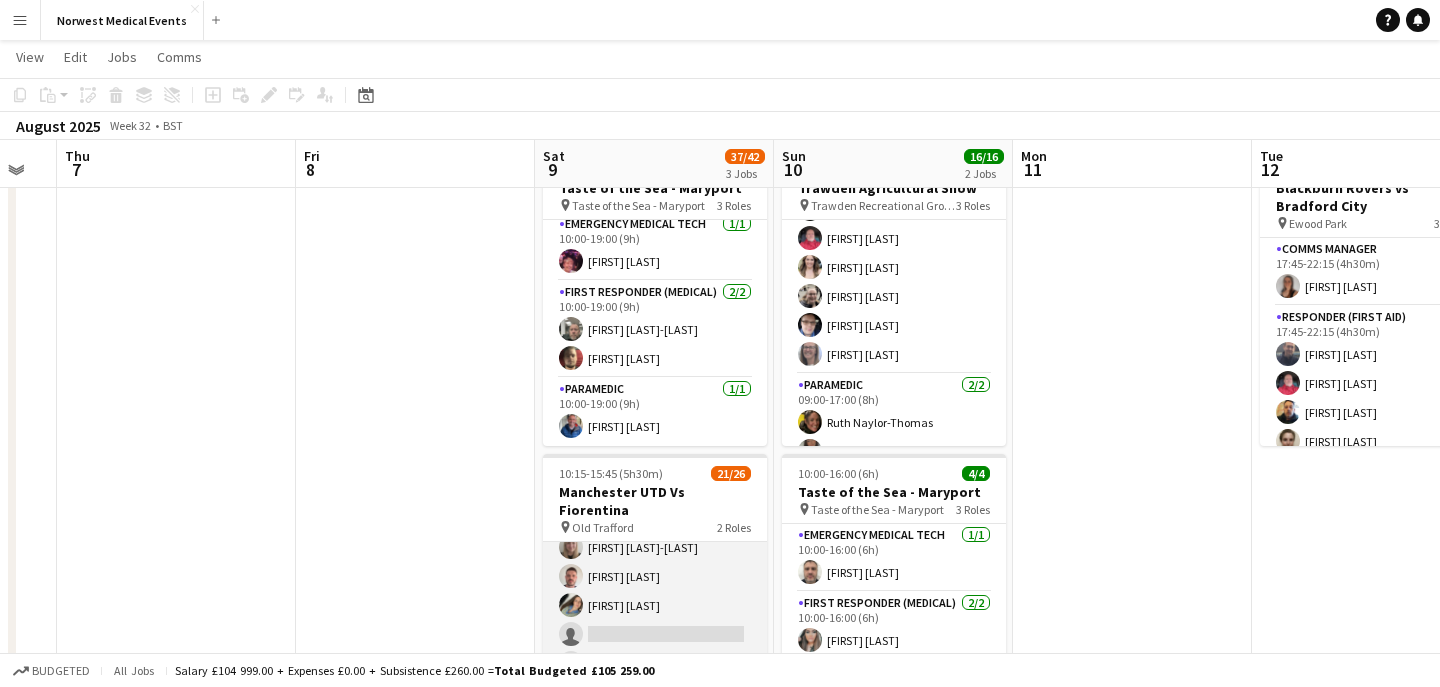 click on "First Responder (Medical) 19/24 [TIME]-[TIME] ([DURATION])
[FIRST] [LAST] [FIRST] [LAST] [FIRST] [LAST] [FIRST] [LAST] [FIRST] [LAST] [FIRST] [LAST] [FIRST] [LAST] [FIRST] [LAST] [FIRST] [LAST] [FIRST] [LAST] [FIRST] [LAST] [FIRST] [LAST] [FIRST] [LAST] [FIRST] [LAST] [FIRST] [LAST]
single-neutral-actions
single-neutral-actions
single-neutral-actions
single-neutral-actions
single-neutral-actions
single-neutral-actions" at bounding box center [655, 402] 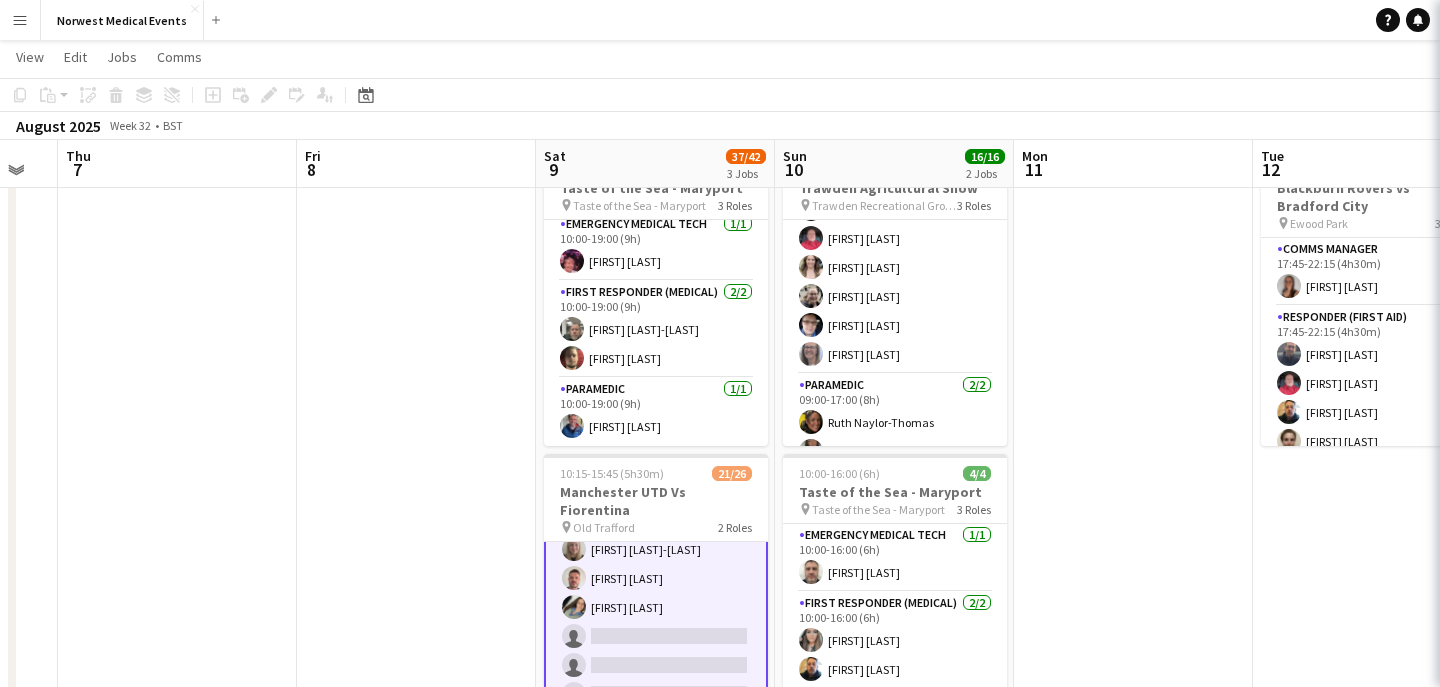 scroll, scrollTop: 606, scrollLeft: 0, axis: vertical 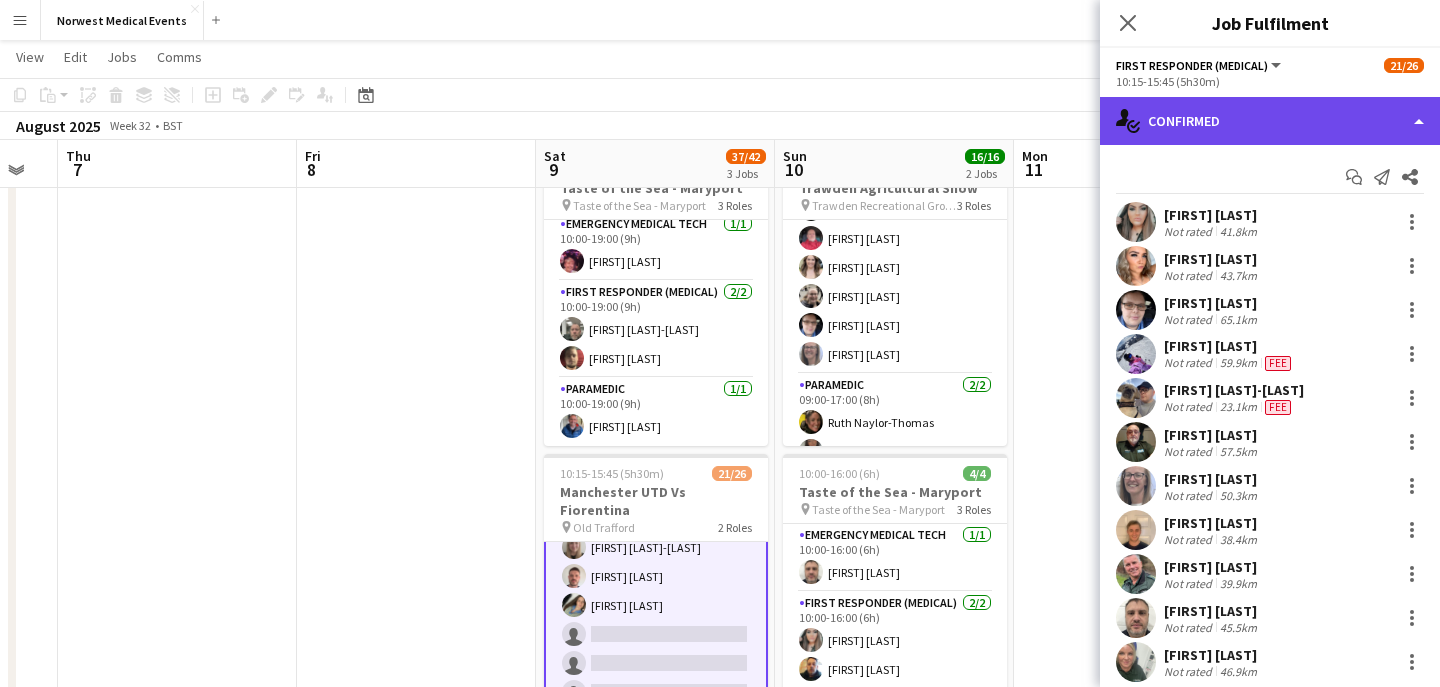 click on "single-neutral-actions-check-2
Confirmed" 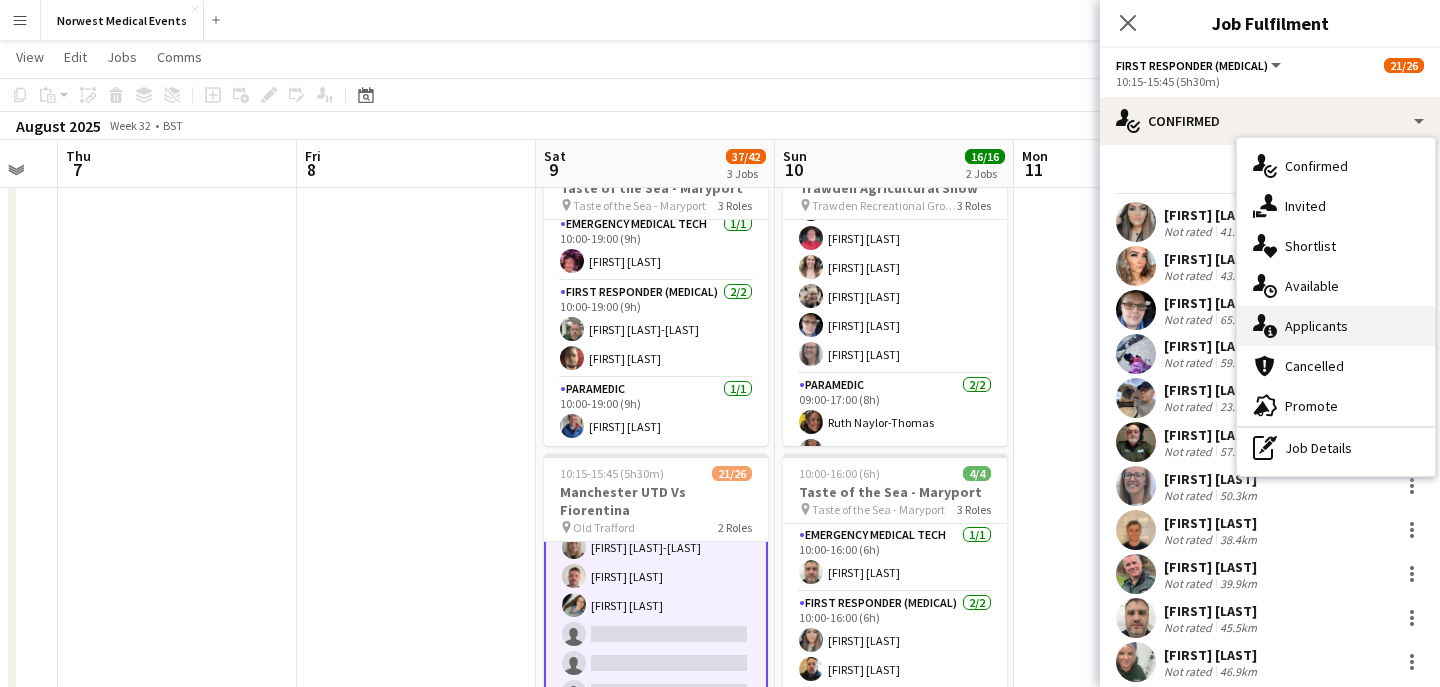 click on "single-neutral-actions-information
Applicants" at bounding box center [1336, 326] 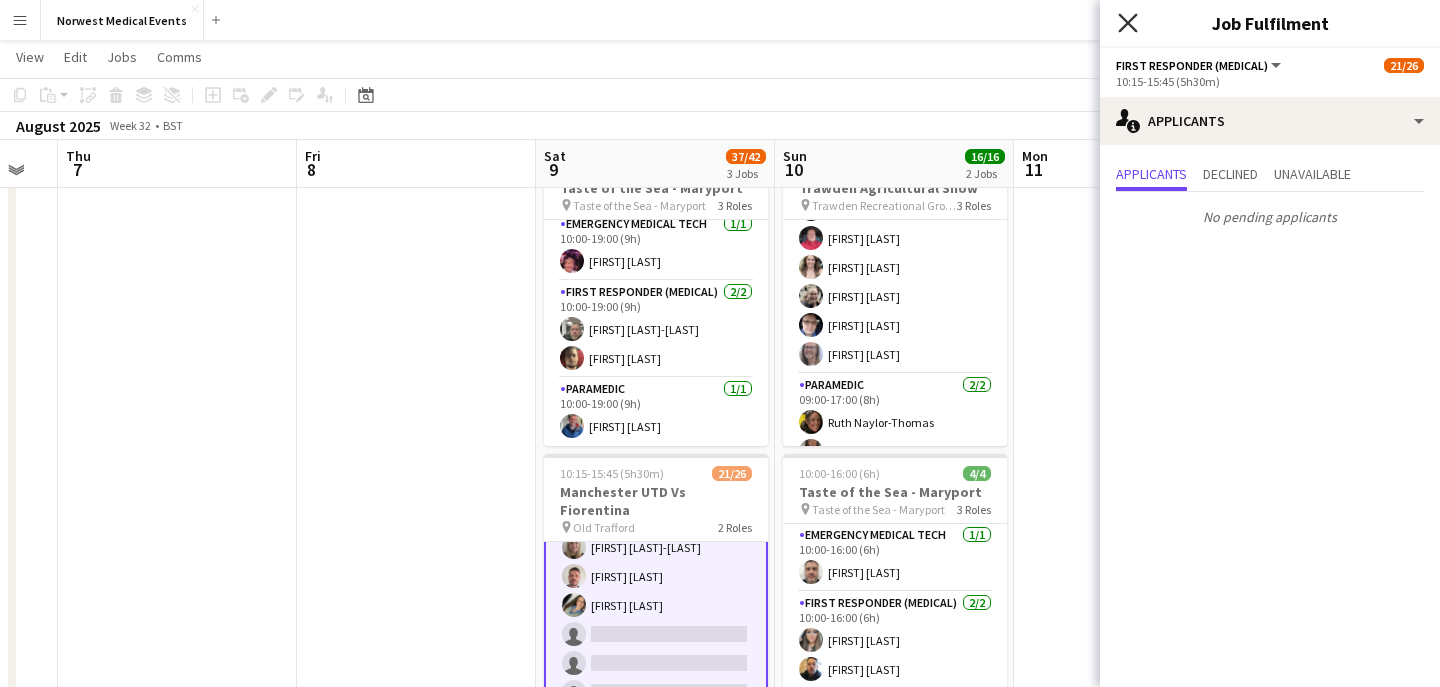 click on "Close pop-in" 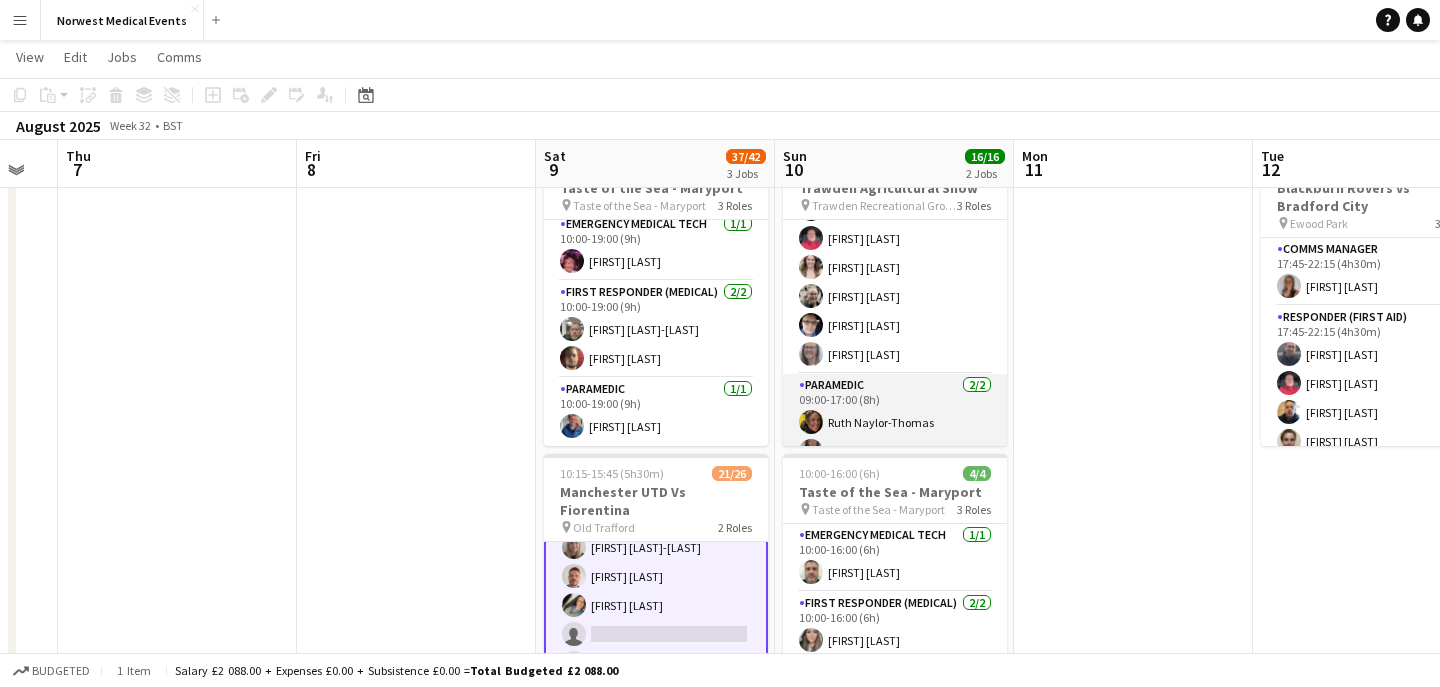 scroll, scrollTop: 239, scrollLeft: 0, axis: vertical 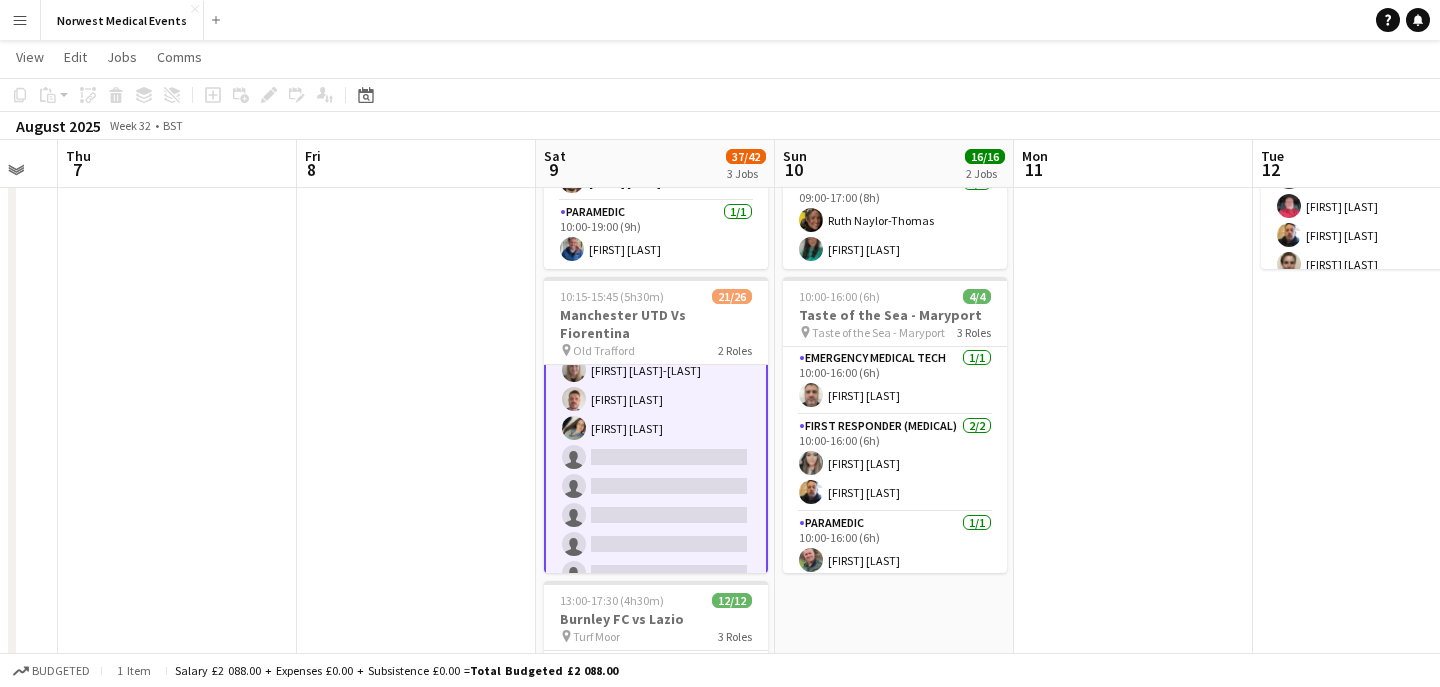 click on "First Responder (Medical) 19/24 [TIME]-[TIME] ([DURATION])
[FIRST] [LAST] [FIRST] [LAST] [FIRST] [LAST] [FIRST] [LAST] [FIRST] [LAST] [FIRST] [LAST] [FIRST] [LAST] [FIRST] [LAST] [FIRST] [LAST] [FIRST] [LAST] [FIRST] [LAST] [FIRST] [LAST] [FIRST] [LAST] [FIRST] [LAST] [FIRST] [LAST]
single-neutral-actions
single-neutral-actions
single-neutral-actions
single-neutral-actions
single-neutral-actions
single-neutral-actions" at bounding box center [656, 225] 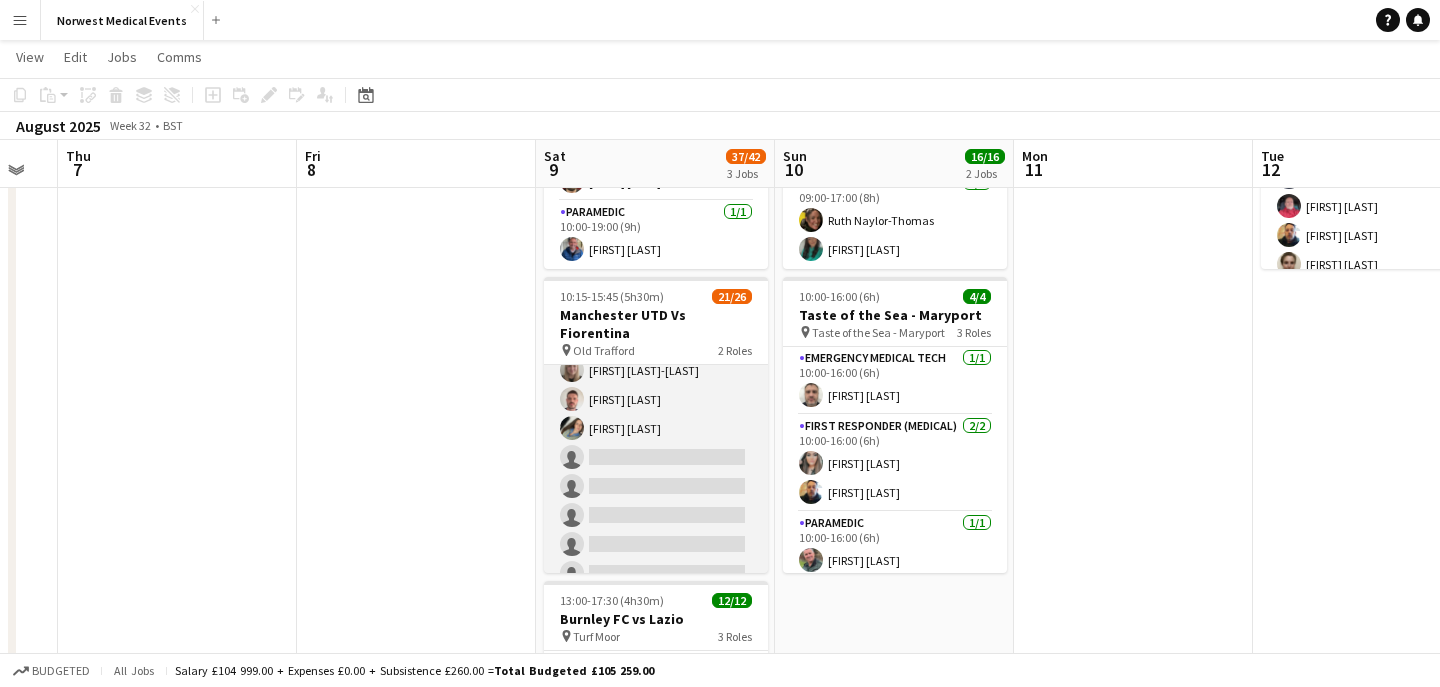 click on "First Responder (Medical) 19/24 [TIME]-[TIME] ([DURATION])
[FIRST] [LAST] [FIRST] [LAST] [FIRST] [LAST] [FIRST] [LAST] [FIRST] [LAST] [FIRST] [LAST] [FIRST] [LAST] [FIRST] [LAST] [FIRST] [LAST] [FIRST] [LAST] [FIRST] [LAST] [FIRST] [LAST] [FIRST] [LAST] [FIRST] [LAST] [FIRST] [LAST]
single-neutral-actions
single-neutral-actions
single-neutral-actions
single-neutral-actions
single-neutral-actions
single-neutral-actions" at bounding box center (656, 225) 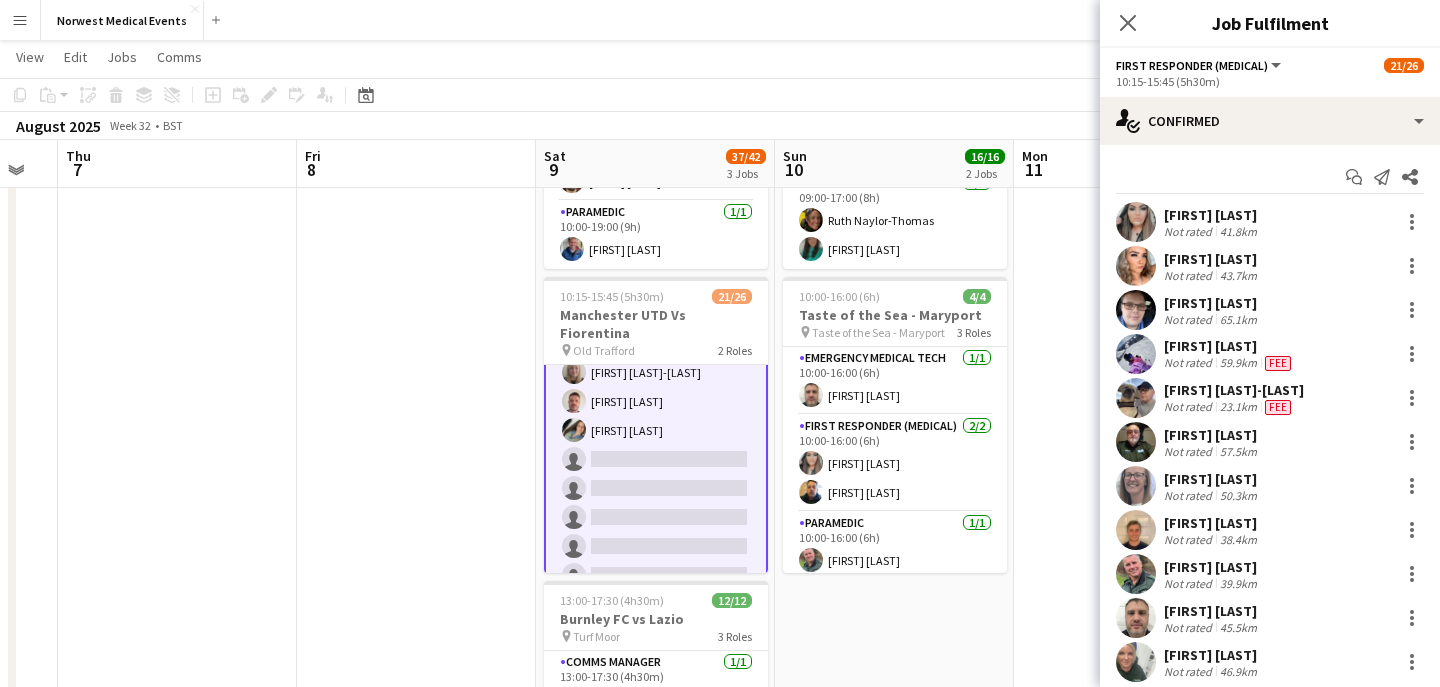 scroll, scrollTop: 606, scrollLeft: 0, axis: vertical 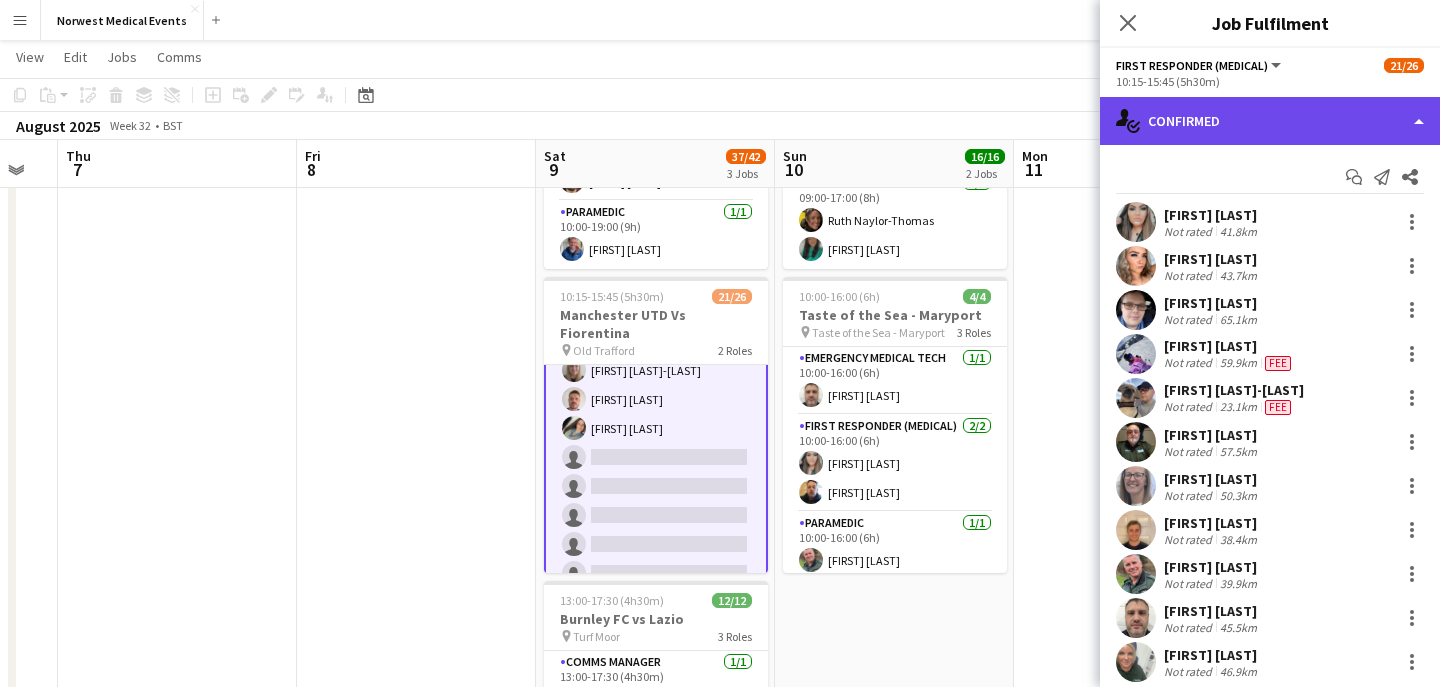 click on "single-neutral-actions-check-2
Confirmed" 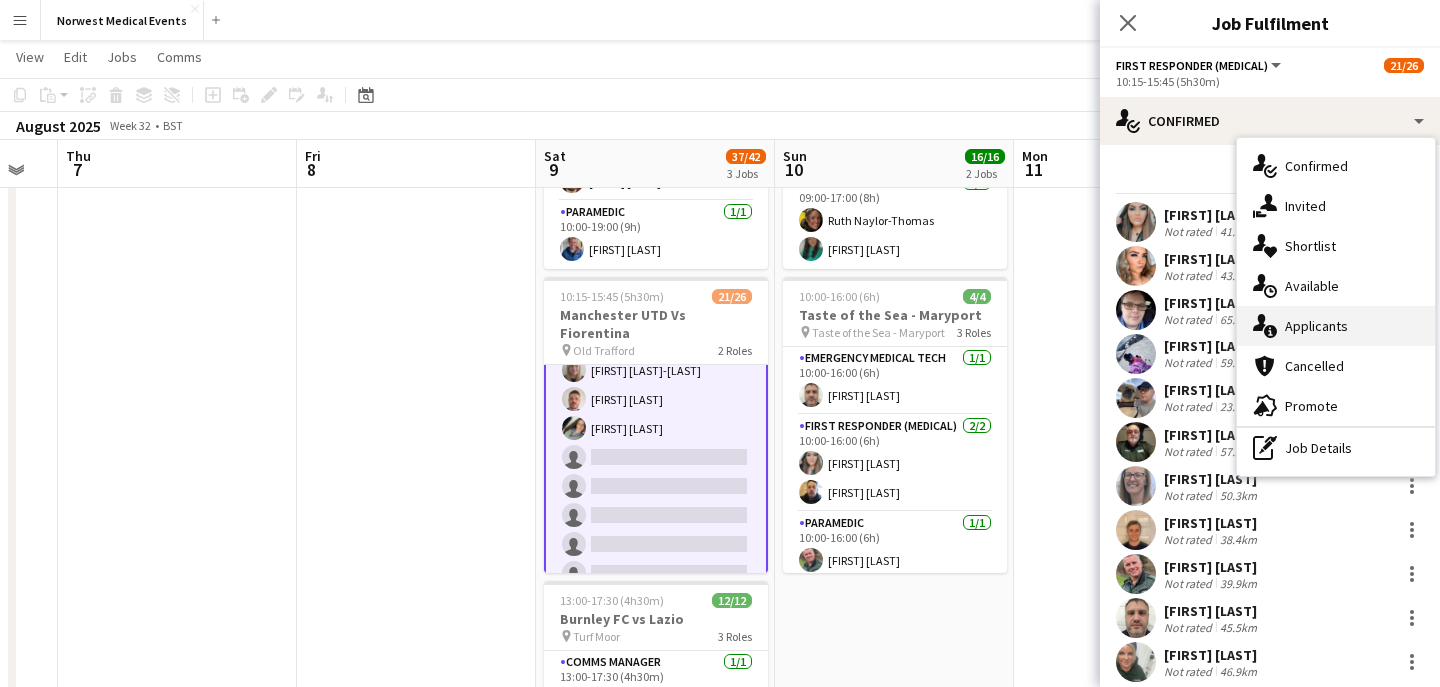 click on "single-neutral-actions-information
Applicants" at bounding box center (1336, 326) 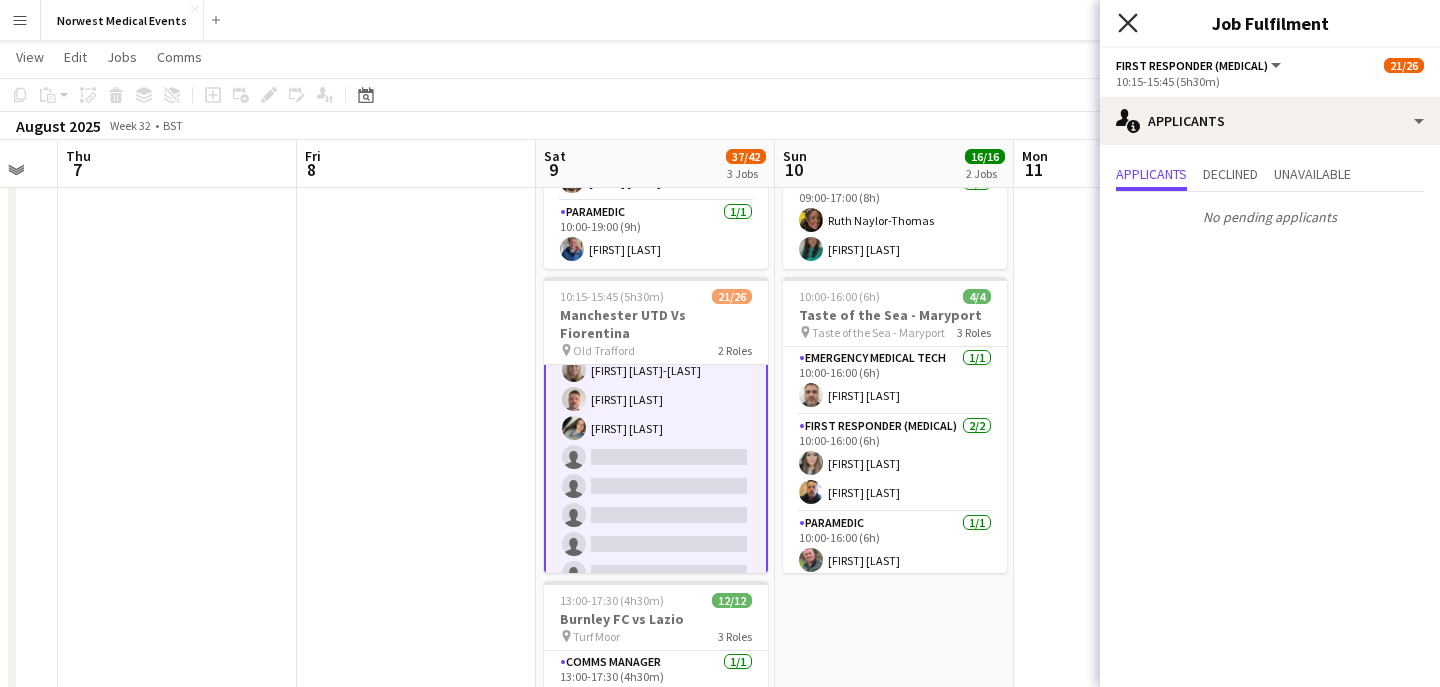 click on "Close pop-in" 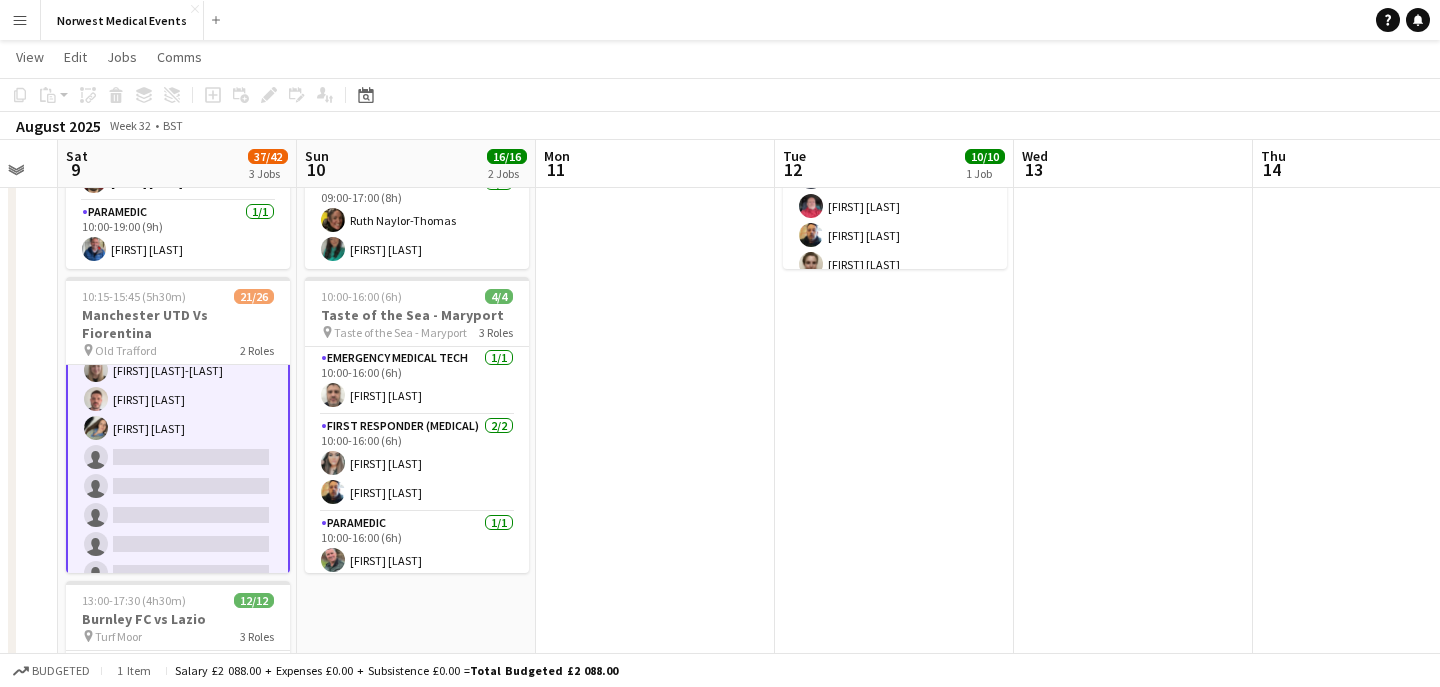 scroll, scrollTop: 0, scrollLeft: 991, axis: horizontal 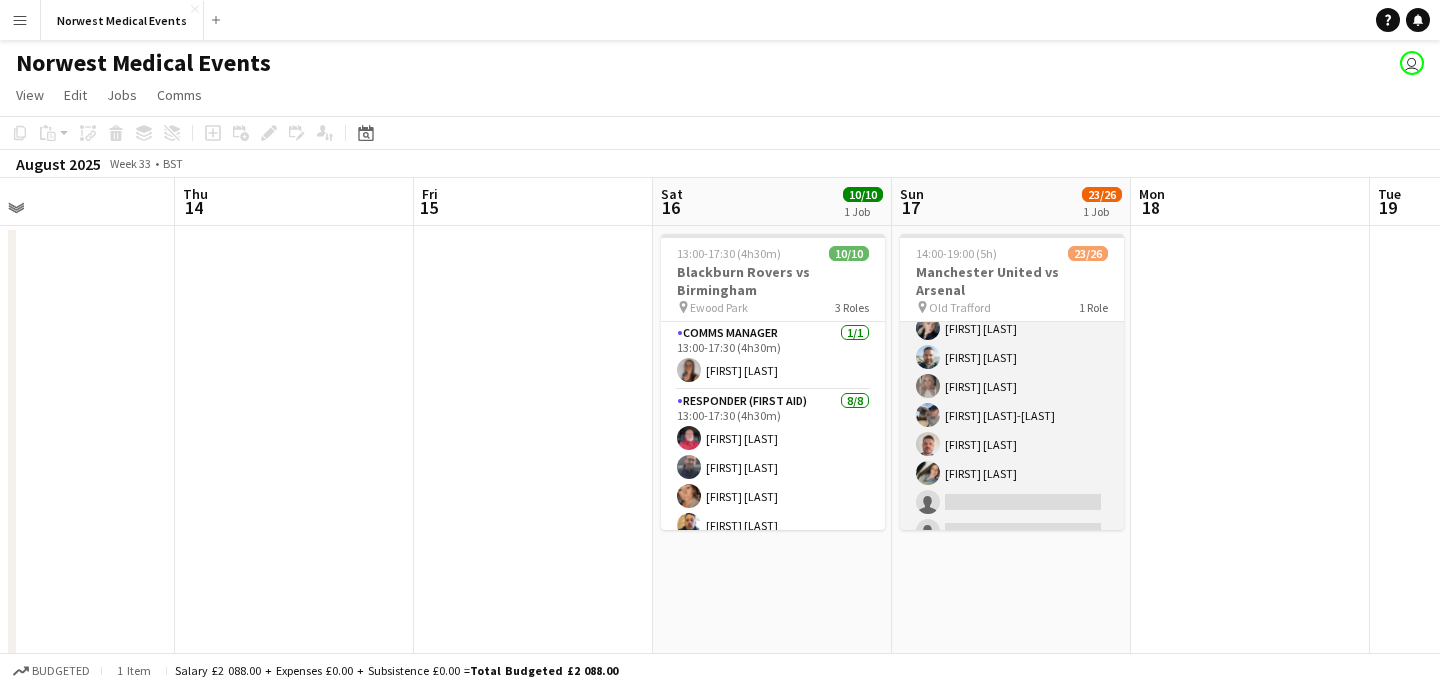 click on "First Responder (Medical) 23/26 [TIME]-[TIME] ([DURATION])
[FIRST] [LAST] [FIRST] [LAST] [FIRST] [LAST] [FIRST] [LAST] [FIRST] [LAST] [FIRST] [LAST] [FIRST] [LAST] [FIRST] [LAST] [FIRST] [LAST] [FIRST] [LAST] [FIRST] [LAST] [FIRST] [LAST] [FIRST] [LAST] [FIRST] [LAST] [FIRST] [LAST] [FIRST] [LAST]
single-neutral-actions
single-neutral-actions
single-neutral-actions" at bounding box center [1012, 183] 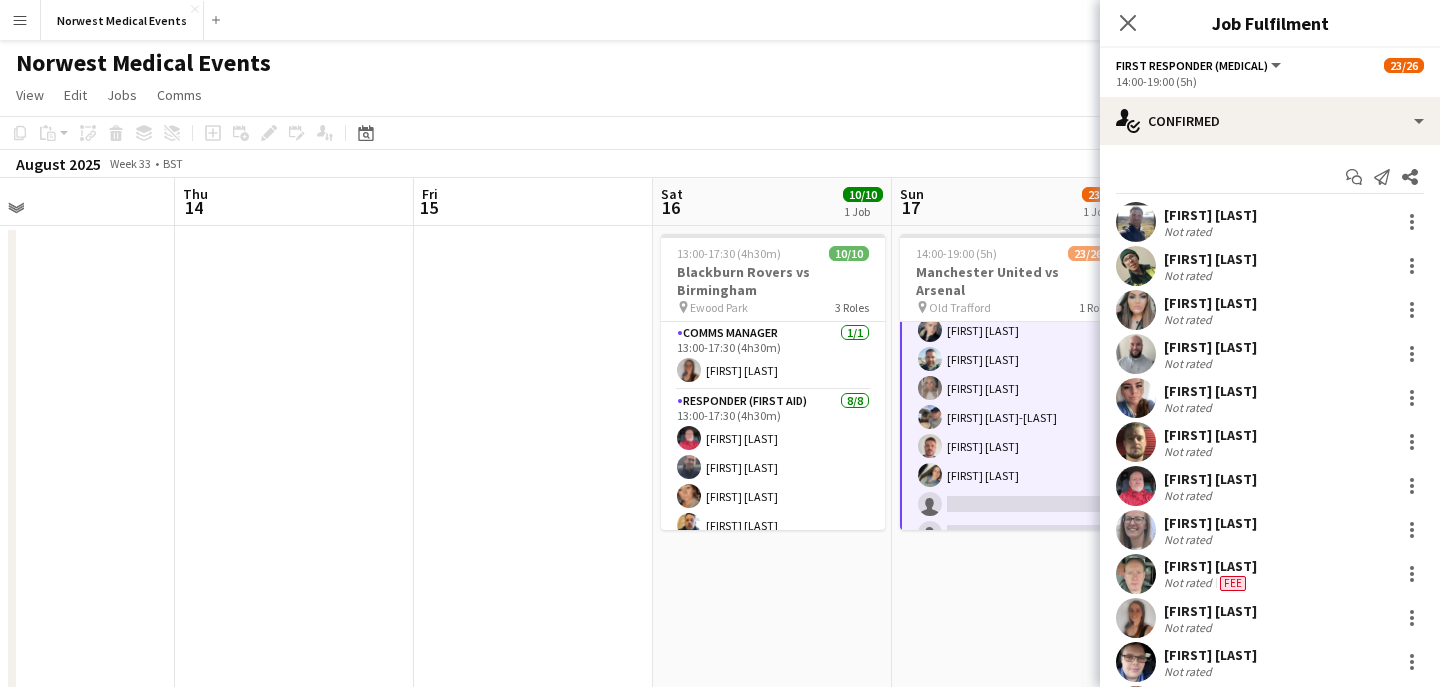 scroll, scrollTop: 604, scrollLeft: 0, axis: vertical 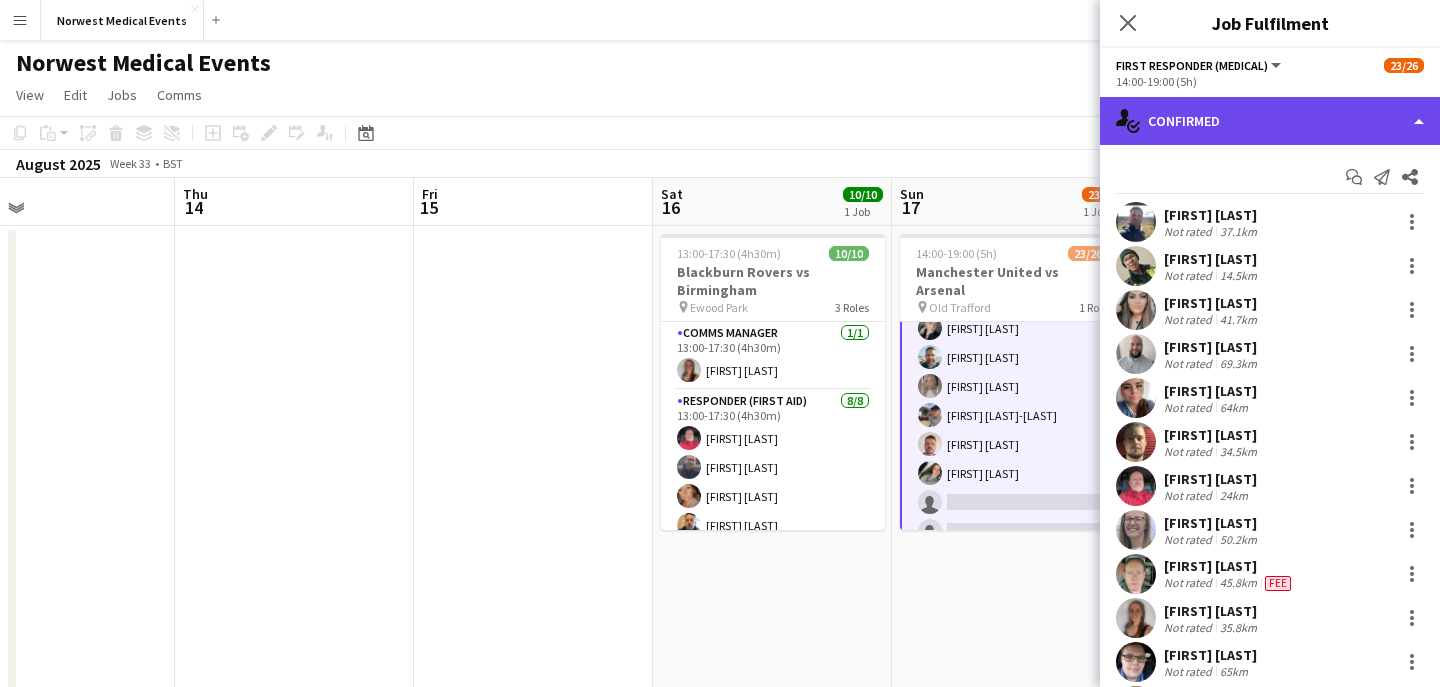 click on "single-neutral-actions-check-2
Confirmed" 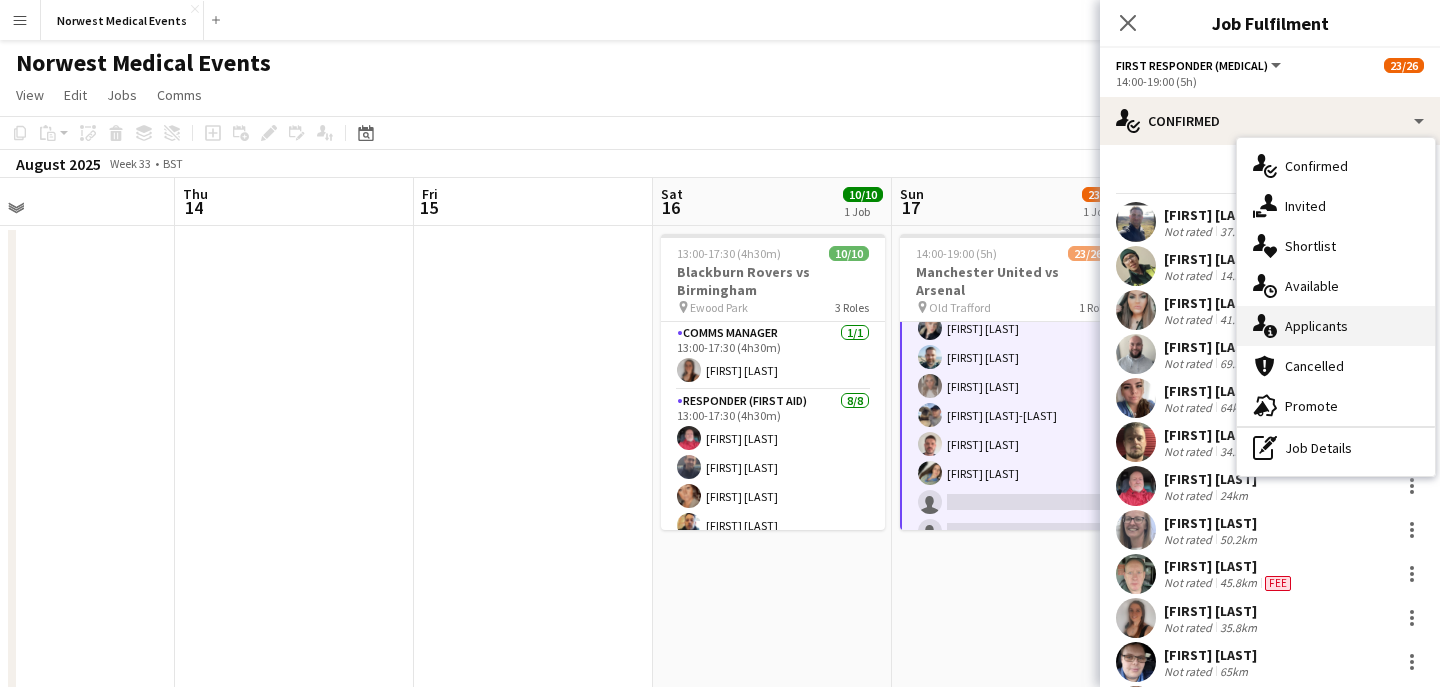 click on "single-neutral-actions-information
Applicants" at bounding box center (1336, 326) 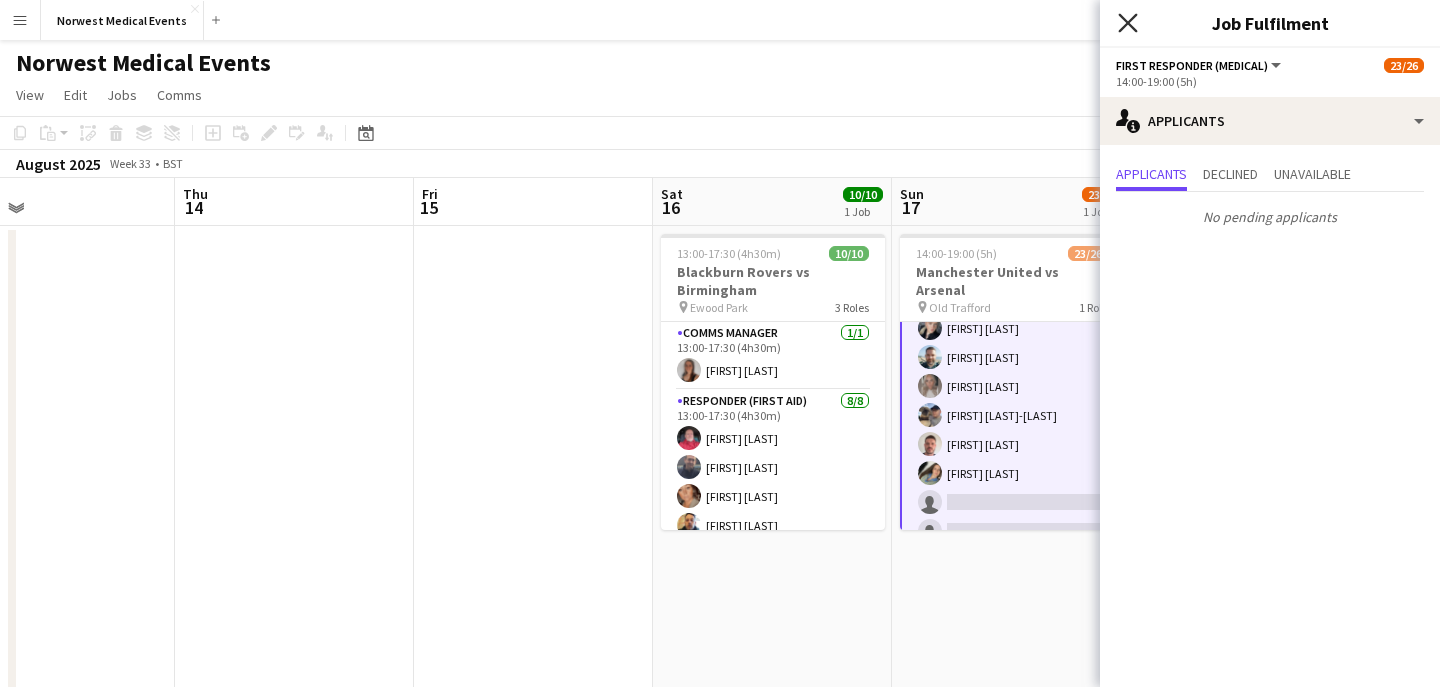 click on "Close pop-in" 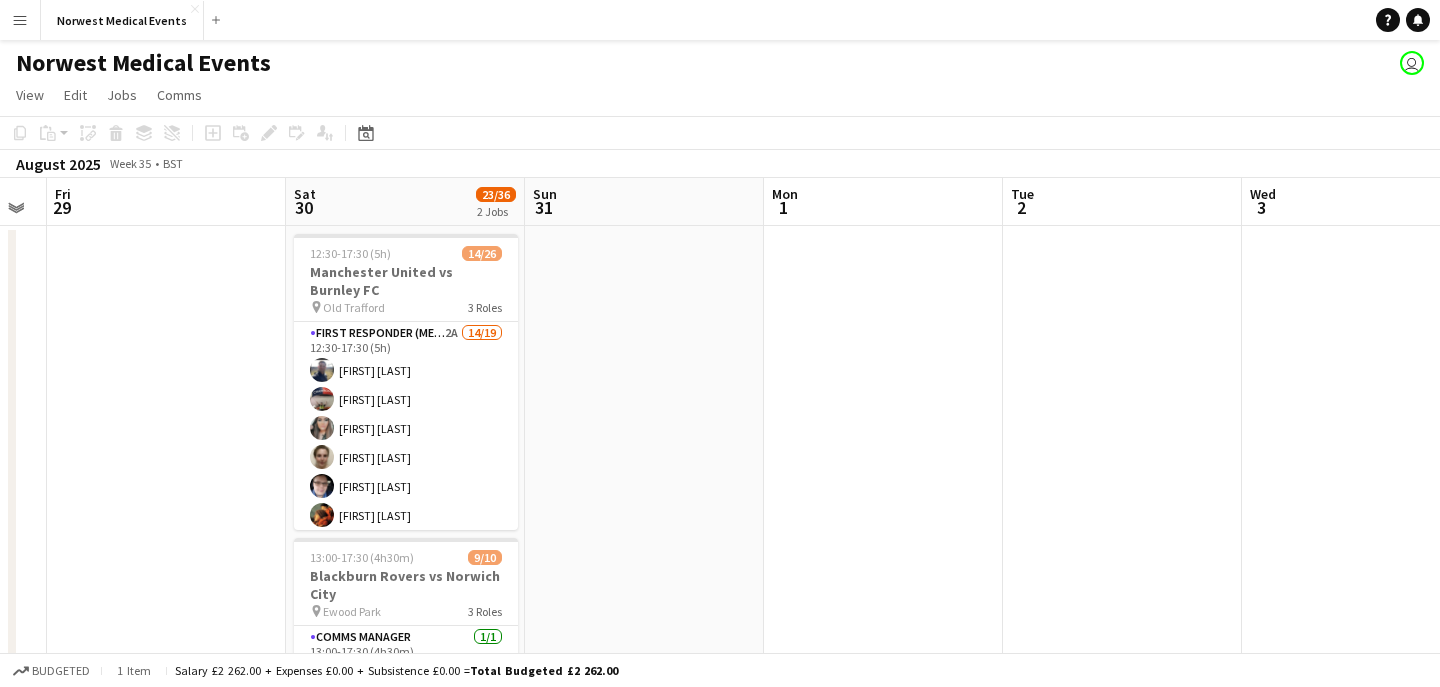 scroll, scrollTop: 0, scrollLeft: 1002, axis: horizontal 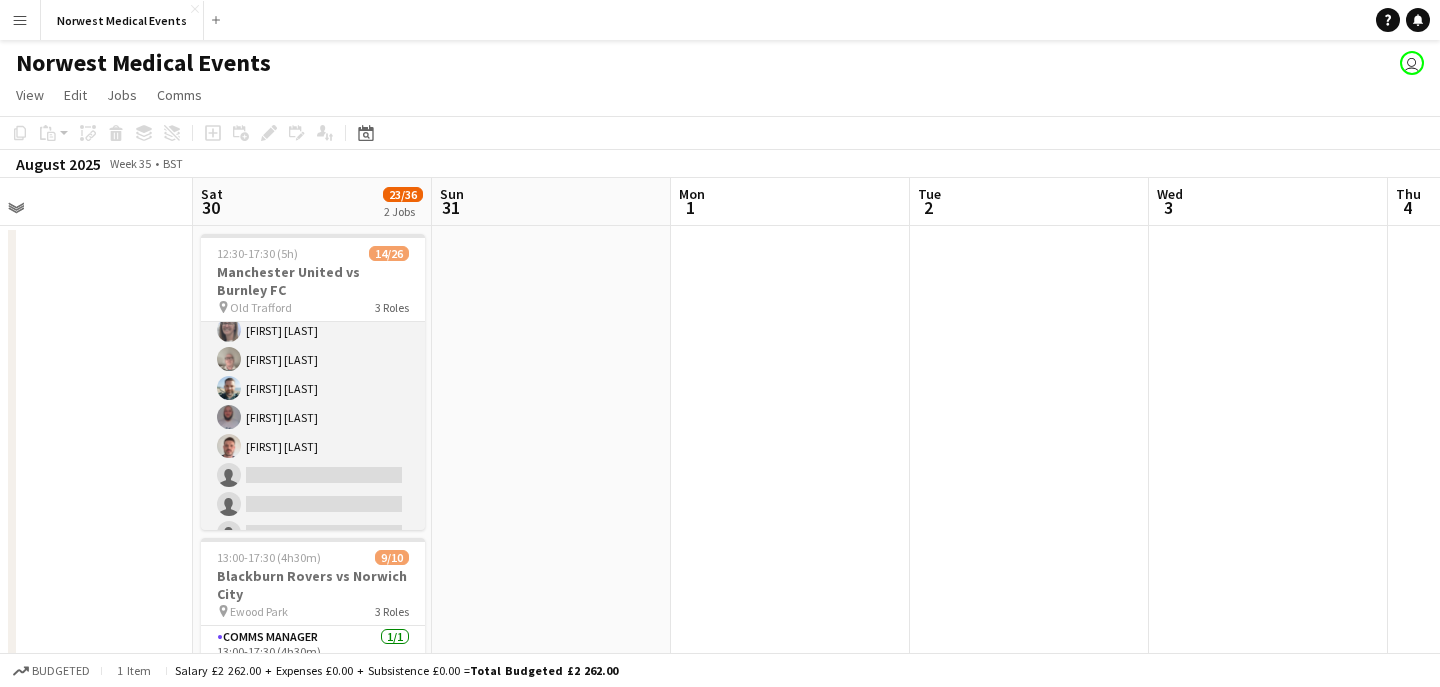click on "First Responder (Medical) 2A 14/19 [TIME]-[TIME] ([DURATION])
[FIRST] [LAST] [FIRST] [LAST] [FIRST] [LAST] [FIRST] [LAST] [FIRST] [LAST] [FIRST] [LAST] [FIRST] [LAST] [FIRST] [LAST] [FIRST] [LAST] [FIRST] [LAST] [FIRST] [LAST]
single-neutral-actions
single-neutral-actions
single-neutral-actions
single-neutral-actions
single-neutral-actions" at bounding box center [313, 316] 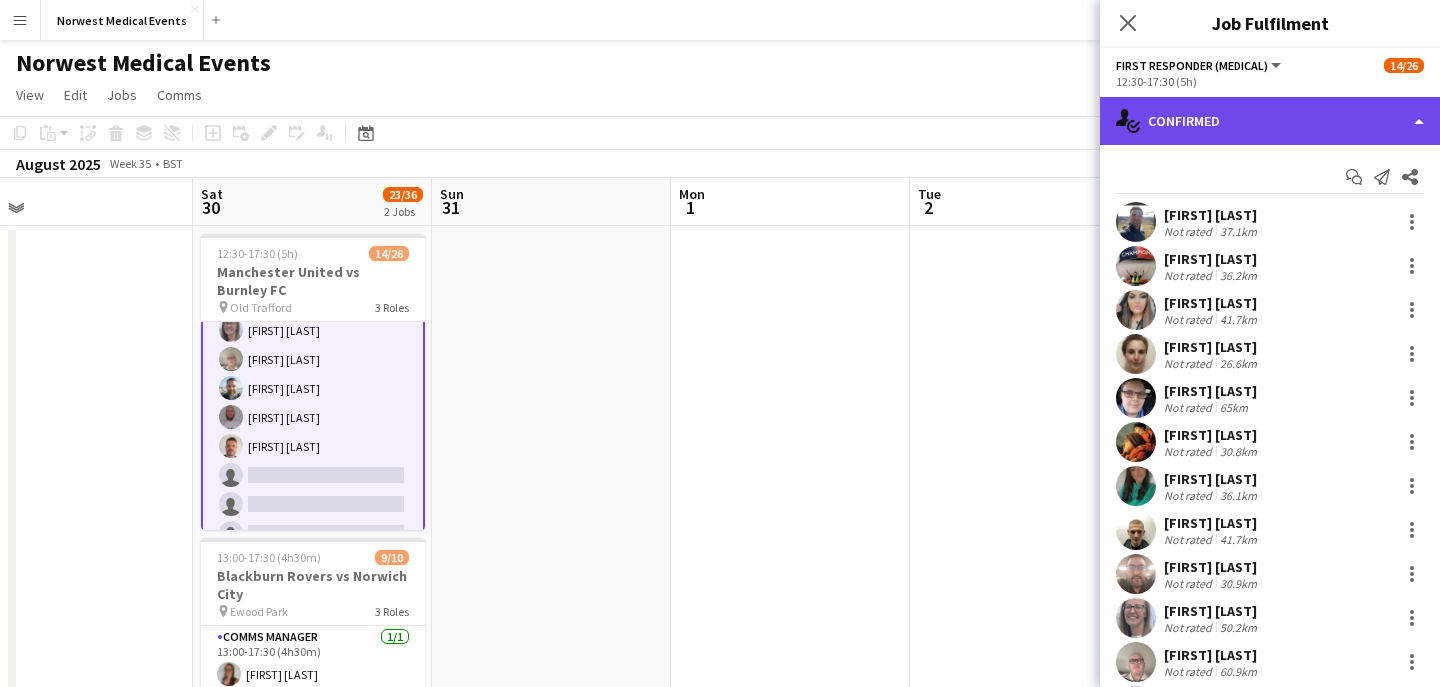 click on "single-neutral-actions-check-2
Confirmed" 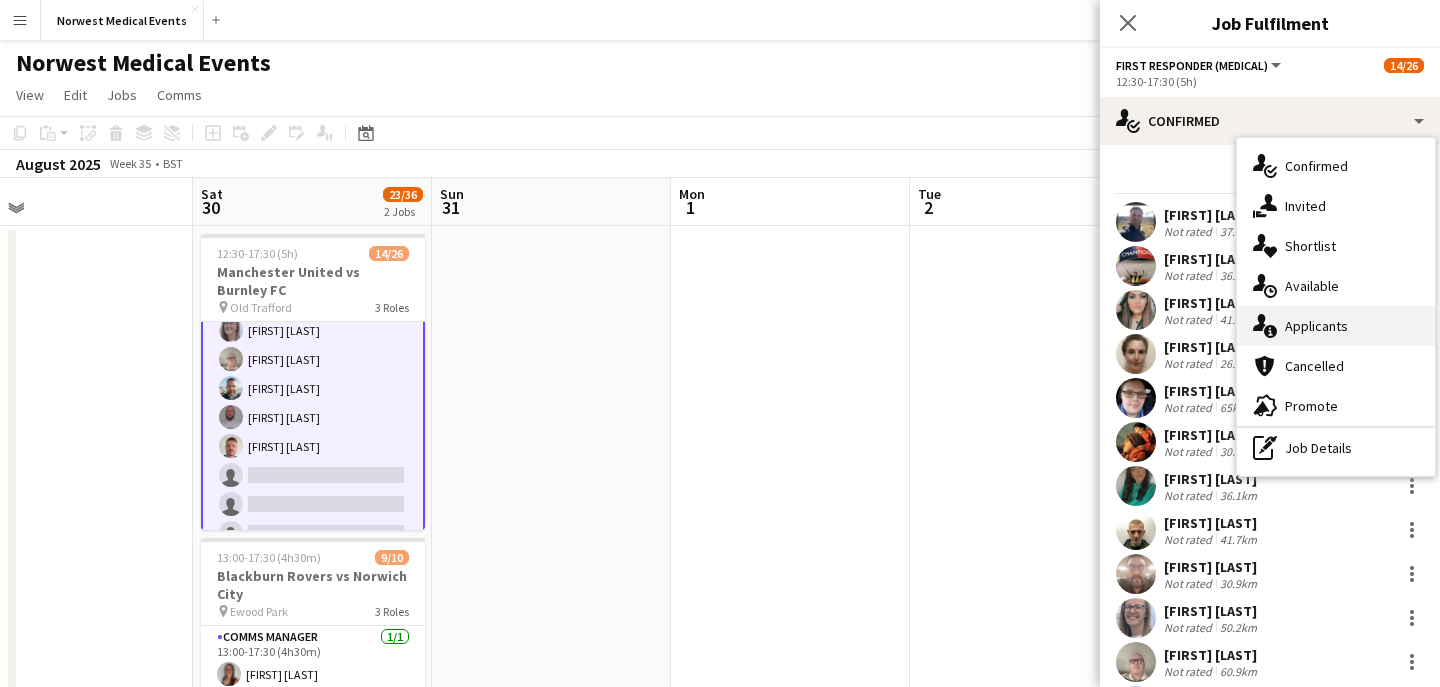 click on "single-neutral-actions-information
Applicants" at bounding box center [1336, 326] 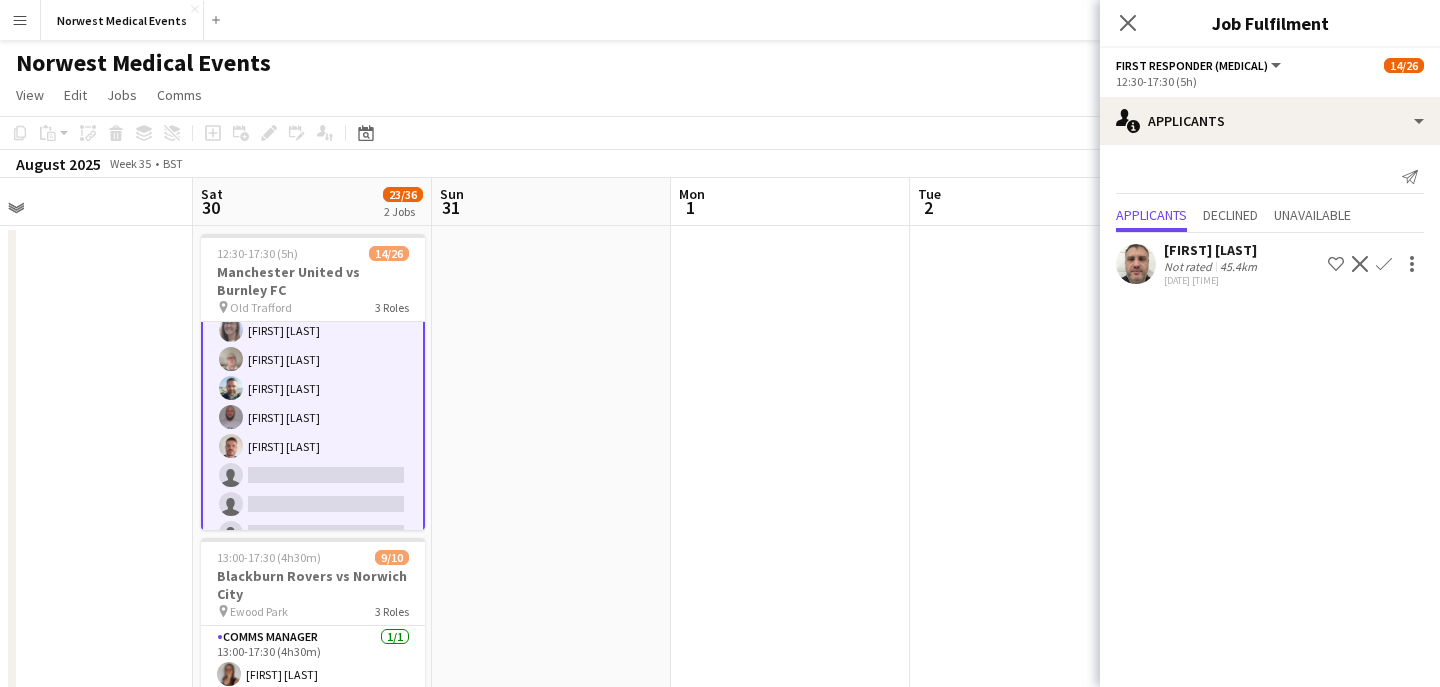 click on "Confirm" 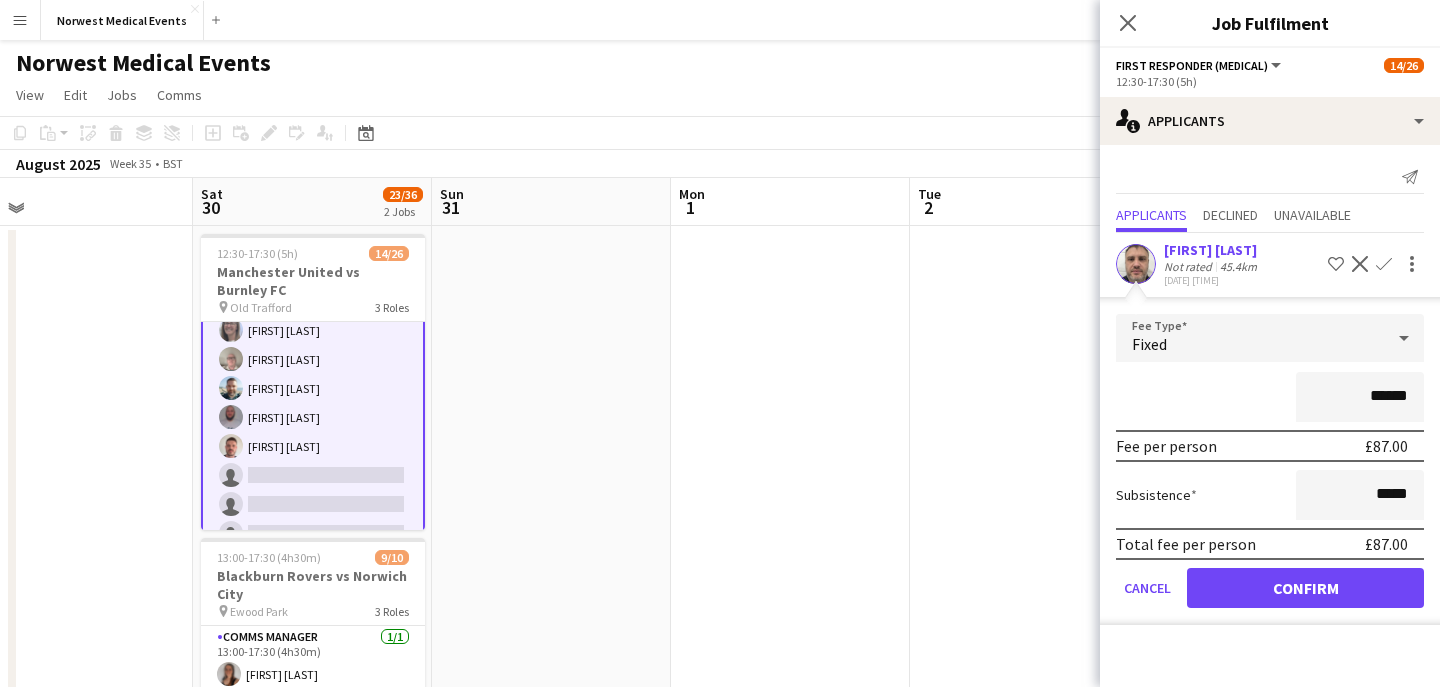 click on "Close pop-in" 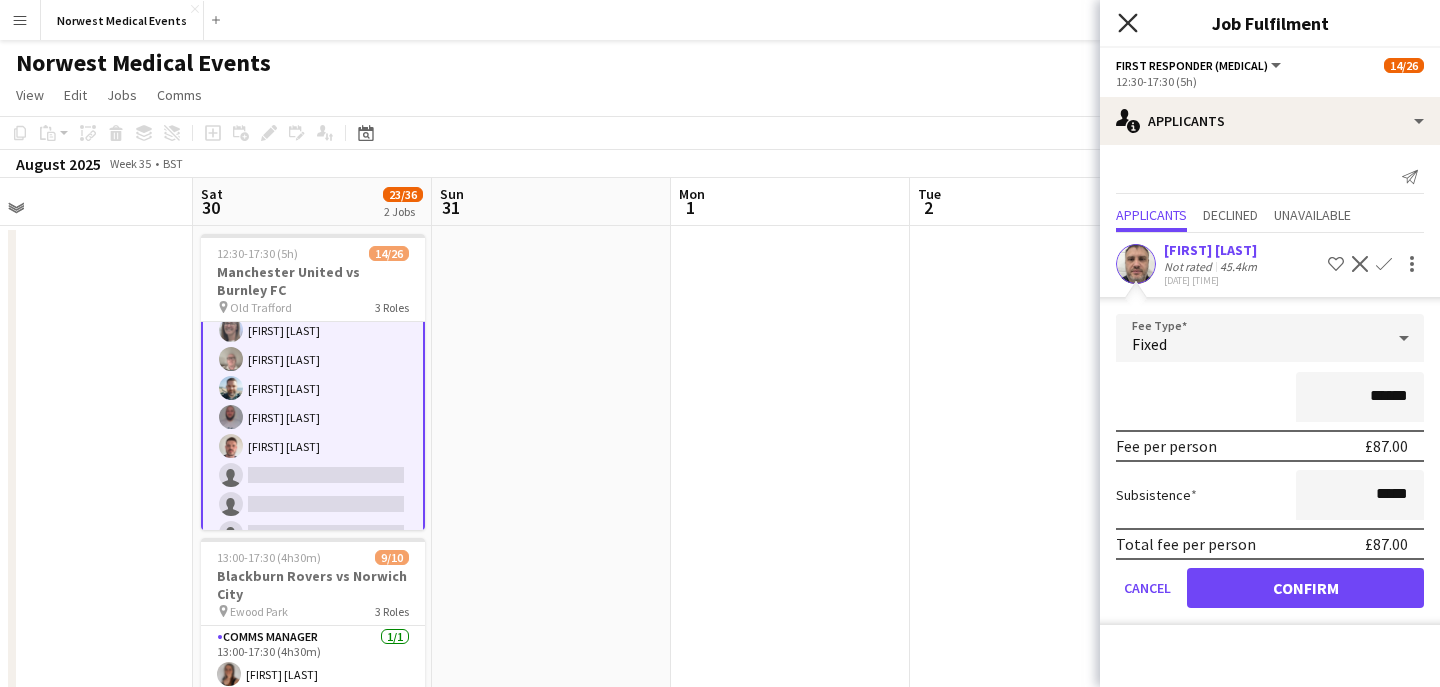 click on "Close pop-in" 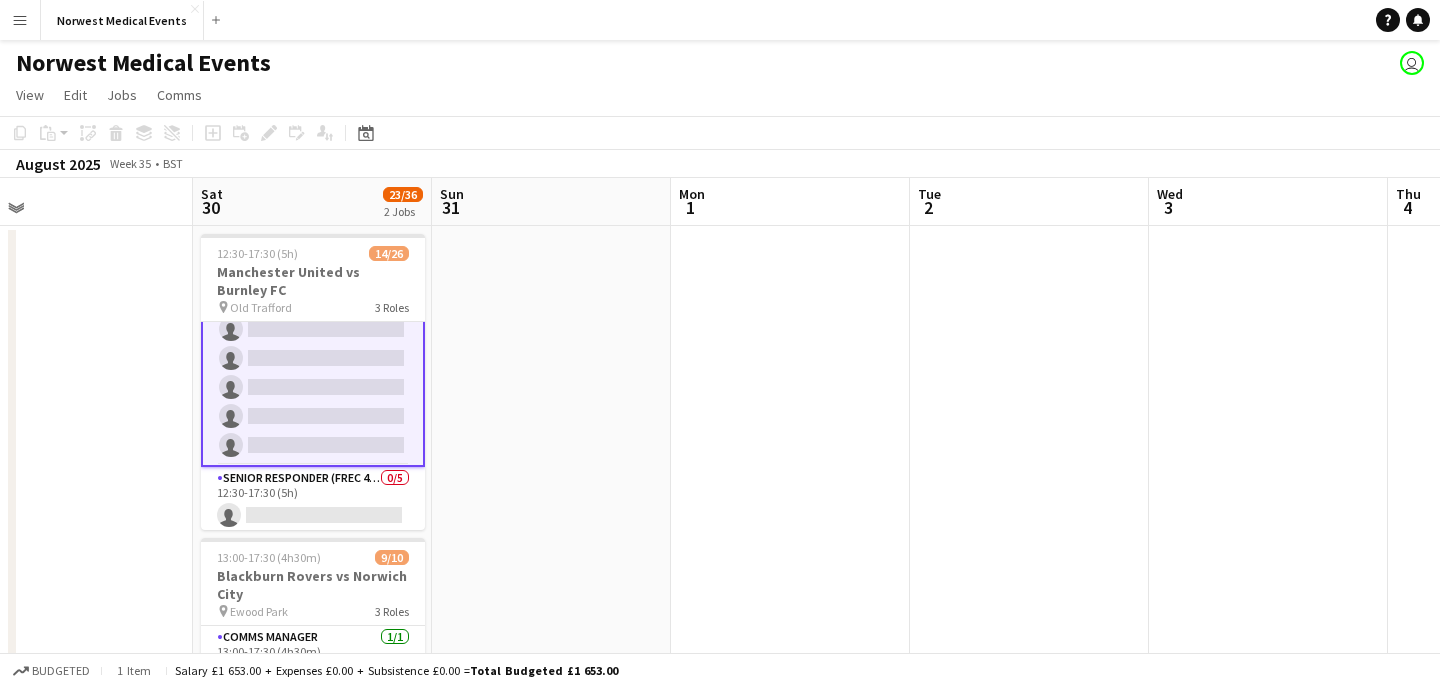 scroll, scrollTop: 667, scrollLeft: 0, axis: vertical 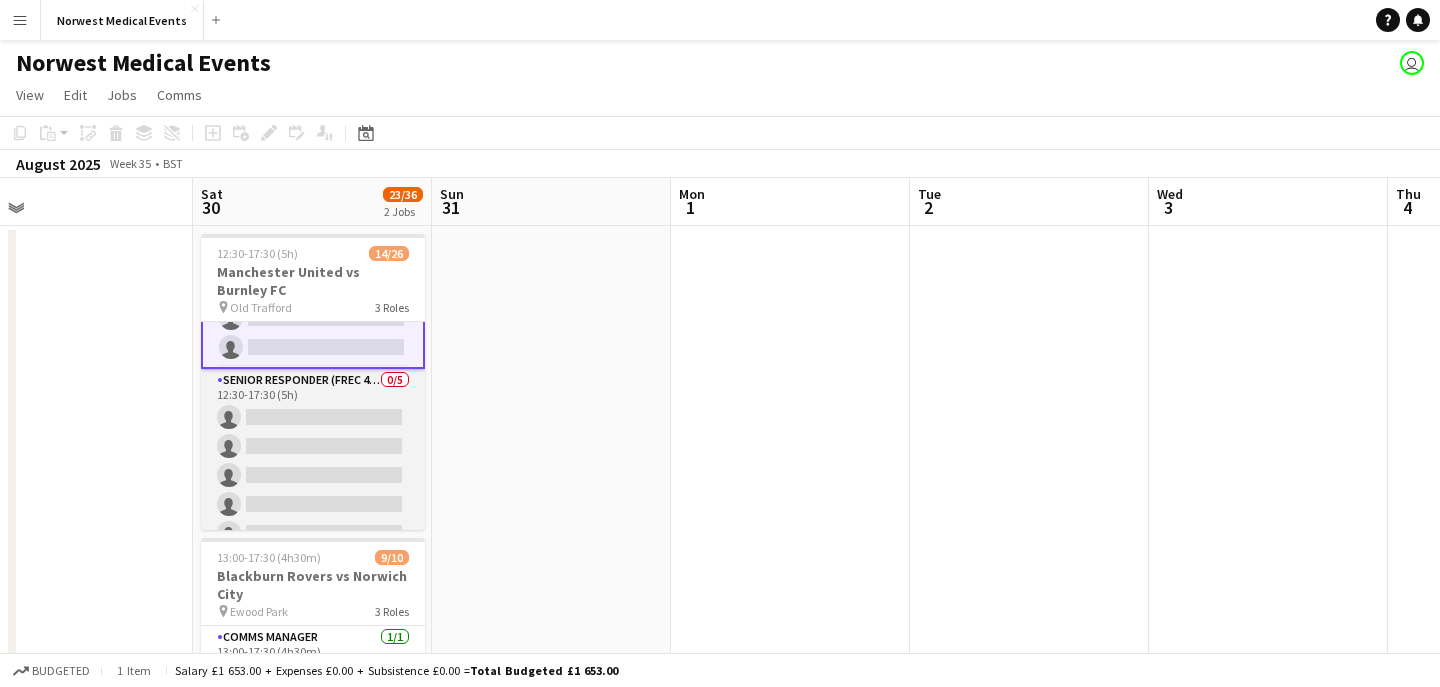 click on "Senior Responder (FREC 4 or Above)    0/5   12:30-17:30 (5h)
single-neutral-actions
single-neutral-actions
single-neutral-actions
single-neutral-actions
single-neutral-actions" at bounding box center (313, 461) 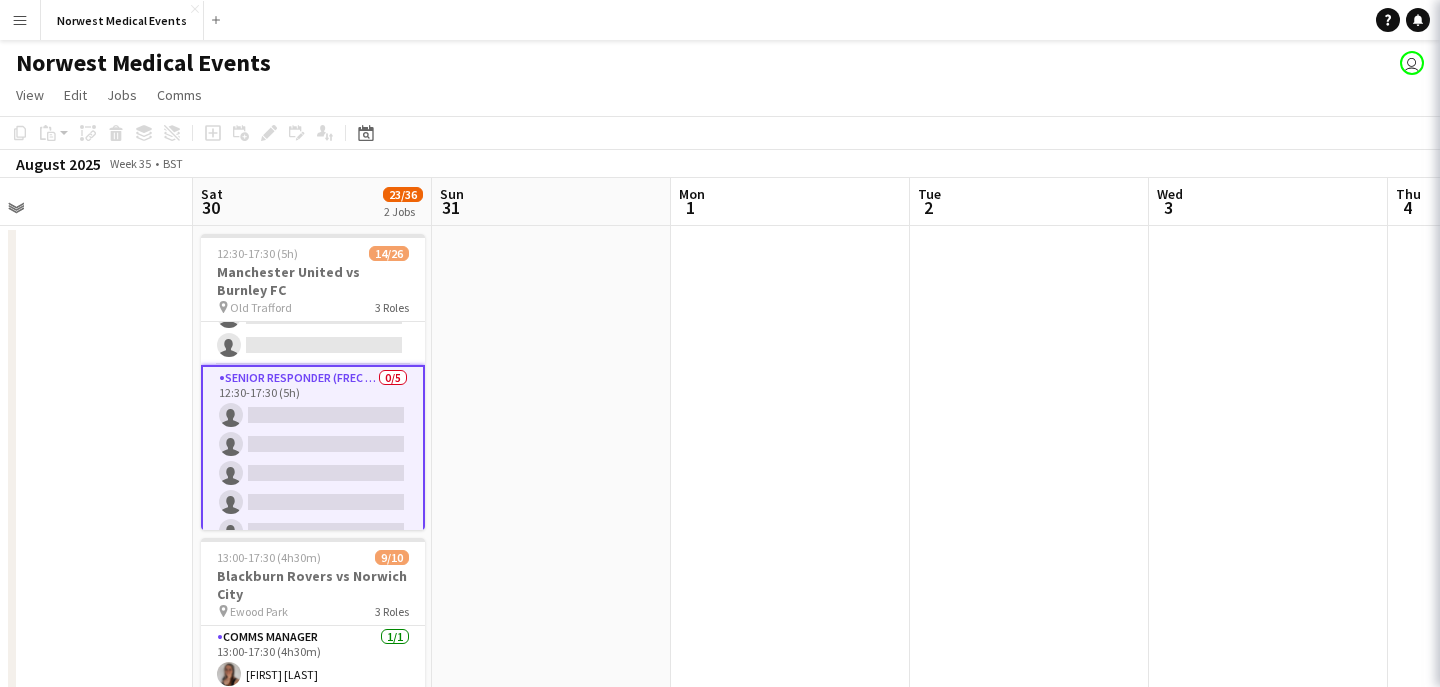scroll, scrollTop: 545, scrollLeft: 0, axis: vertical 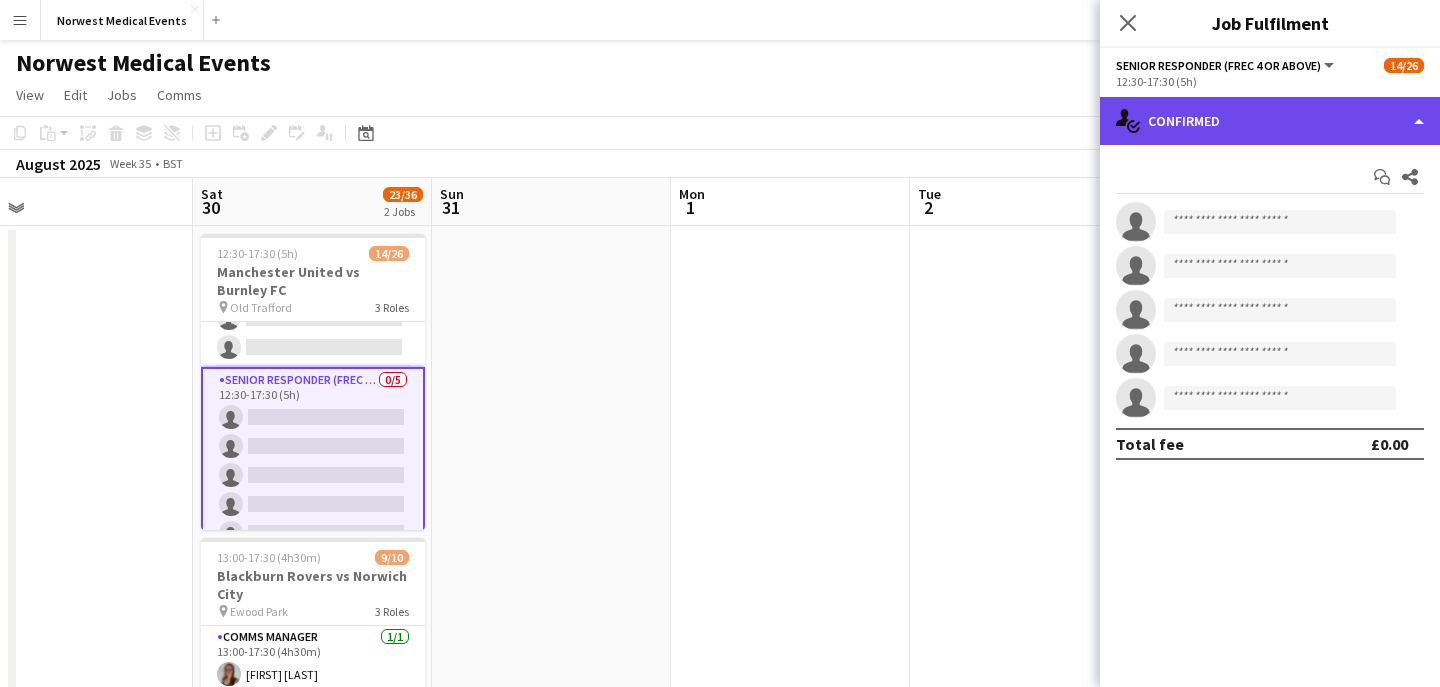 click on "single-neutral-actions-check-2
Confirmed" 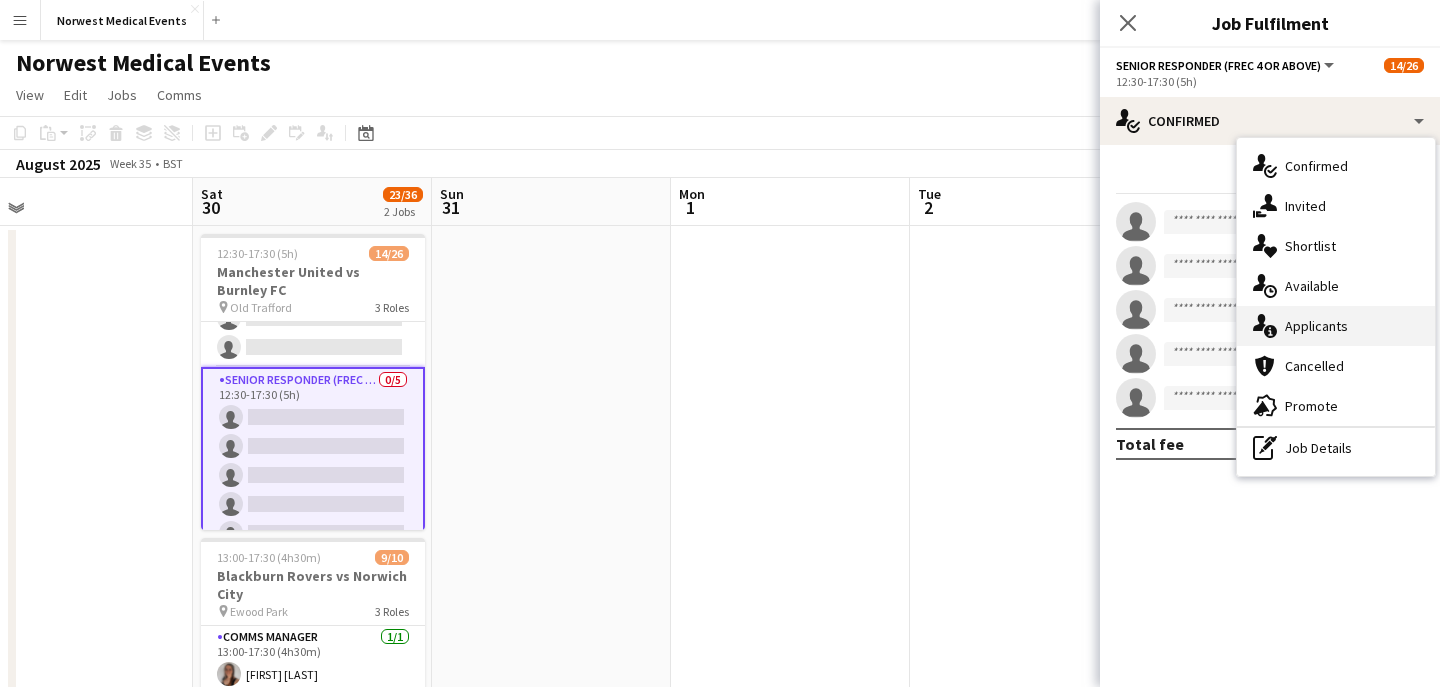 click on "single-neutral-actions-information
Applicants" at bounding box center [1336, 326] 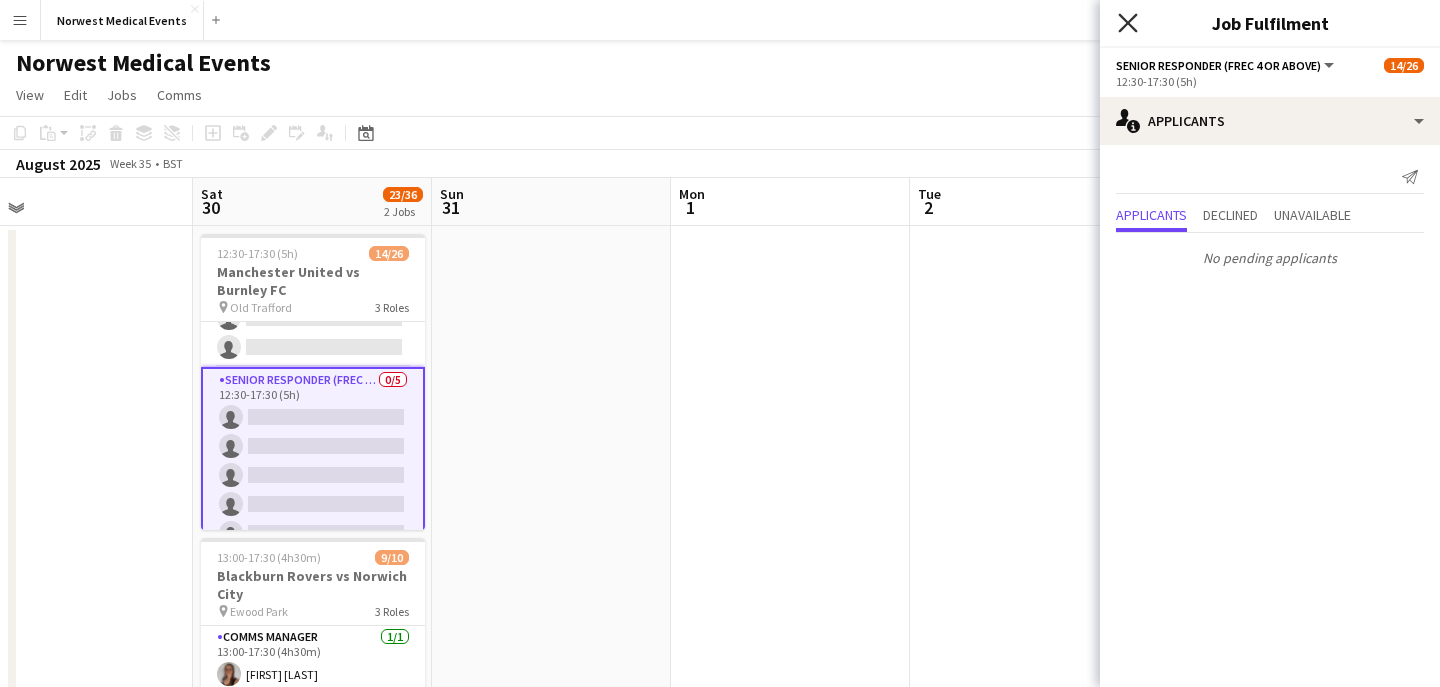 click 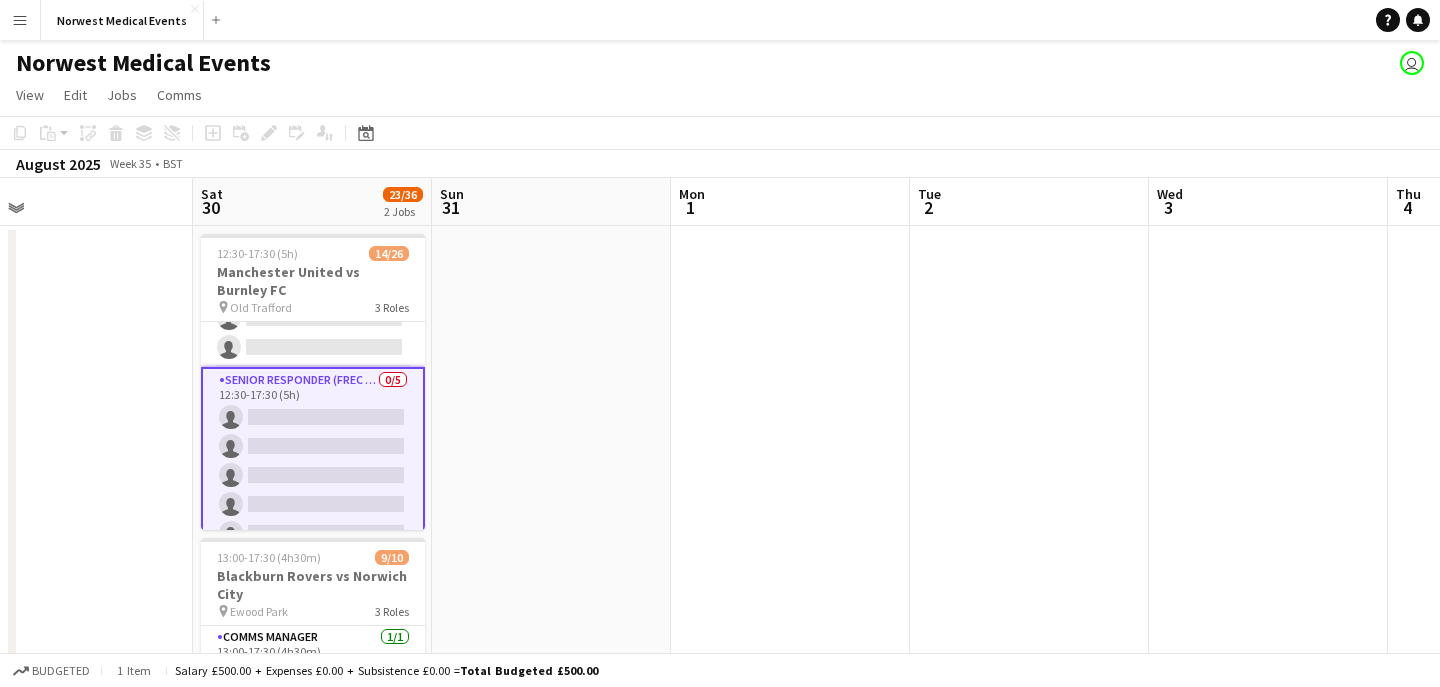 click on "Senior Responder (FREC 4 or Above)    0/5   12:30-17:30 (5h)
single-neutral-actions
single-neutral-actions
single-neutral-actions
single-neutral-actions
single-neutral-actions" at bounding box center [313, 461] 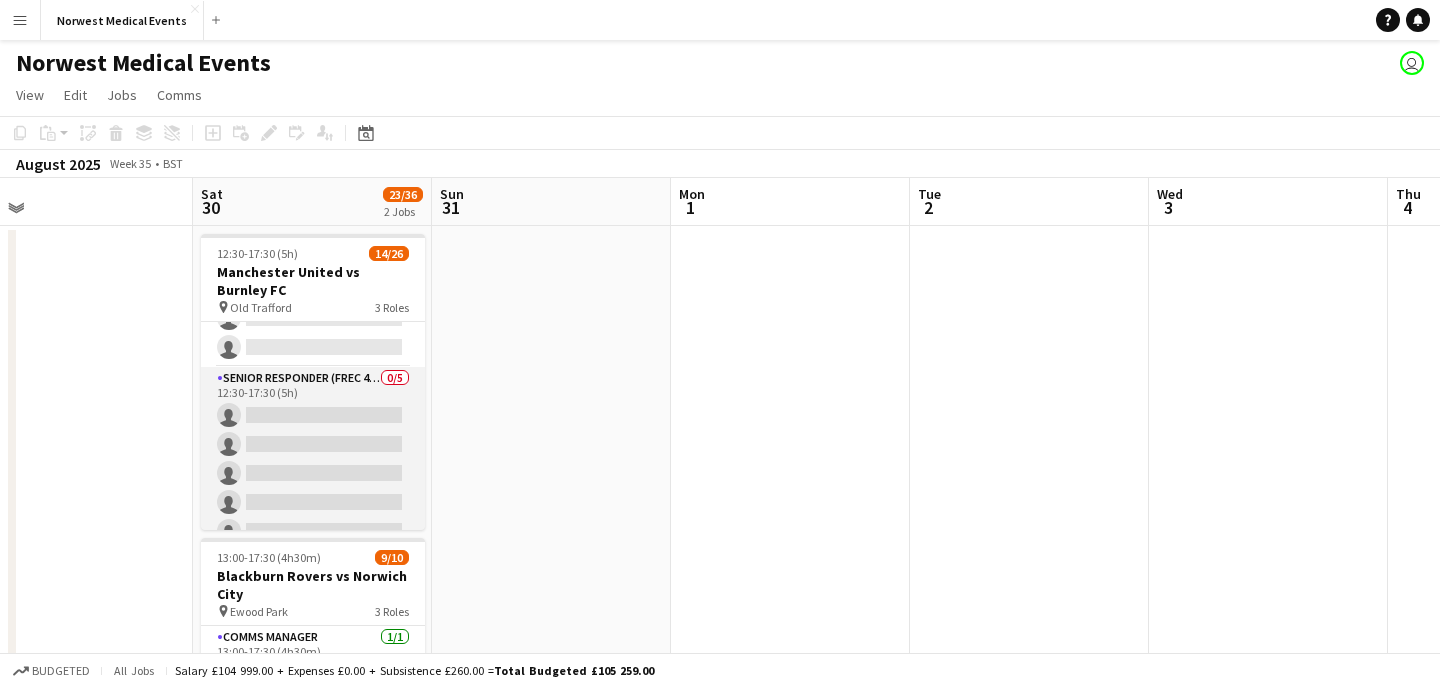 click on "Senior Responder (FREC 4 or Above)    0/5   12:30-17:30 (5h)
single-neutral-actions
single-neutral-actions
single-neutral-actions
single-neutral-actions
single-neutral-actions" at bounding box center (313, 459) 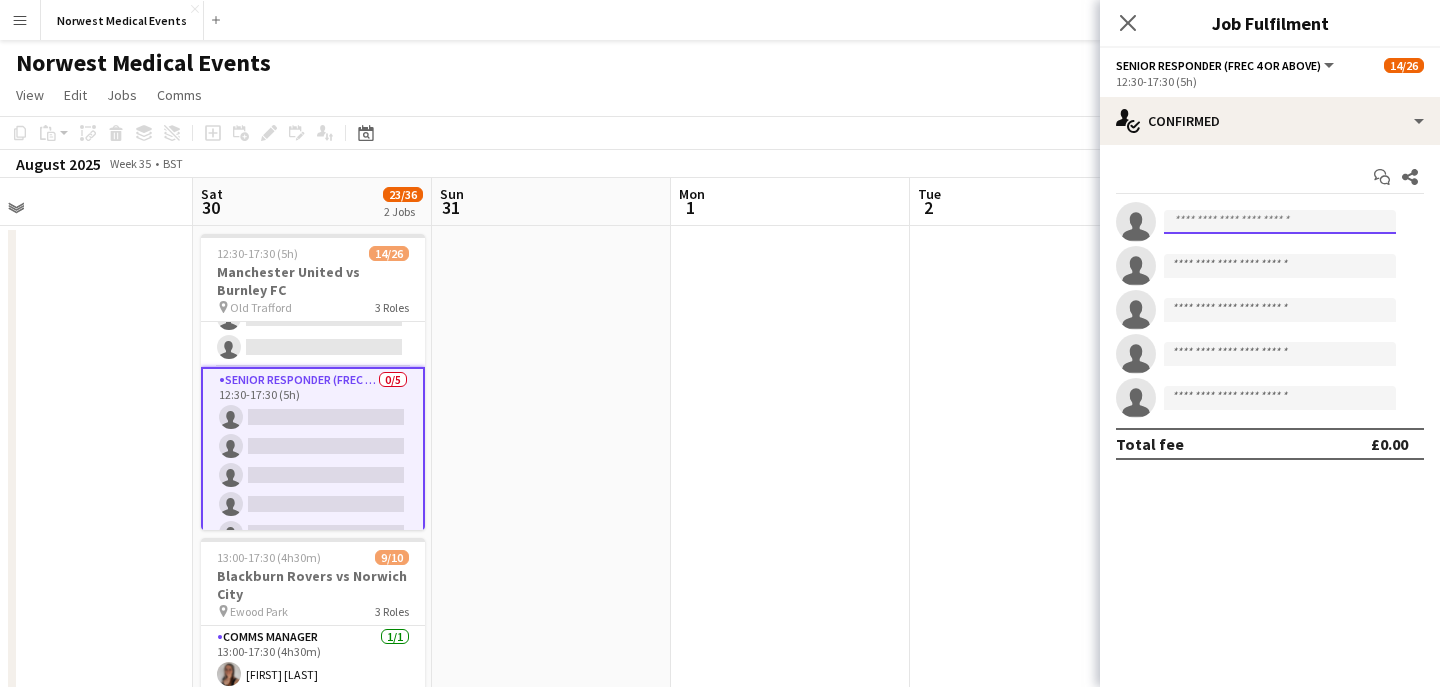 click at bounding box center [1280, 222] 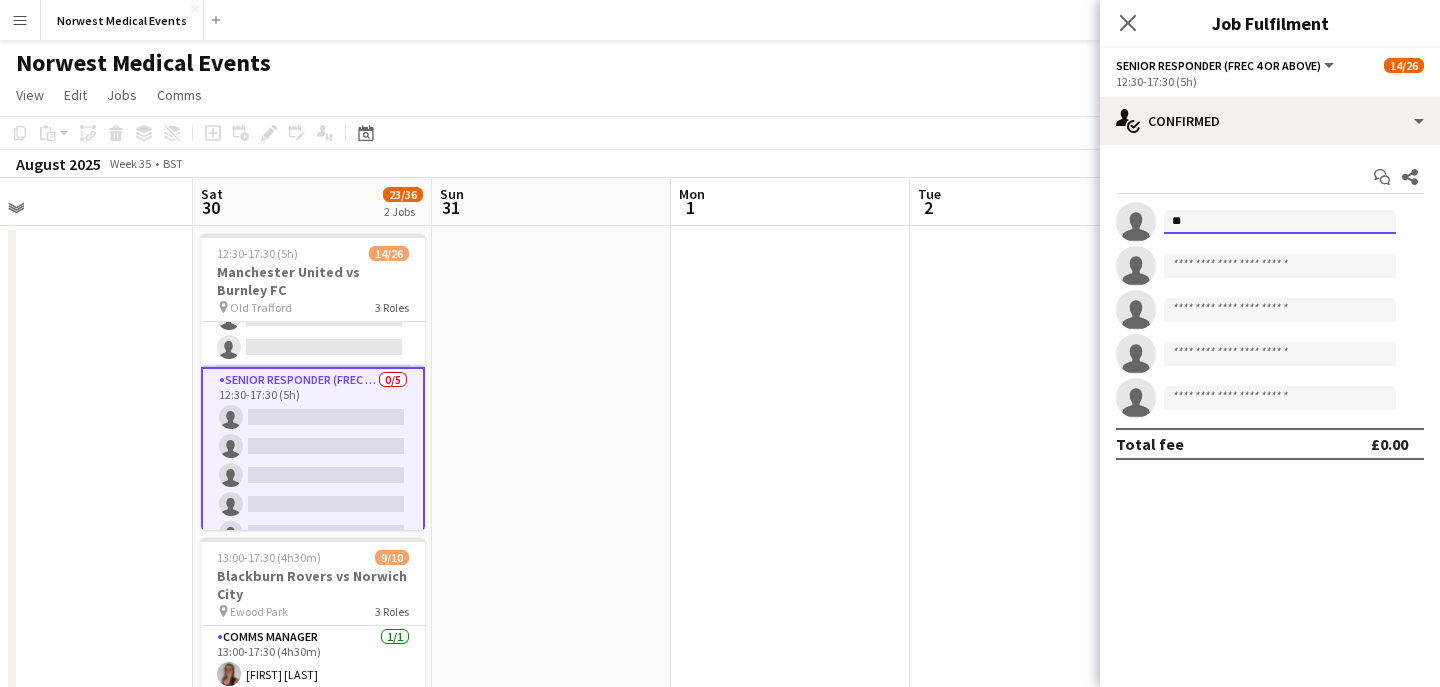 type on "*" 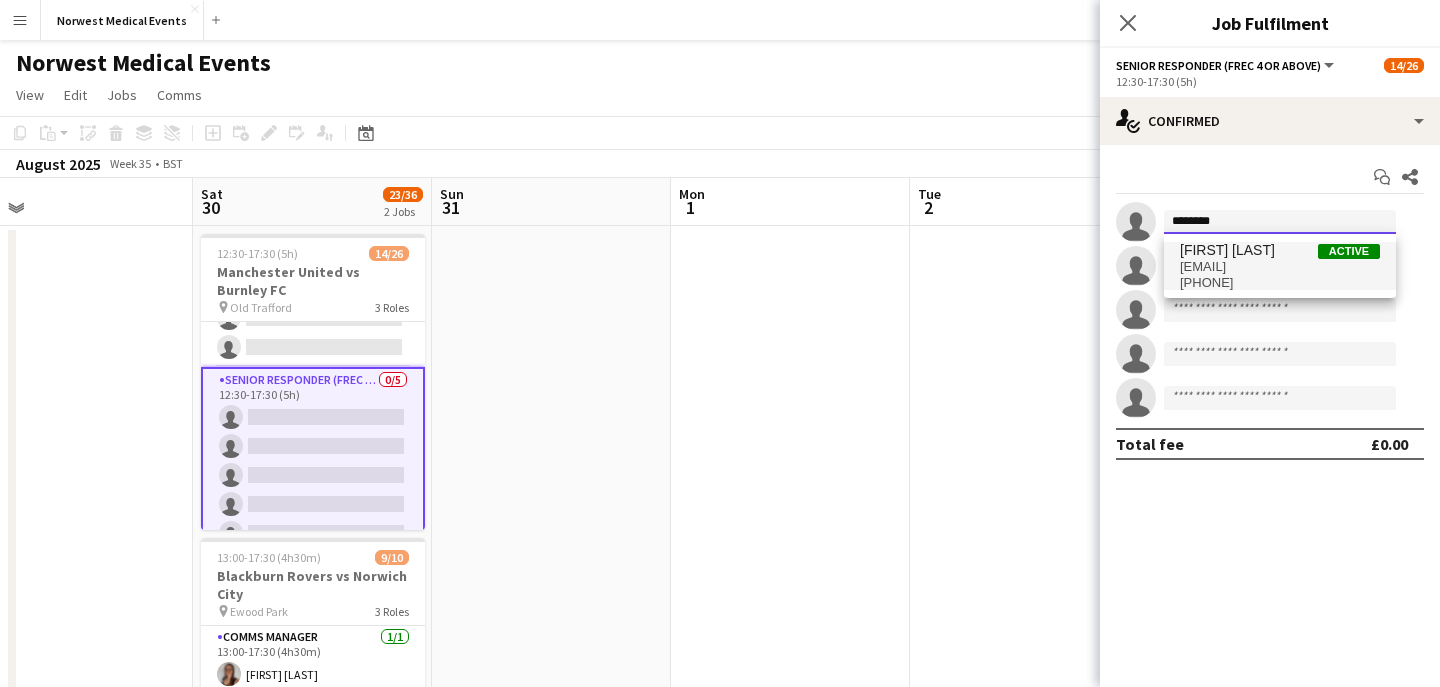 type on "********" 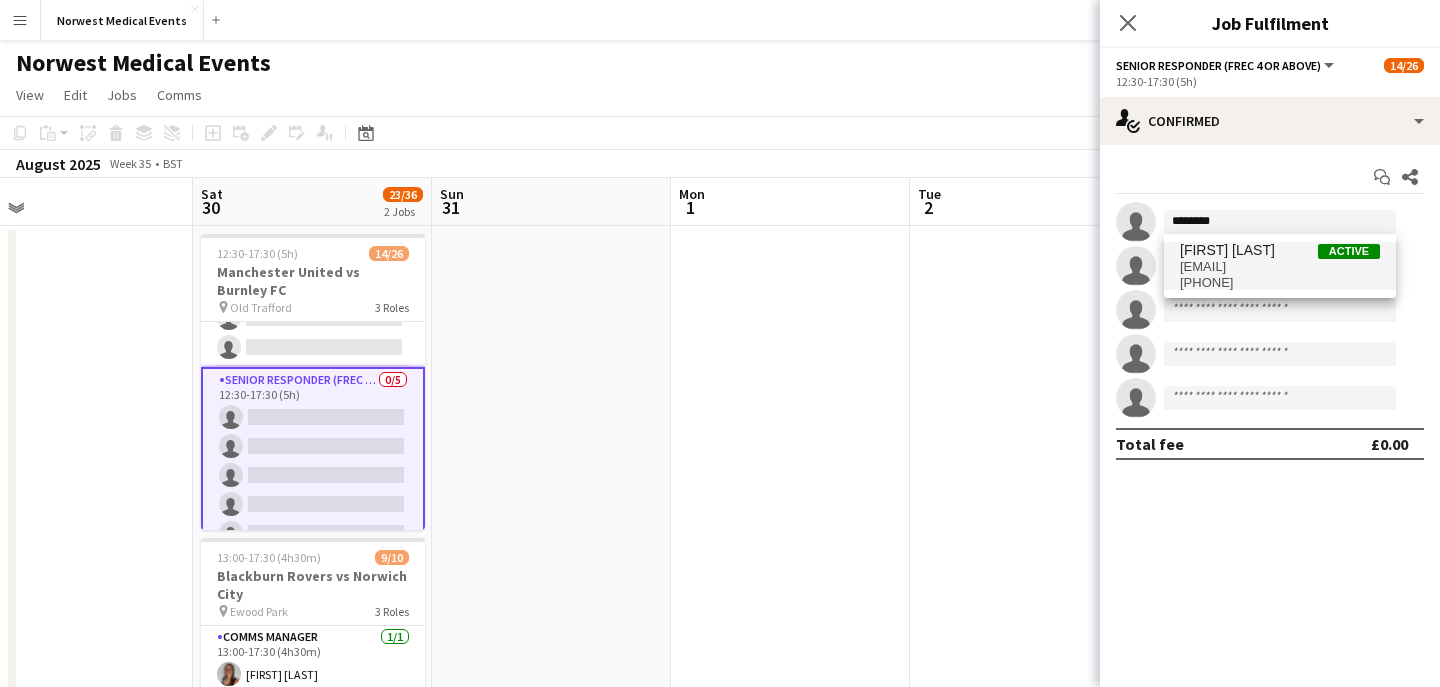 click on "David Bates  Active" at bounding box center (1280, 250) 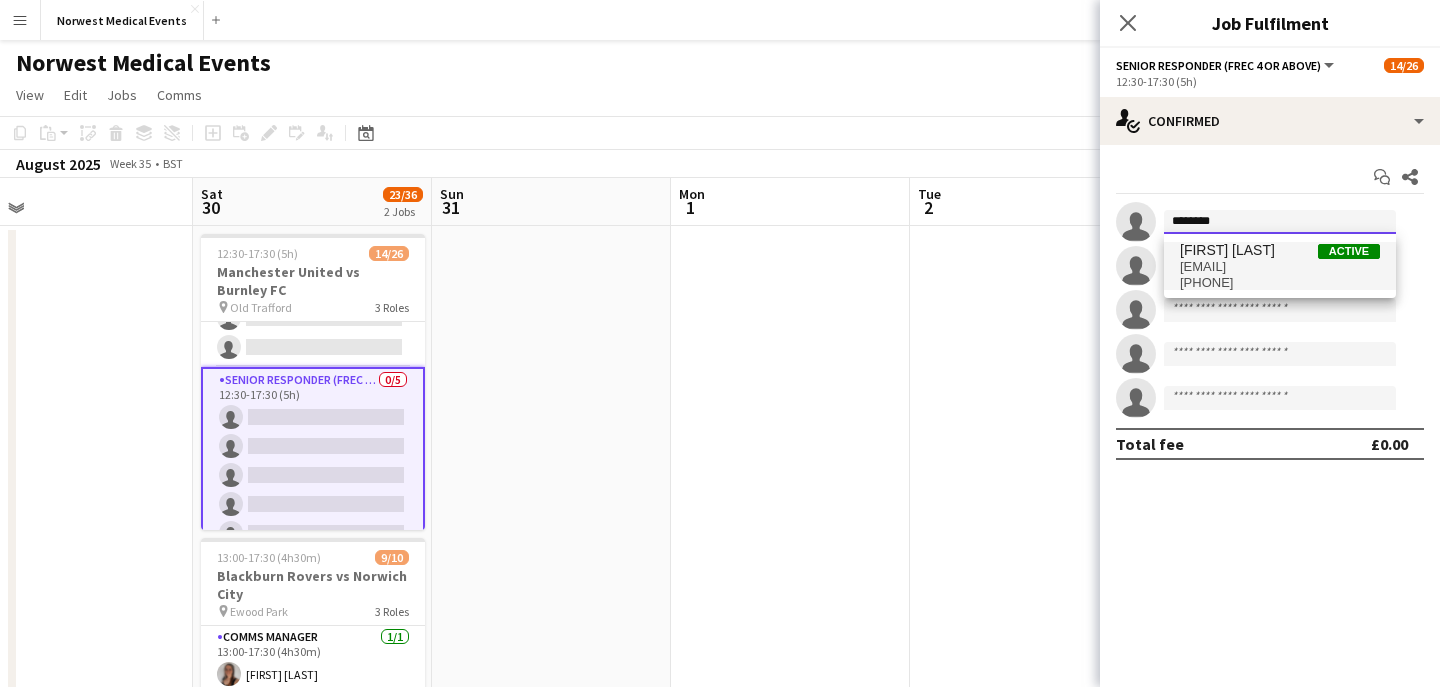 type 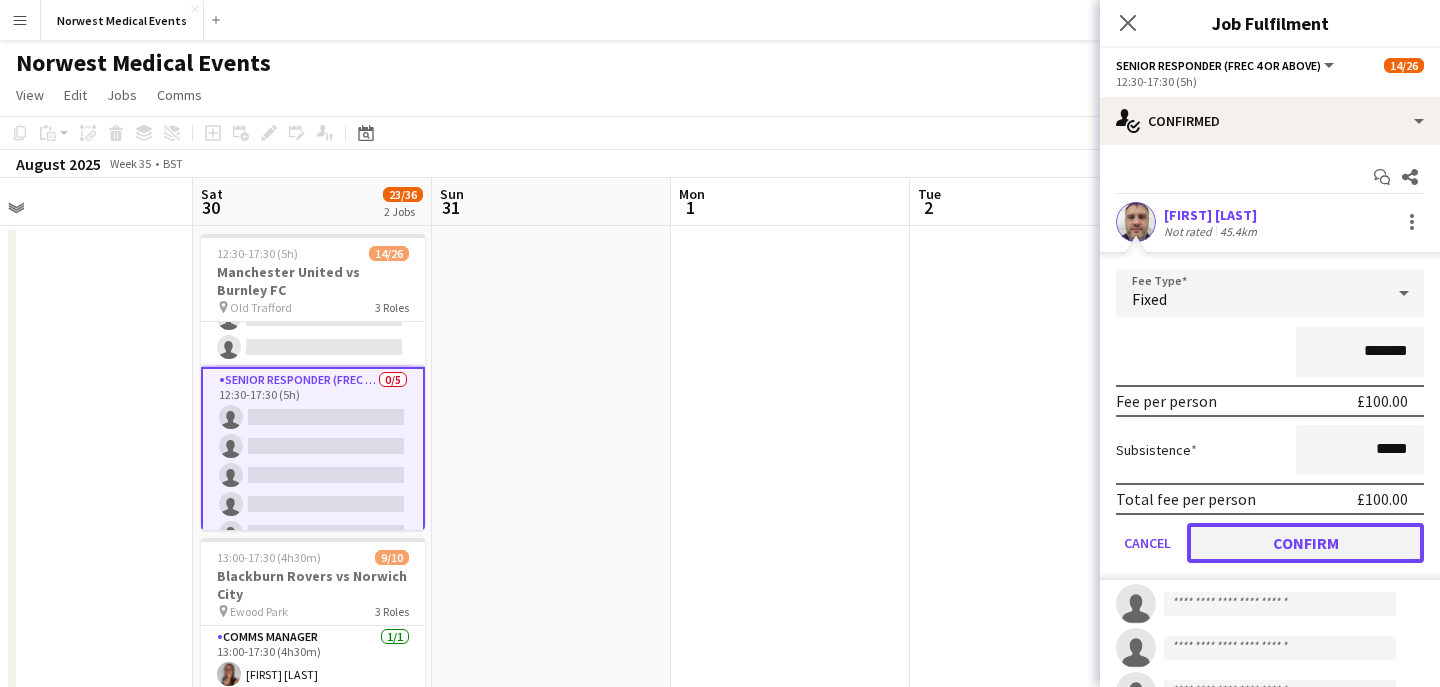click on "Confirm" at bounding box center (1305, 543) 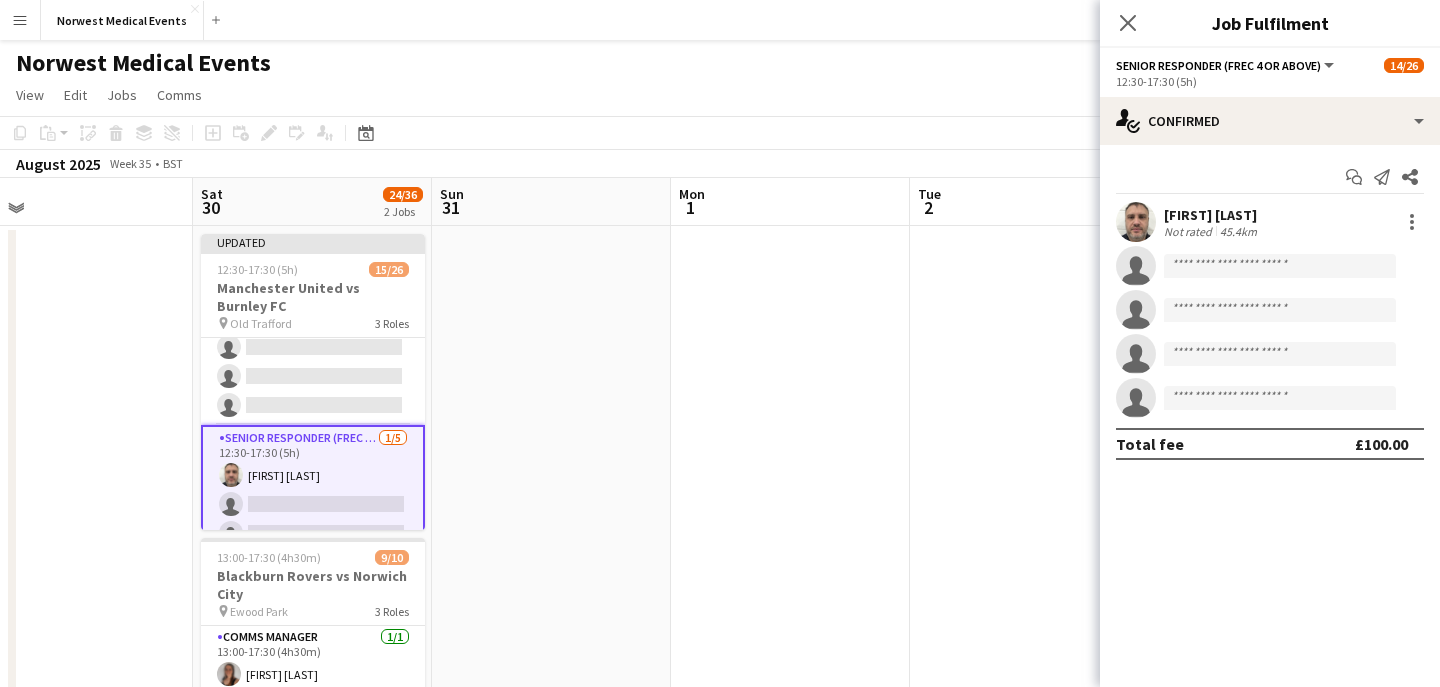 scroll, scrollTop: 505, scrollLeft: 0, axis: vertical 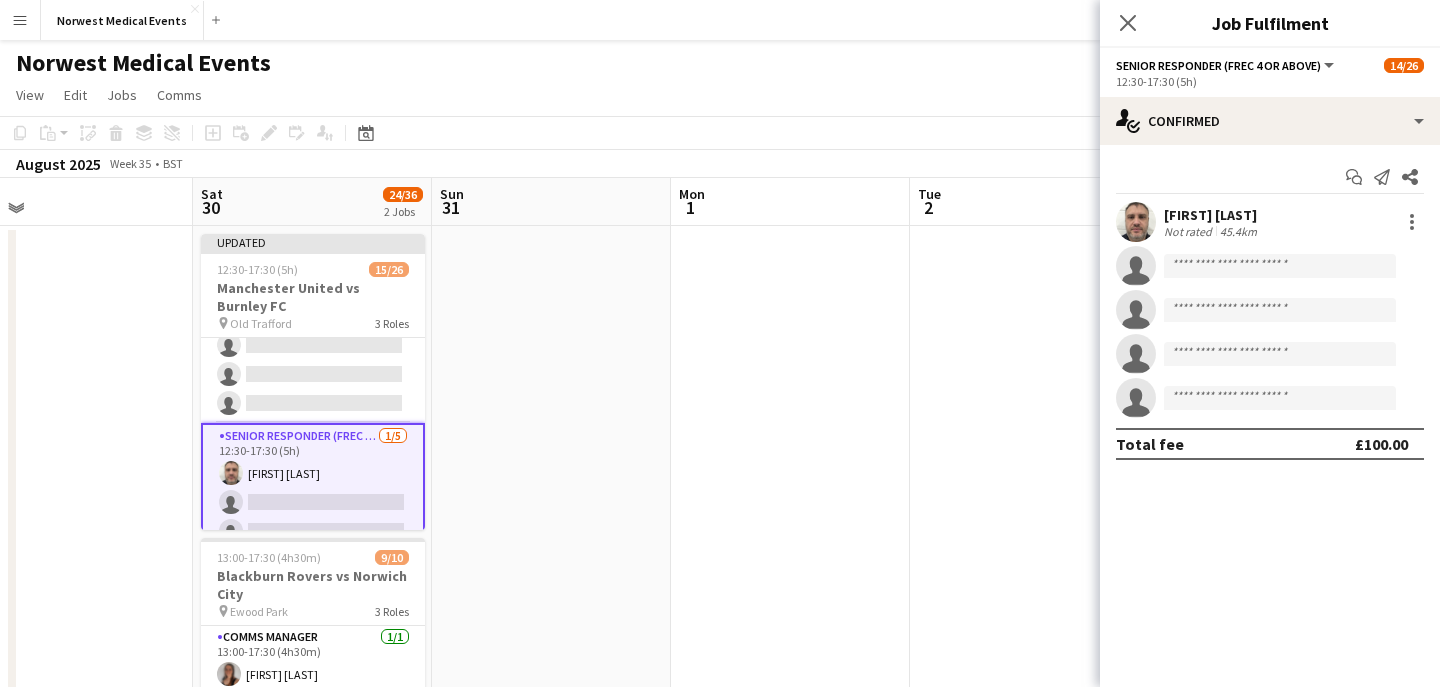 click on "Senior Responder (FREC 4 or Above) 1/5 [TIME]-[TIME] ([DURATION])
[FIRST] [LAST]
single-neutral-actions
single-neutral-actions
single-neutral-actions
single-neutral-actions" at bounding box center [313, 517] 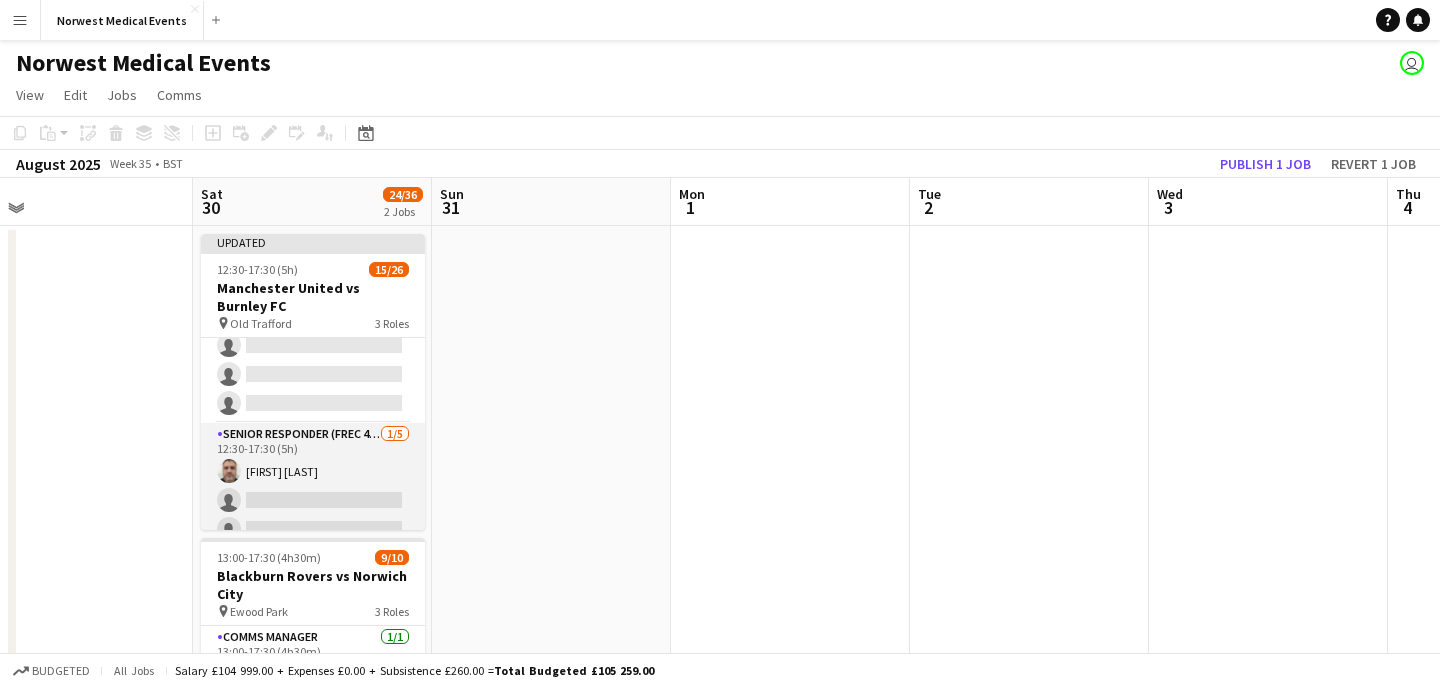 click on "Senior Responder (FREC 4 or Above) 1/5 [TIME]-[TIME] ([DURATION])
[FIRST] [LAST]
single-neutral-actions
single-neutral-actions
single-neutral-actions
single-neutral-actions" at bounding box center (313, 515) 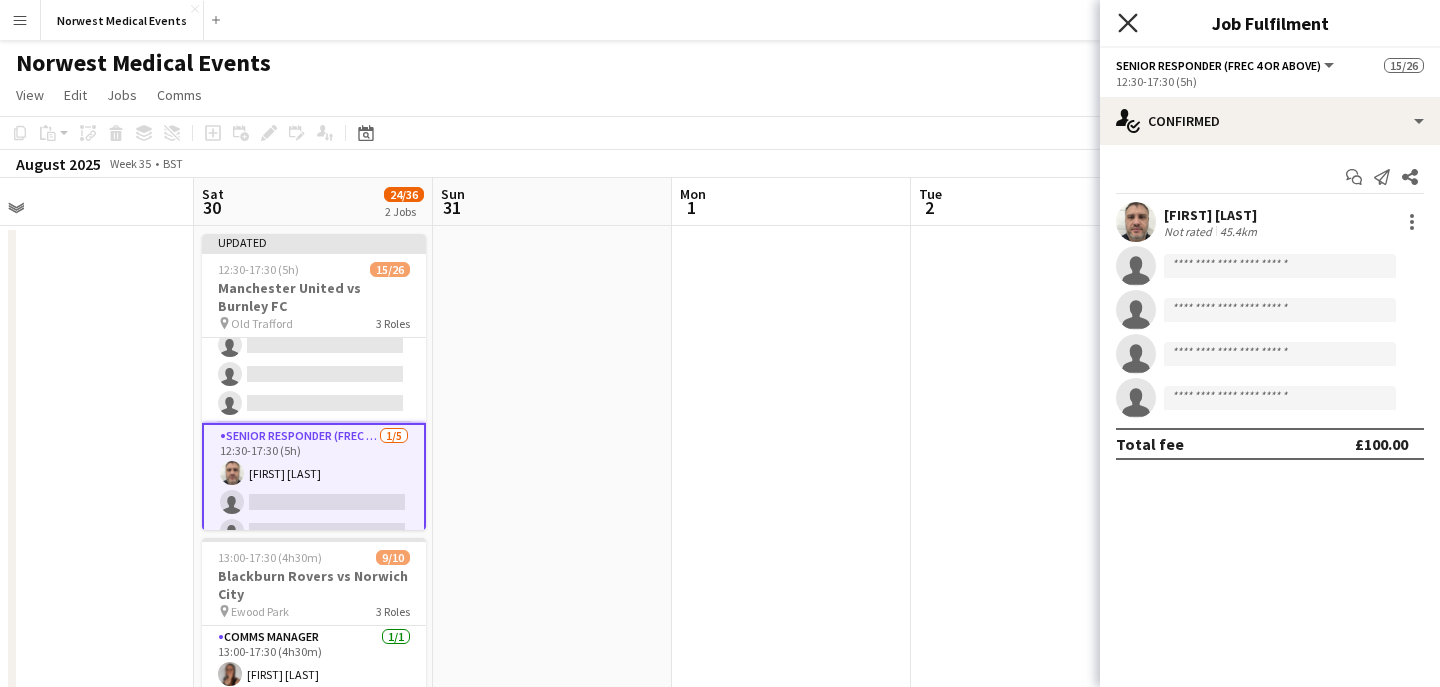 click on "Close pop-in" 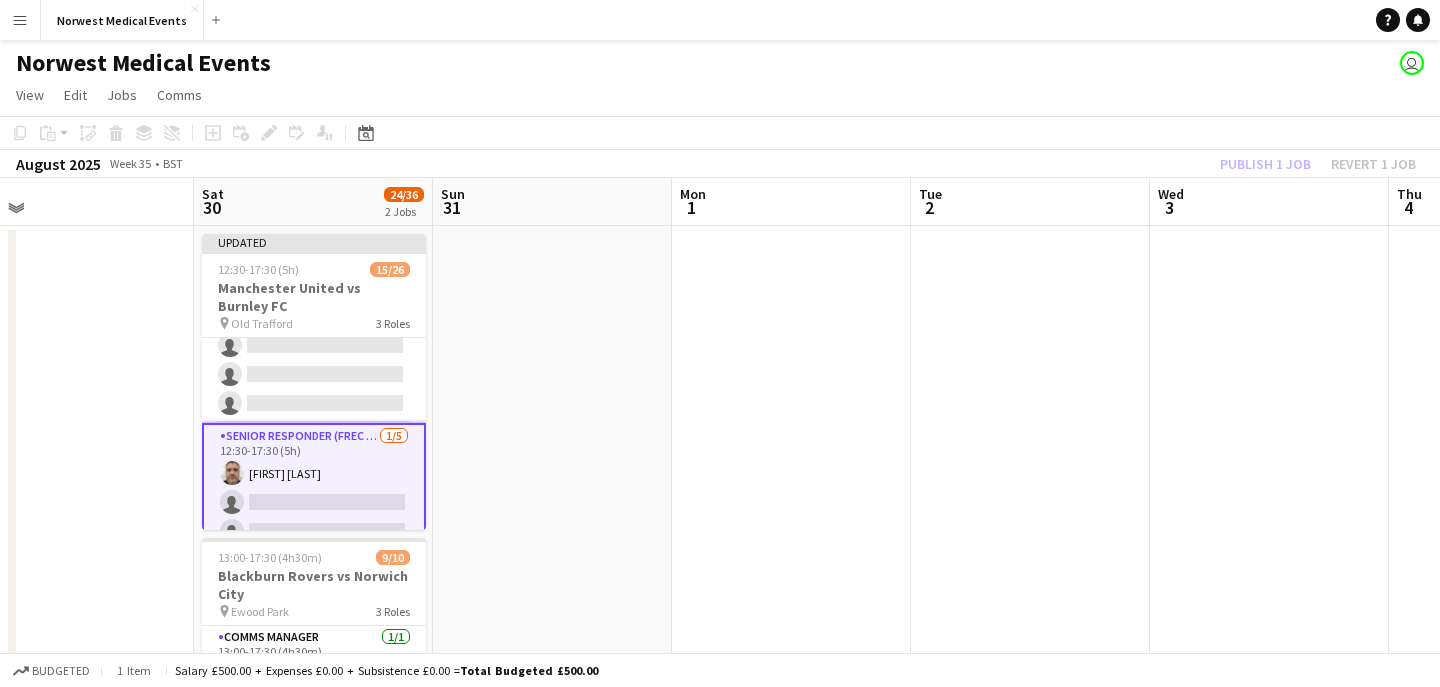 click on "Senior Responder (FREC 4 or Above) 1/5 [TIME]-[TIME] ([DURATION])
[FIRST] [LAST]
single-neutral-actions
single-neutral-actions
single-neutral-actions
single-neutral-actions" at bounding box center (314, 517) 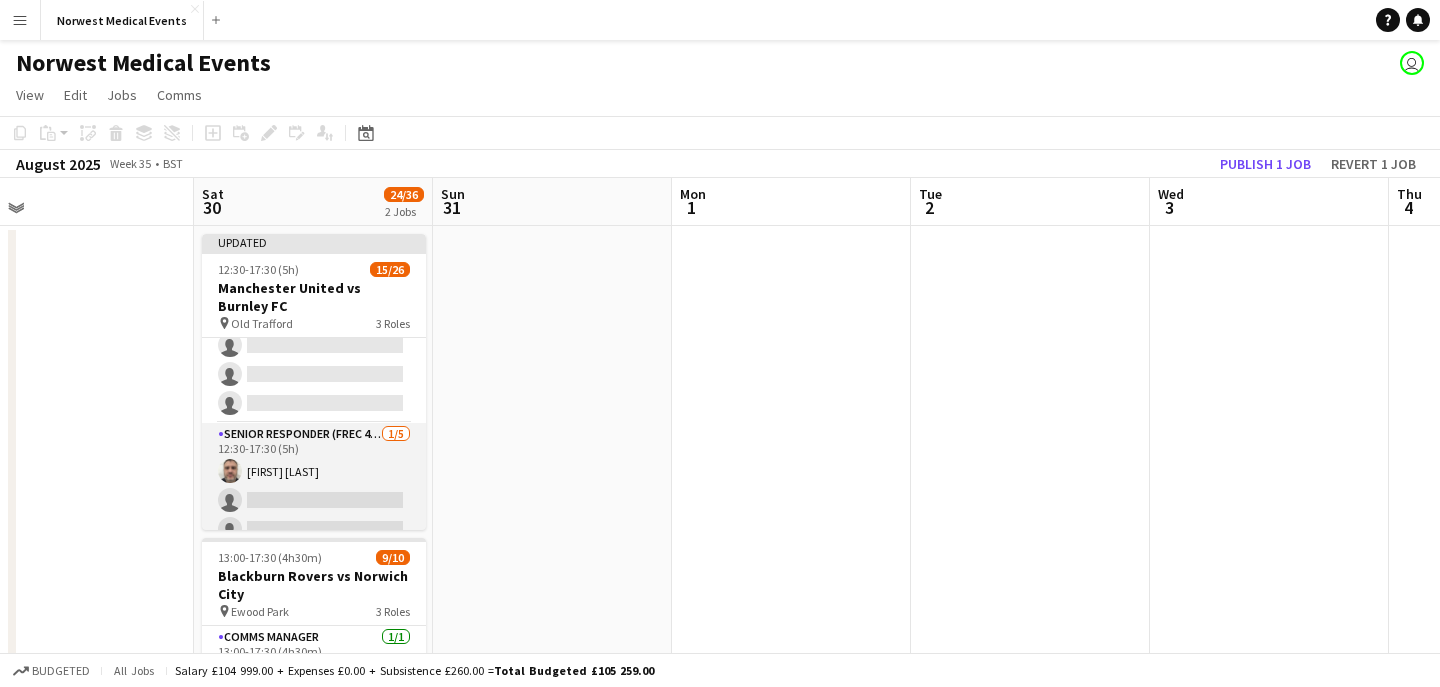 click on "Senior Responder (FREC 4 or Above) 1/5 [TIME]-[TIME] ([DURATION])
[FIRST] [LAST]
single-neutral-actions
single-neutral-actions
single-neutral-actions
single-neutral-actions" at bounding box center [314, 515] 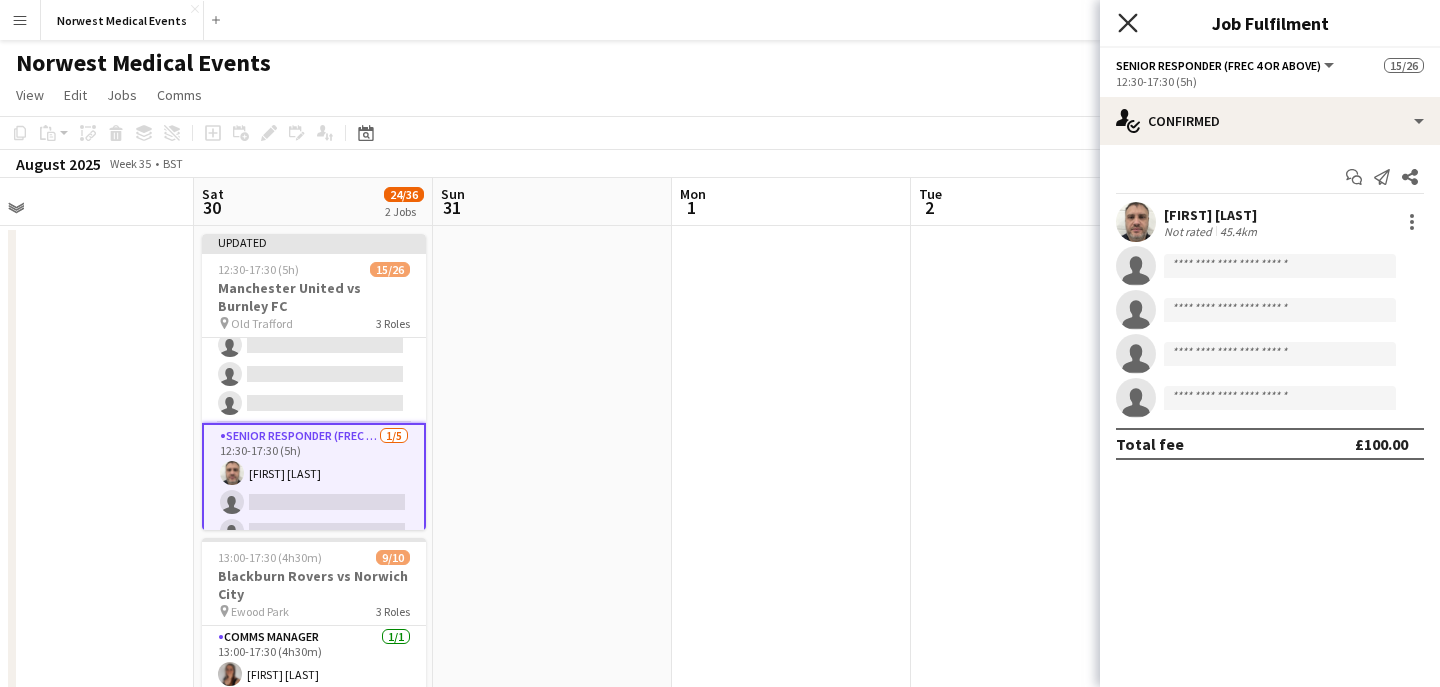 click 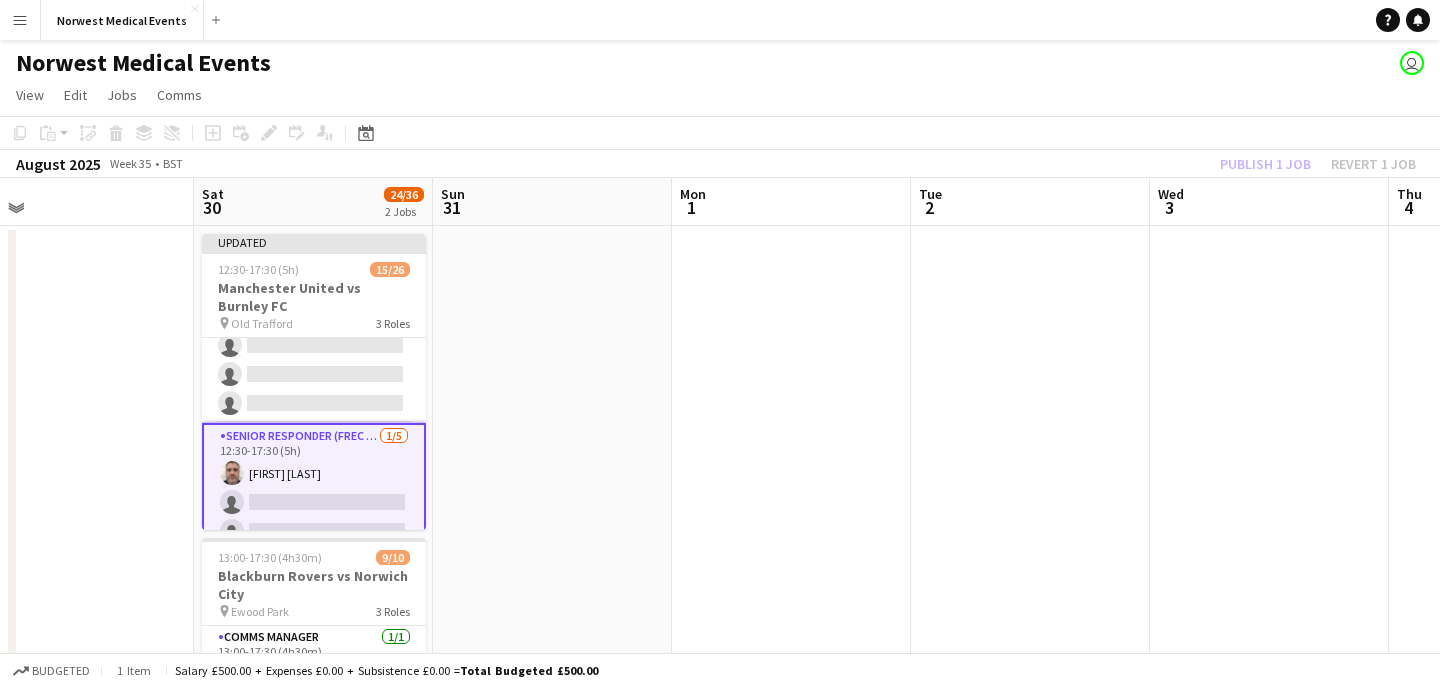 click on "Publish 1 job   Revert 1 job" 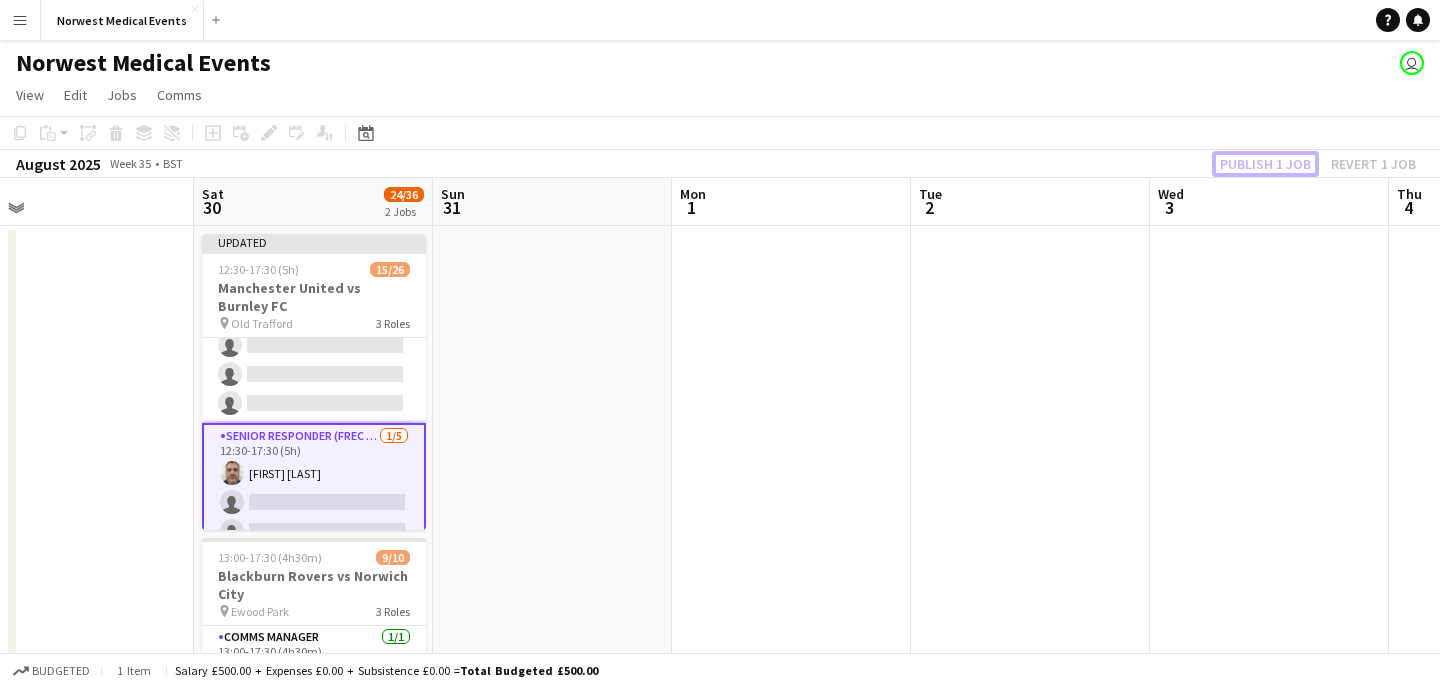 click on "Publish 1 job" 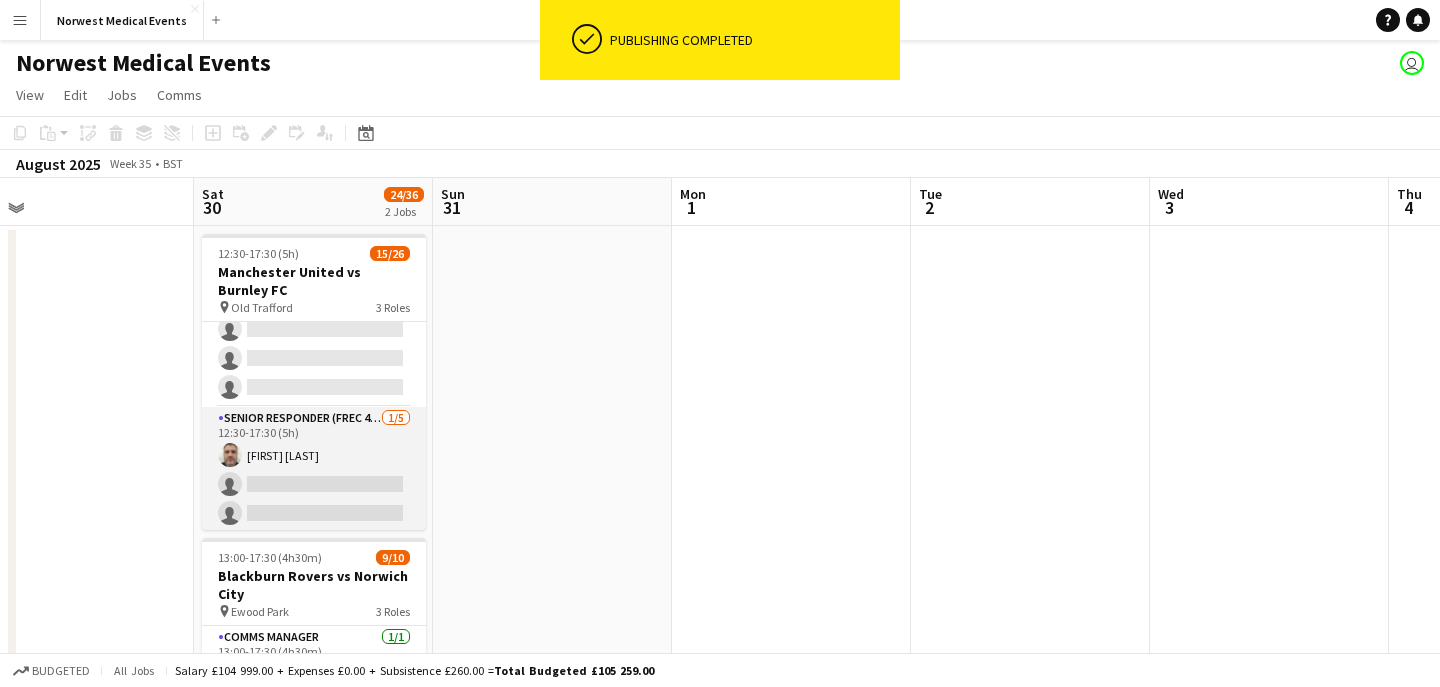 click on "Senior Responder (FREC 4 or Above) 1/5 [TIME]-[TIME] ([DURATION])
[FIRST] [LAST]
single-neutral-actions
single-neutral-actions
single-neutral-actions
single-neutral-actions" at bounding box center (314, 499) 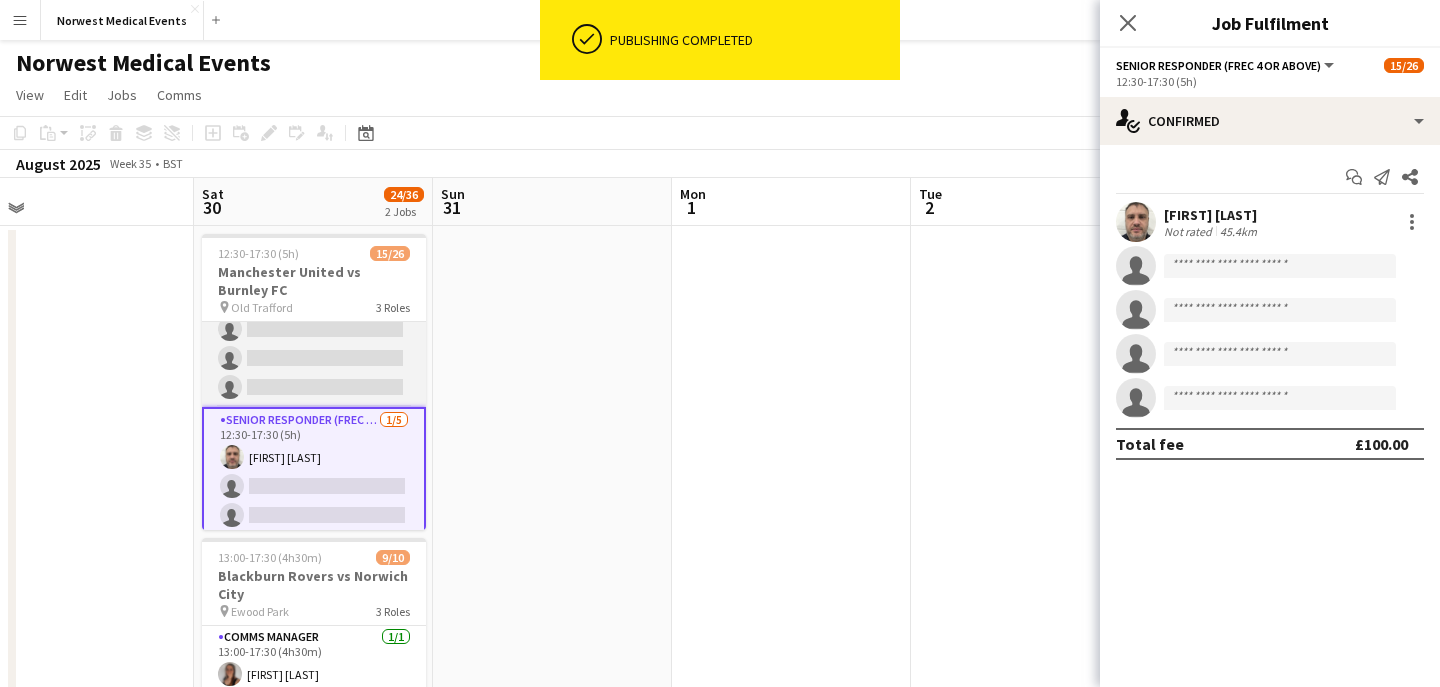 click on "First Responder (Medical) 2A 14/19 [TIME]-[TIME] ([DURATION])
[FIRST] [LAST] [FIRST] [LAST] [FIRST] [LAST] [FIRST] [LAST] [FIRST] [LAST] [FIRST] [LAST] [FIRST] [LAST] [FIRST] [LAST] [FIRST] [LAST] [FIRST] [LAST] [FIRST] [LAST]
single-neutral-actions
single-neutral-actions
single-neutral-actions
single-neutral-actions
single-neutral-actions" at bounding box center (314, 112) 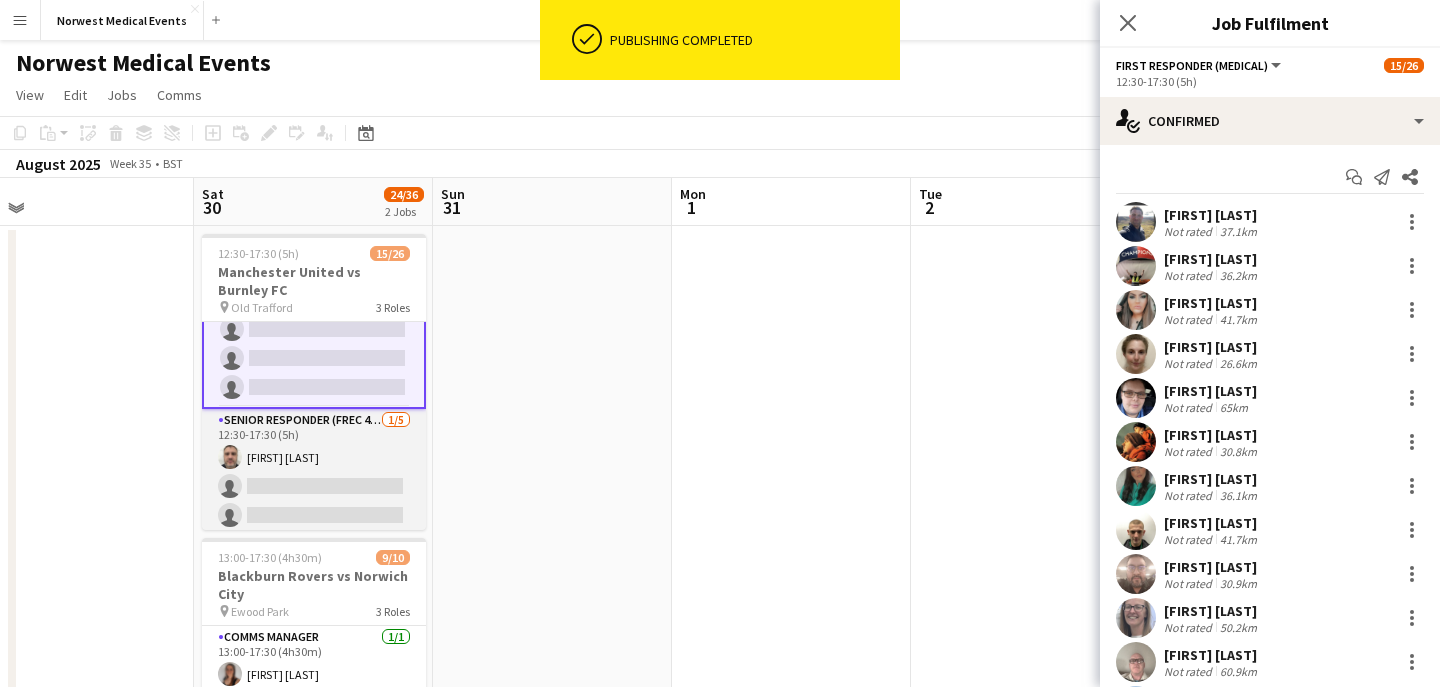 click on "Senior Responder (FREC 4 or Above) 1/5 [TIME]-[TIME] ([DURATION])
[FIRST] [LAST]
single-neutral-actions
single-neutral-actions
single-neutral-actions
single-neutral-actions" at bounding box center [314, 501] 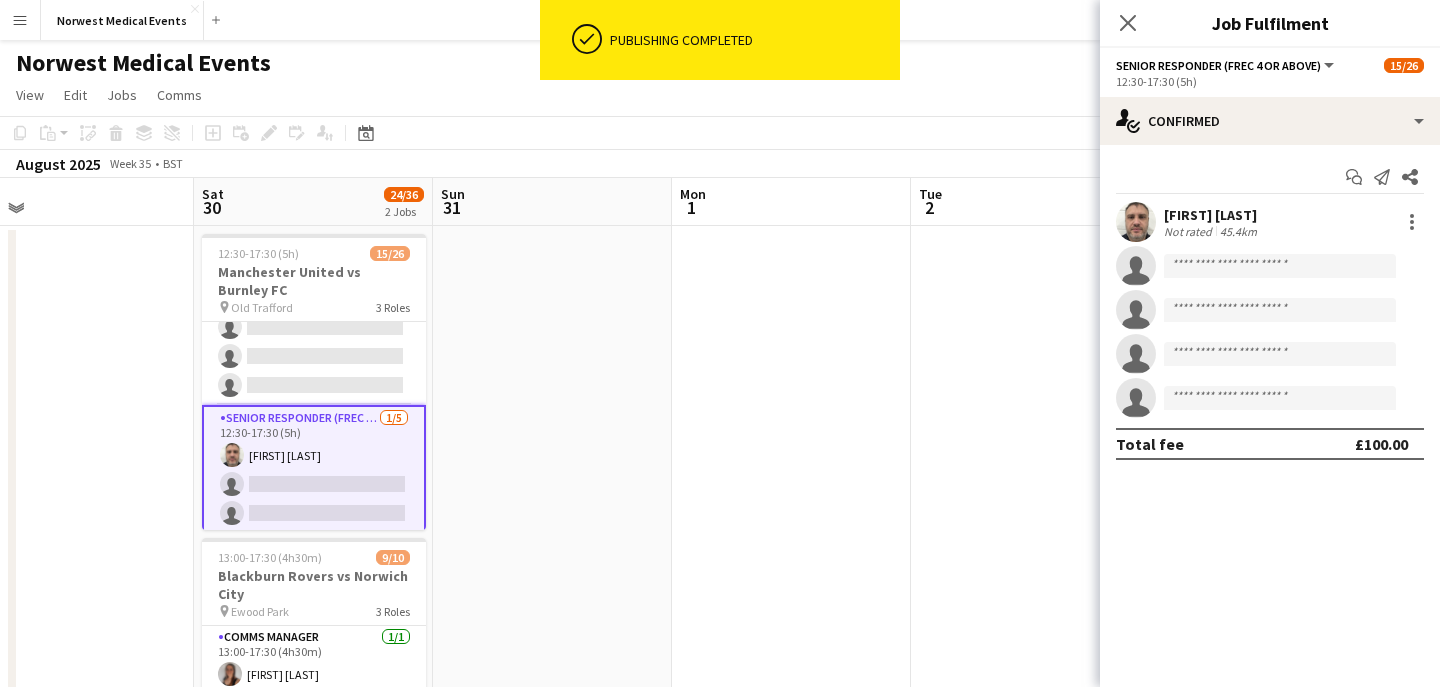 scroll, scrollTop: 505, scrollLeft: 0, axis: vertical 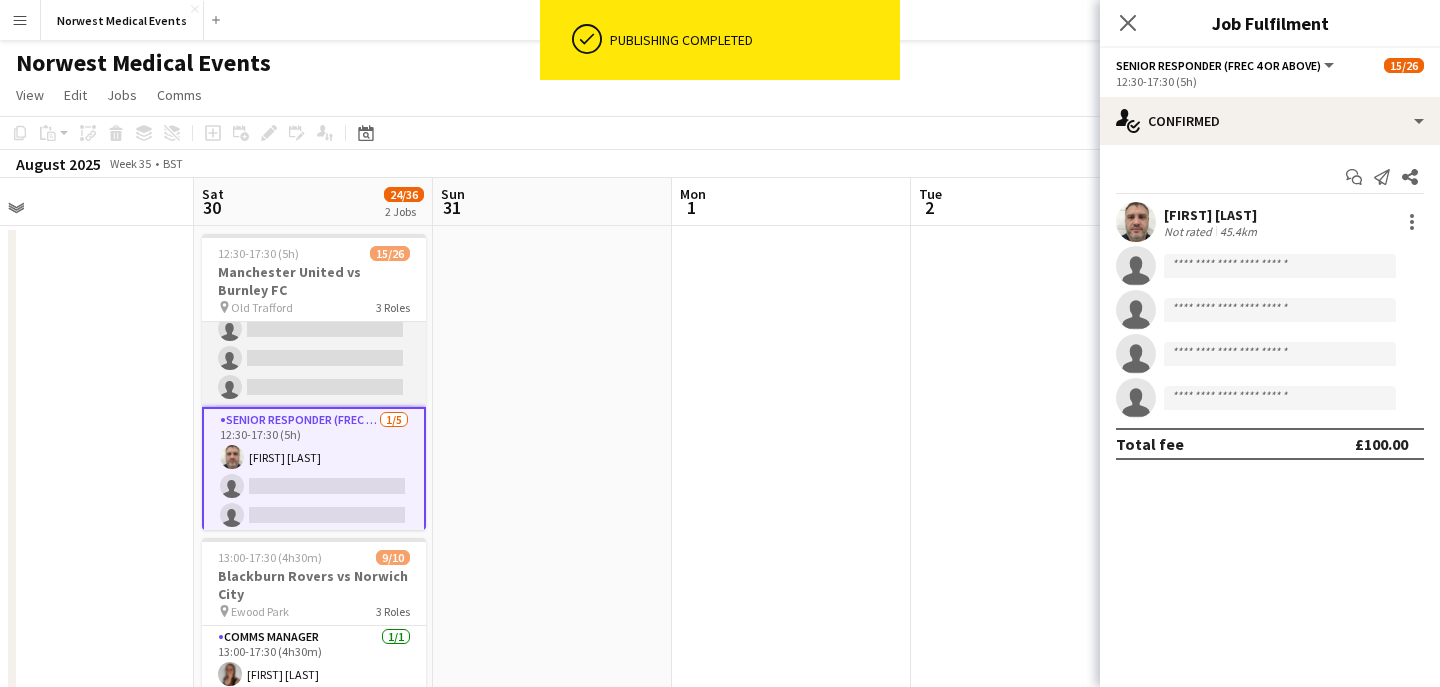 click on "First Responder (Medical) 2A 14/19 [TIME]-[TIME] ([DURATION])
[FIRST] [LAST] [FIRST] [LAST] [FIRST] [LAST] [FIRST] [LAST] [FIRST] [LAST] [FIRST] [LAST] [FIRST] [LAST] [FIRST] [LAST] [FIRST] [LAST] [FIRST] [LAST] [FIRST] [LAST]
single-neutral-actions
single-neutral-actions
single-neutral-actions
single-neutral-actions
single-neutral-actions" at bounding box center (314, 112) 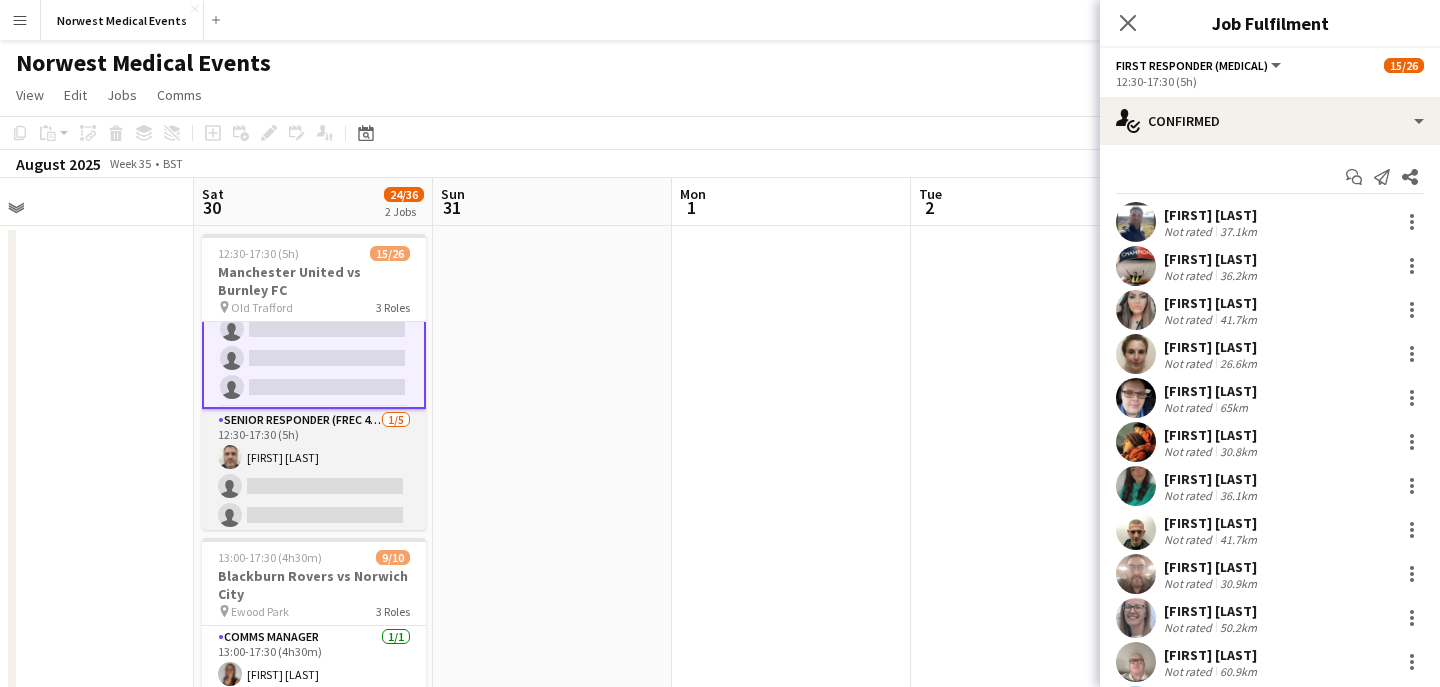 click on "Senior Responder (FREC 4 or Above) 1/5 [TIME]-[TIME] ([DURATION])
[FIRST] [LAST]
single-neutral-actions
single-neutral-actions
single-neutral-actions
single-neutral-actions" at bounding box center [314, 501] 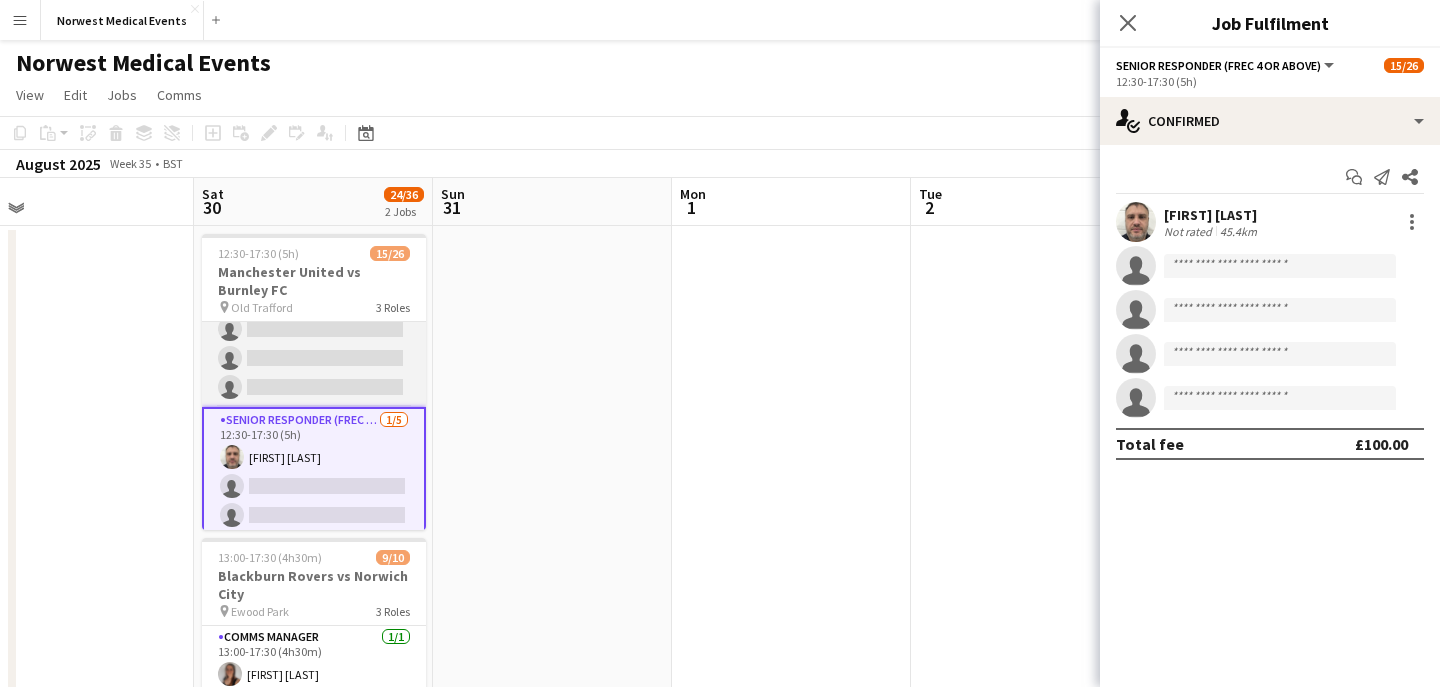 click on "First Responder (Medical) 2A 14/19 [TIME]-[TIME] ([DURATION])
[FIRST] [LAST] [FIRST] [LAST] [FIRST] [LAST] [FIRST] [LAST] [FIRST] [LAST] [FIRST] [LAST] [FIRST] [LAST] [FIRST] [LAST] [FIRST] [LAST] [FIRST] [LAST] [FIRST] [LAST]
single-neutral-actions
single-neutral-actions
single-neutral-actions
single-neutral-actions
single-neutral-actions" at bounding box center [314, 112] 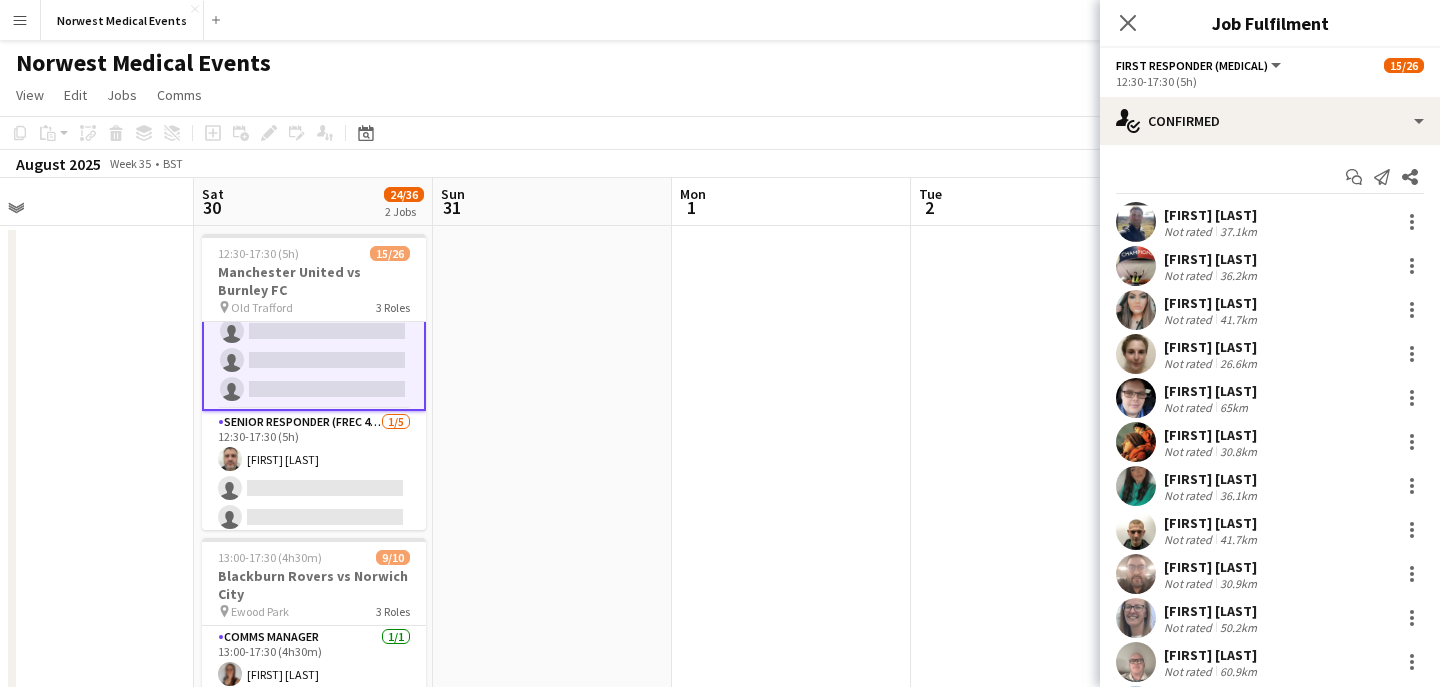 scroll, scrollTop: 507, scrollLeft: 0, axis: vertical 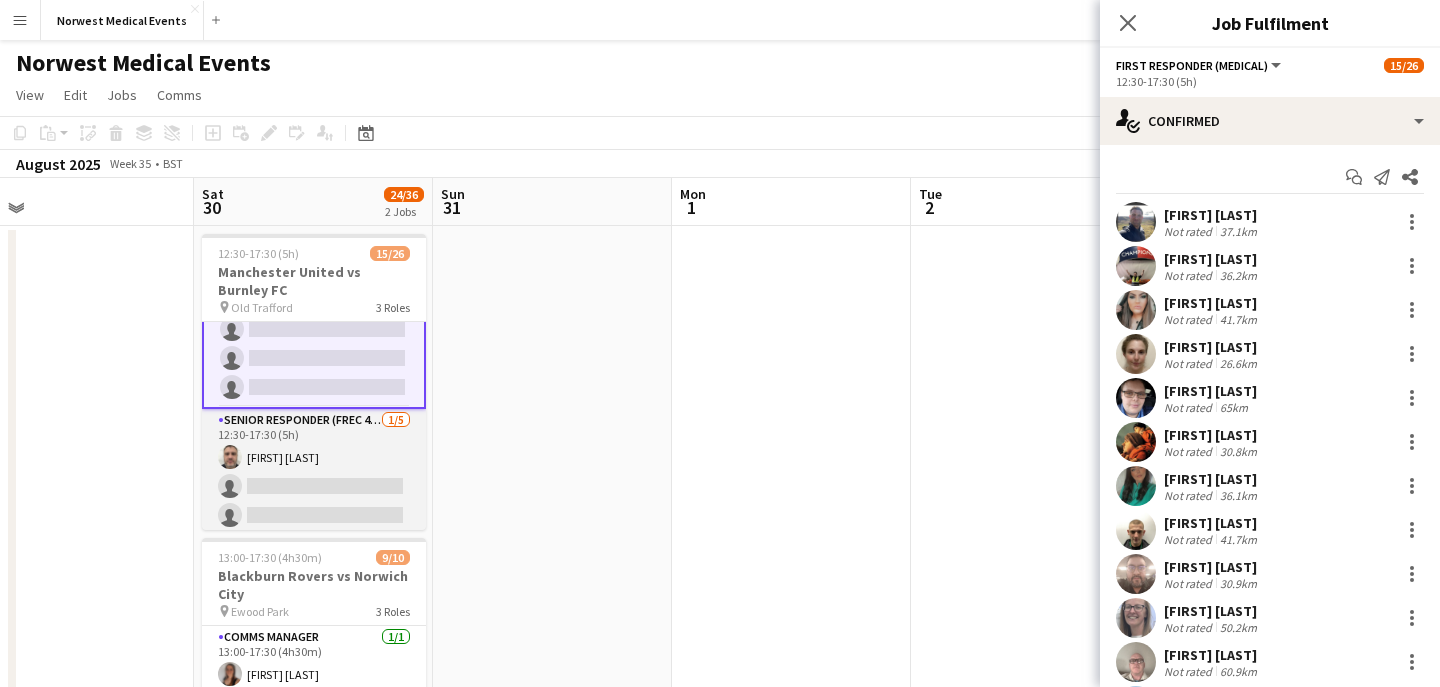 click on "Senior Responder (FREC 4 or Above) 1/5 [TIME]-[TIME] ([DURATION])
[FIRST] [LAST]
single-neutral-actions
single-neutral-actions
single-neutral-actions
single-neutral-actions" at bounding box center [314, 501] 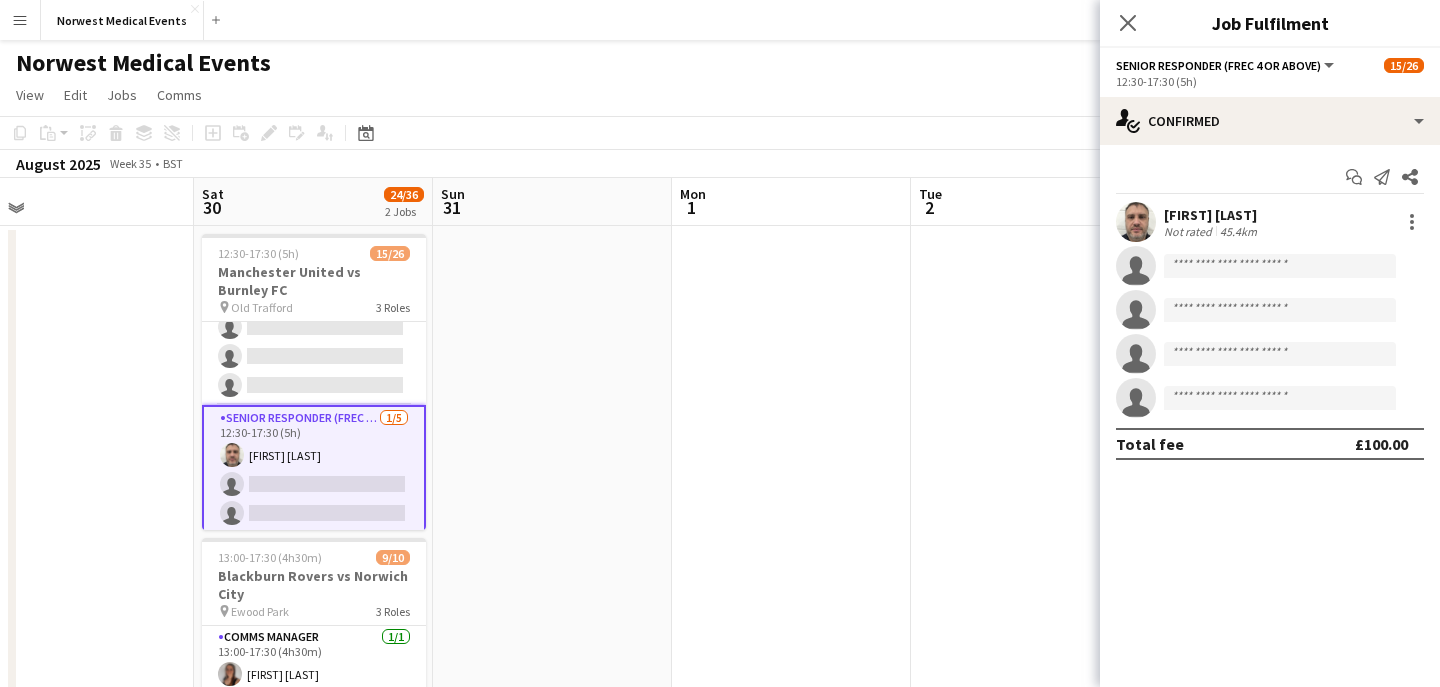 scroll, scrollTop: 505, scrollLeft: 0, axis: vertical 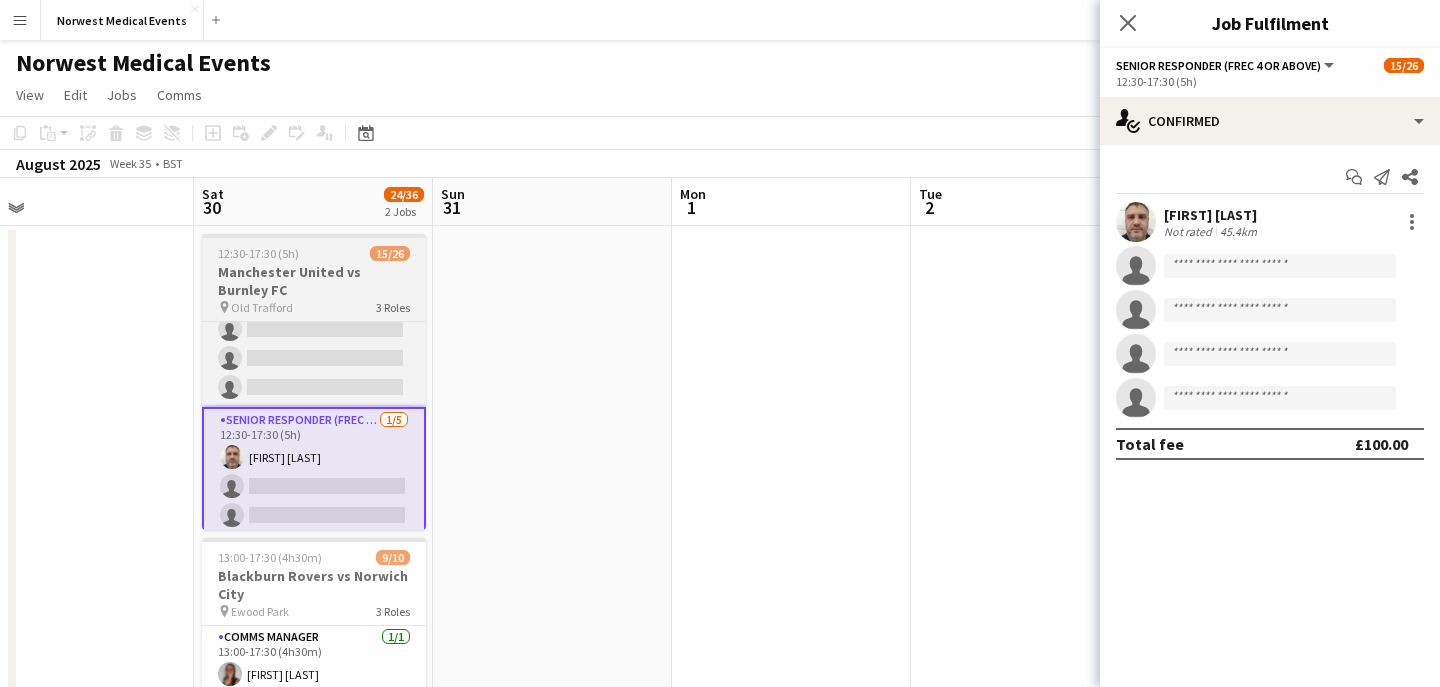 click on "Manchester United vs Burnley FC" at bounding box center (314, 281) 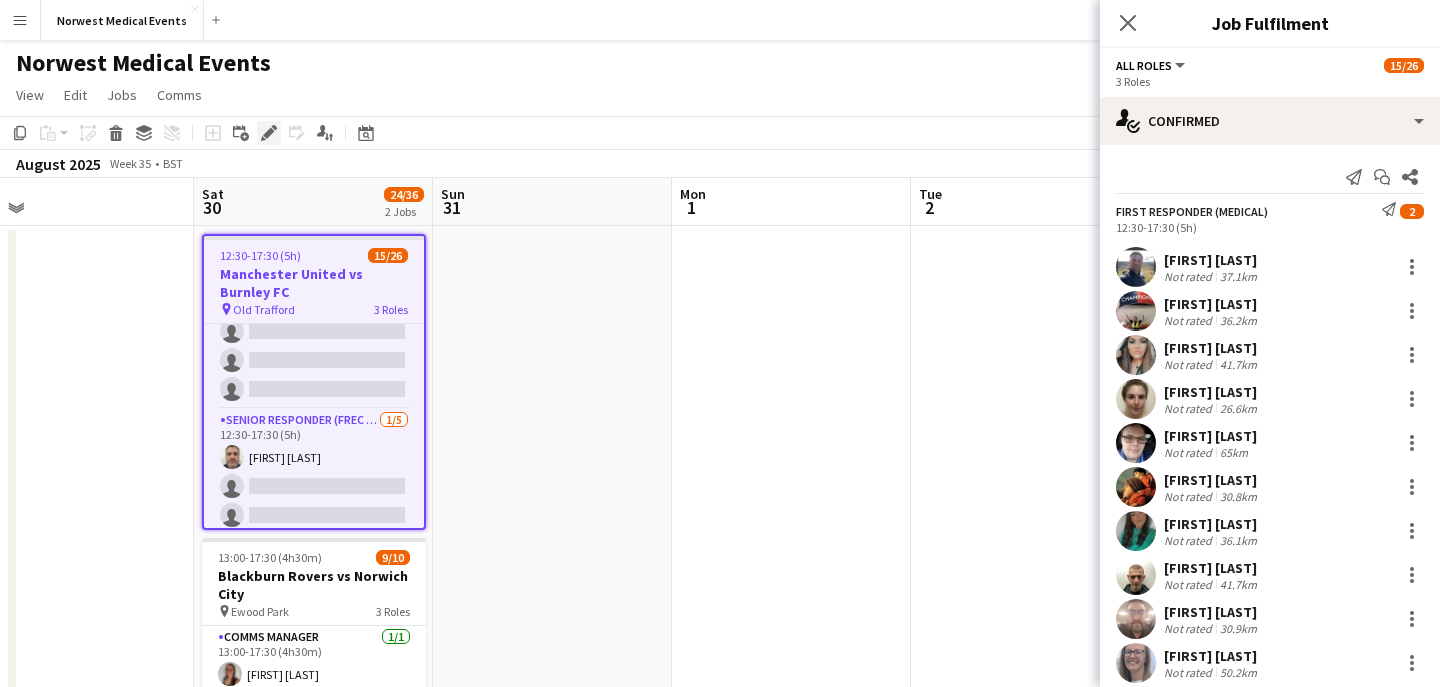 click on "Edit" 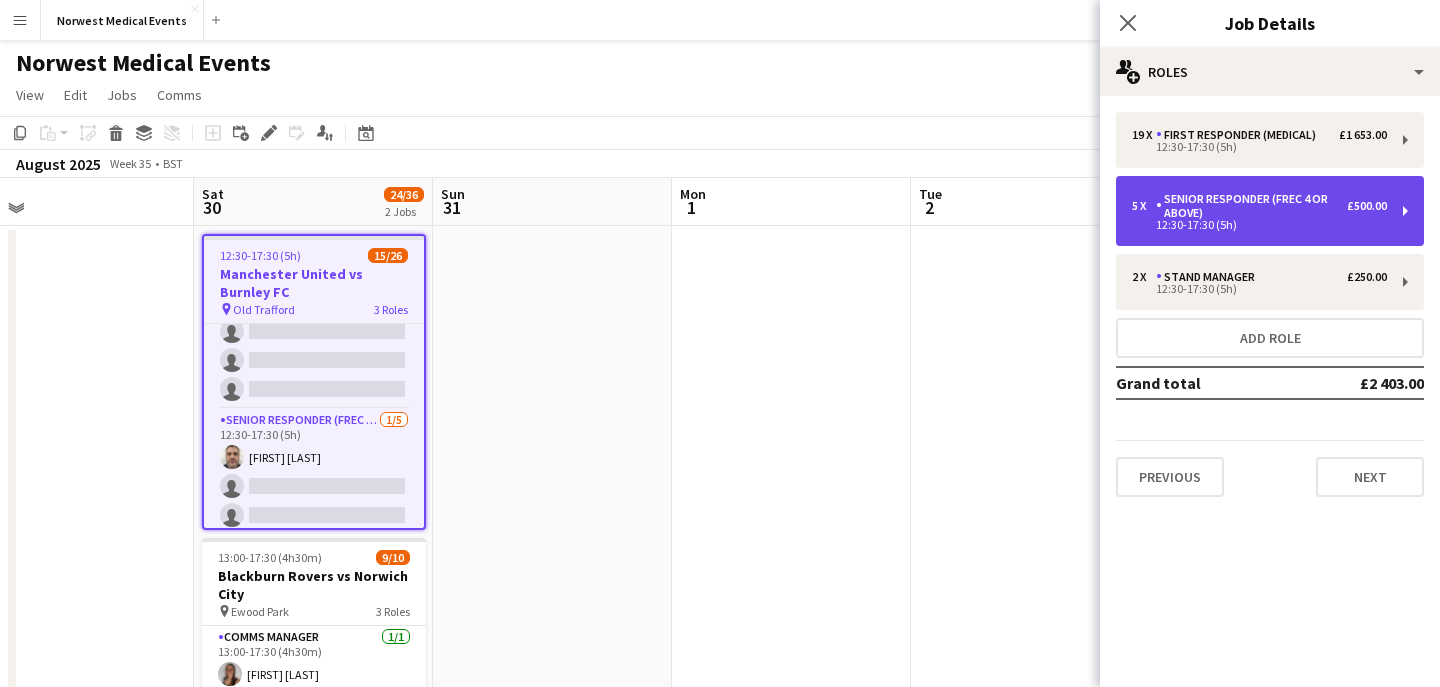 click on "12:30-17:30 (5h)" at bounding box center [1259, 225] 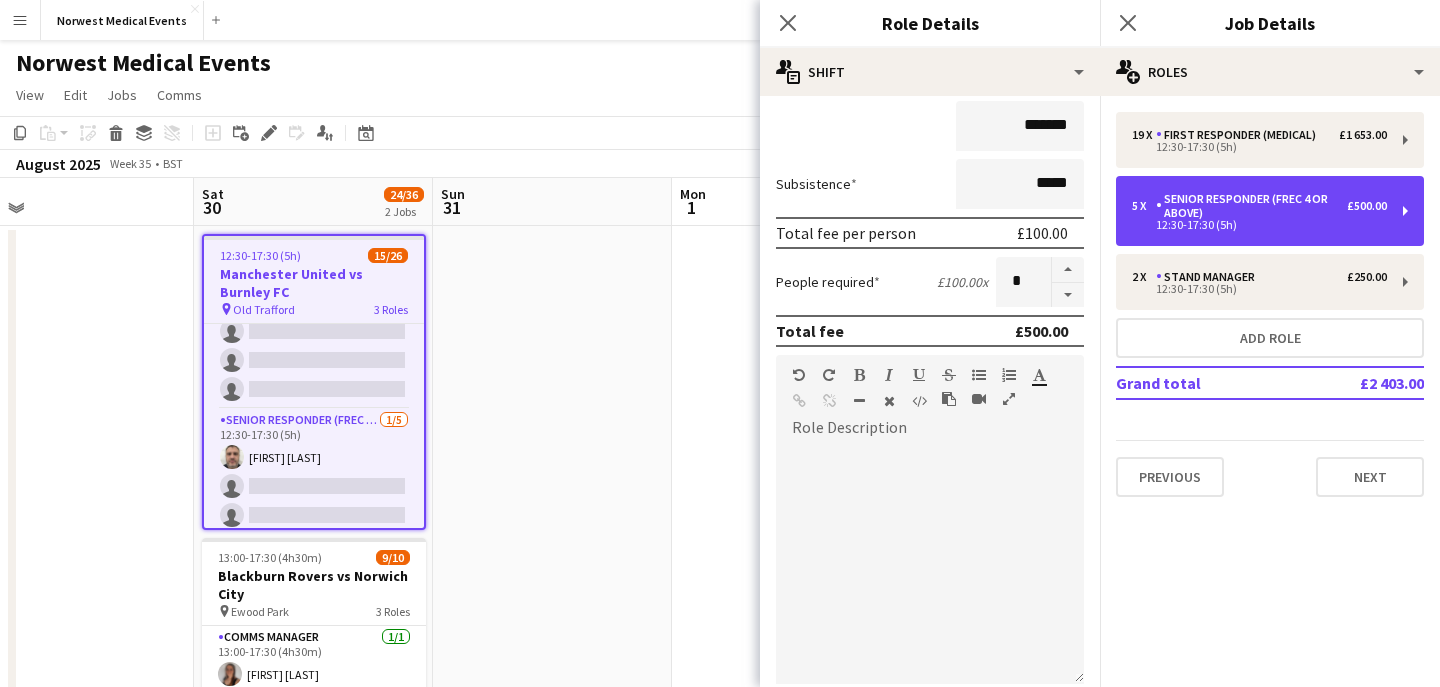 scroll, scrollTop: 511, scrollLeft: 0, axis: vertical 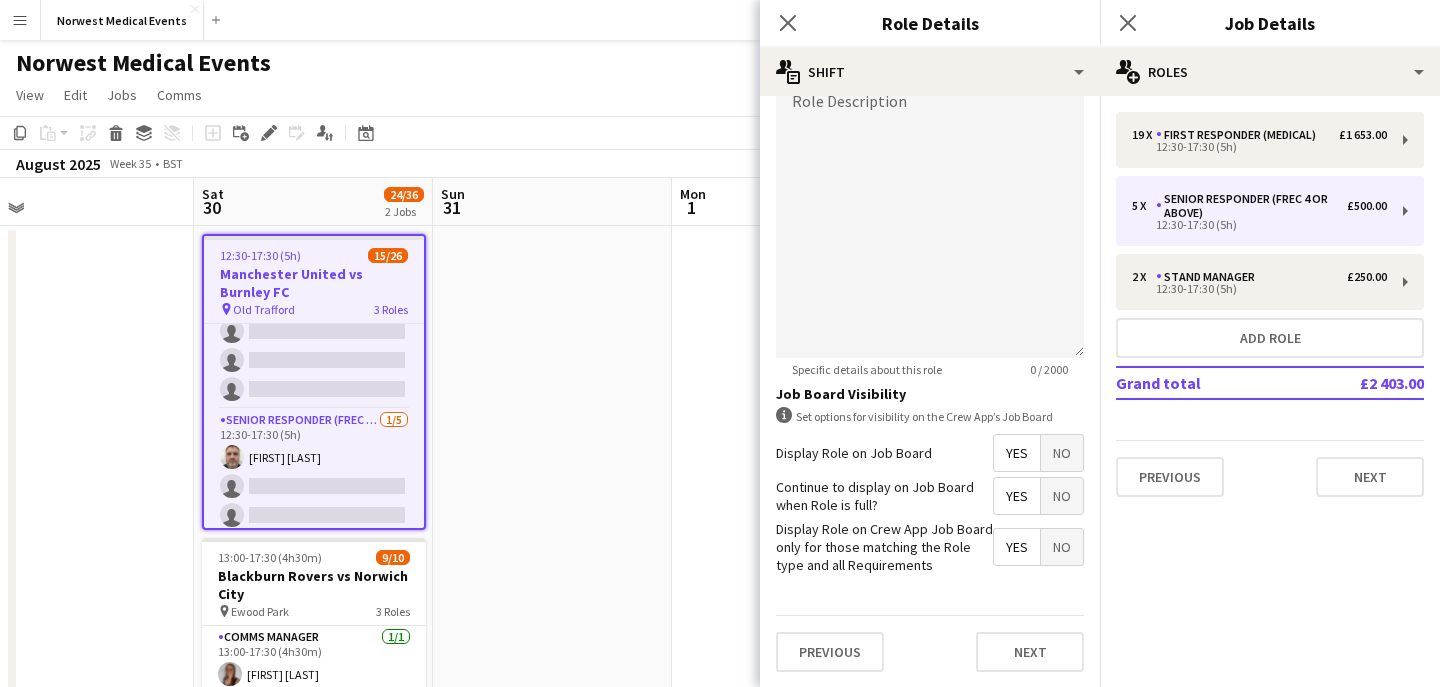 click on "No" at bounding box center (1062, 547) 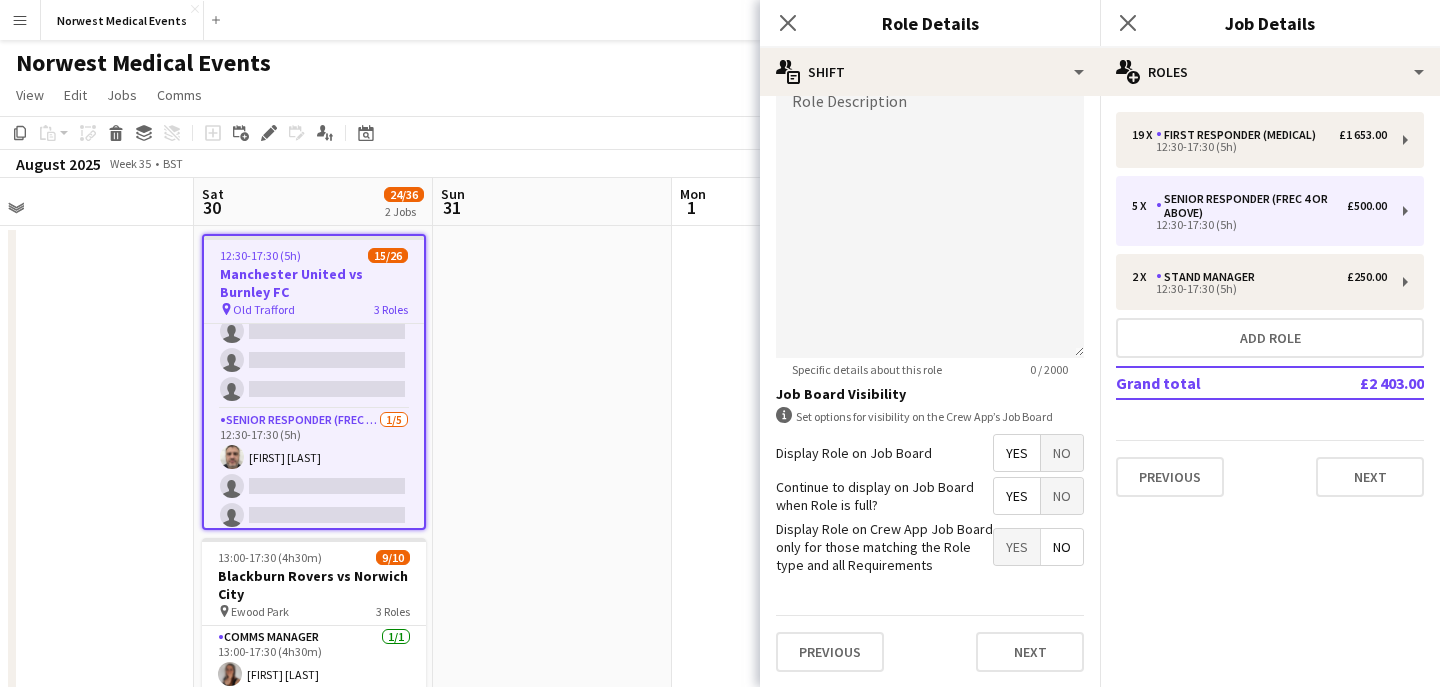 scroll, scrollTop: 27, scrollLeft: 0, axis: vertical 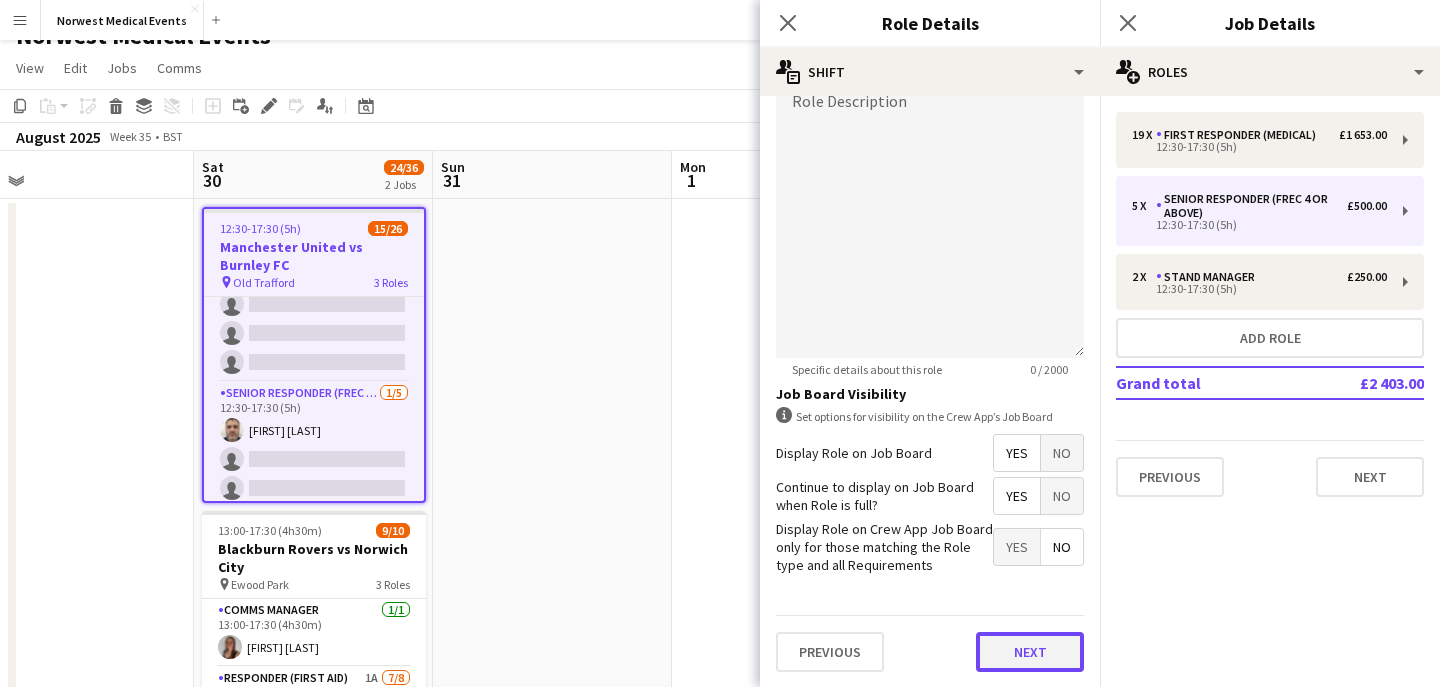 click on "Next" at bounding box center [1030, 652] 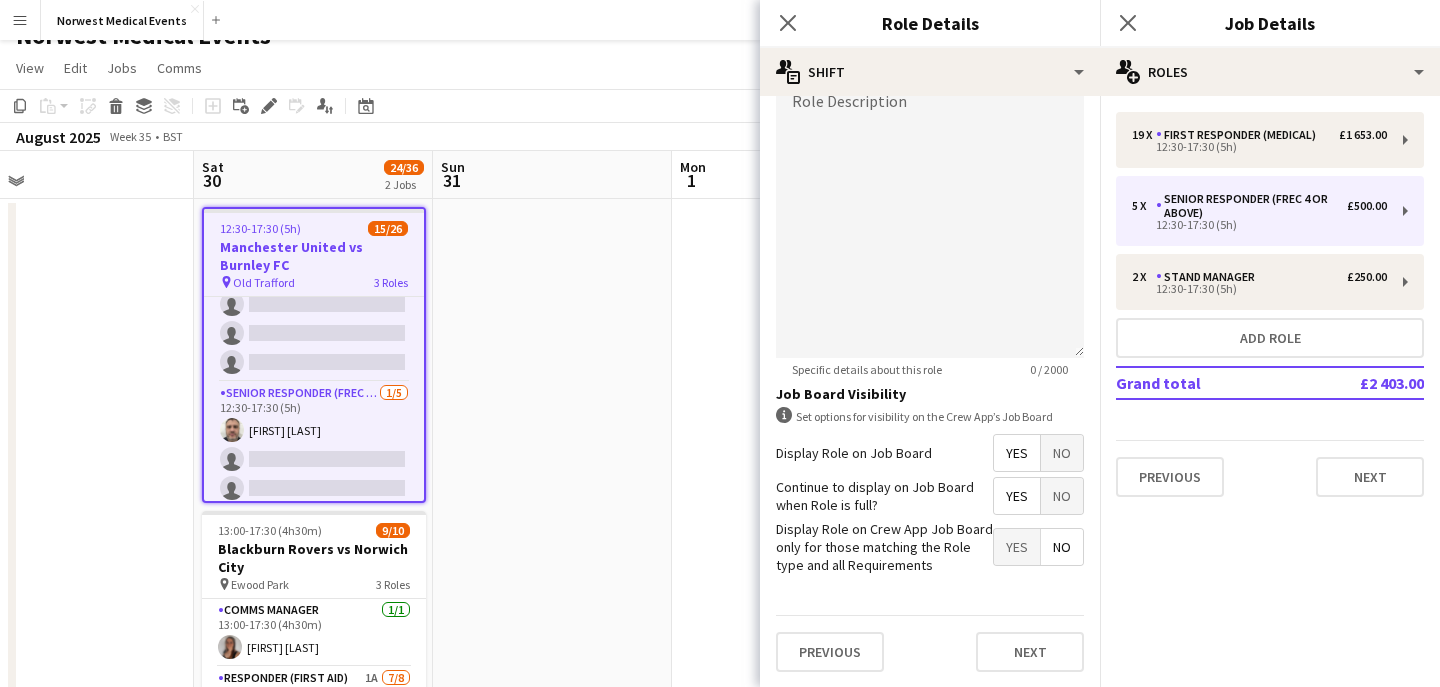 scroll, scrollTop: 0, scrollLeft: 0, axis: both 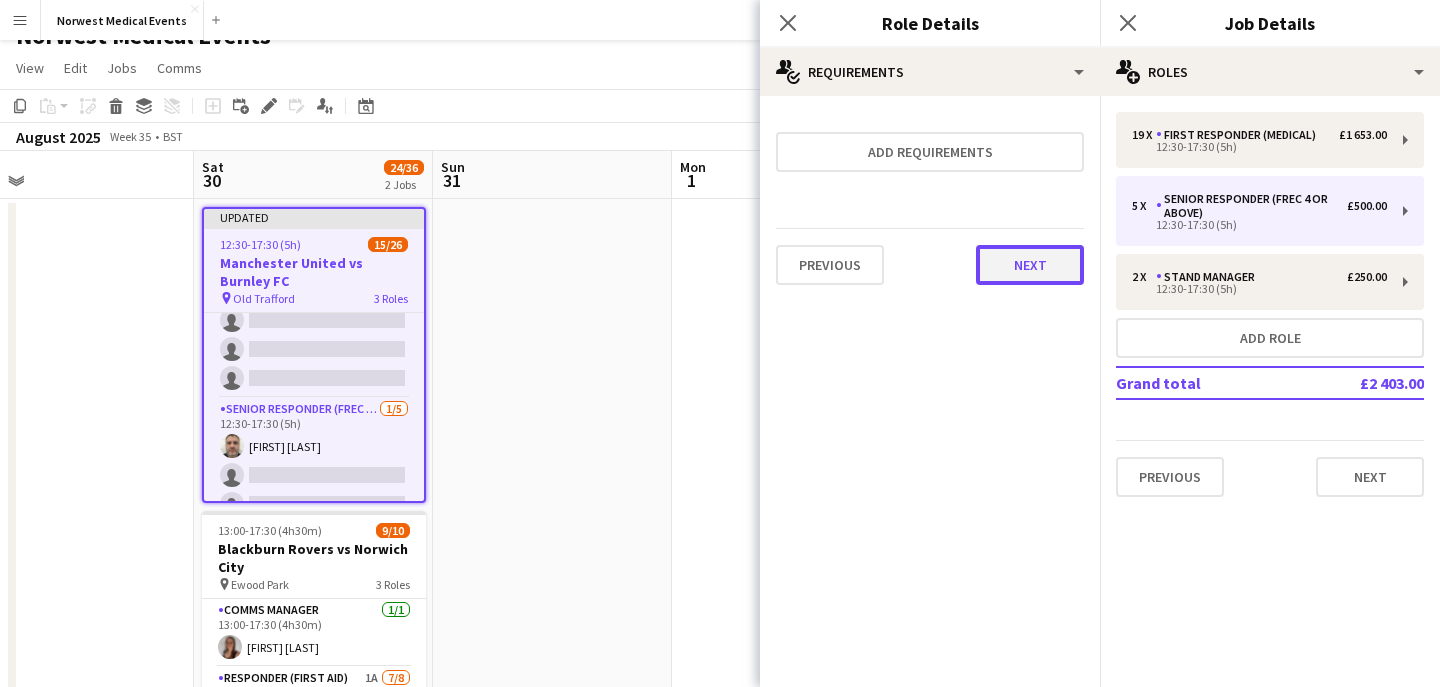 click on "Next" at bounding box center (1030, 265) 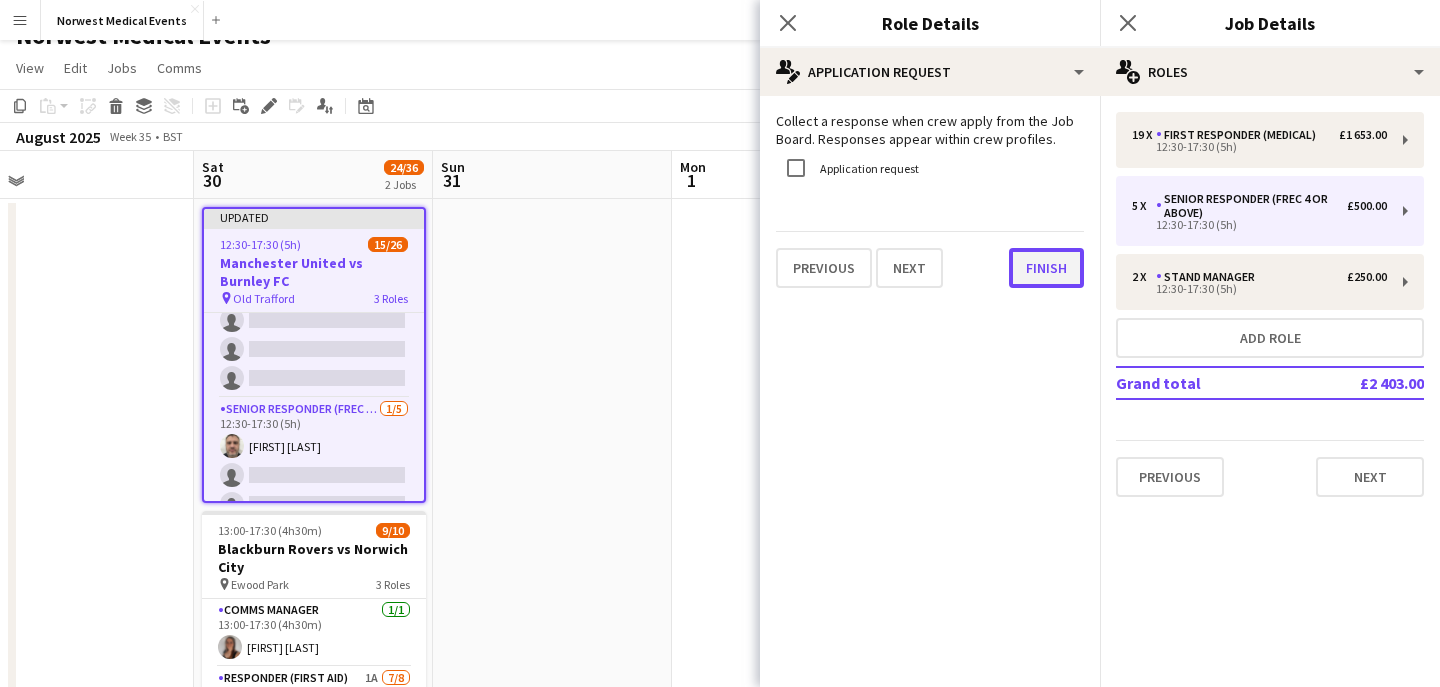 click on "Finish" at bounding box center (1046, 268) 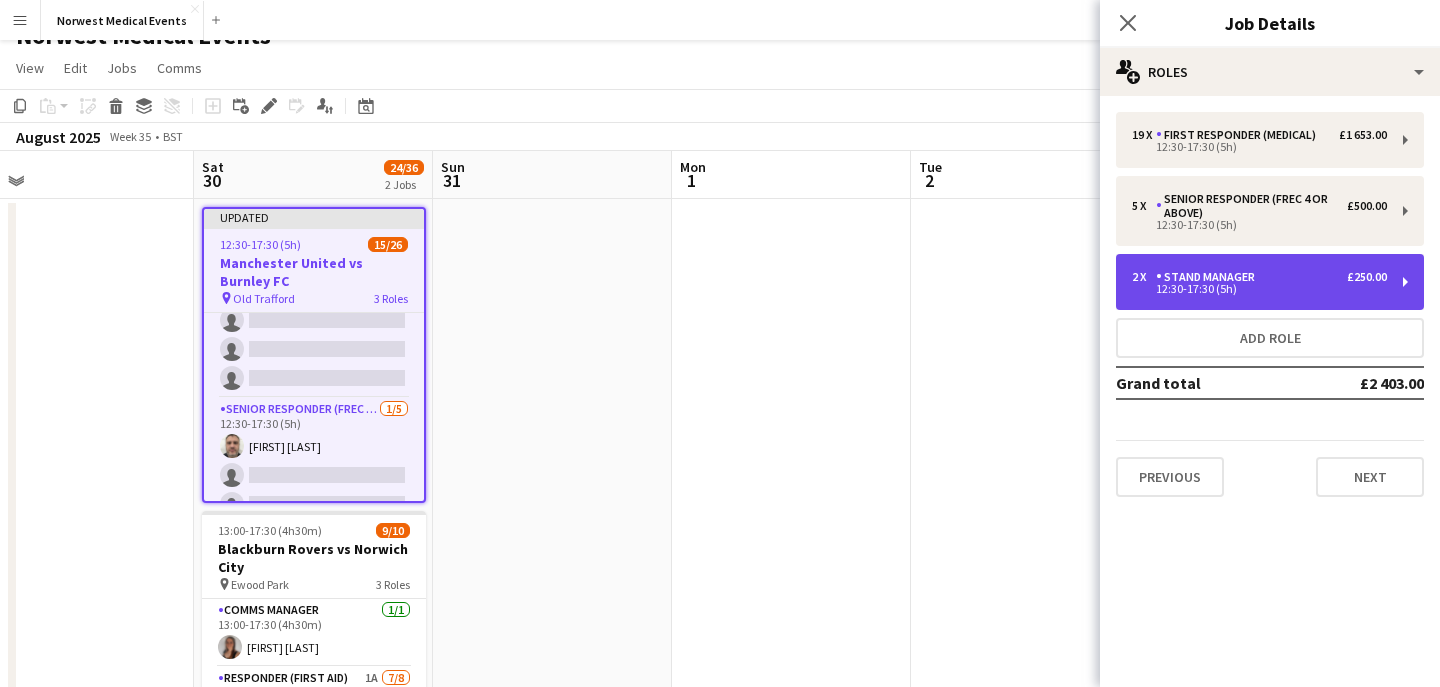 click on "12:30-17:30 (5h)" at bounding box center [1259, 289] 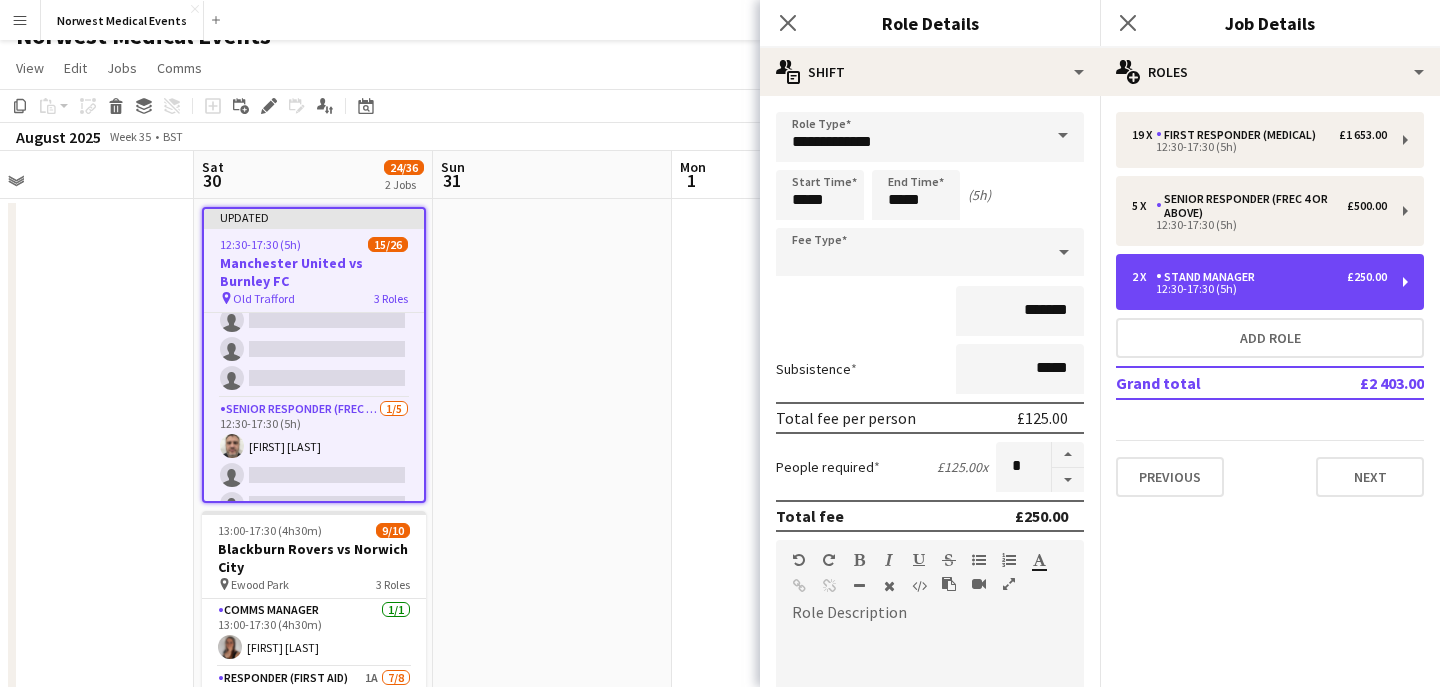 scroll, scrollTop: 511, scrollLeft: 0, axis: vertical 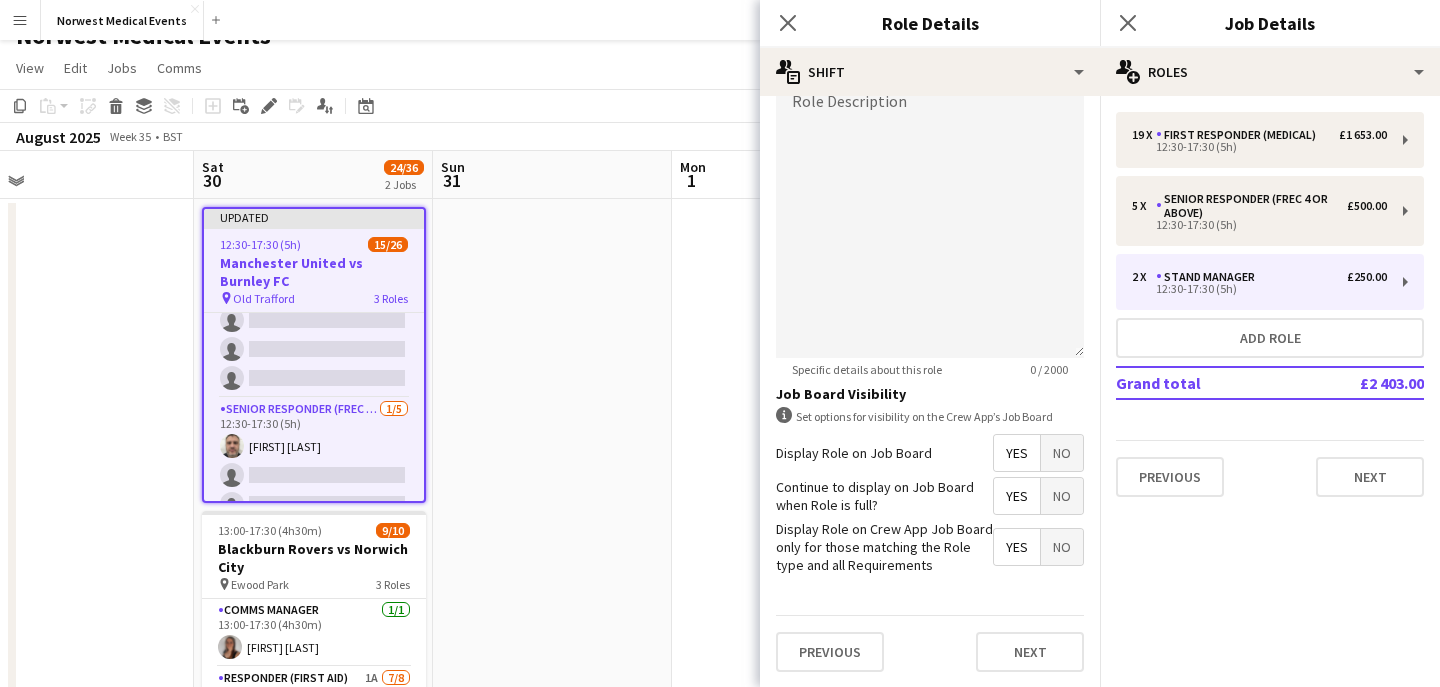 click on "No" at bounding box center (1062, 547) 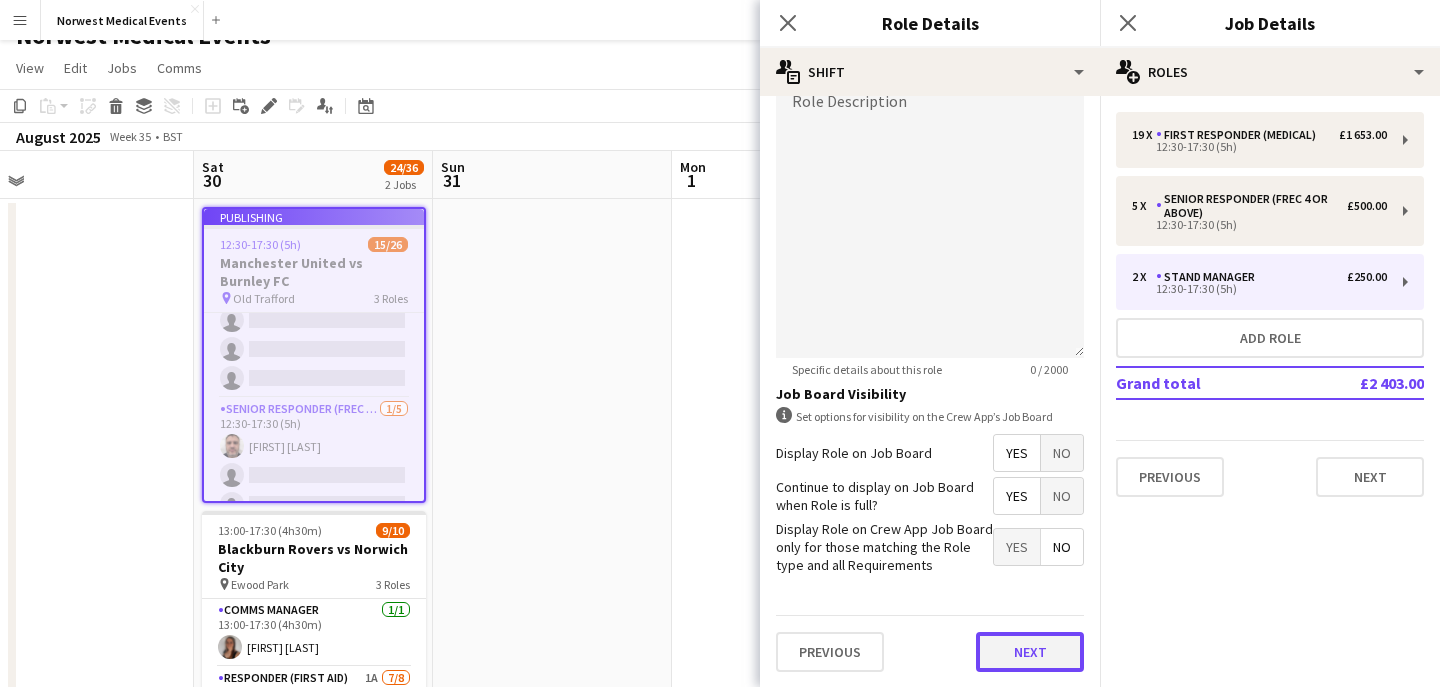 click on "Next" at bounding box center [1030, 652] 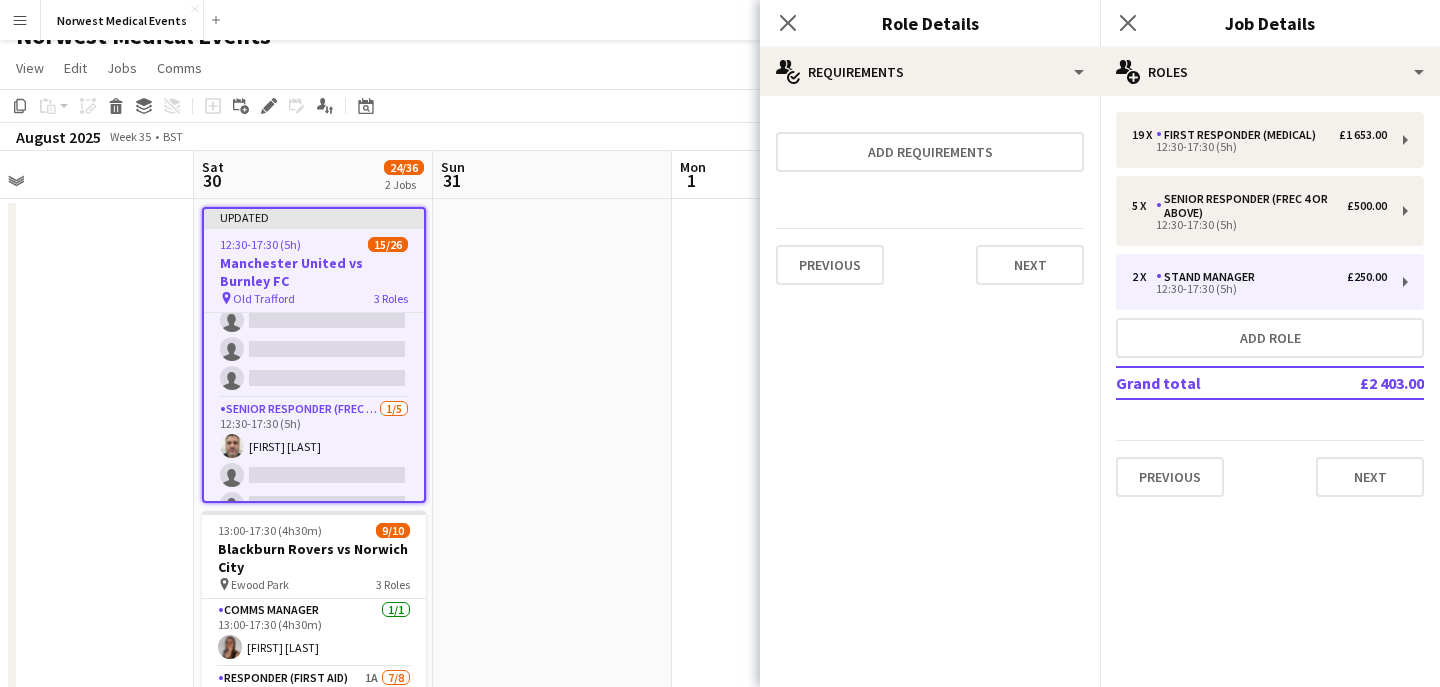 scroll, scrollTop: 0, scrollLeft: 0, axis: both 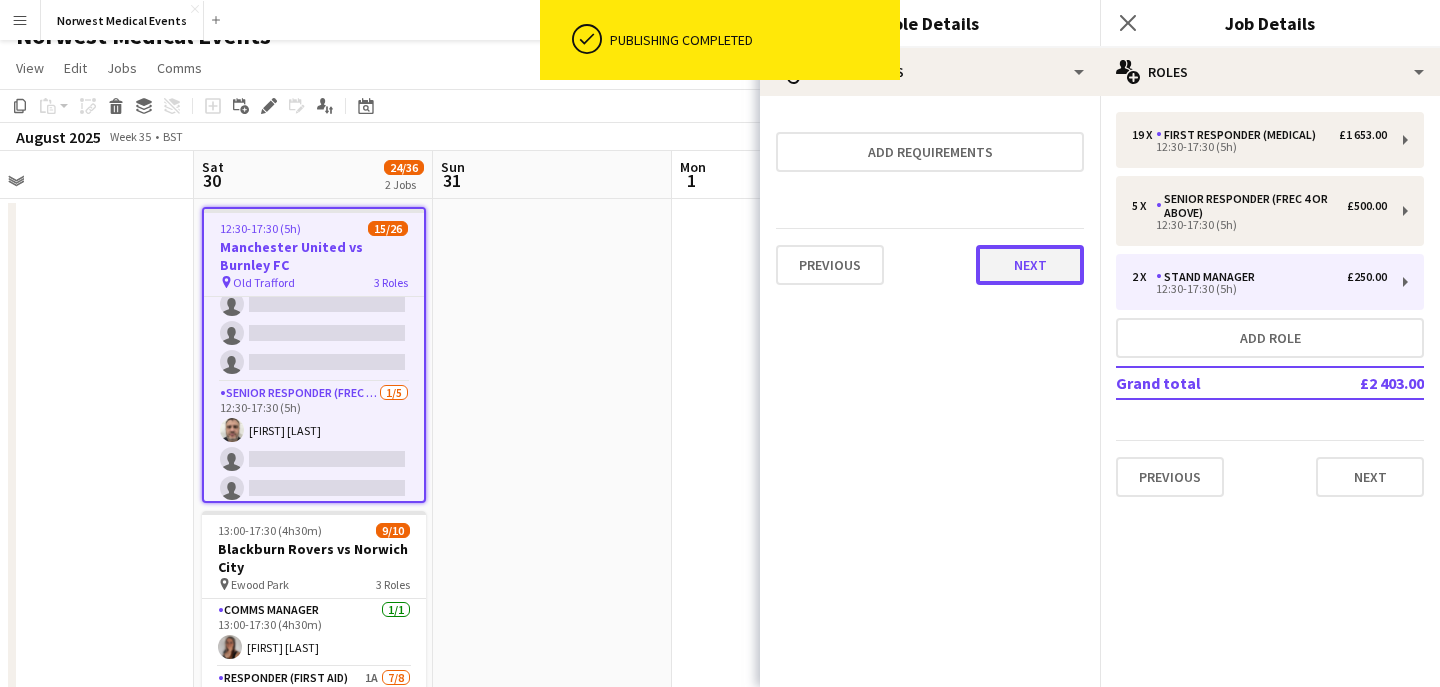 click on "Next" at bounding box center (1030, 265) 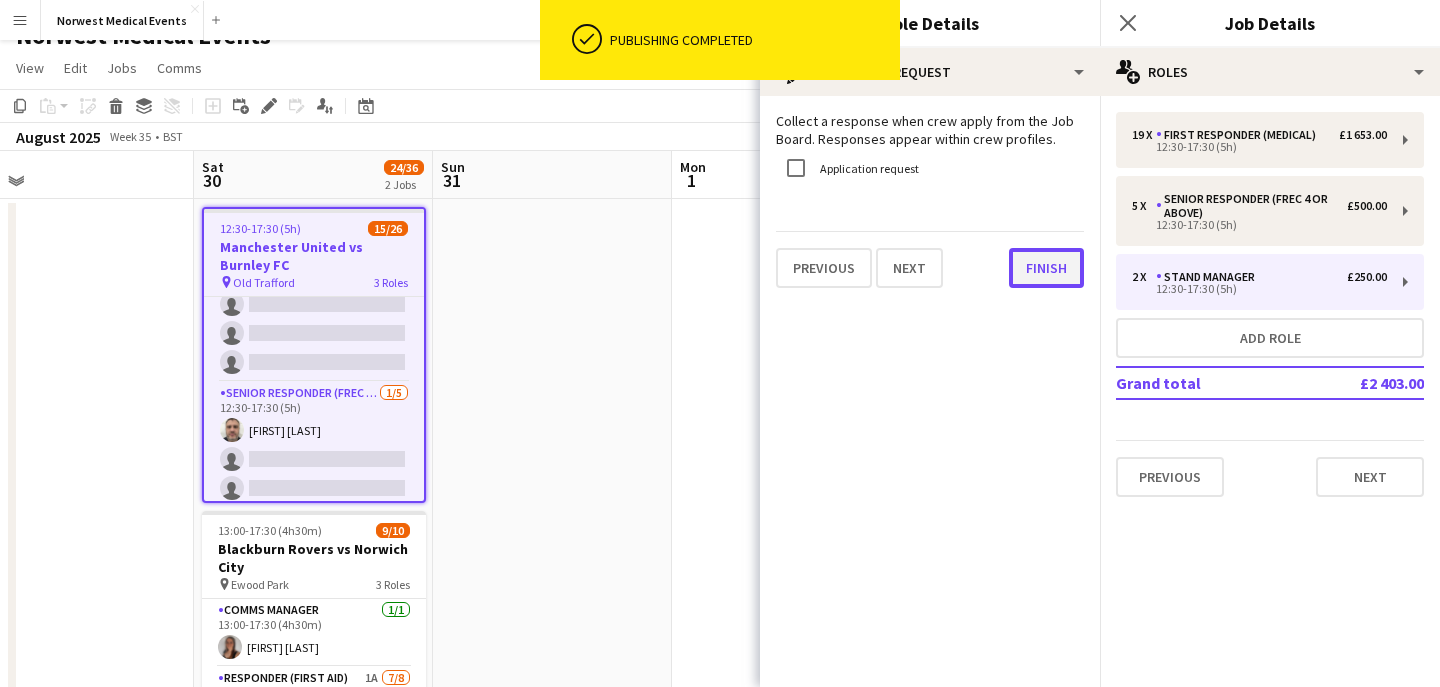 click on "Finish" at bounding box center (1046, 268) 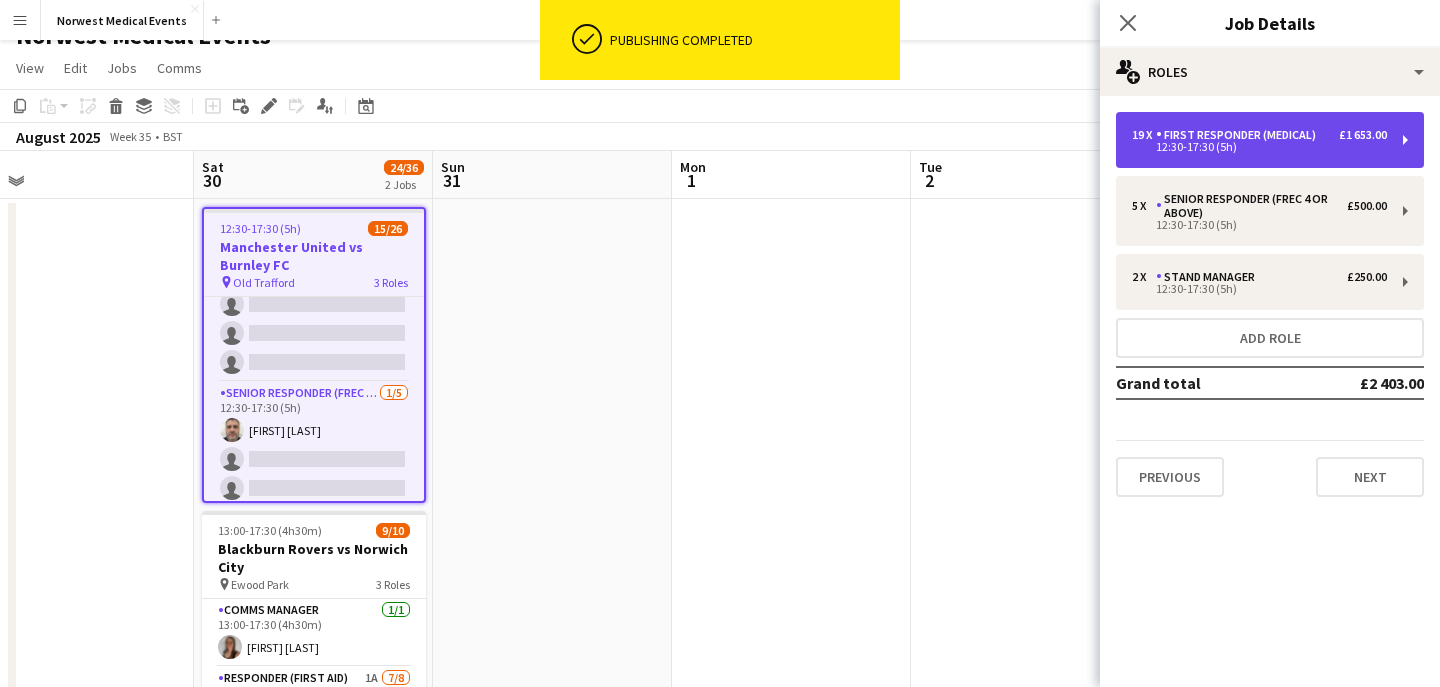 click on "12:30-17:30 (5h)" at bounding box center (1259, 147) 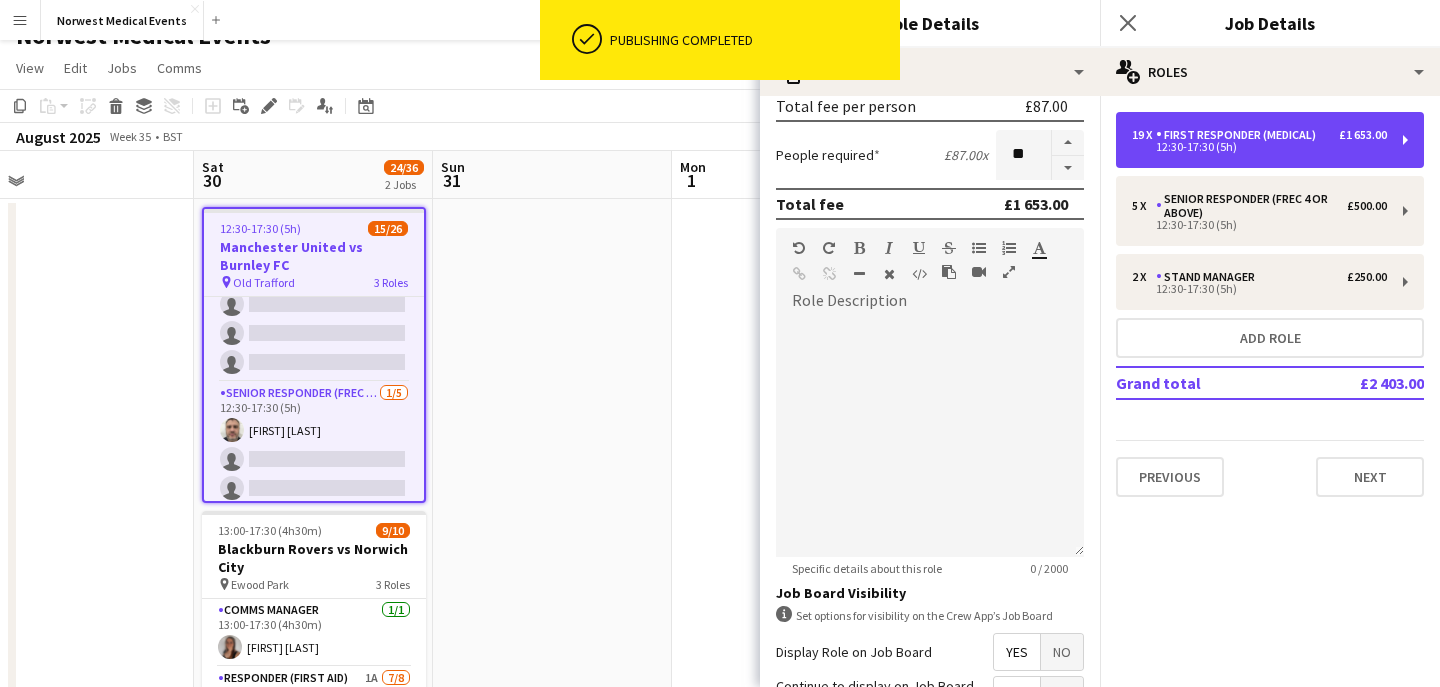 scroll, scrollTop: 511, scrollLeft: 0, axis: vertical 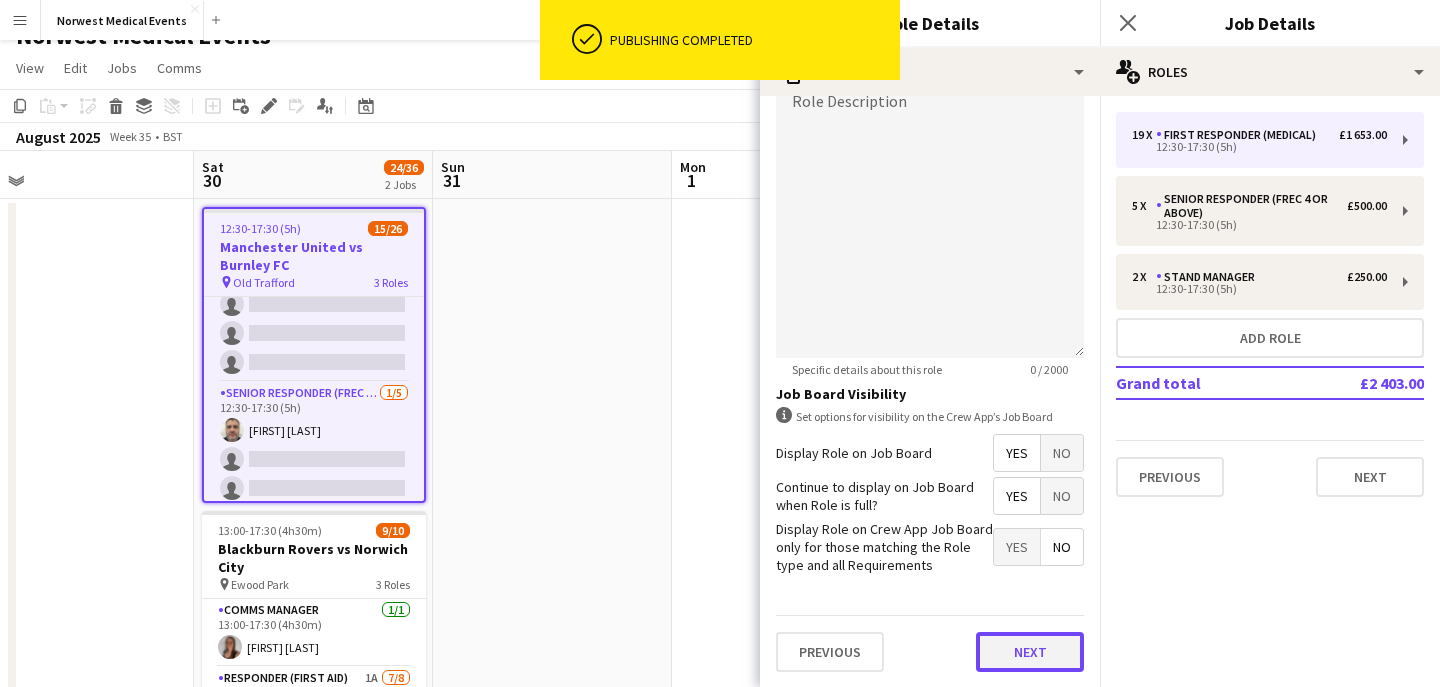 click on "Next" at bounding box center (1030, 652) 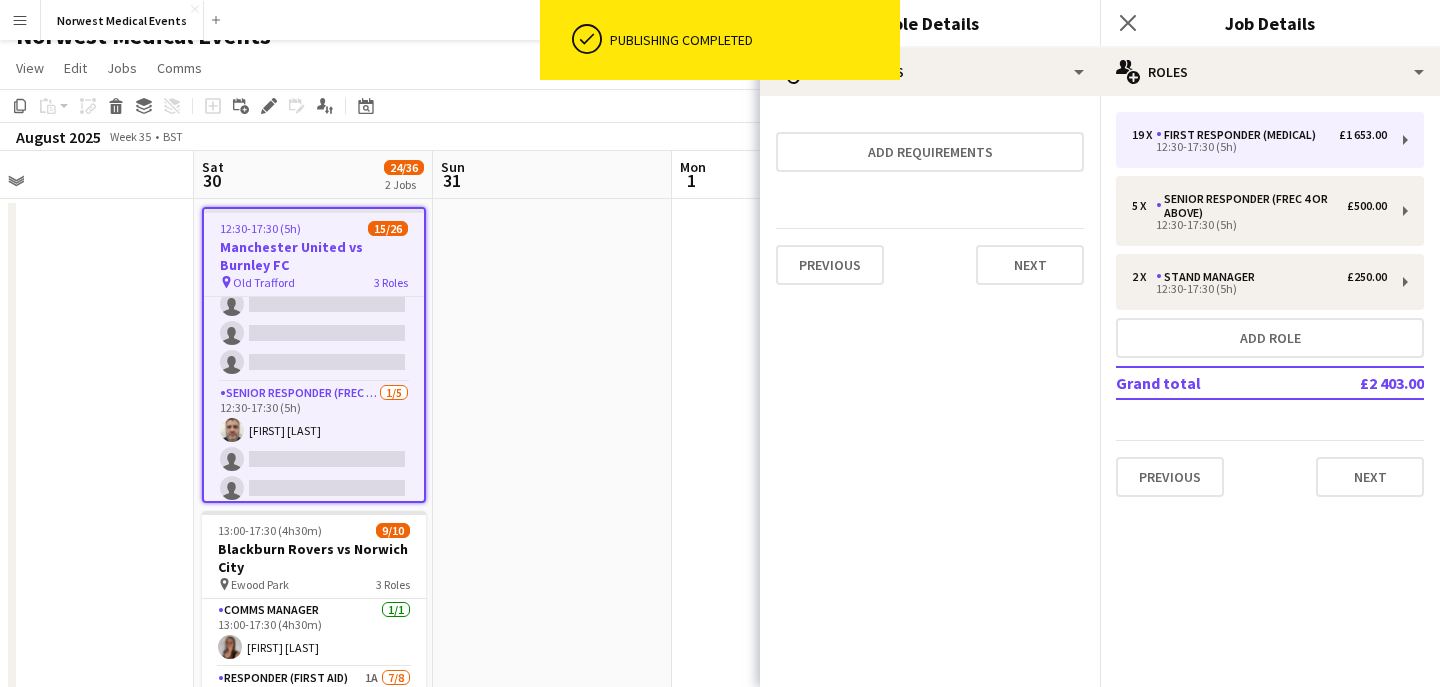 scroll, scrollTop: 0, scrollLeft: 0, axis: both 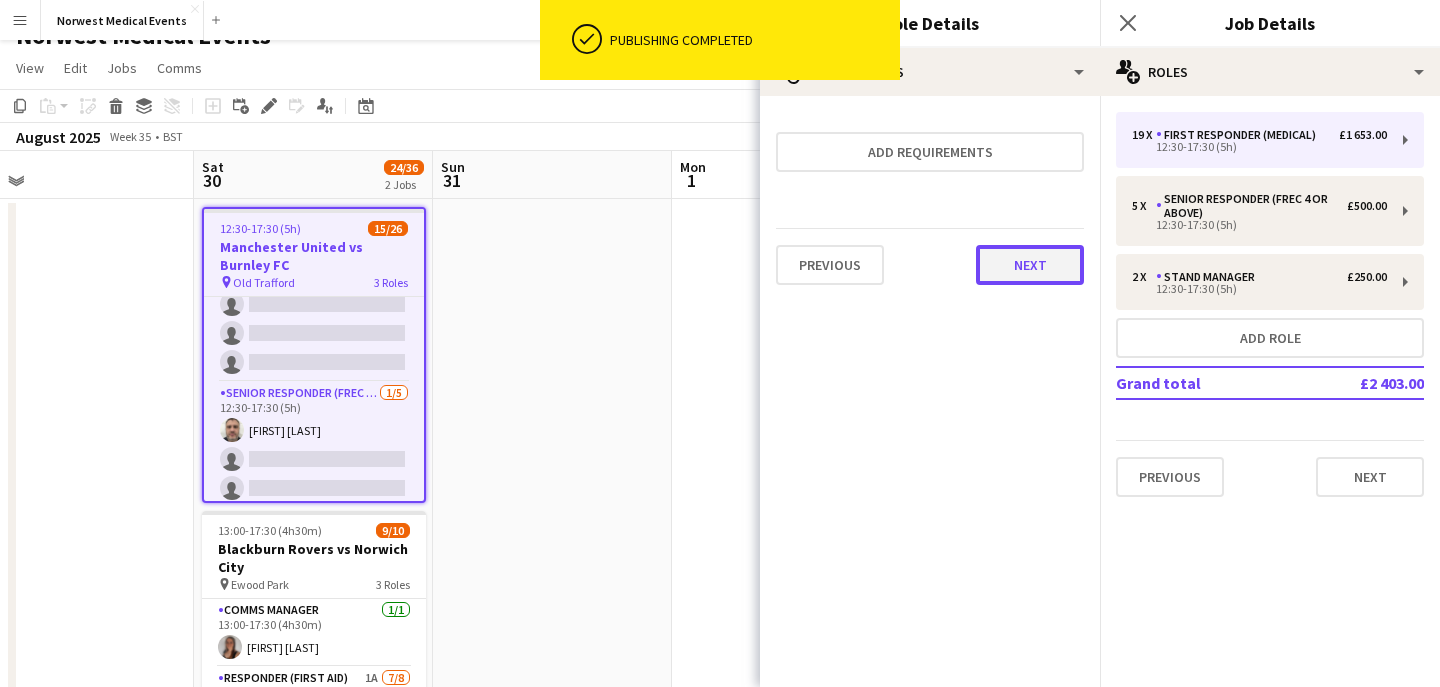 click on "Next" at bounding box center (1030, 265) 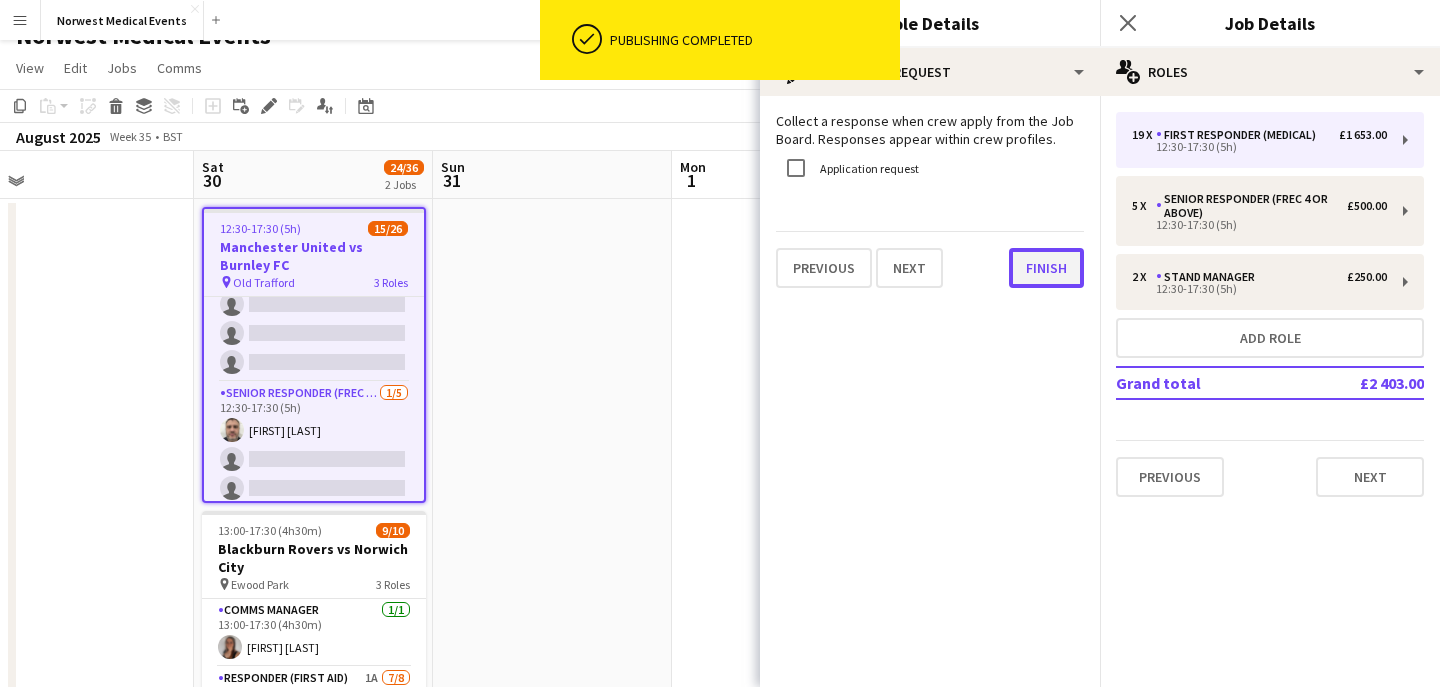 click on "Finish" at bounding box center [1046, 268] 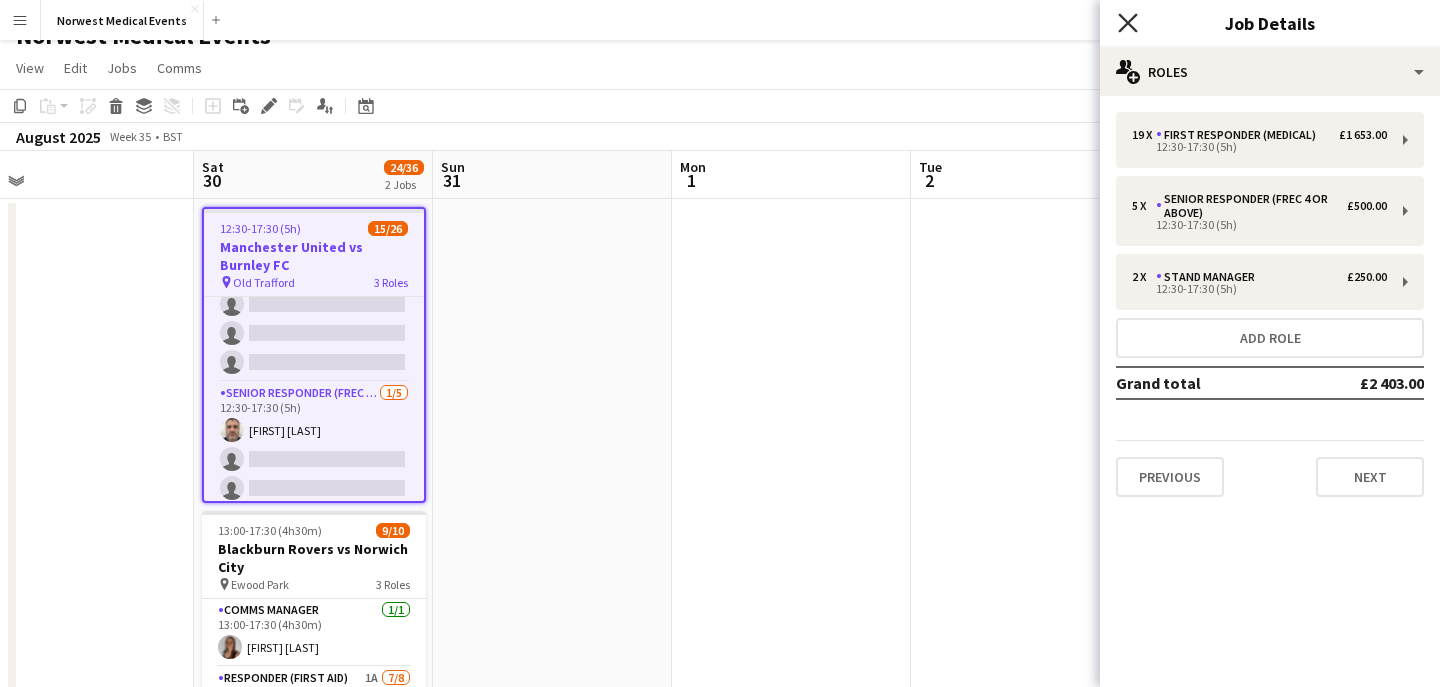 click 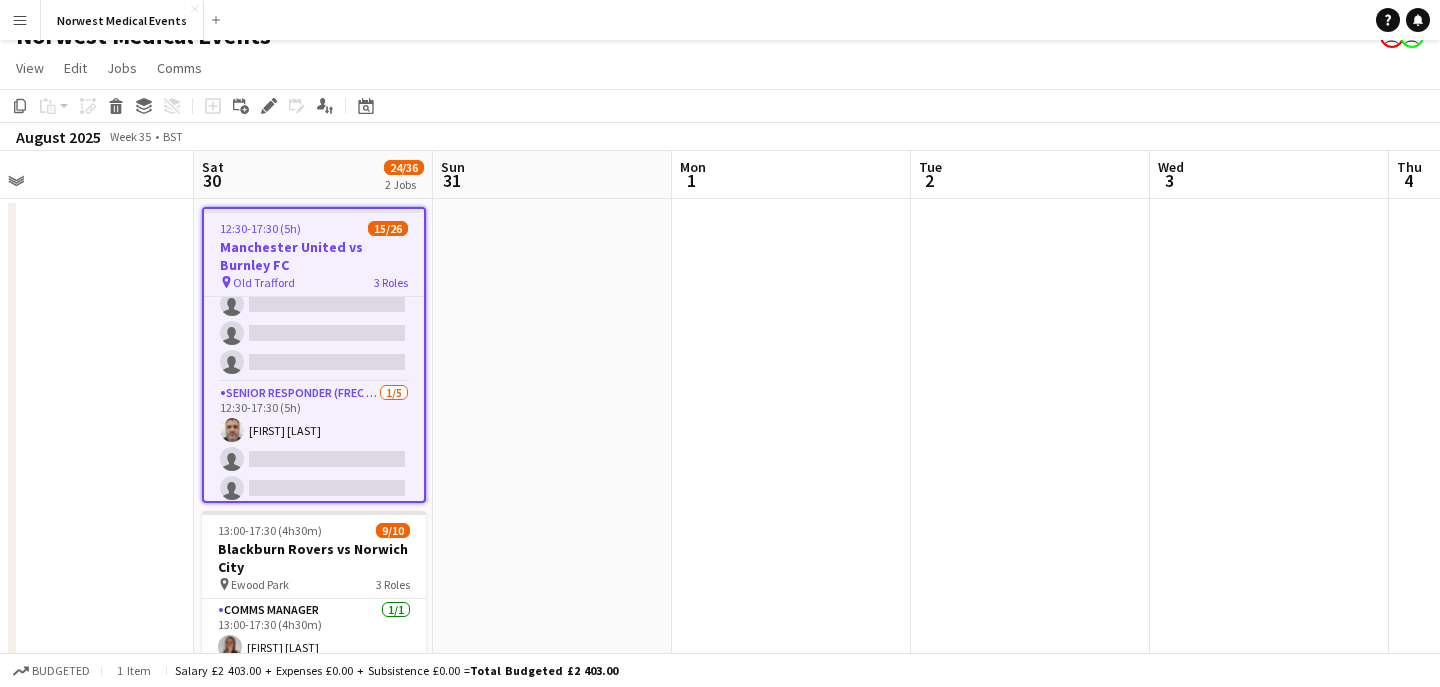 scroll, scrollTop: 0, scrollLeft: 0, axis: both 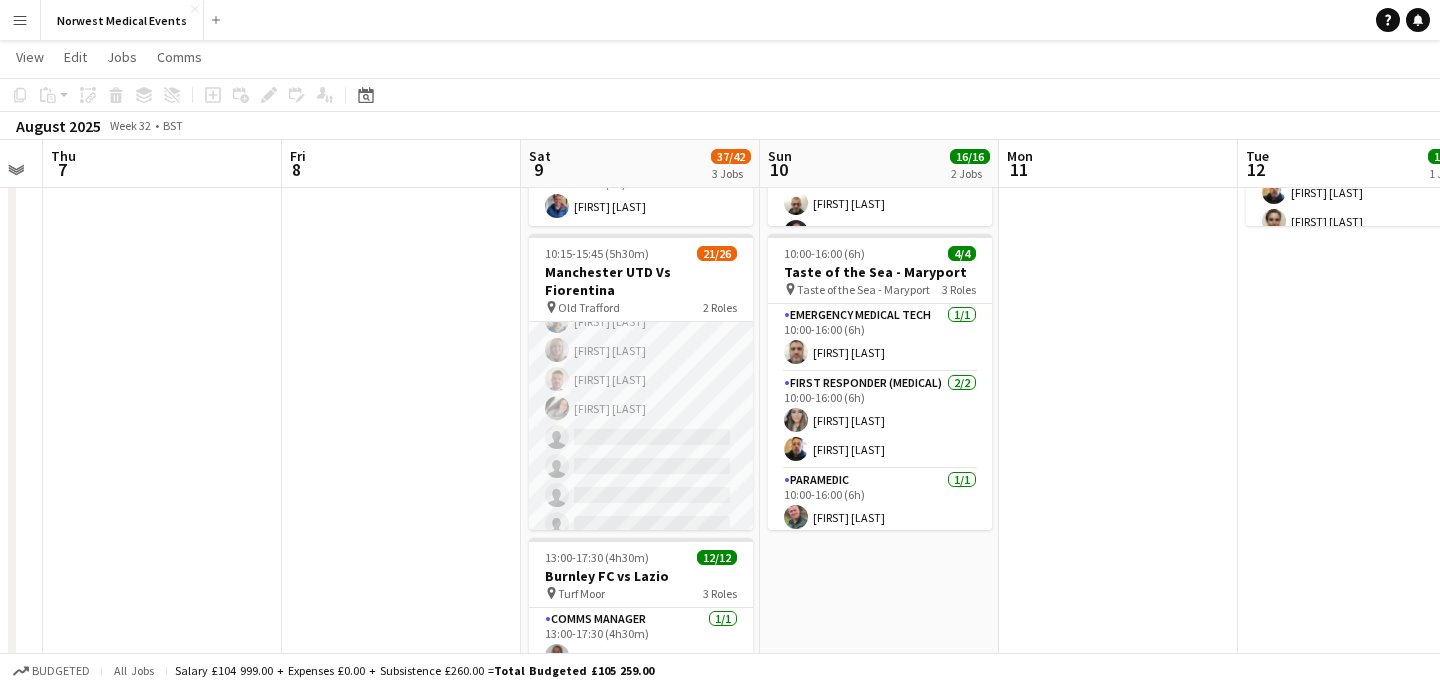 click on "First Responder (Medical) 19/24 [TIME]-[TIME] ([DURATION])
[FIRST] [LAST] [FIRST] [LAST] [FIRST] [LAST] [FIRST] [LAST] [FIRST] [LAST] [FIRST] [LAST] [FIRST] [LAST] [FIRST] [LAST] [FIRST] [LAST] [FIRST] [LAST] [FIRST] [LAST] [FIRST] [LAST] [FIRST] [LAST] [FIRST] [LAST] [FIRST] [LAST]
single-neutral-actions
single-neutral-actions
single-neutral-actions
single-neutral-actions
single-neutral-actions
single-neutral-actions" at bounding box center [641, 205] 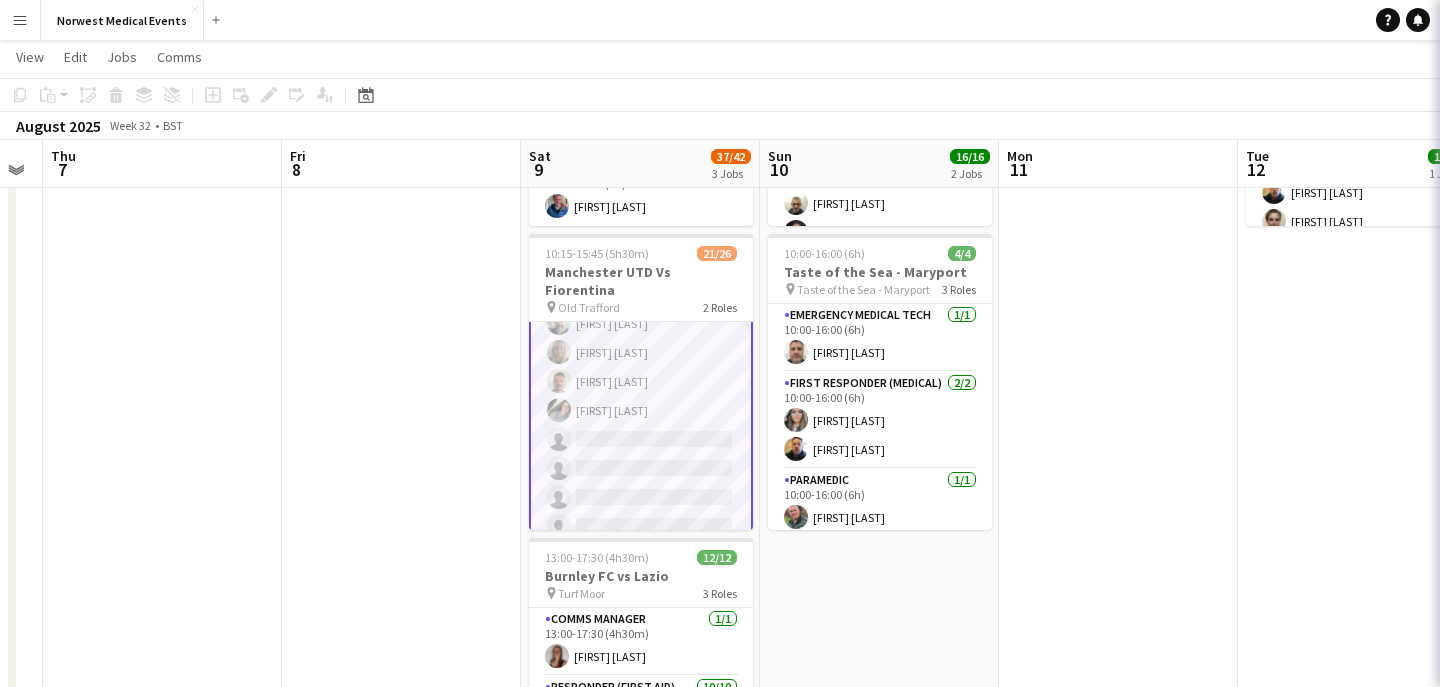 scroll, scrollTop: 583, scrollLeft: 0, axis: vertical 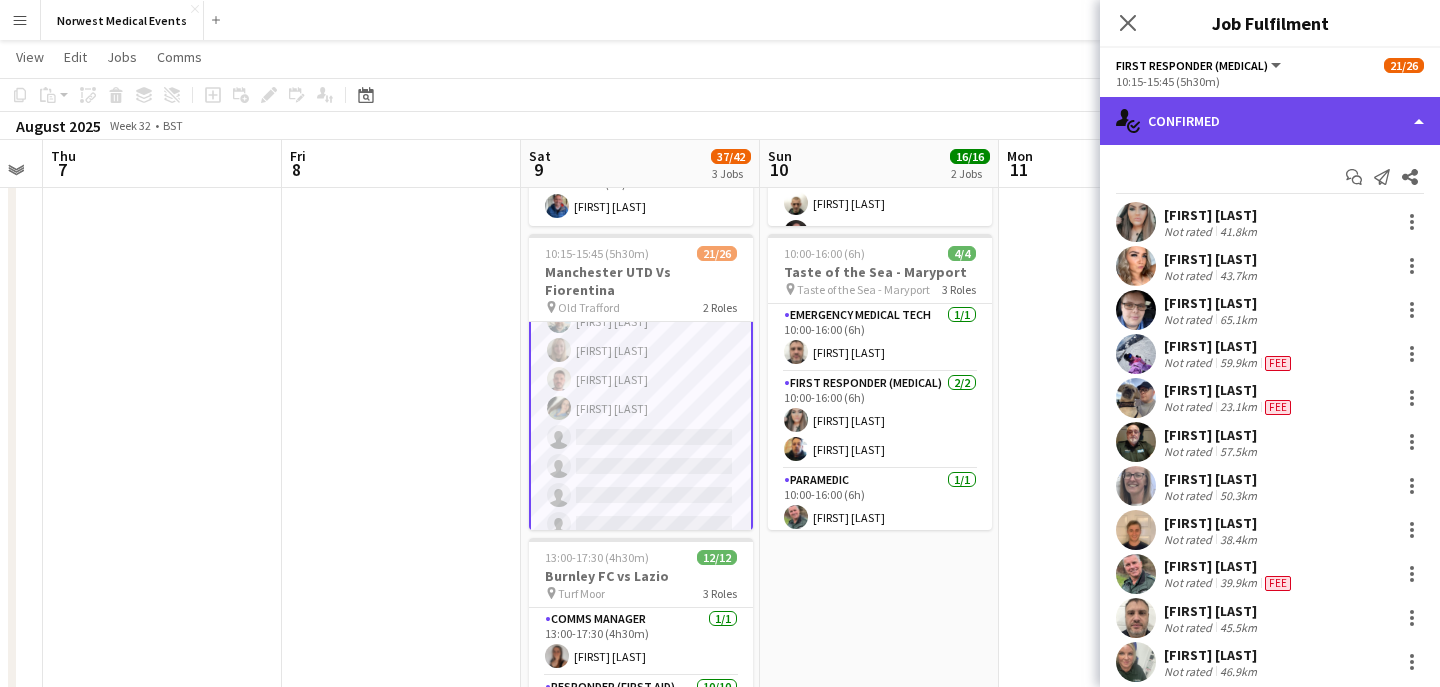 click on "single-neutral-actions-check-2
Confirmed" 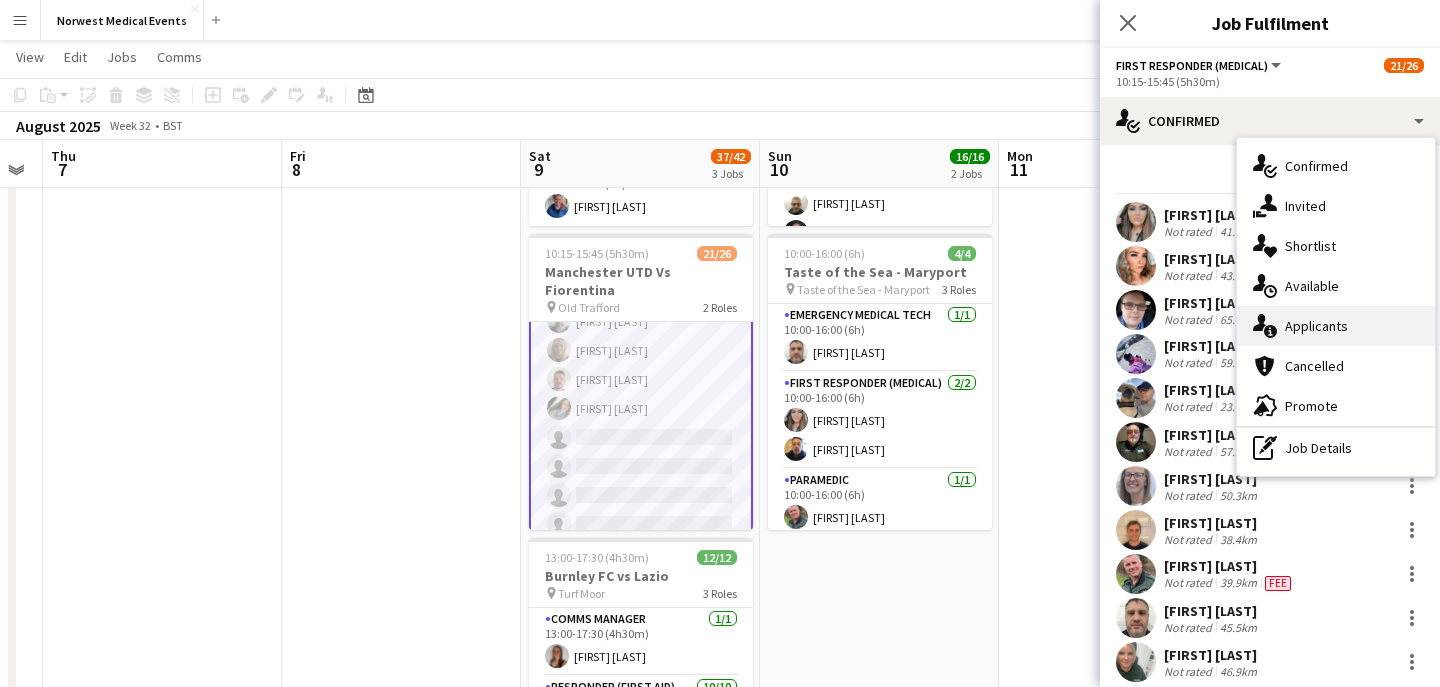 click on "single-neutral-actions-information
Applicants" at bounding box center (1336, 326) 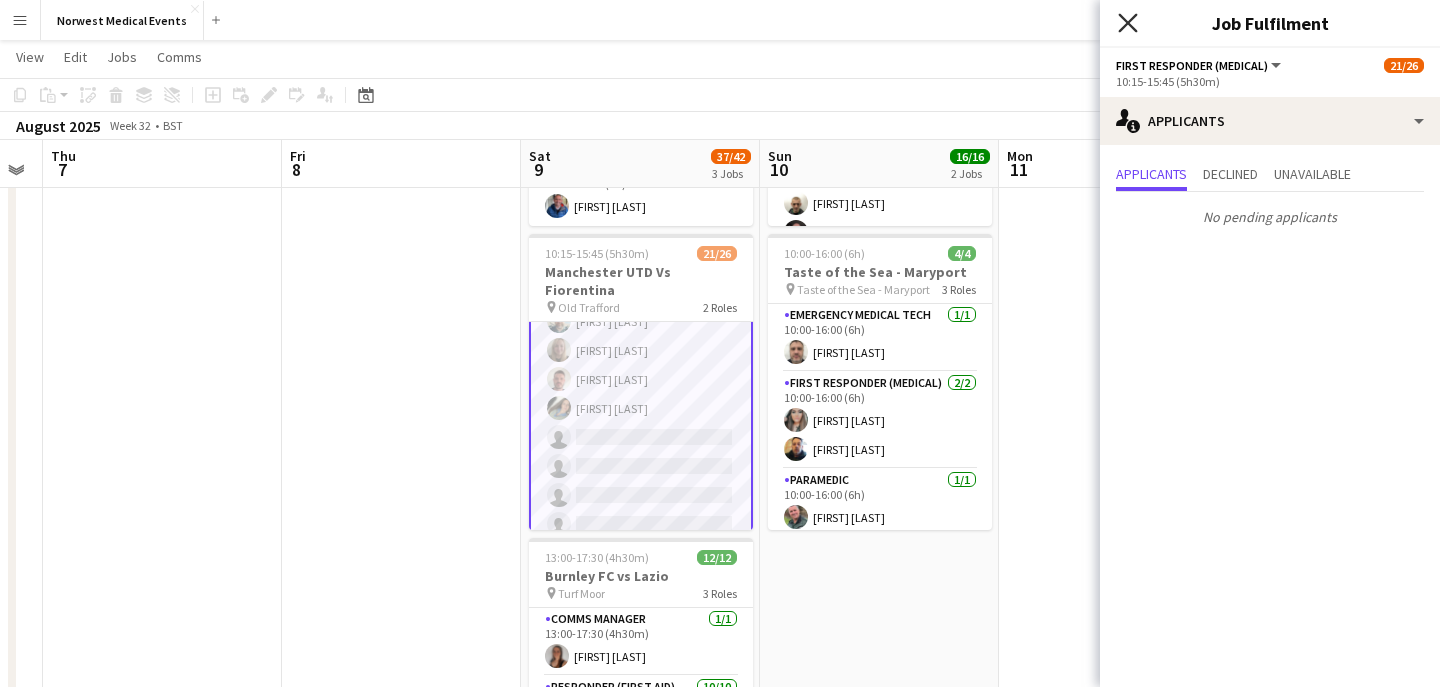 click 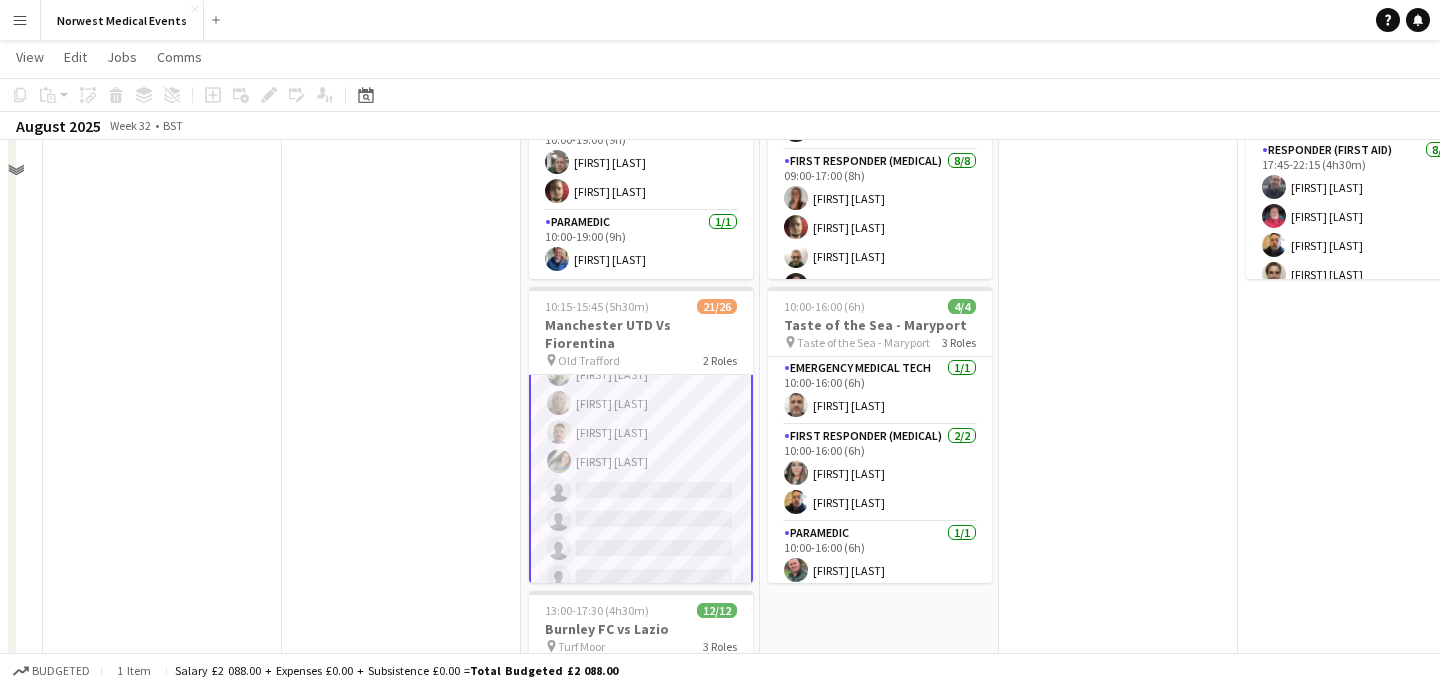 scroll, scrollTop: 156, scrollLeft: 0, axis: vertical 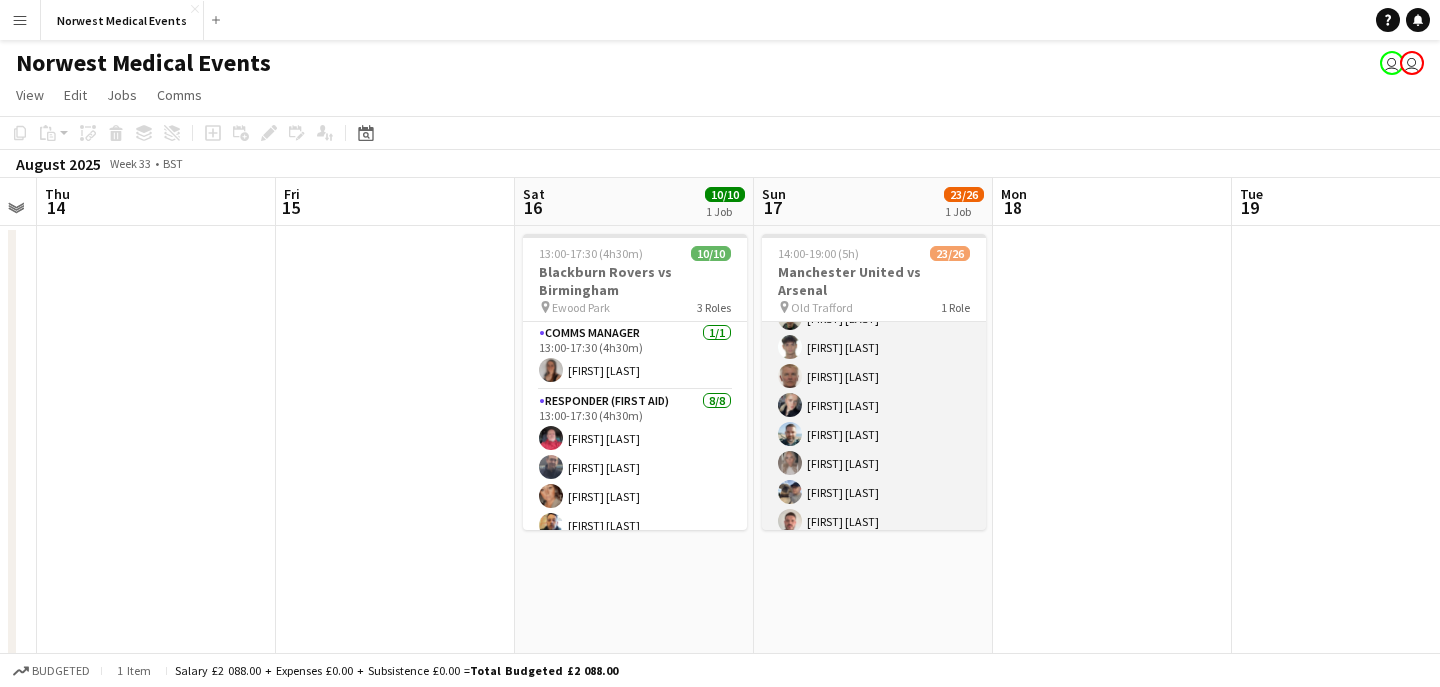 click on "First Responder (Medical) 23/26 [TIME]-[TIME] ([DURATION])
[FIRST] [LAST] [FIRST] [LAST] [FIRST] [LAST] [FIRST] [LAST] [FIRST] [LAST] [FIRST] [LAST] [FIRST] [LAST] [FIRST] [LAST] [FIRST] [LAST] [FIRST] [LAST] [FIRST] [LAST] [FIRST] [LAST] [FIRST] [LAST] [FIRST] [LAST] [FIRST] [LAST] [FIRST] [LAST]
single-neutral-actions
single-neutral-actions
single-neutral-actions" at bounding box center (874, 260) 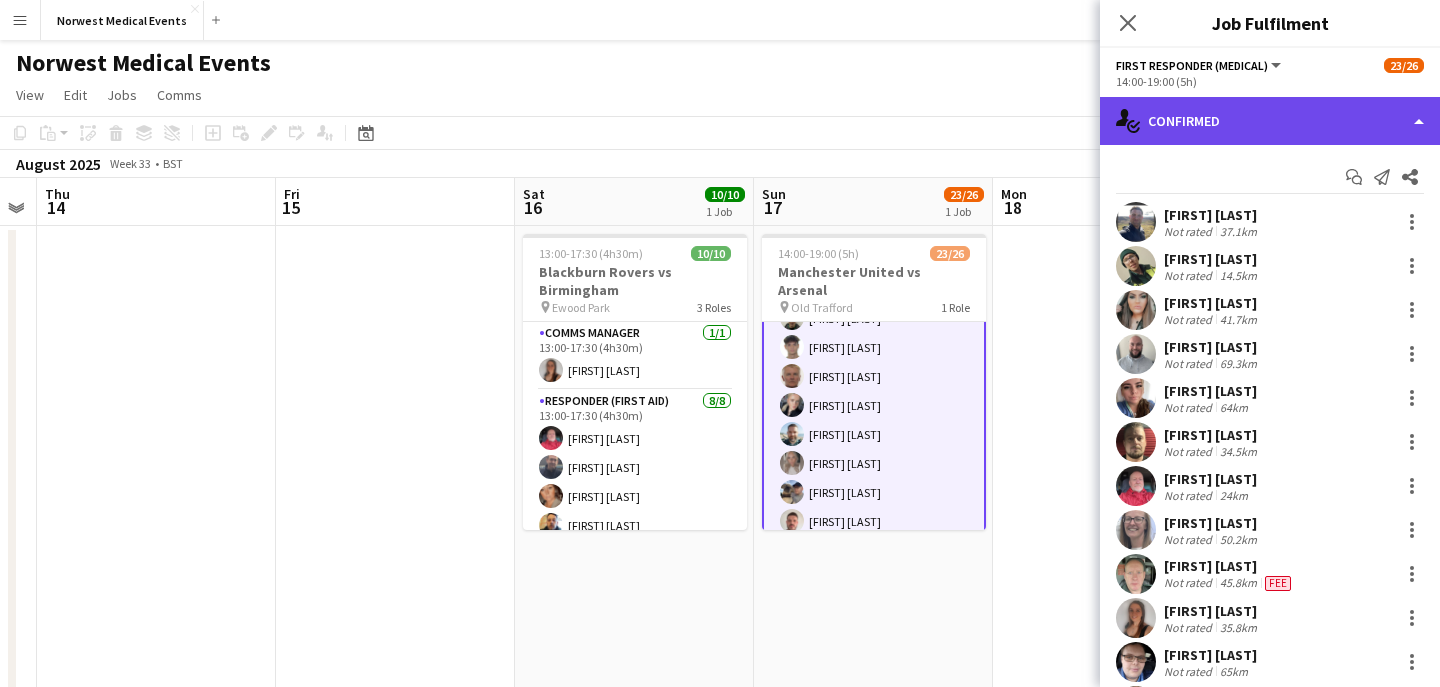 click on "single-neutral-actions-check-2
Confirmed" 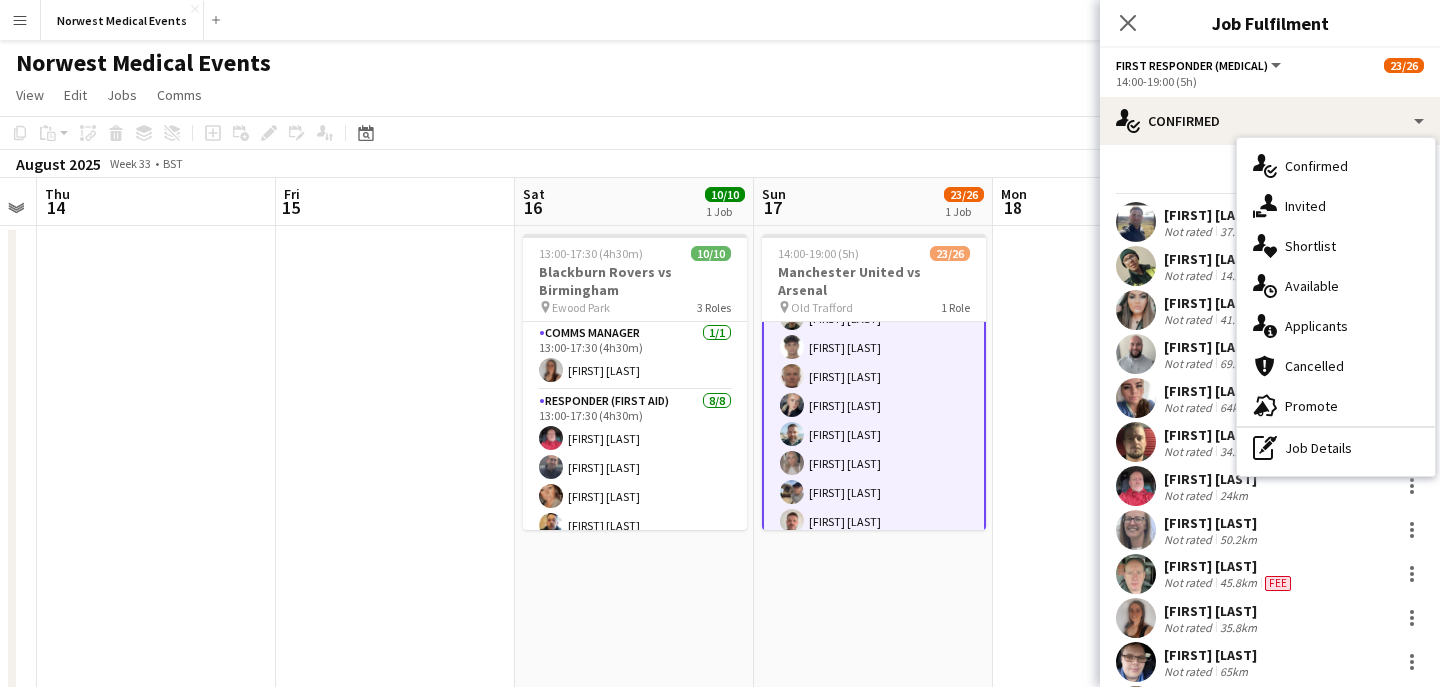 click on "single-neutral-actions-information
Applicants" at bounding box center (1336, 326) 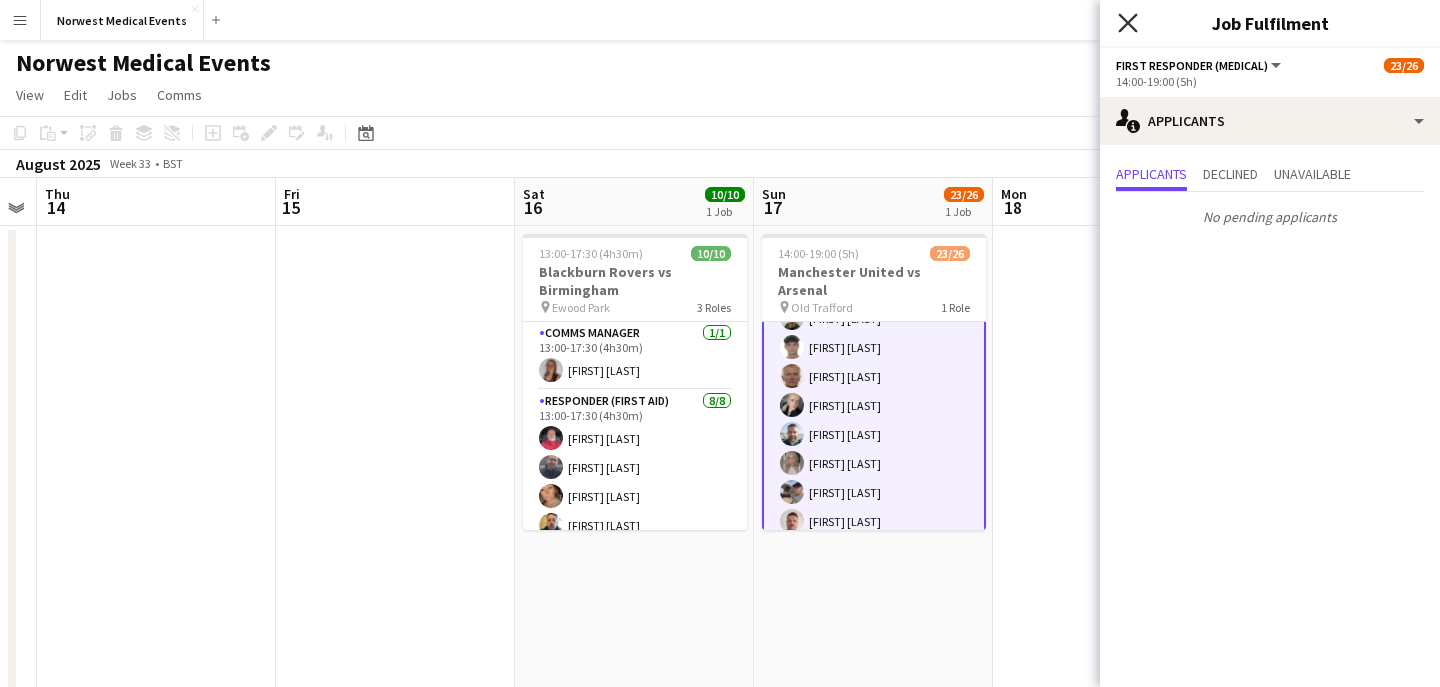 click on "Close pop-in" 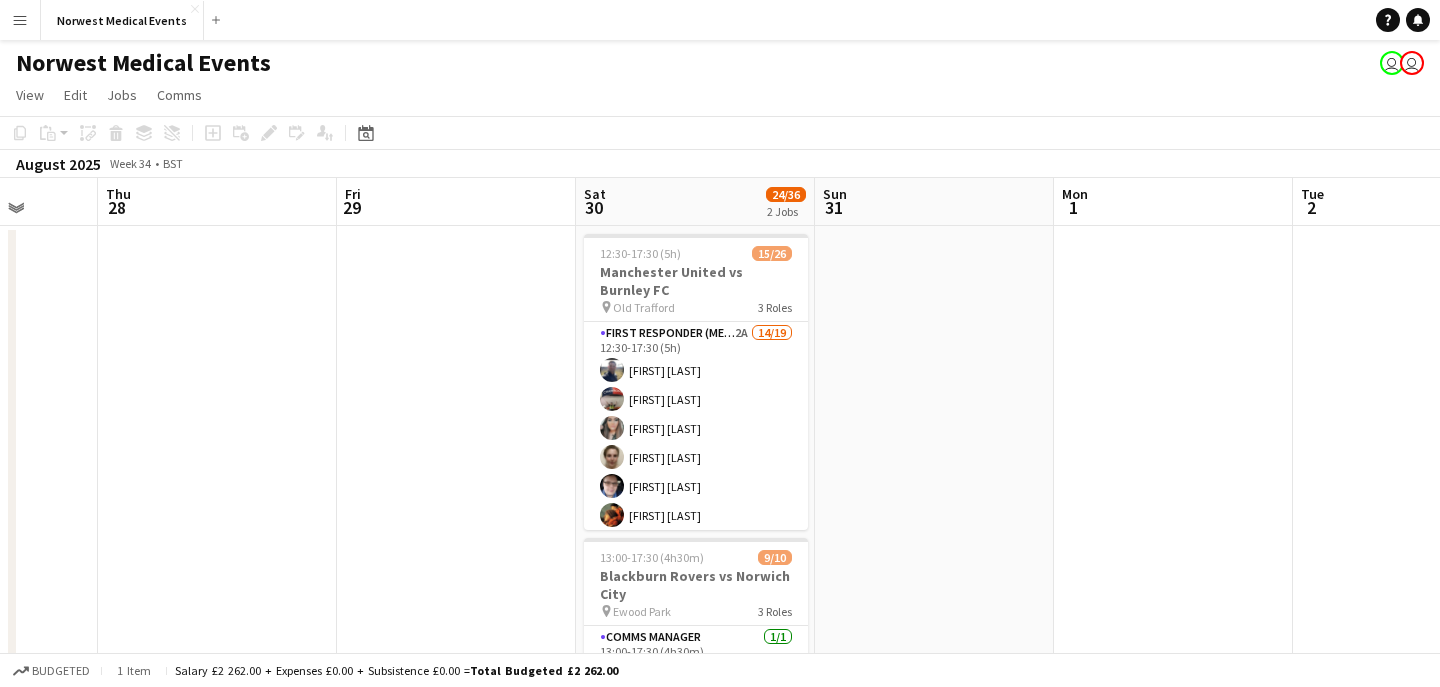 scroll, scrollTop: 0, scrollLeft: 679, axis: horizontal 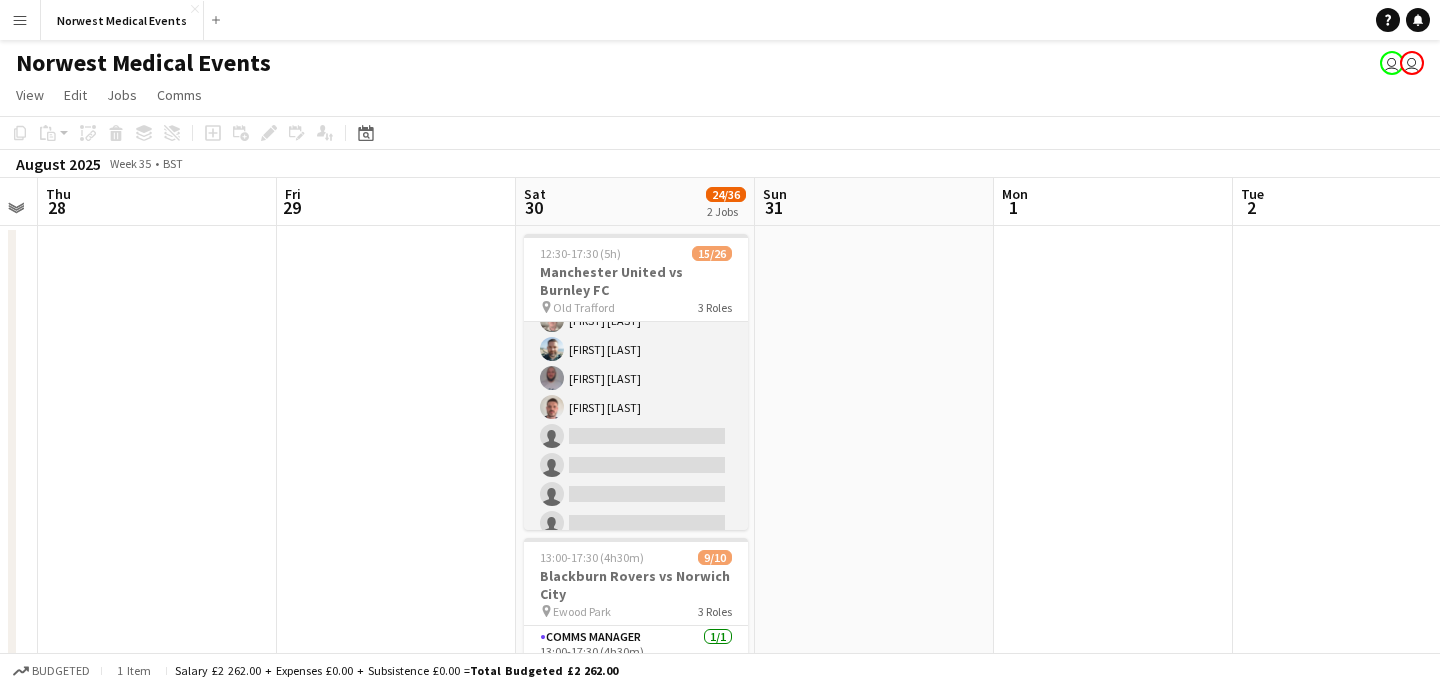 click on "First Responder (Medical) 2A 14/19 [TIME]-[TIME] ([DURATION])
[FIRST] [LAST] [FIRST] [LAST] [FIRST] [LAST] [FIRST] [LAST] [FIRST] [LAST] [FIRST] [LAST] [FIRST] [LAST] [FIRST] [LAST] [FIRST] [LAST] [FIRST] [LAST] [FIRST] [LAST]
single-neutral-actions
single-neutral-actions
single-neutral-actions
single-neutral-actions
single-neutral-actions" at bounding box center [636, 277] 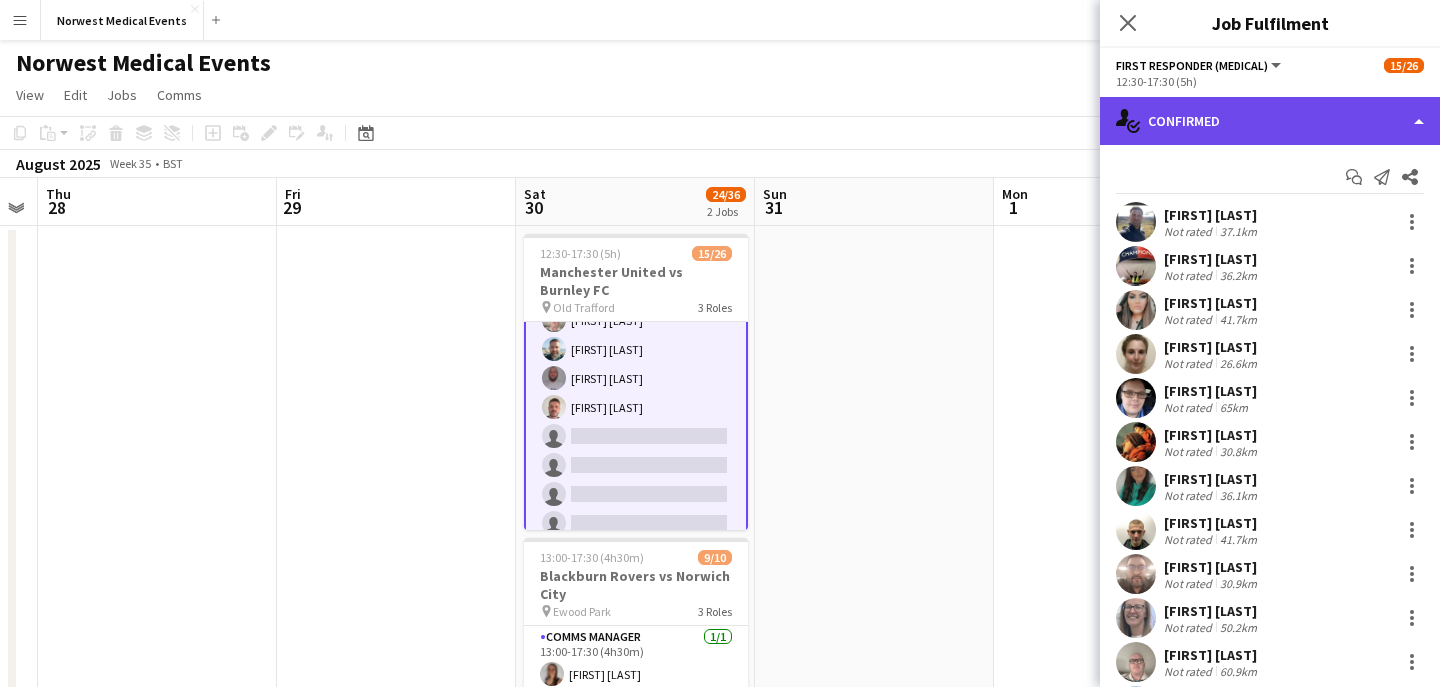 click on "single-neutral-actions-check-2
Confirmed" 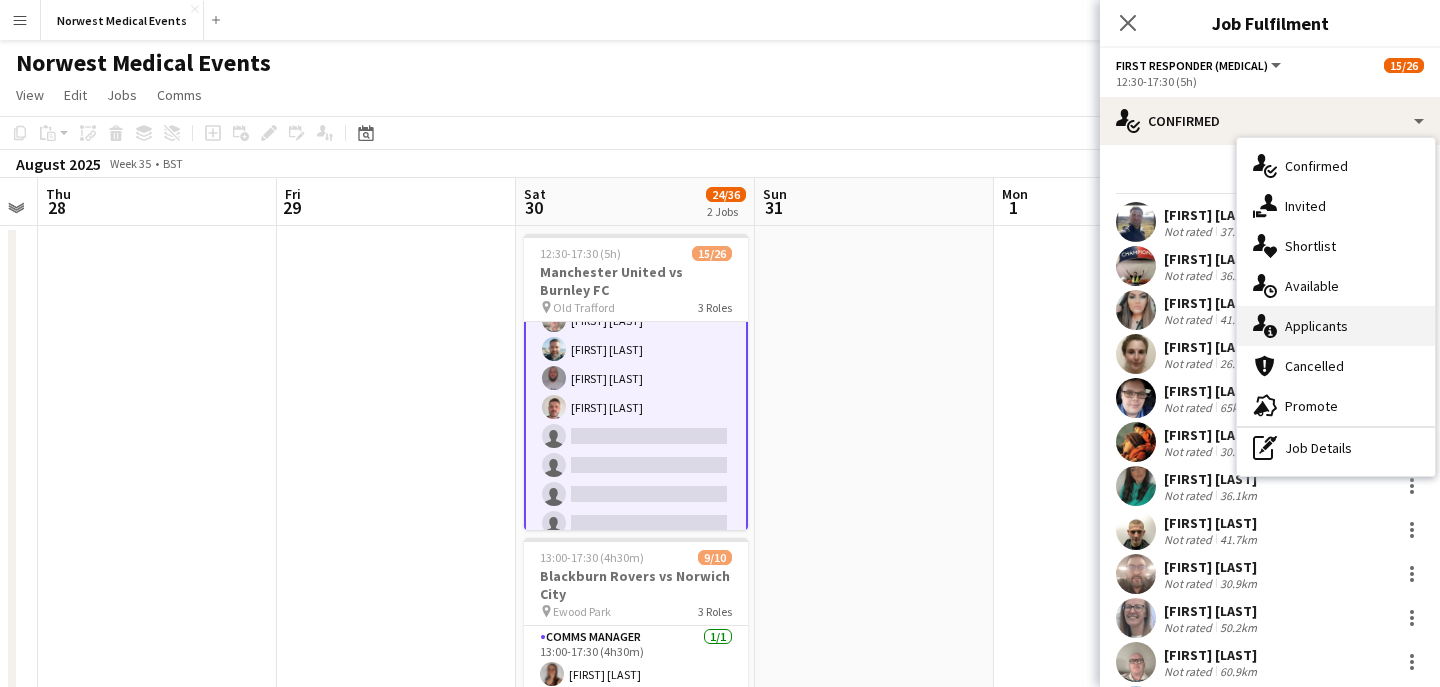 click on "single-neutral-actions-information
Applicants" at bounding box center (1336, 326) 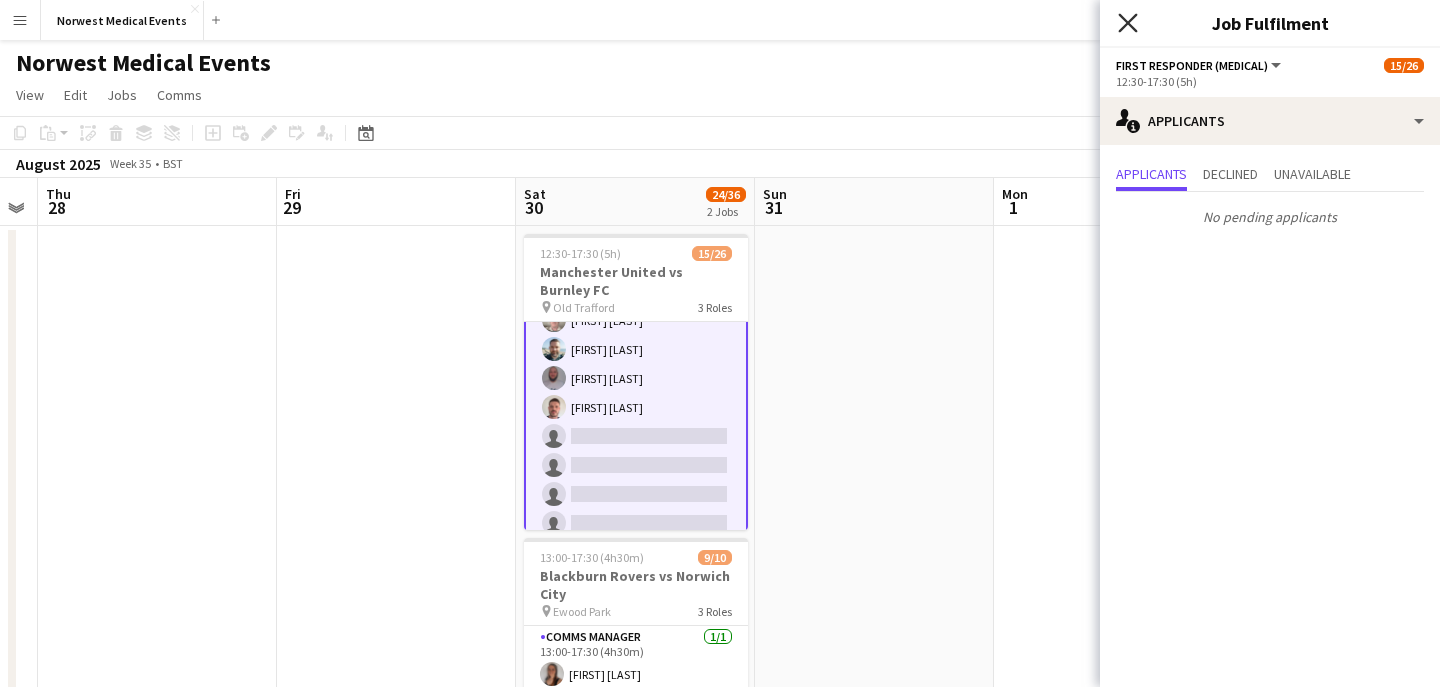 click 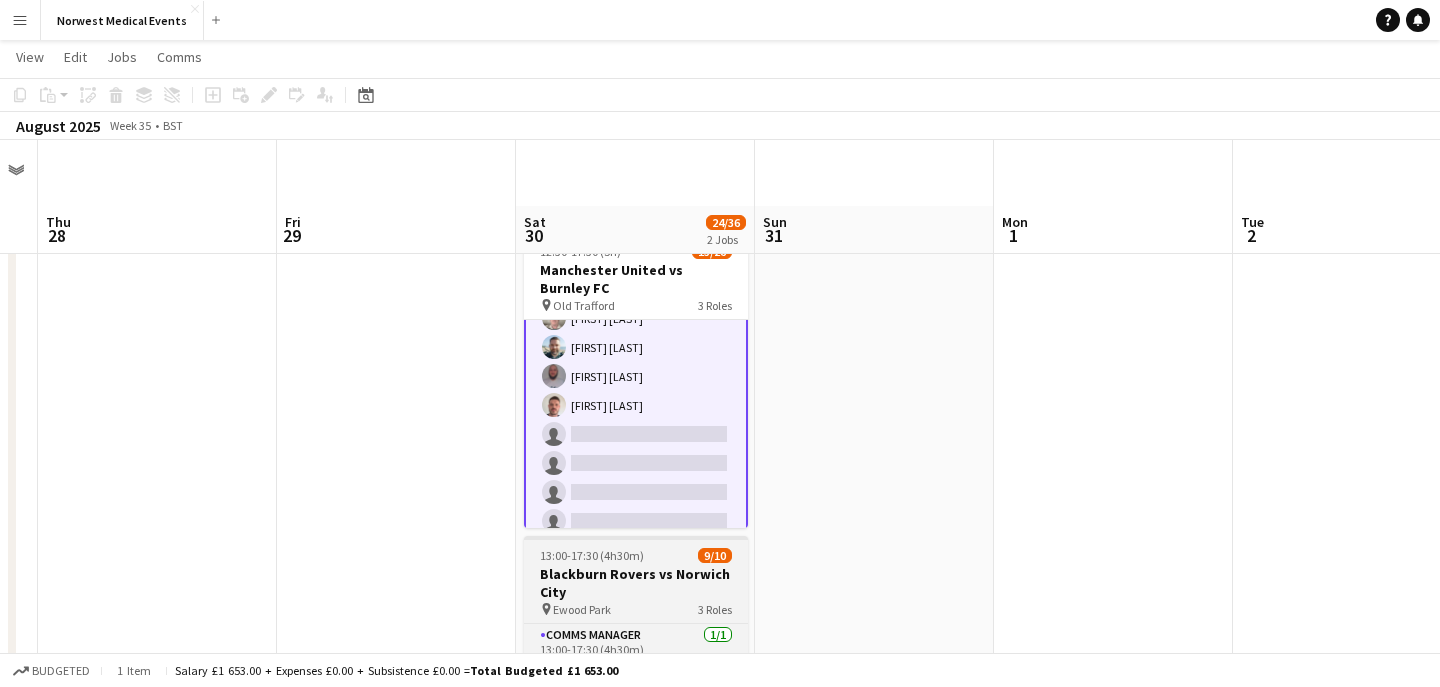 scroll, scrollTop: 209, scrollLeft: 0, axis: vertical 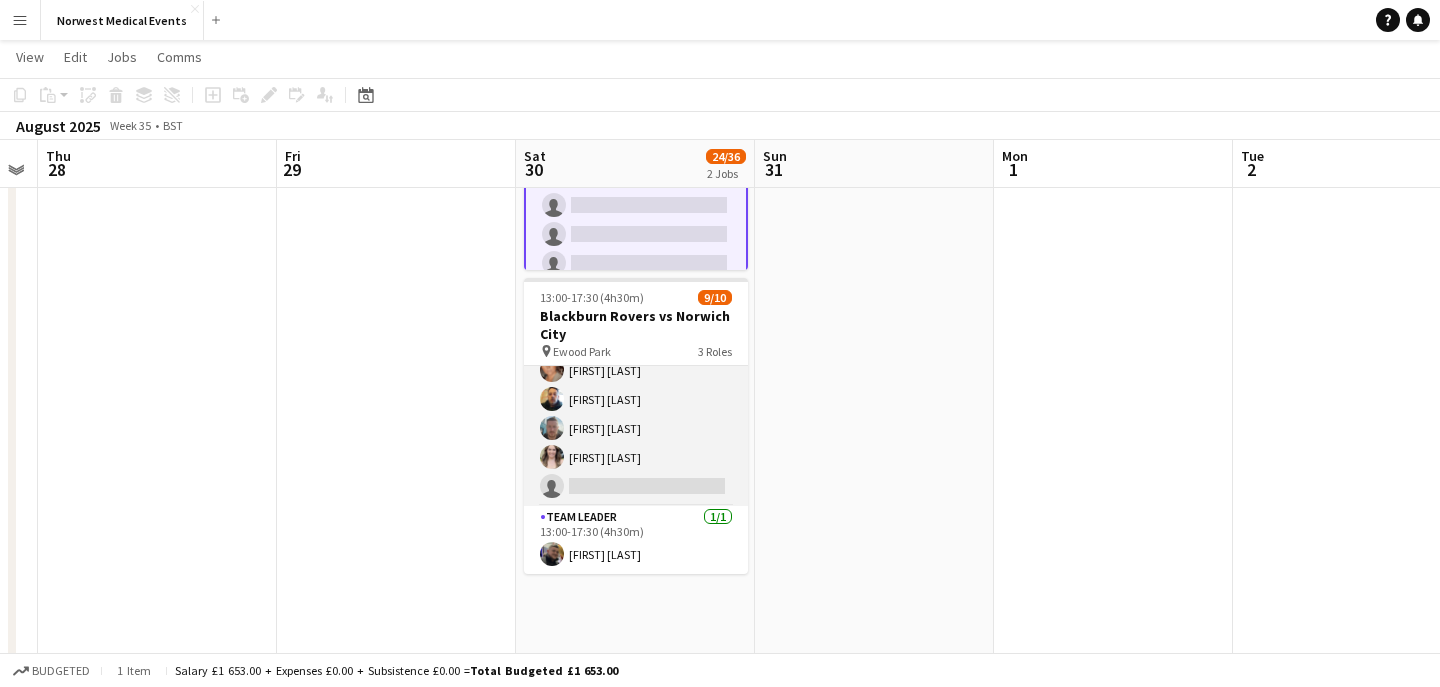 click on "Responder (First Aid) 1A 7/8 [TIME]-[TIME] ([DURATION])
[FIRST] [LAST] [FIRST] [LAST] [FIRST] [LAST] [FIRST] [LAST] [FIRST] [LAST] [FIRST] [LAST] [FIRST] [LAST]
single-neutral-actions" at bounding box center [636, 370] 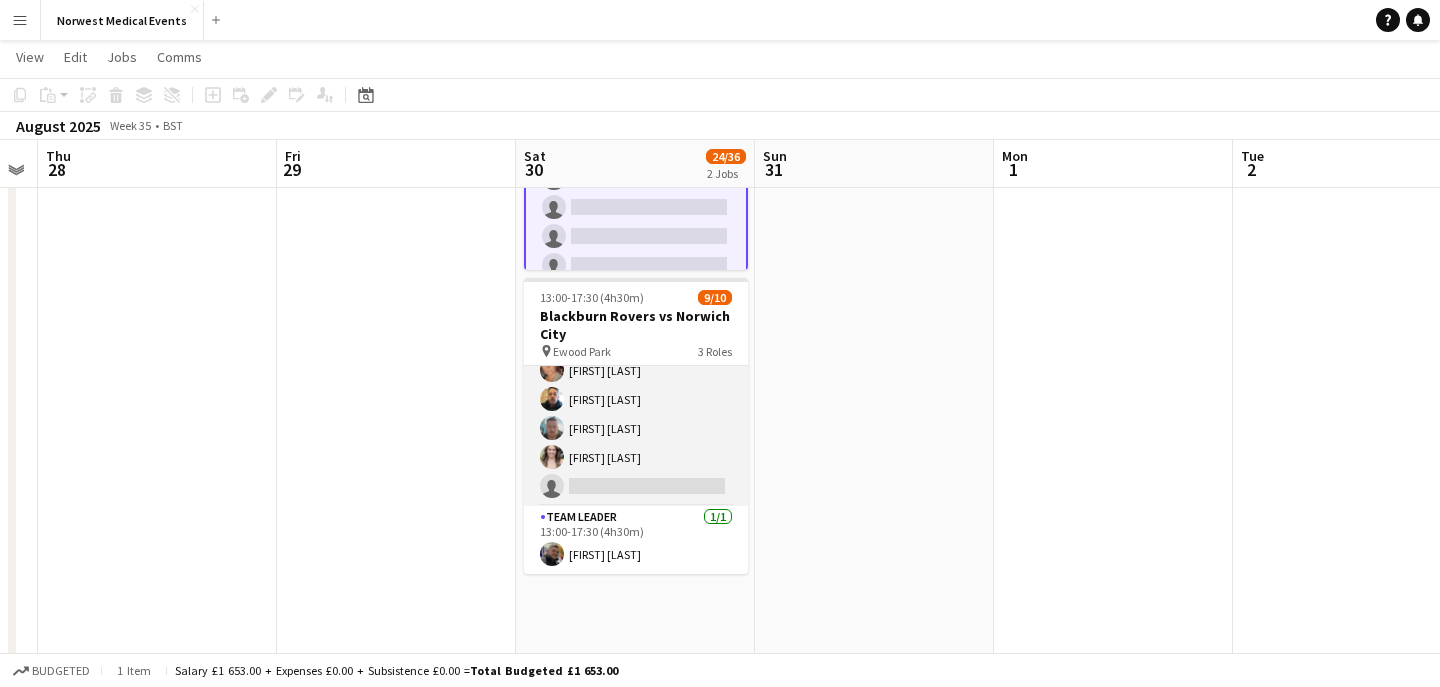 scroll, scrollTop: 201, scrollLeft: 0, axis: vertical 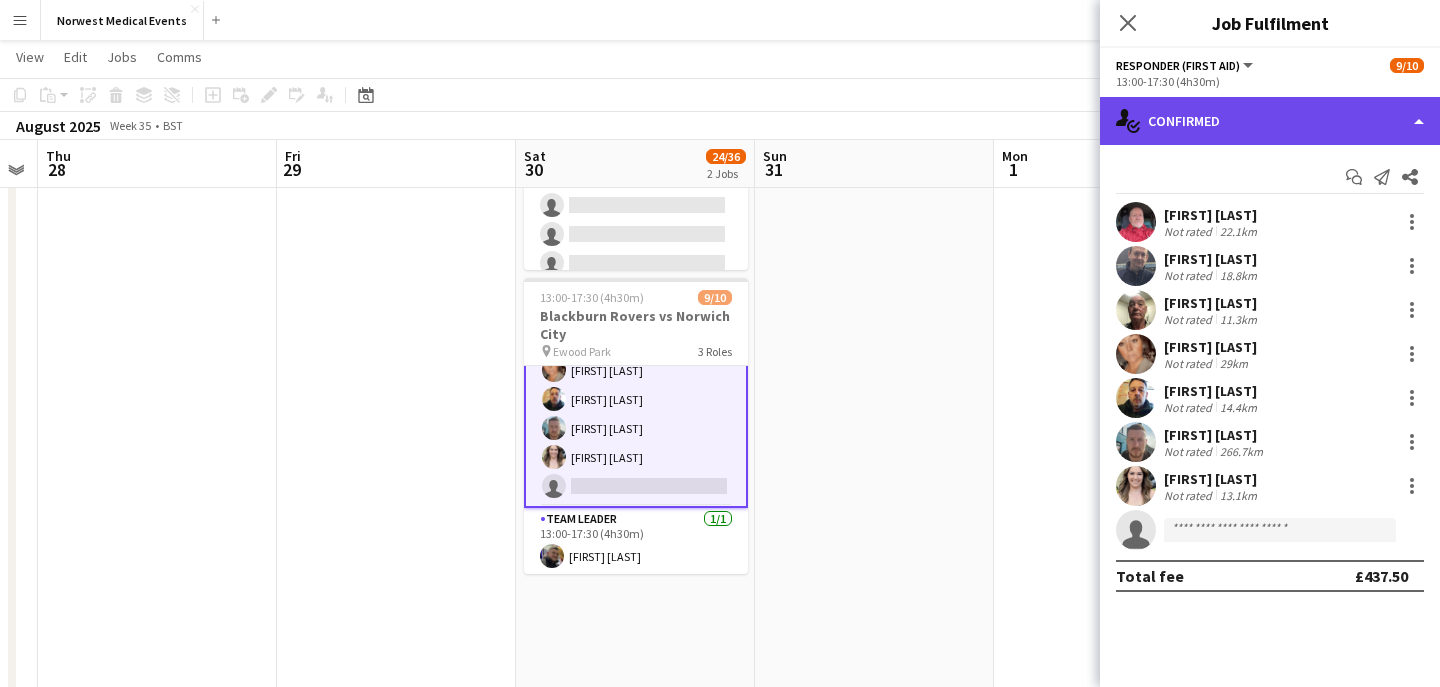 click on "single-neutral-actions-check-2
Confirmed" 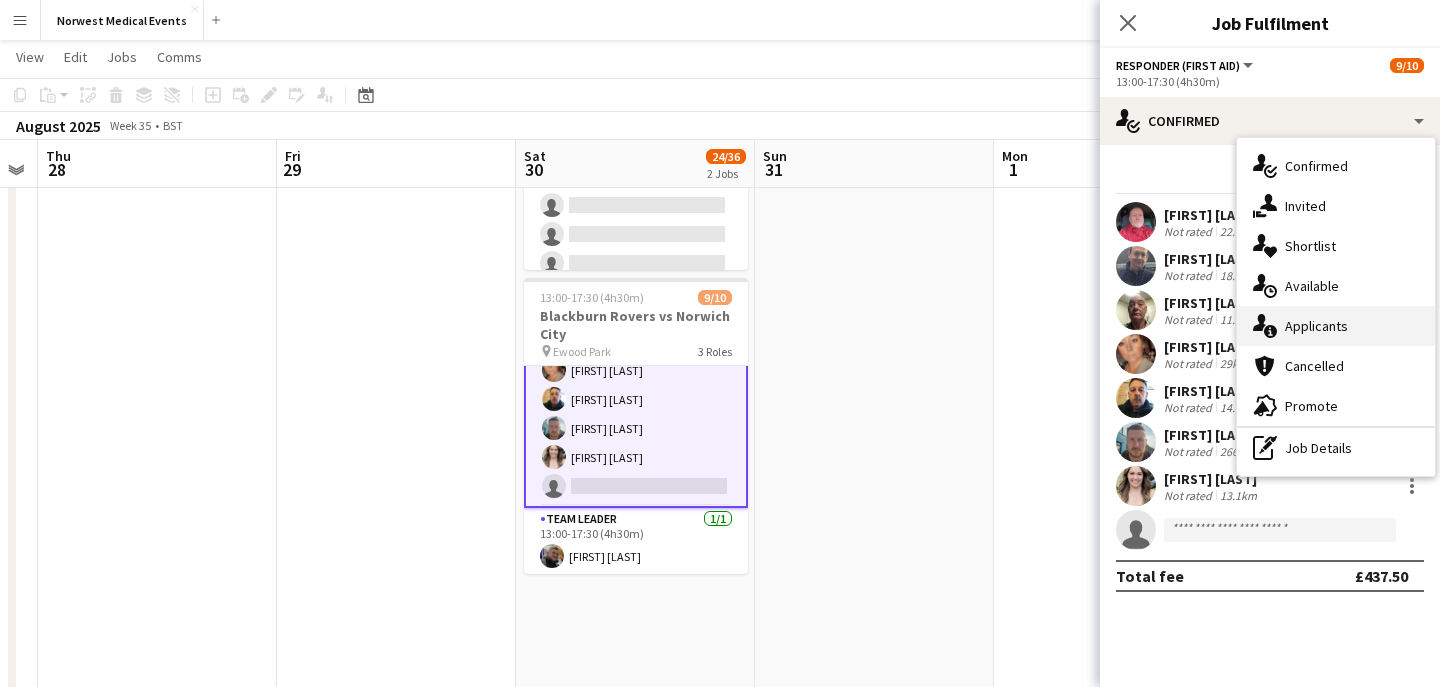 click on "single-neutral-actions-information
Applicants" at bounding box center (1336, 326) 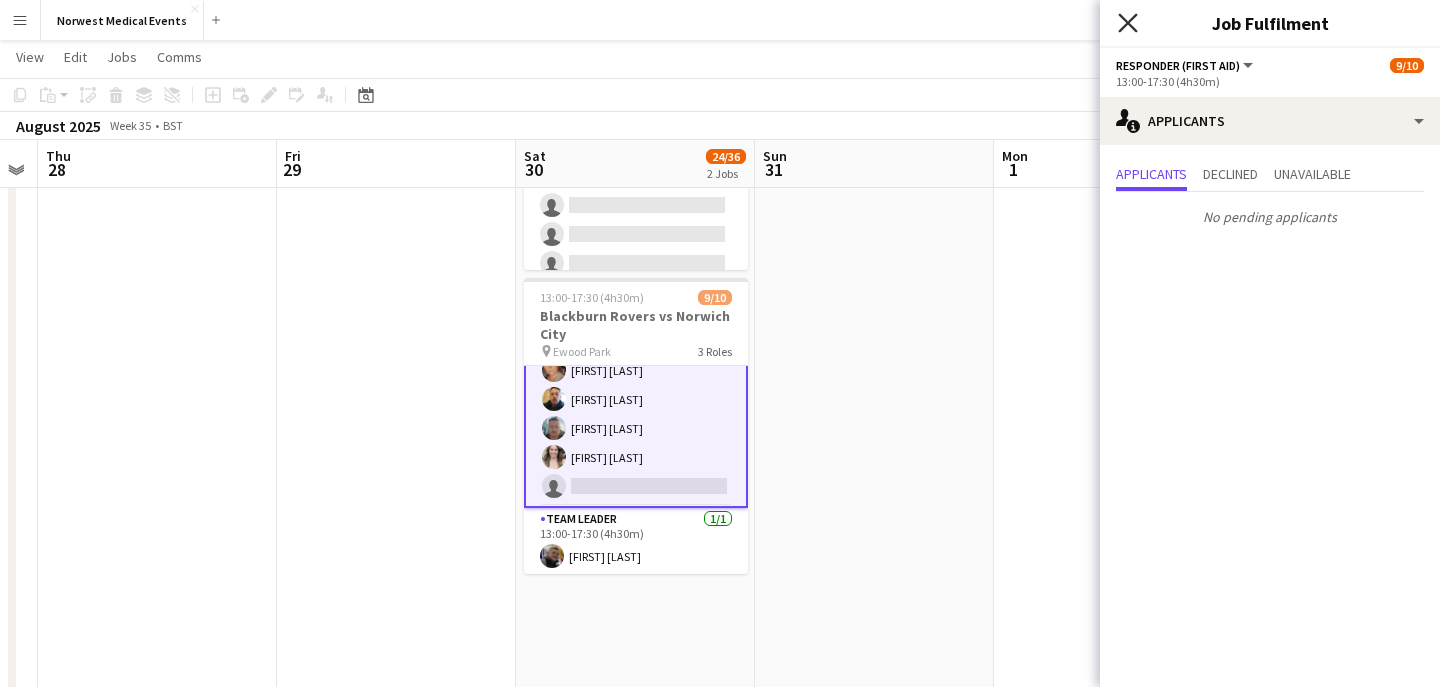 click on "Close pop-in" 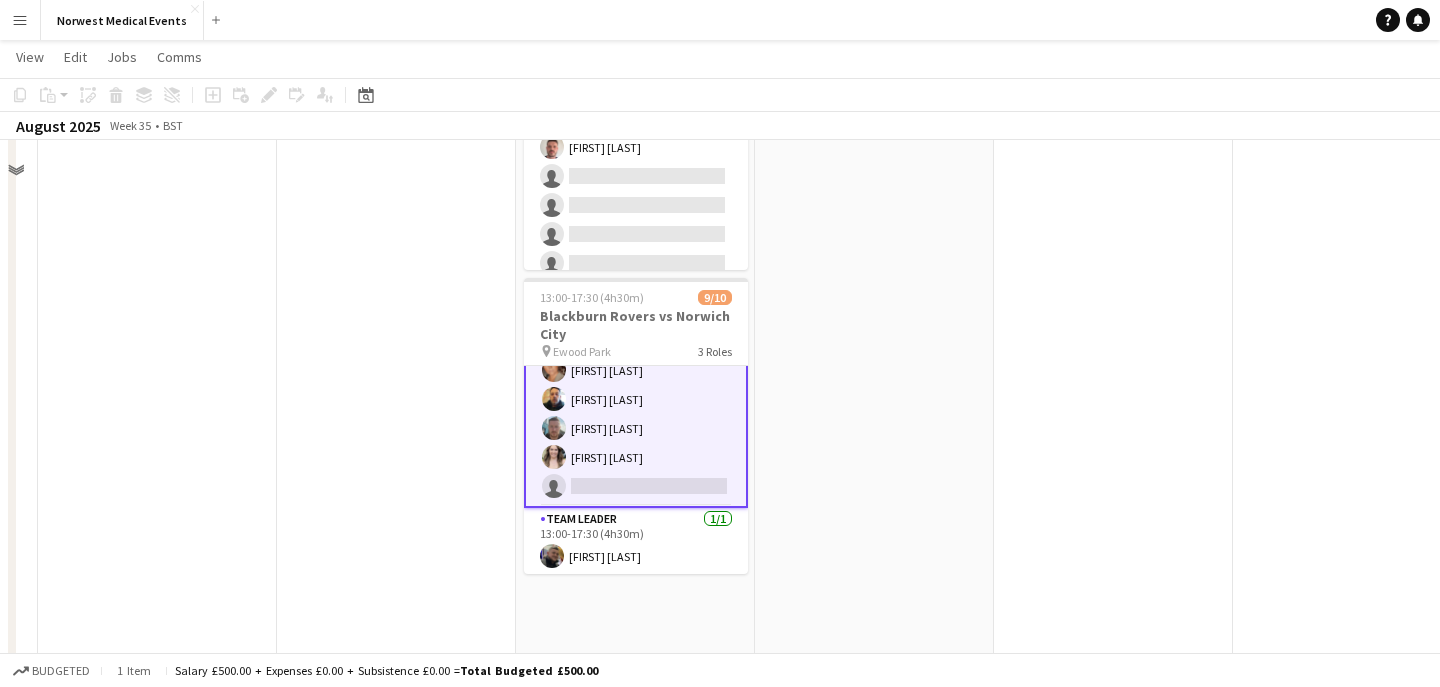 scroll, scrollTop: 0, scrollLeft: 0, axis: both 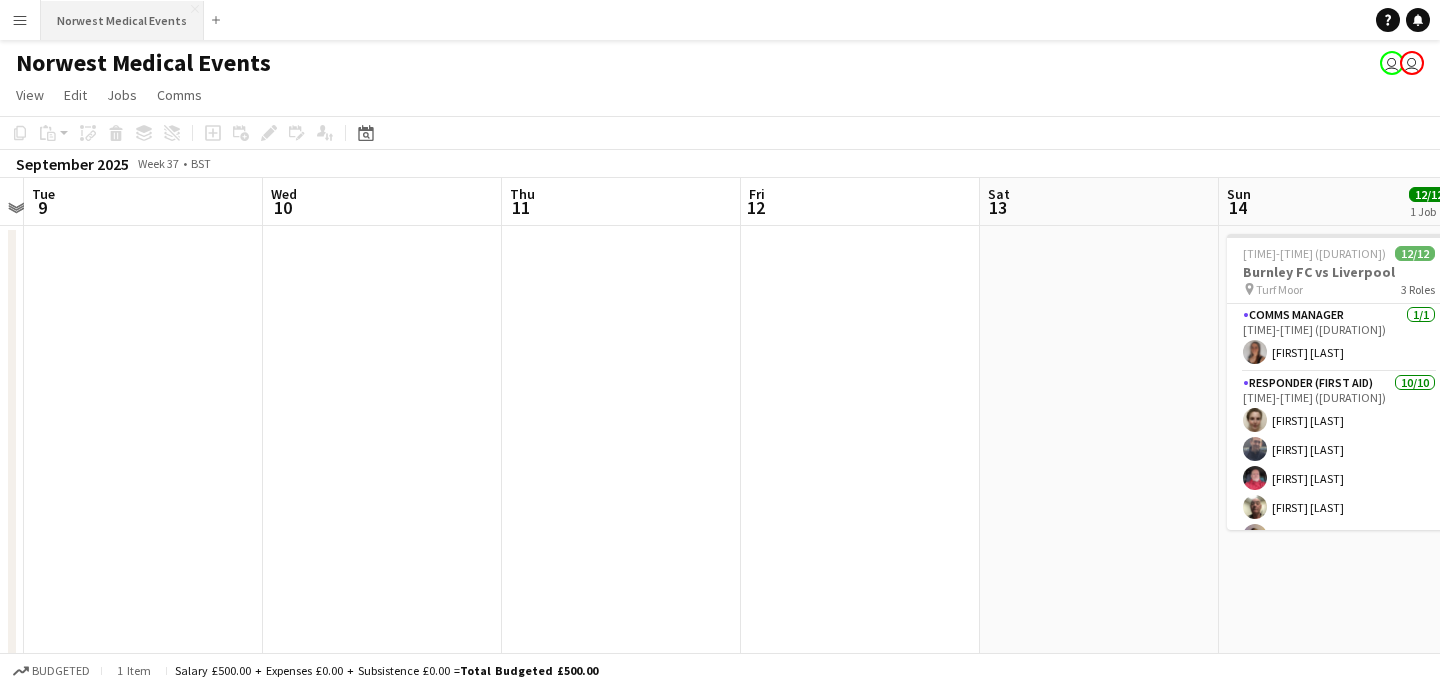click on "Norwest Medical Events
Close" at bounding box center (122, 20) 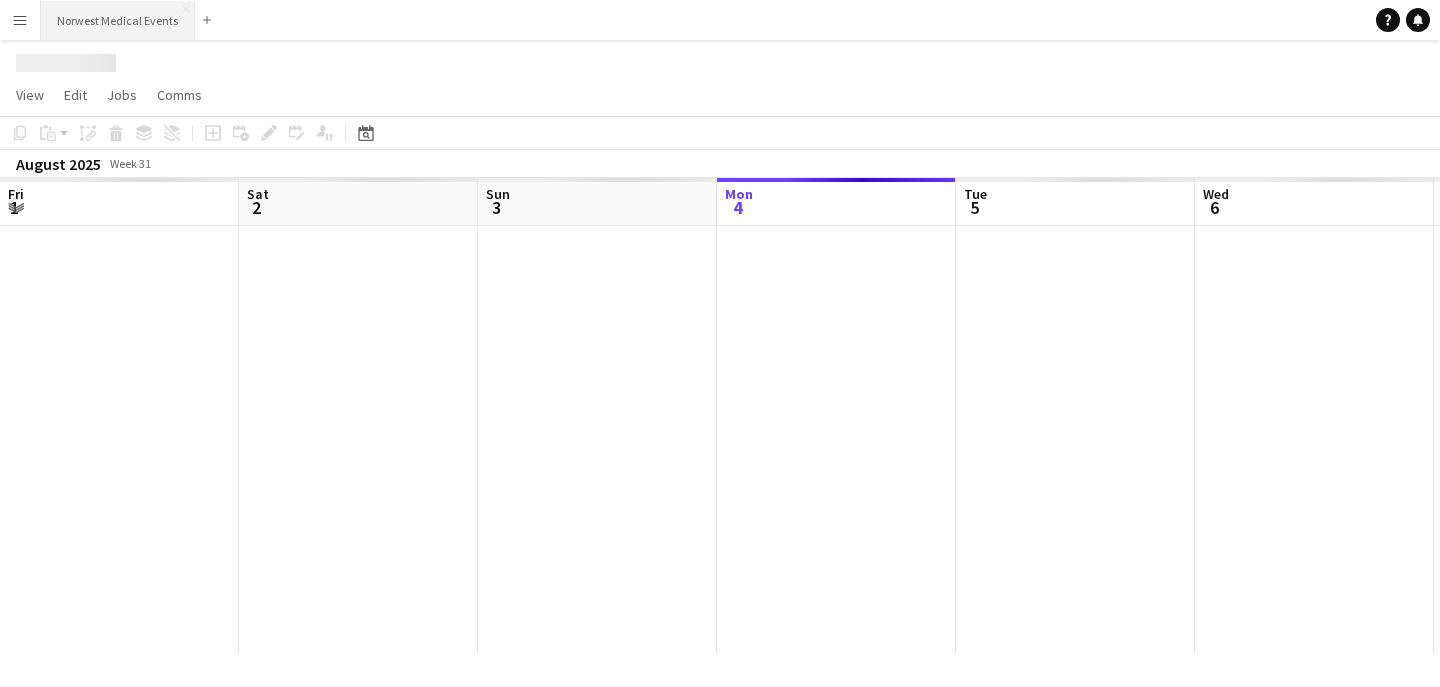 scroll, scrollTop: 0, scrollLeft: 478, axis: horizontal 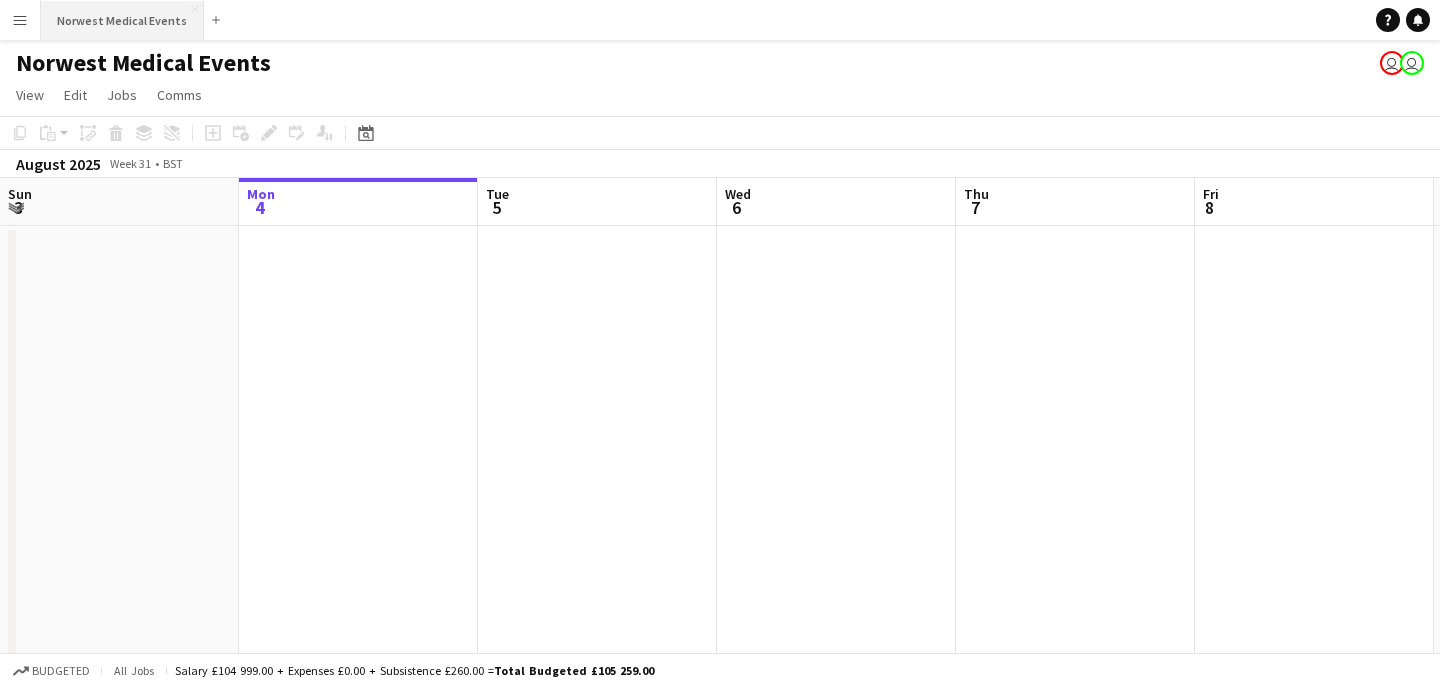 click on "Norwest Medical Events
Close" at bounding box center (122, 20) 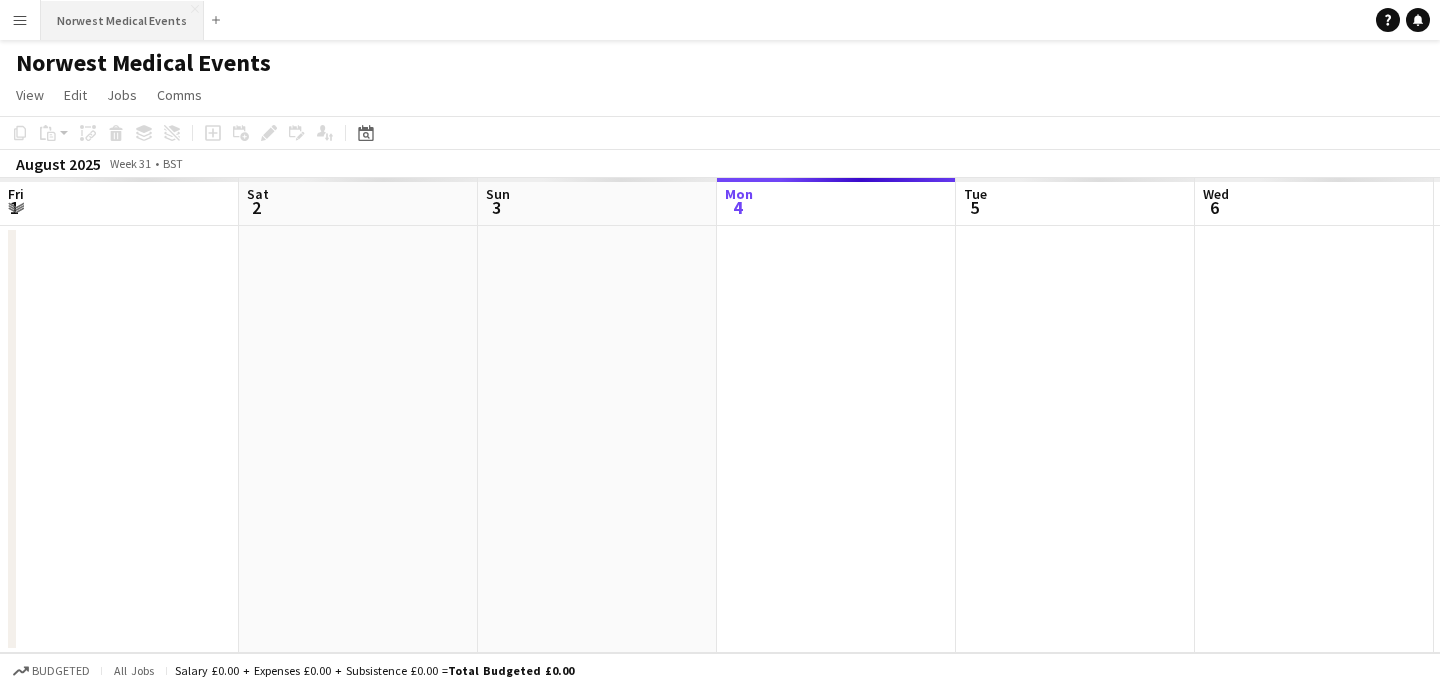 scroll, scrollTop: 0, scrollLeft: 478, axis: horizontal 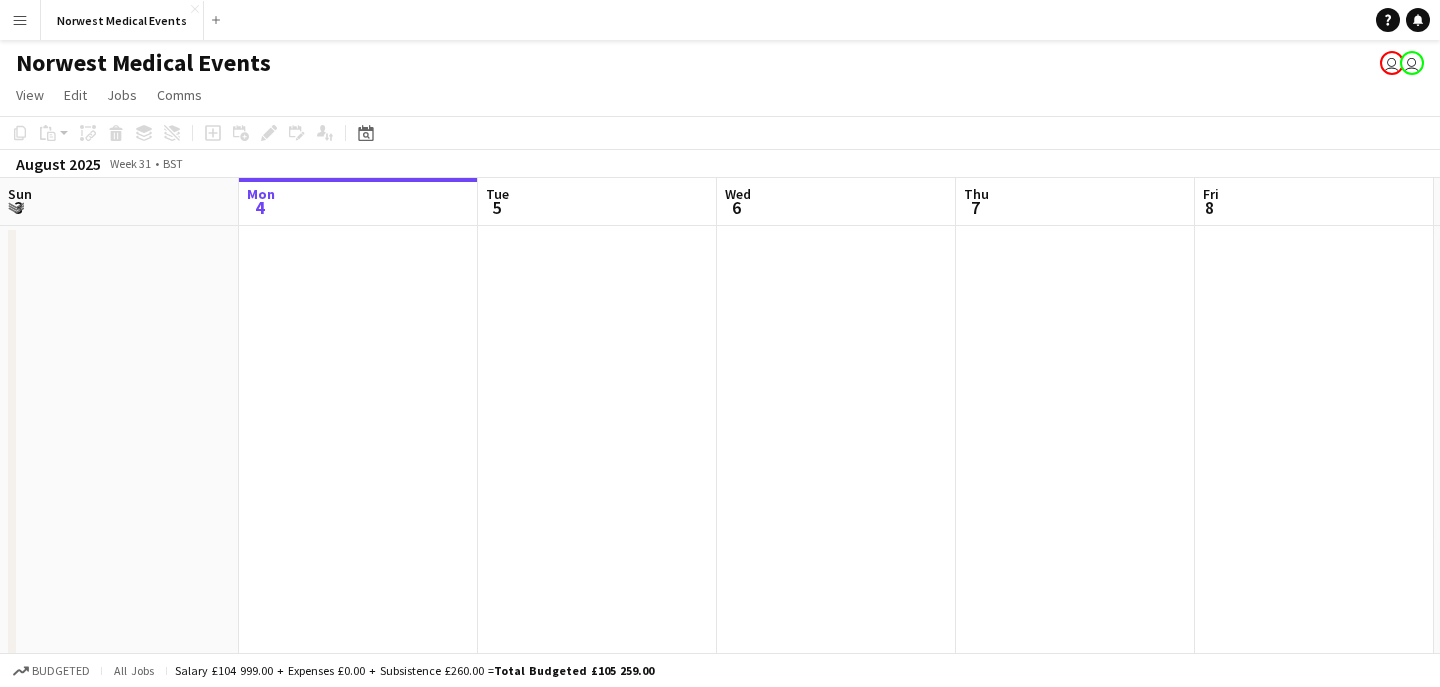click on "Menu" at bounding box center [20, 20] 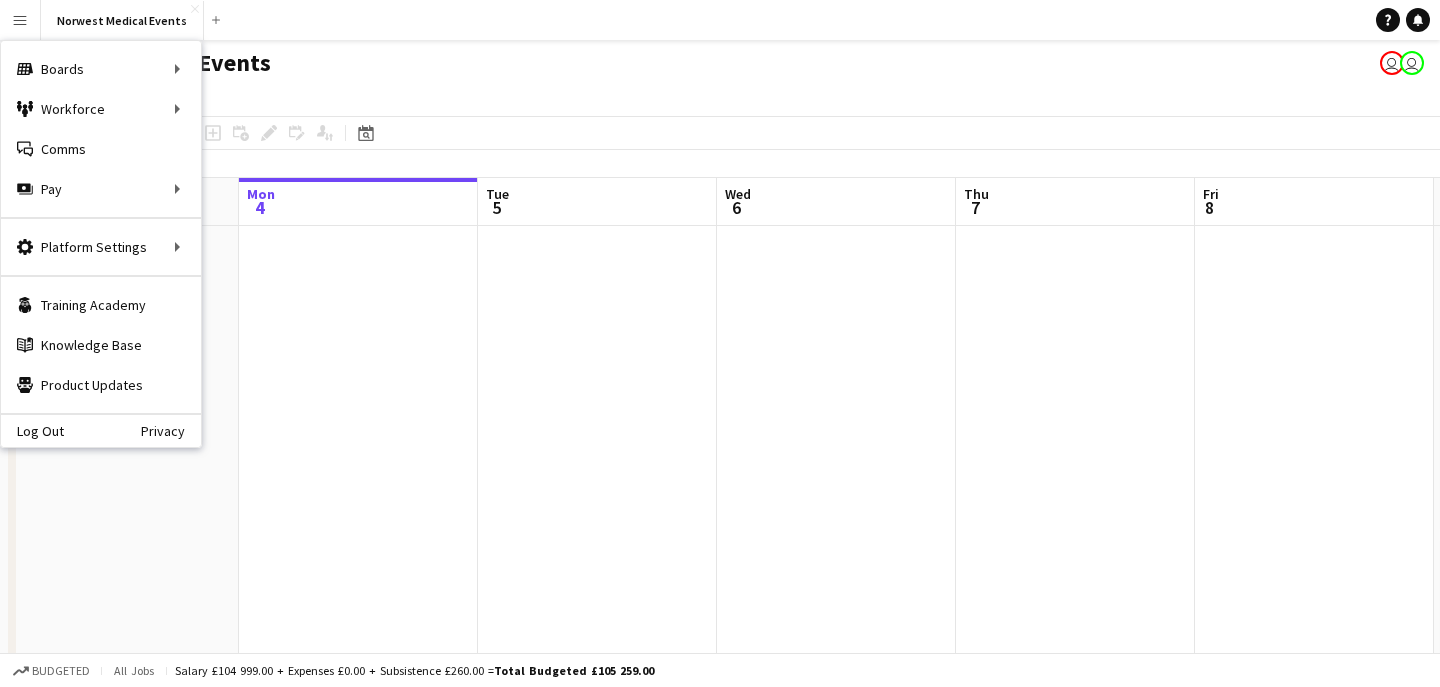 click at bounding box center (597, 702) 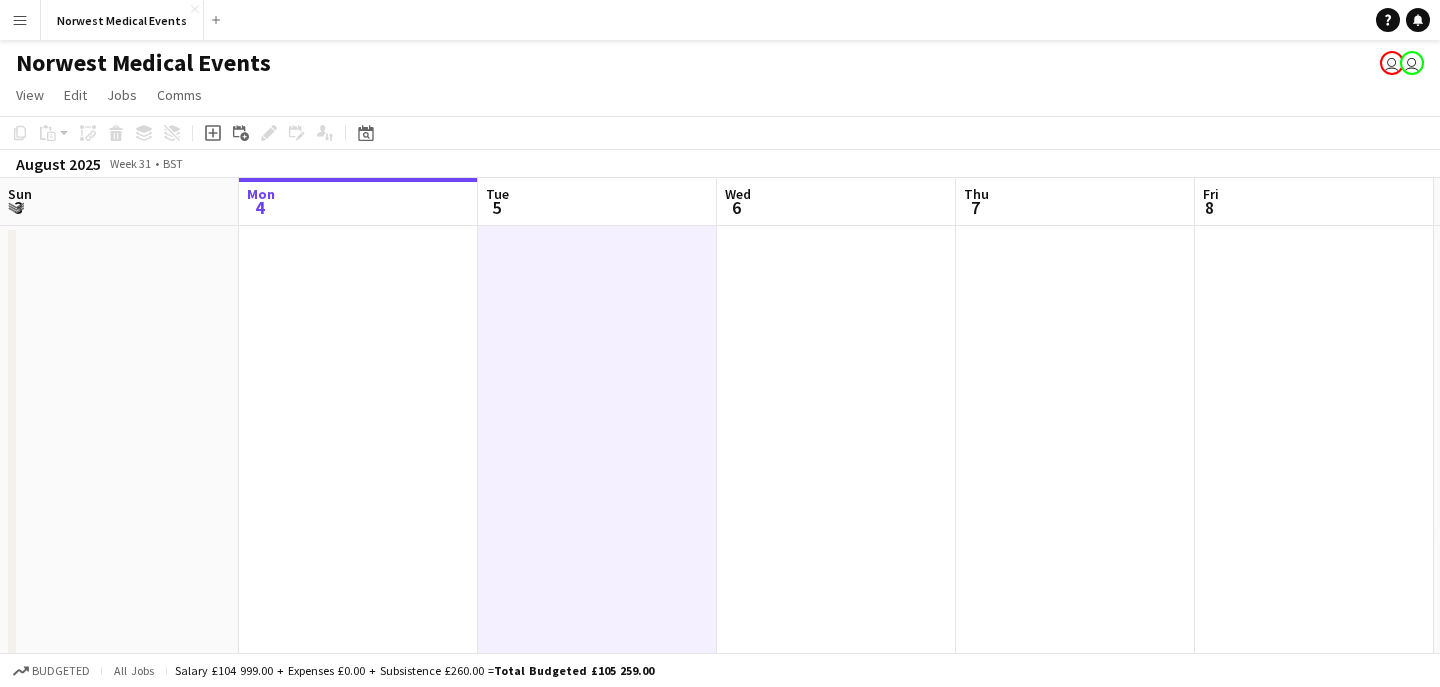 click on "user" 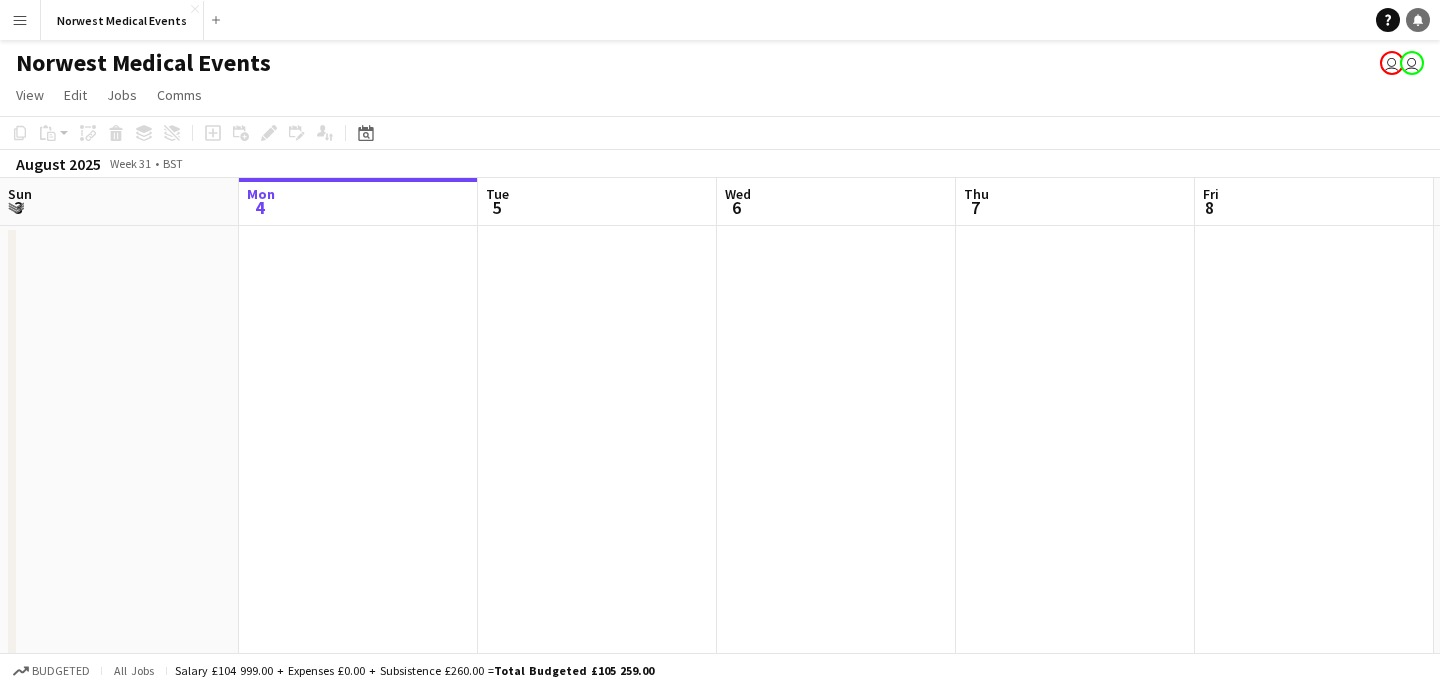 click 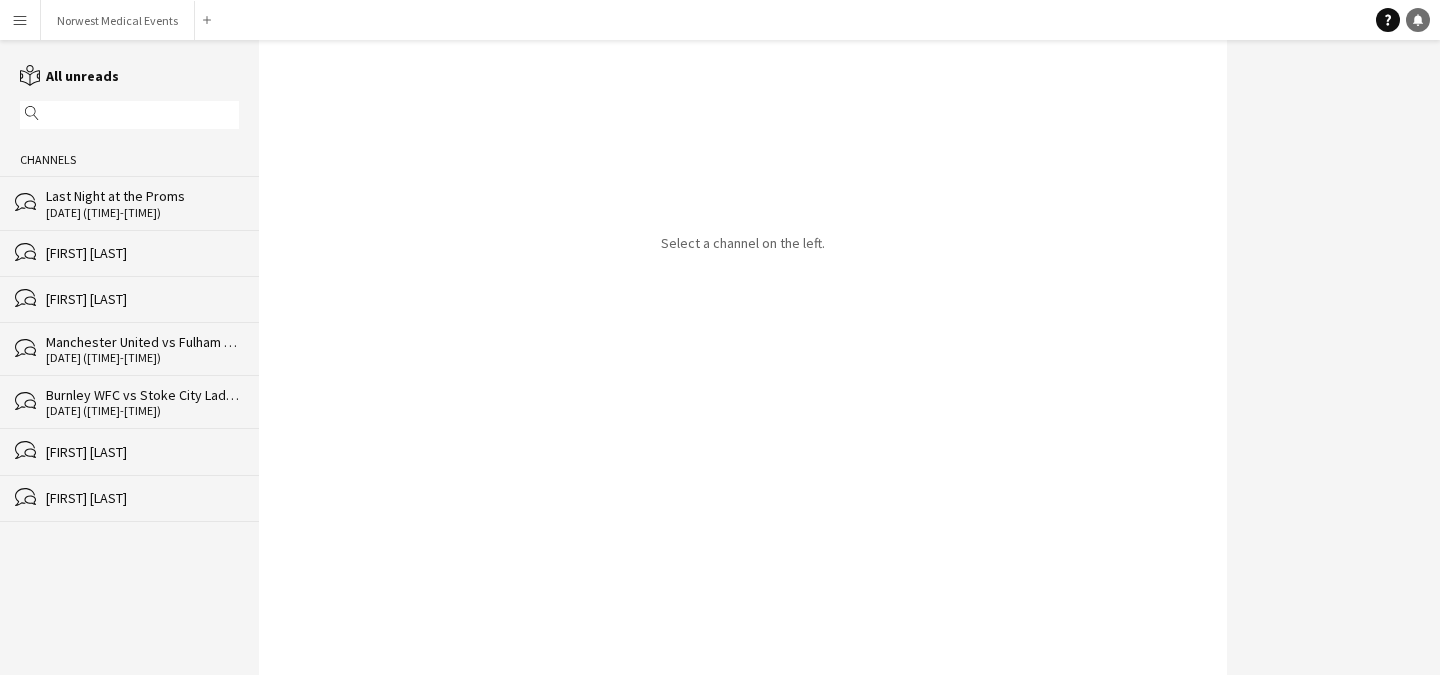 click 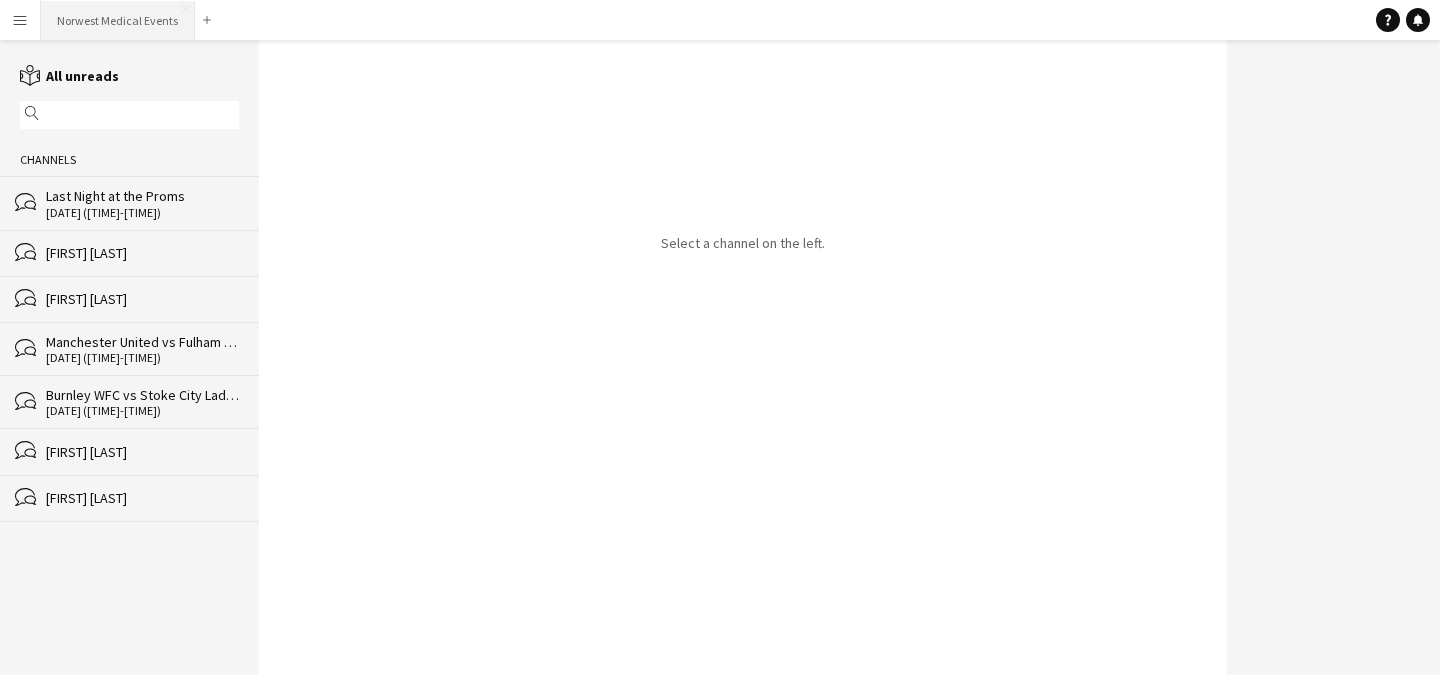 click on "Norwest Medical Events
Close" at bounding box center [118, 20] 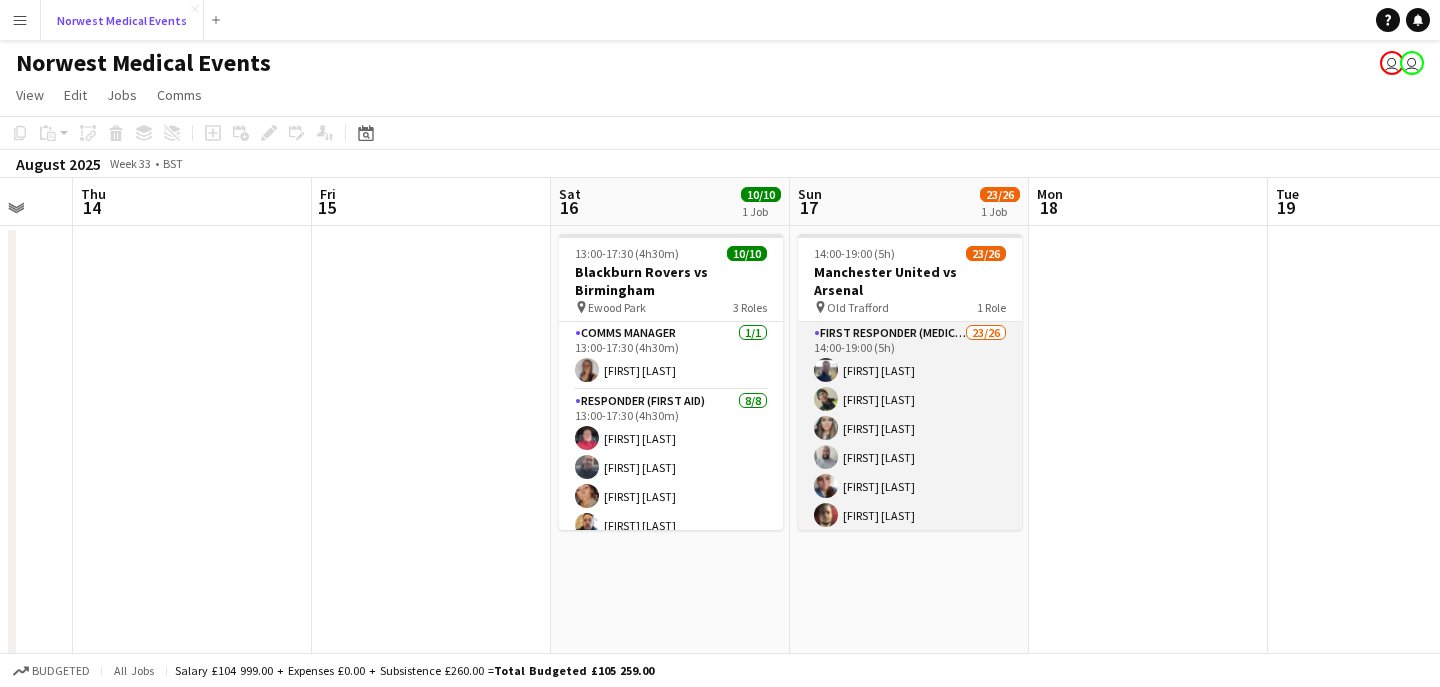 scroll, scrollTop: 0, scrollLeft: 685, axis: horizontal 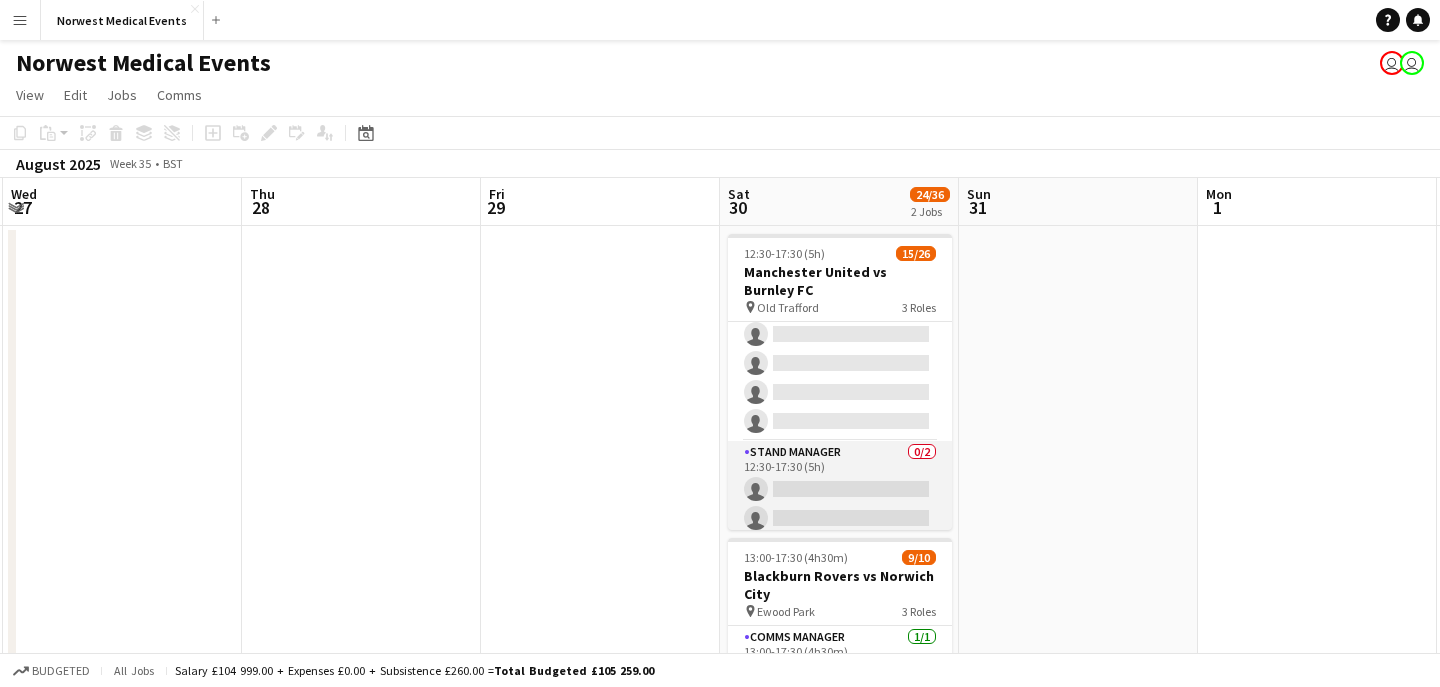 click on "Stand Manager   0/2   12:30-17:30 (5h)
single-neutral-actions
single-neutral-actions" at bounding box center [840, 489] 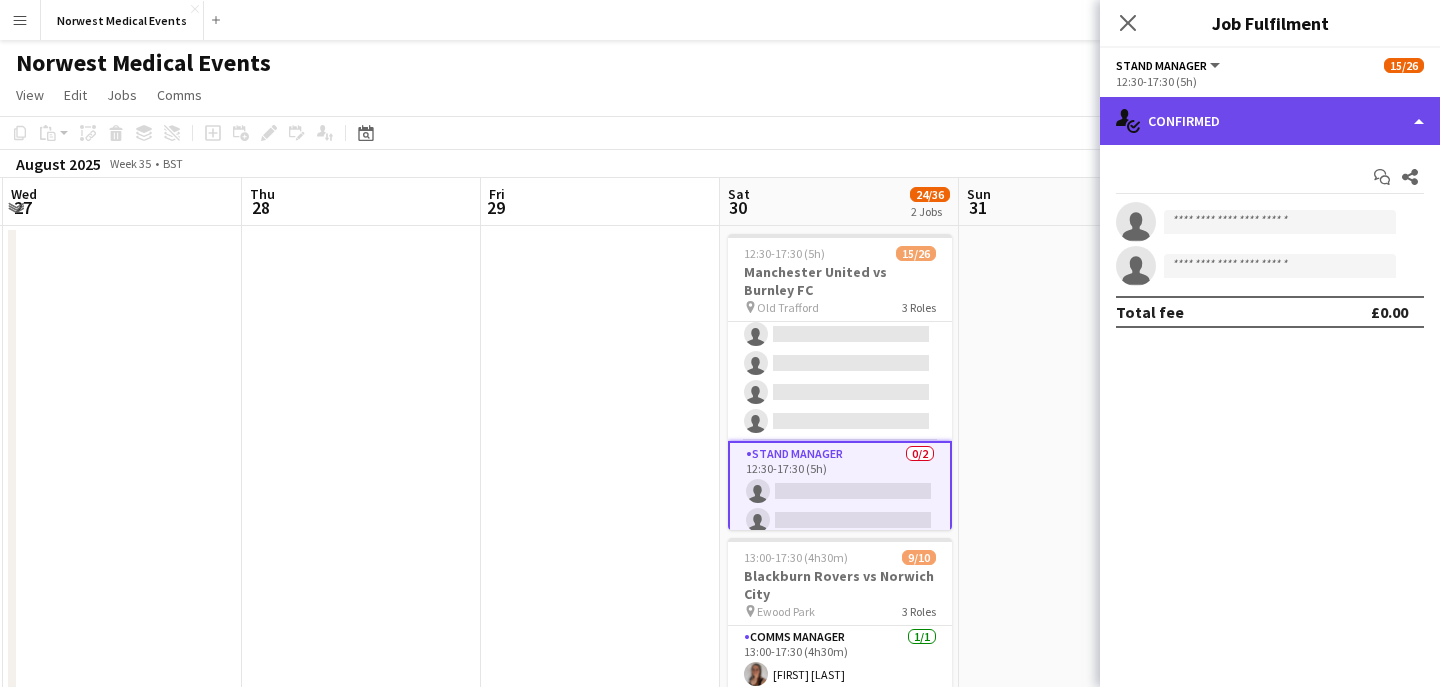 click on "single-neutral-actions-check-2
Confirmed" 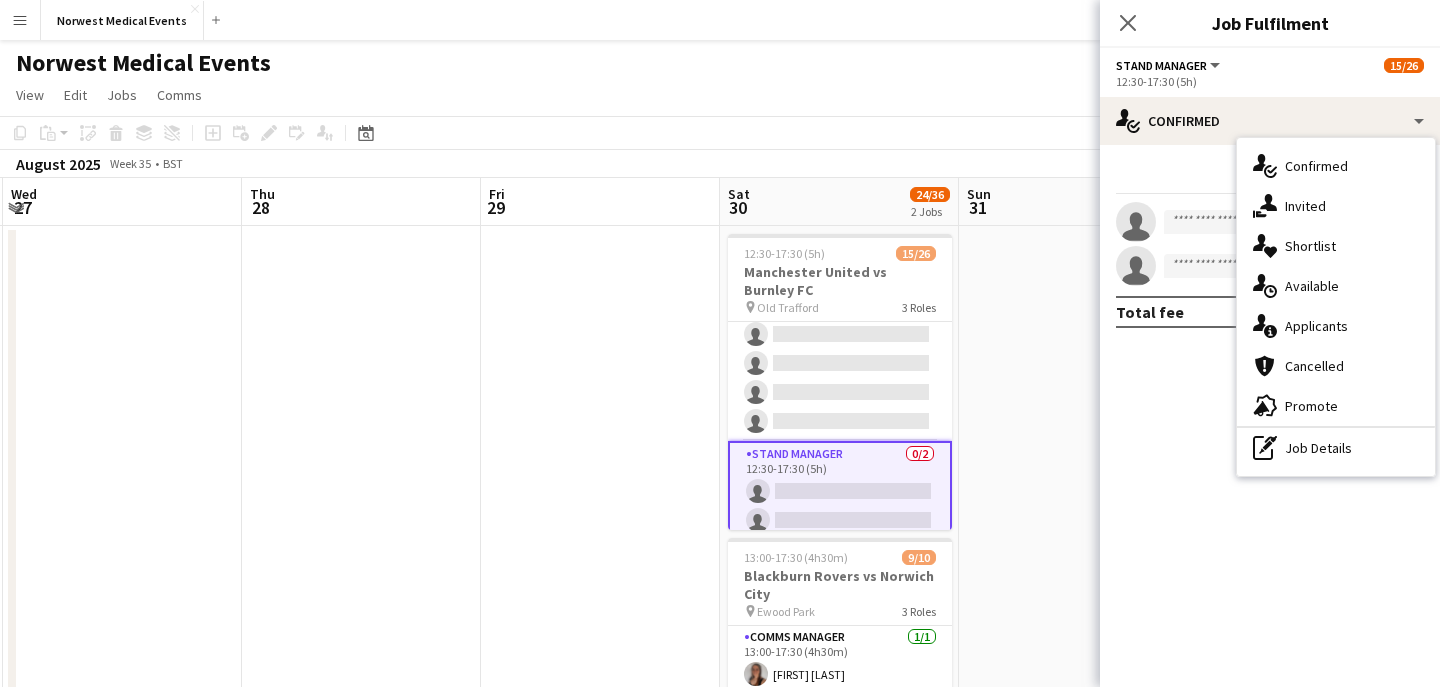 click on "single-neutral-actions-information
Applicants" at bounding box center (1336, 326) 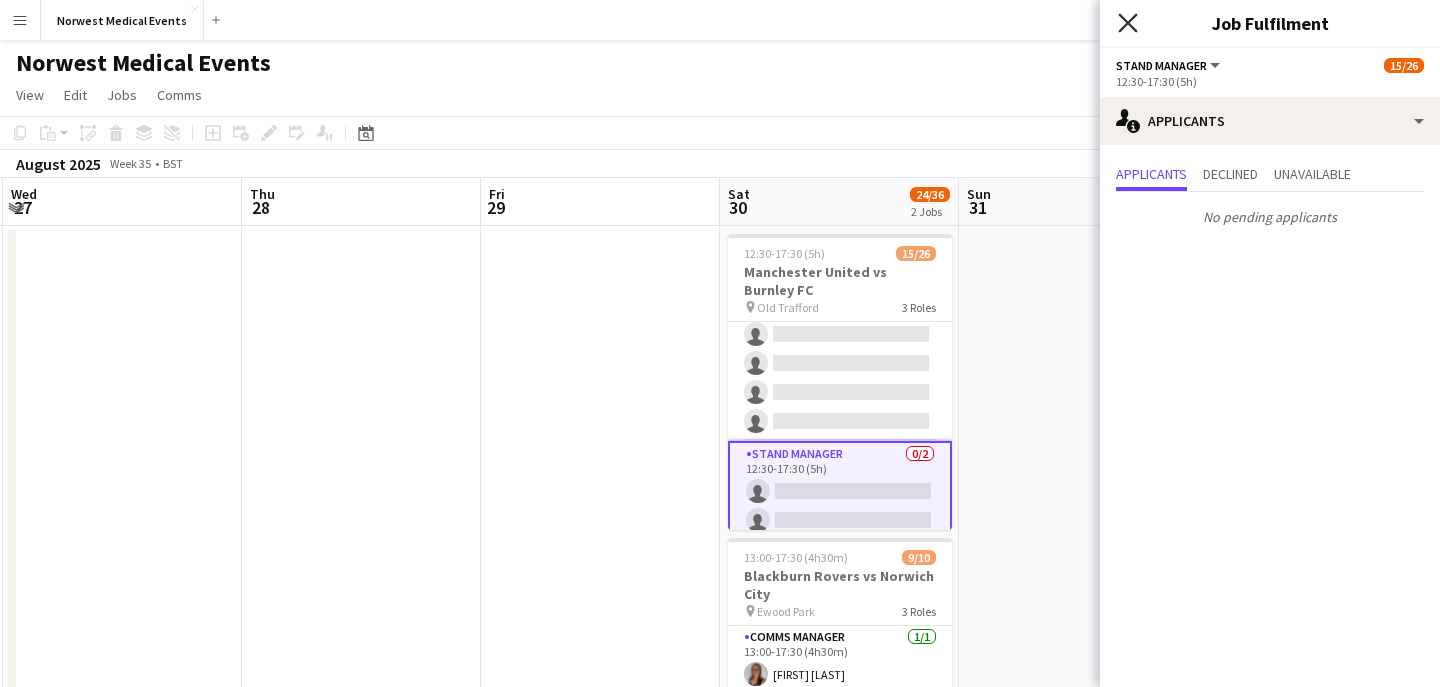 click on "Close pop-in" 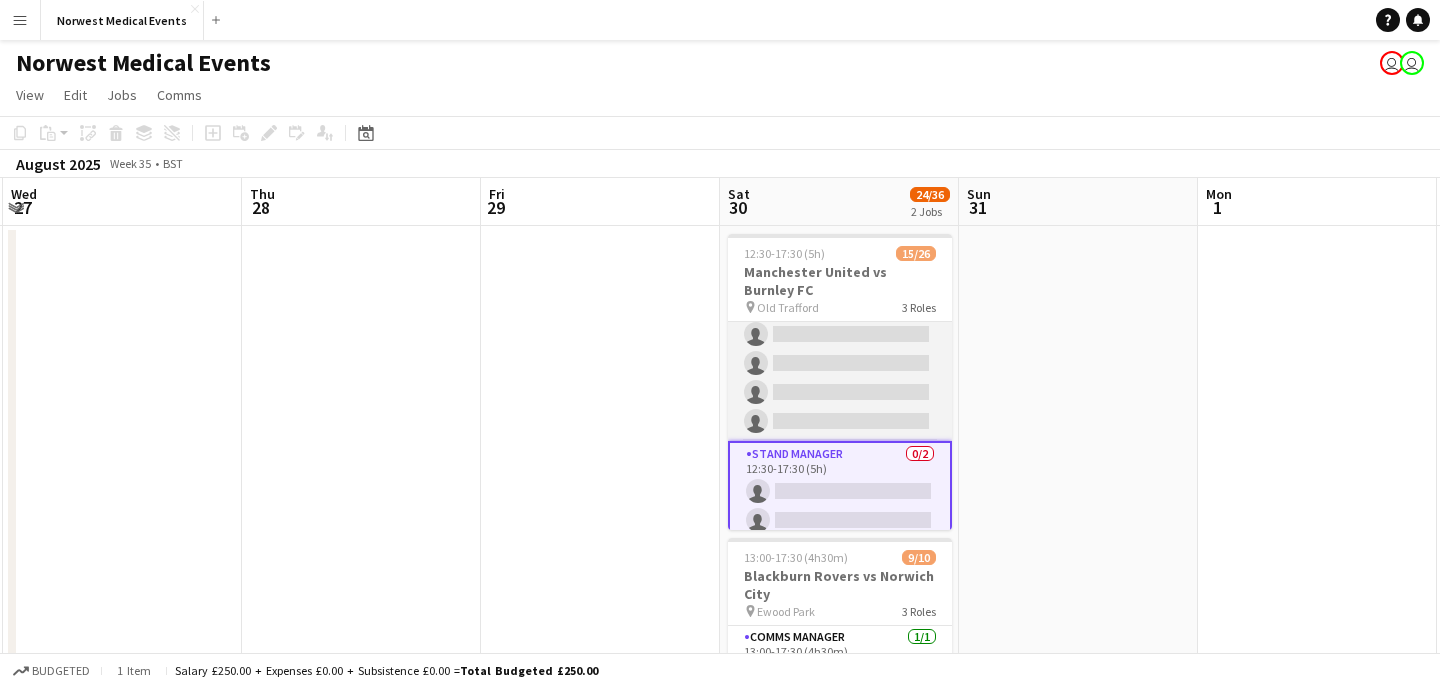 scroll, scrollTop: 415, scrollLeft: 0, axis: vertical 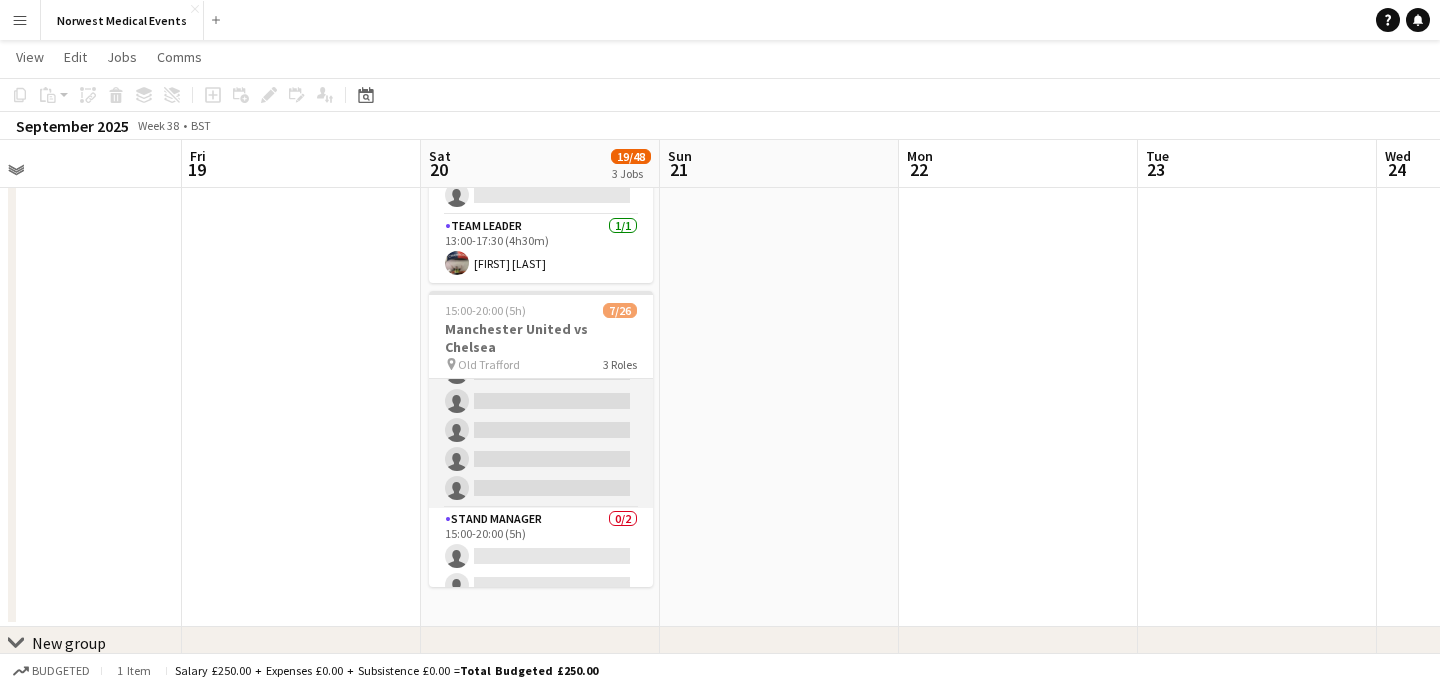 click on "Senior Responder (FREC 4 or Above) 1A 0/5 [TIME]-[TIME] ([DURATION])
single-neutral-actions
single-neutral-actions
single-neutral-actions
single-neutral-actions
single-neutral-actions" at bounding box center (541, 416) 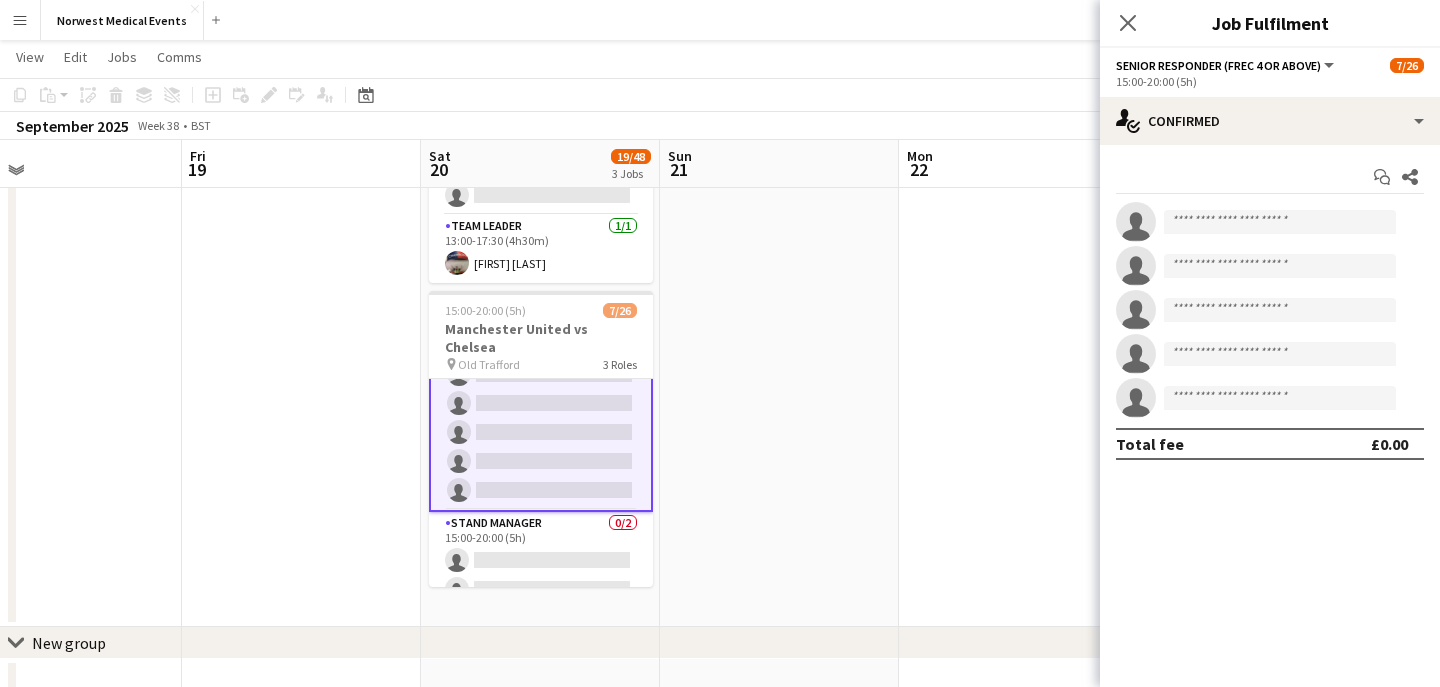 scroll, scrollTop: 647, scrollLeft: 0, axis: vertical 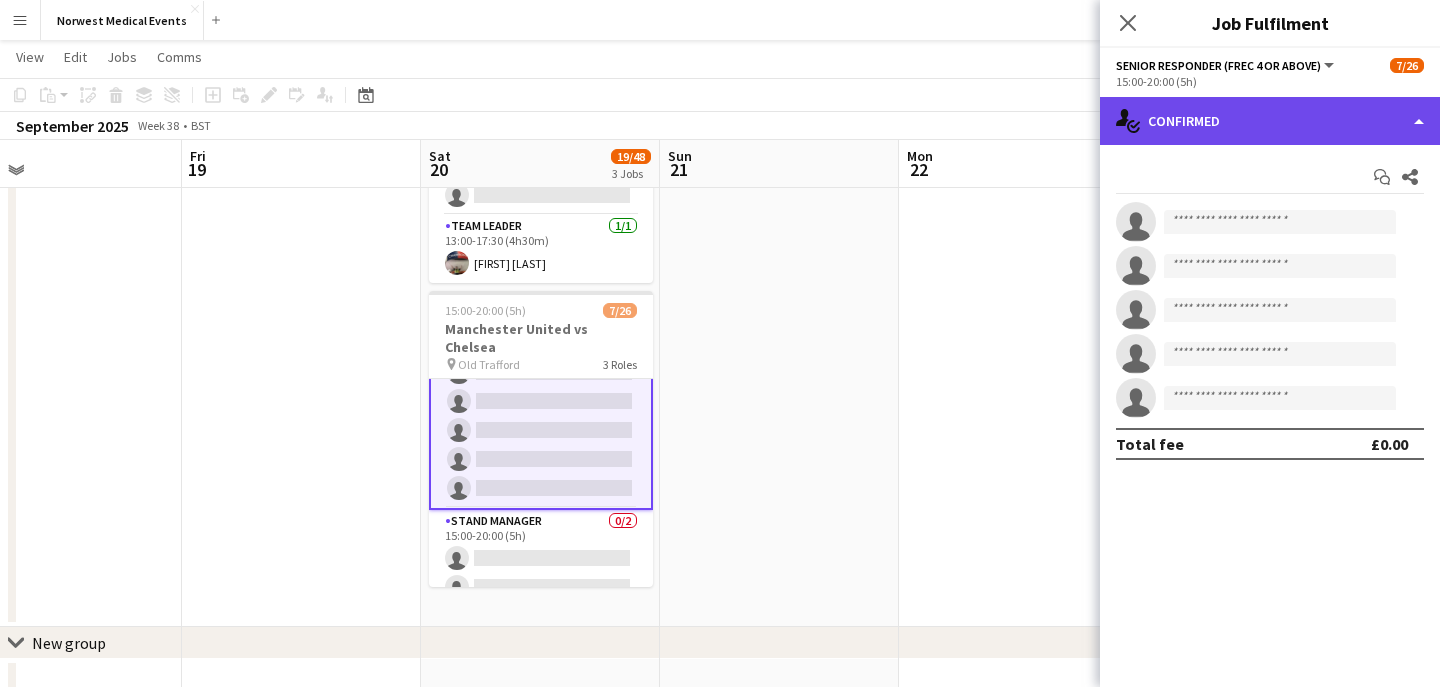 click on "single-neutral-actions-check-2
Confirmed" 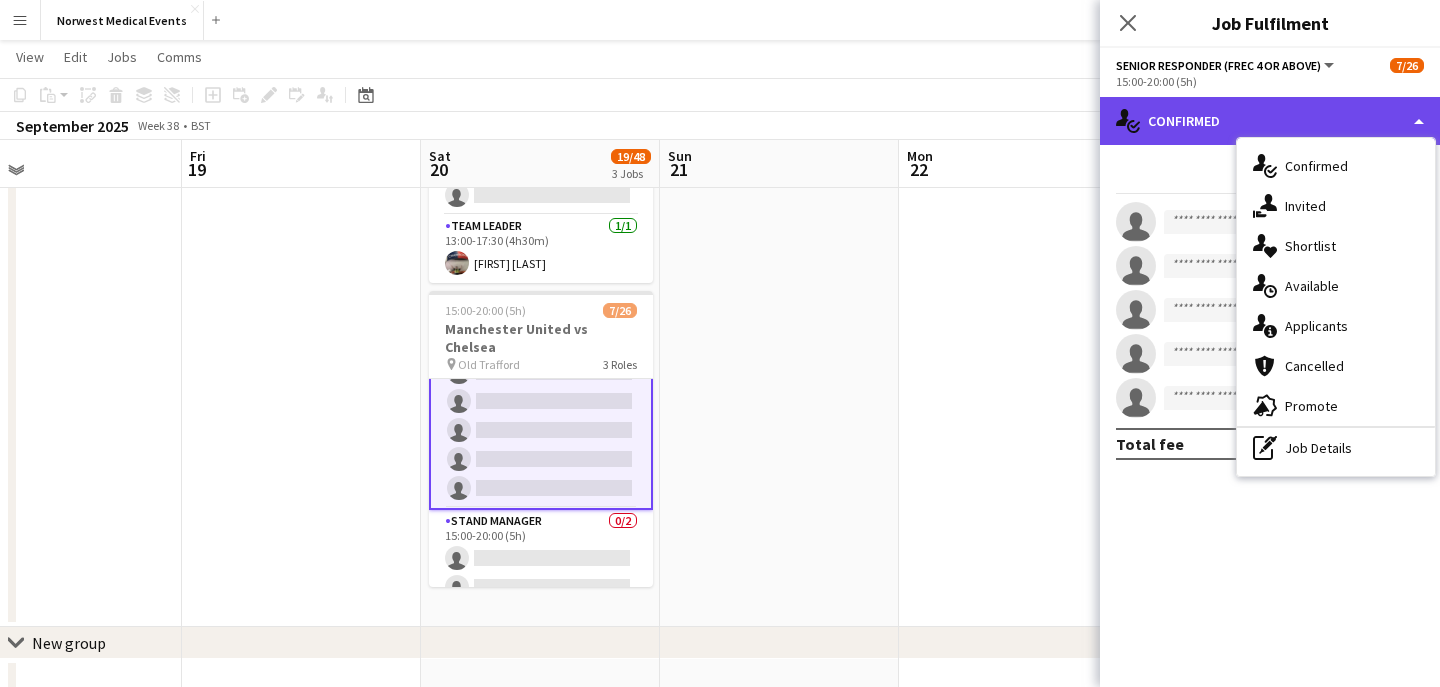 click on "single-neutral-actions-check-2
Confirmed" 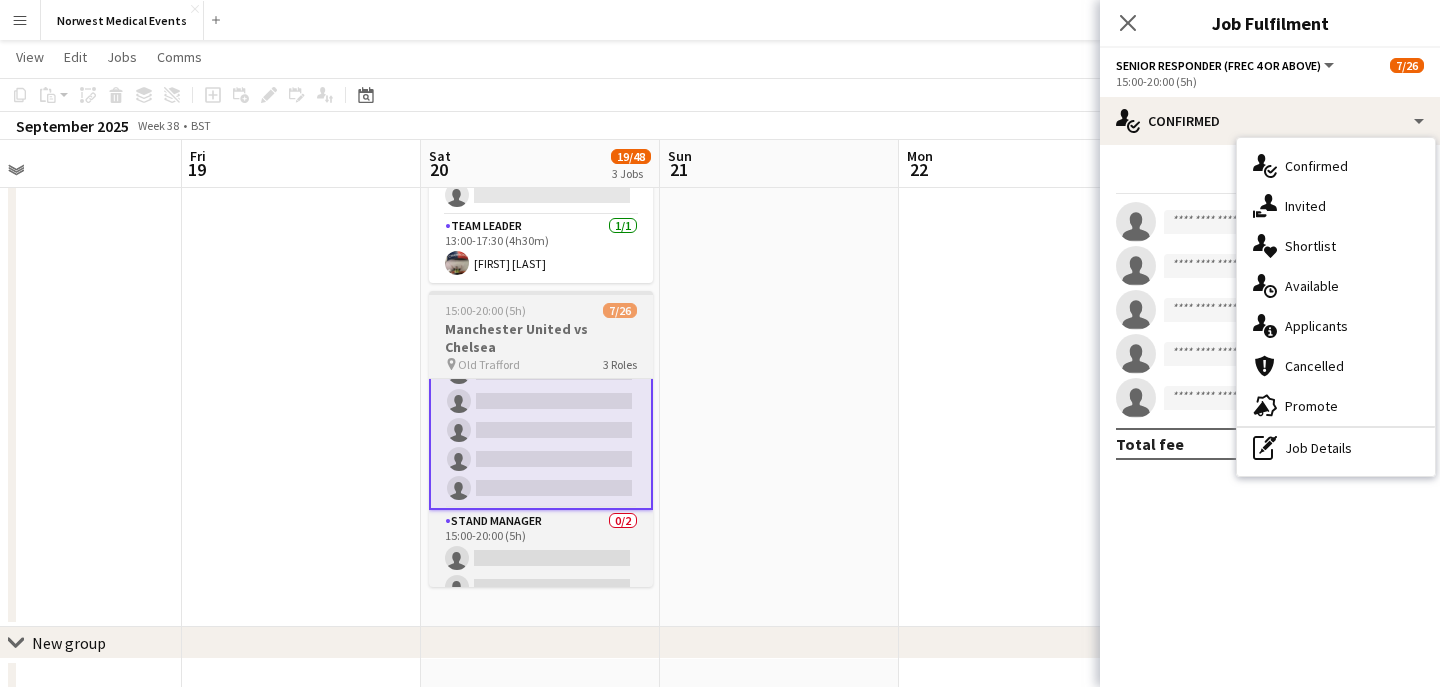 click on "Manchester United vs Chelsea" at bounding box center [541, 338] 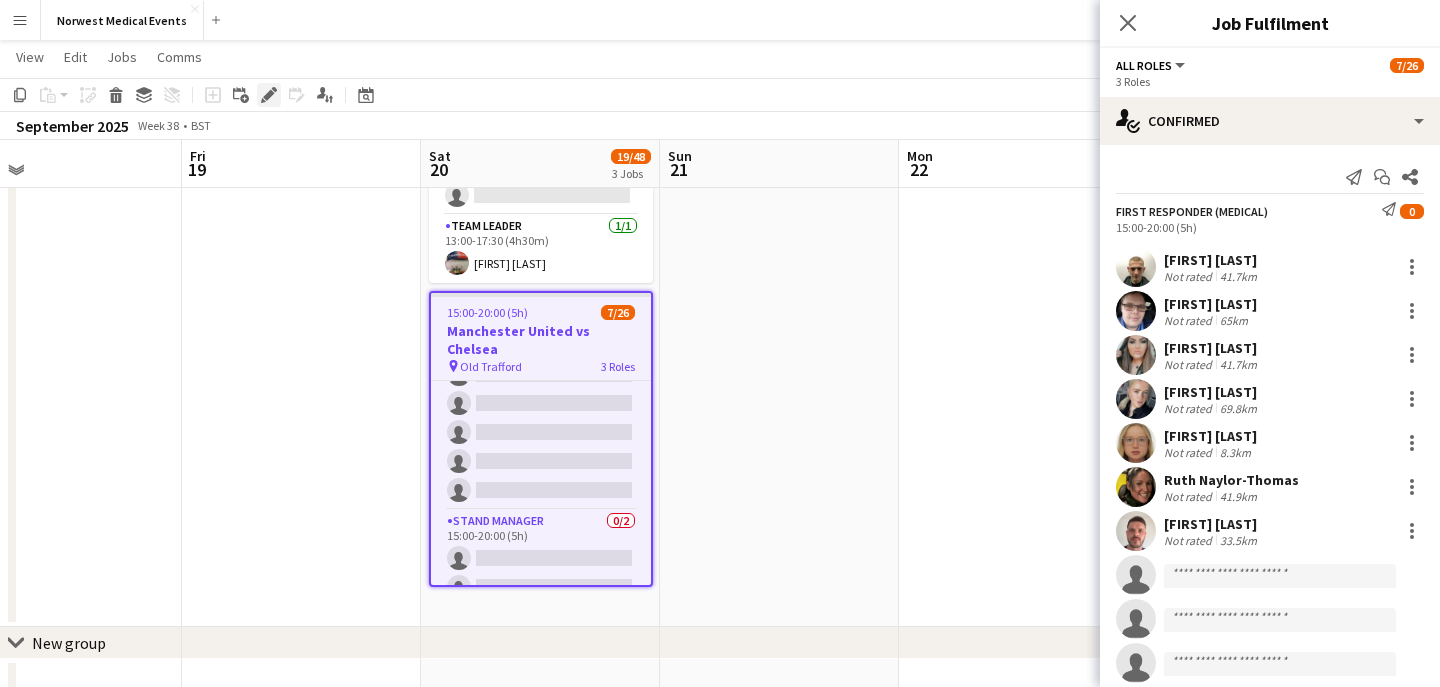 click on "Edit" 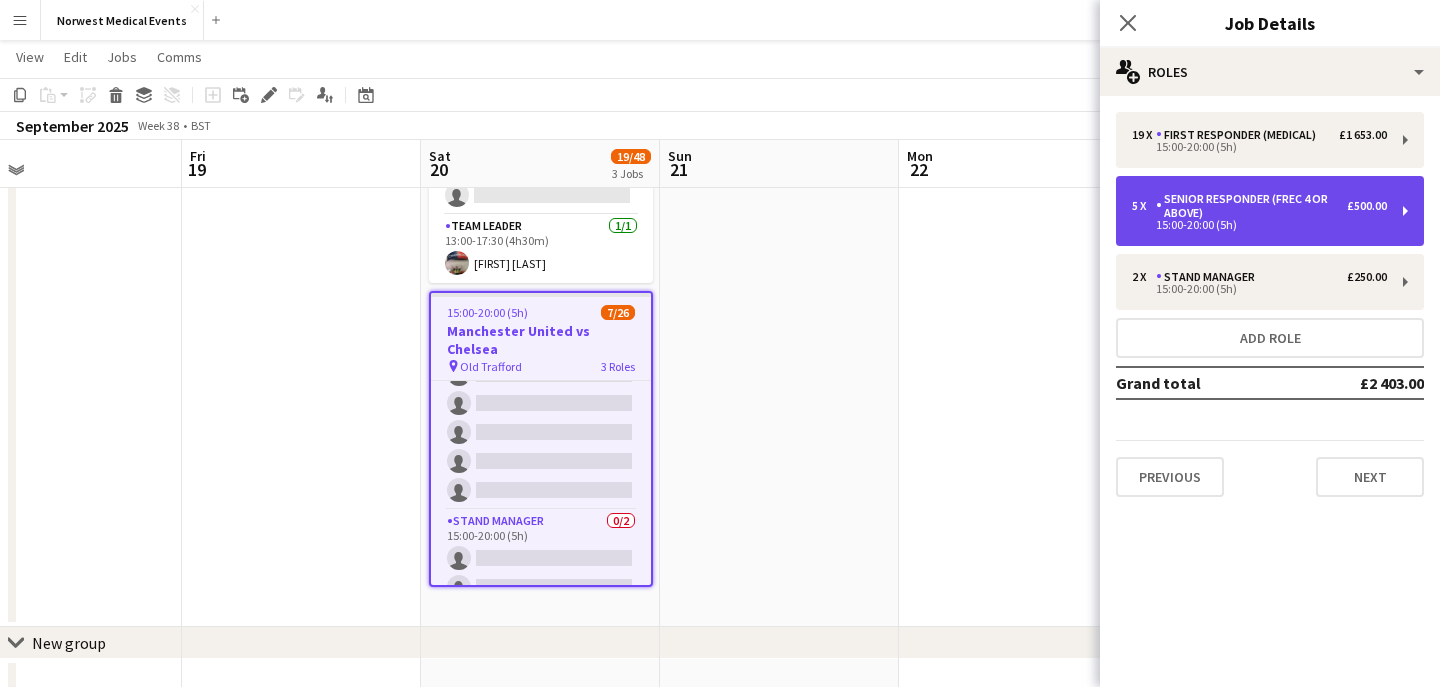 click on "5 x Senior Responder (FREC 4 or Above) £500.00 [TIME]-[TIME] ([DURATION])" at bounding box center (1270, 211) 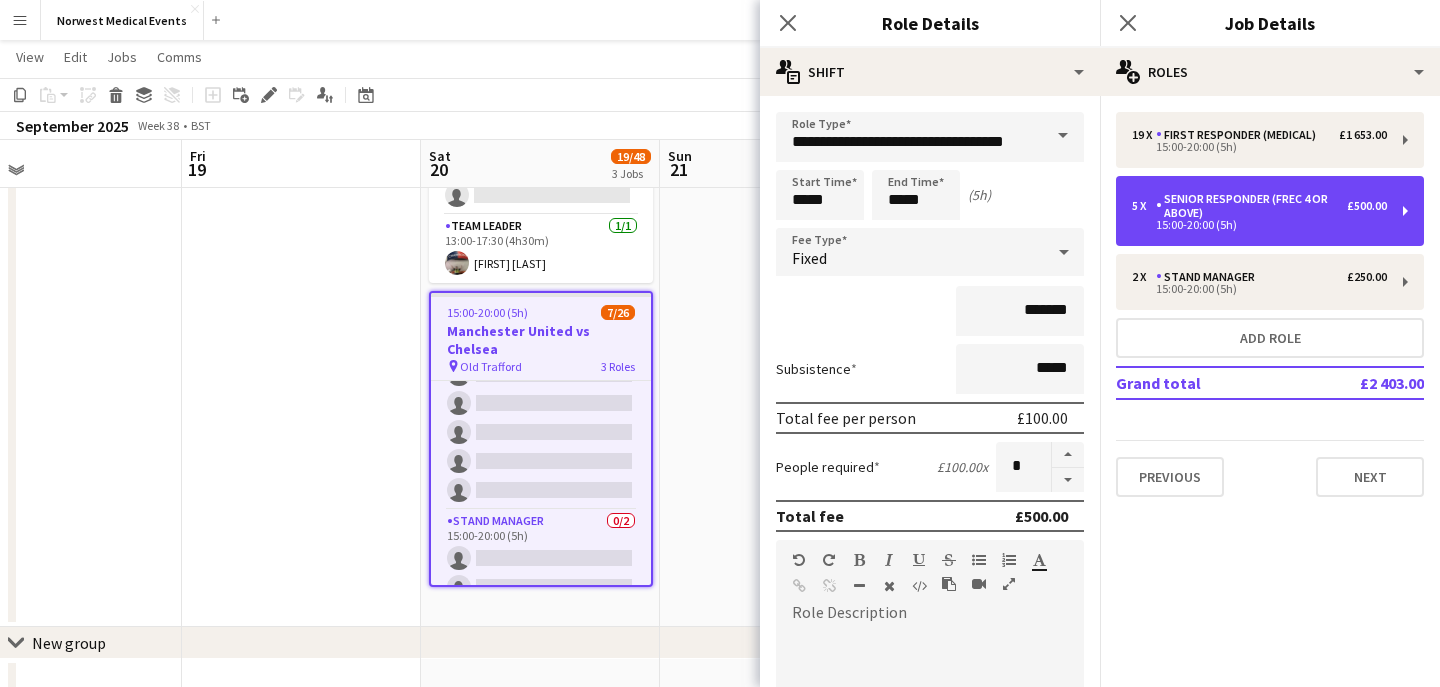 scroll, scrollTop: 511, scrollLeft: 0, axis: vertical 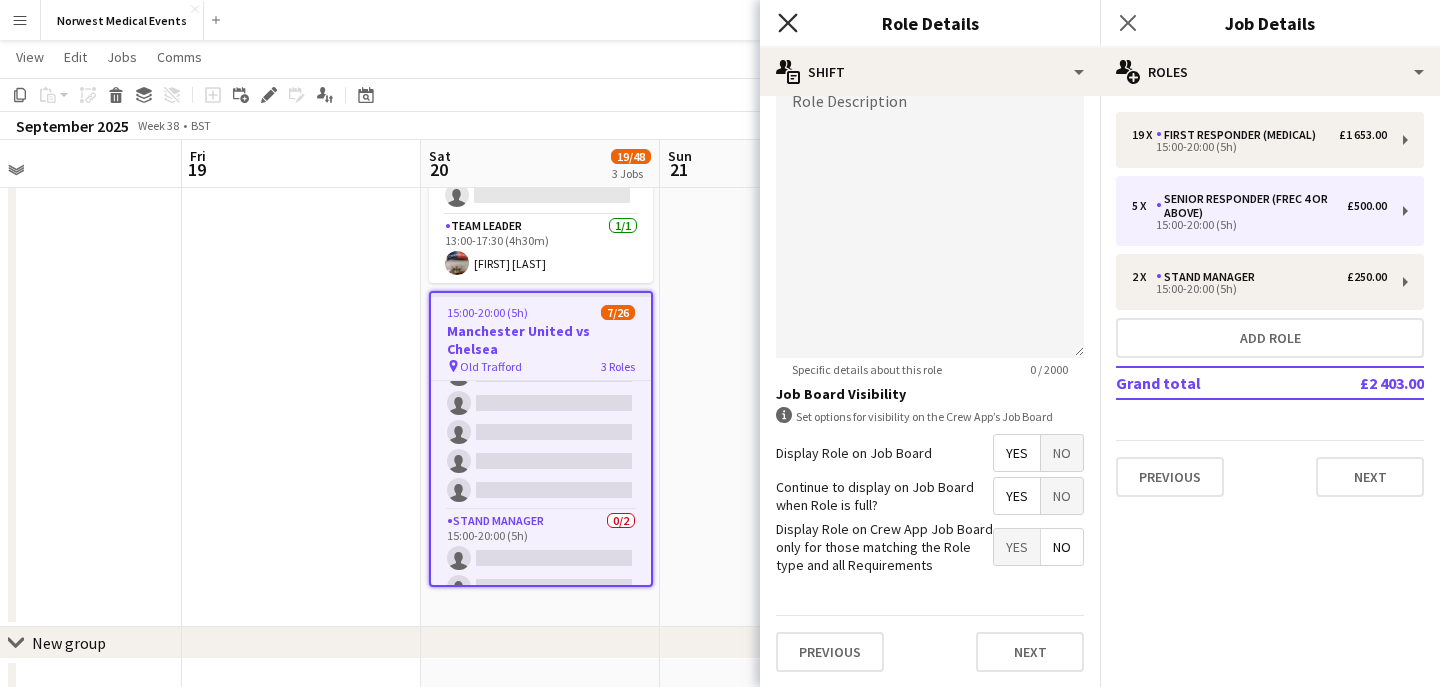 click 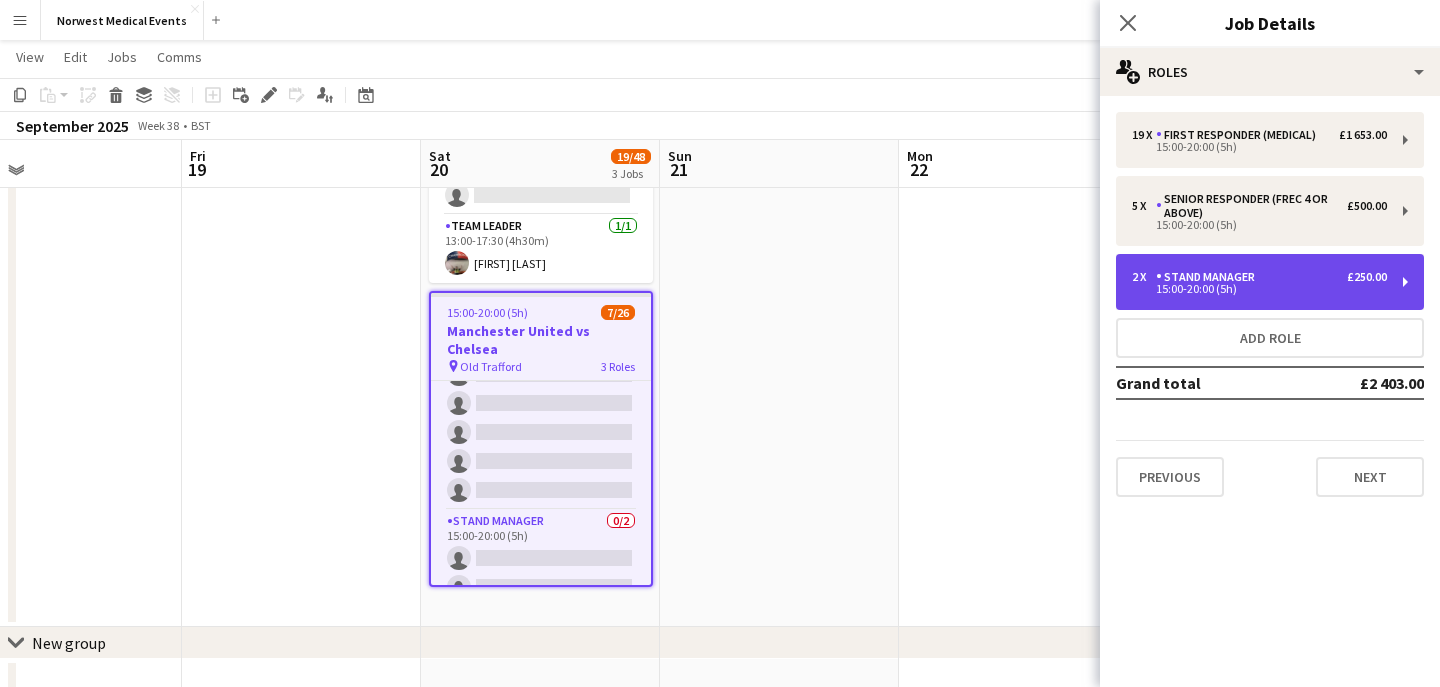 click on "15:00-20:00 (5h)" at bounding box center (1259, 289) 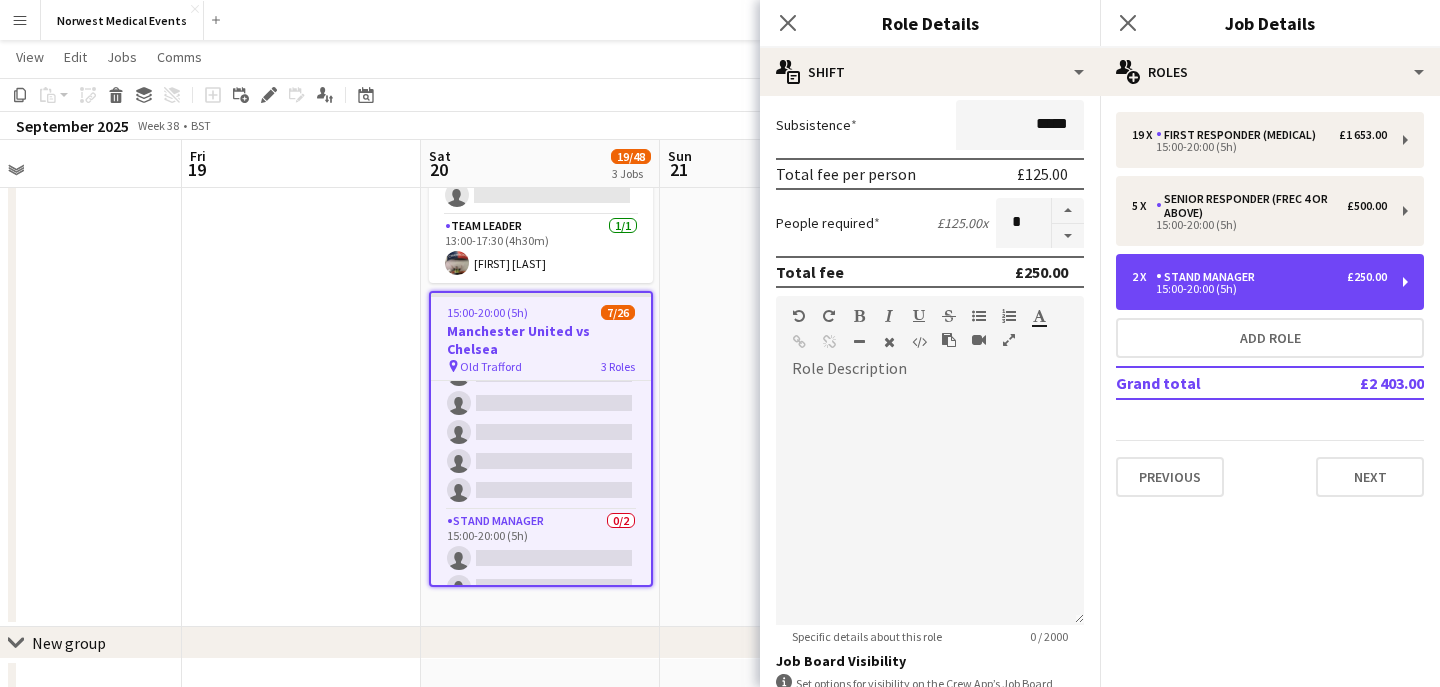 scroll, scrollTop: 511, scrollLeft: 0, axis: vertical 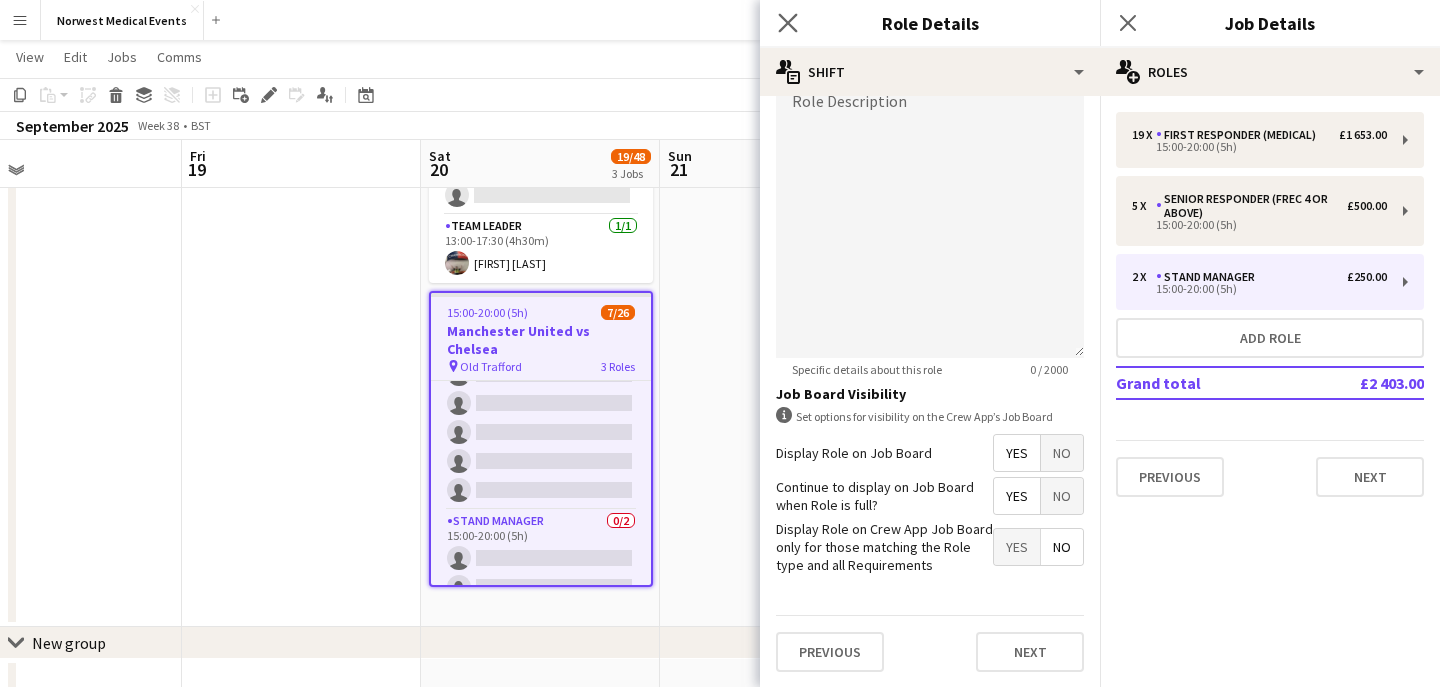 click on "Close pop-in" 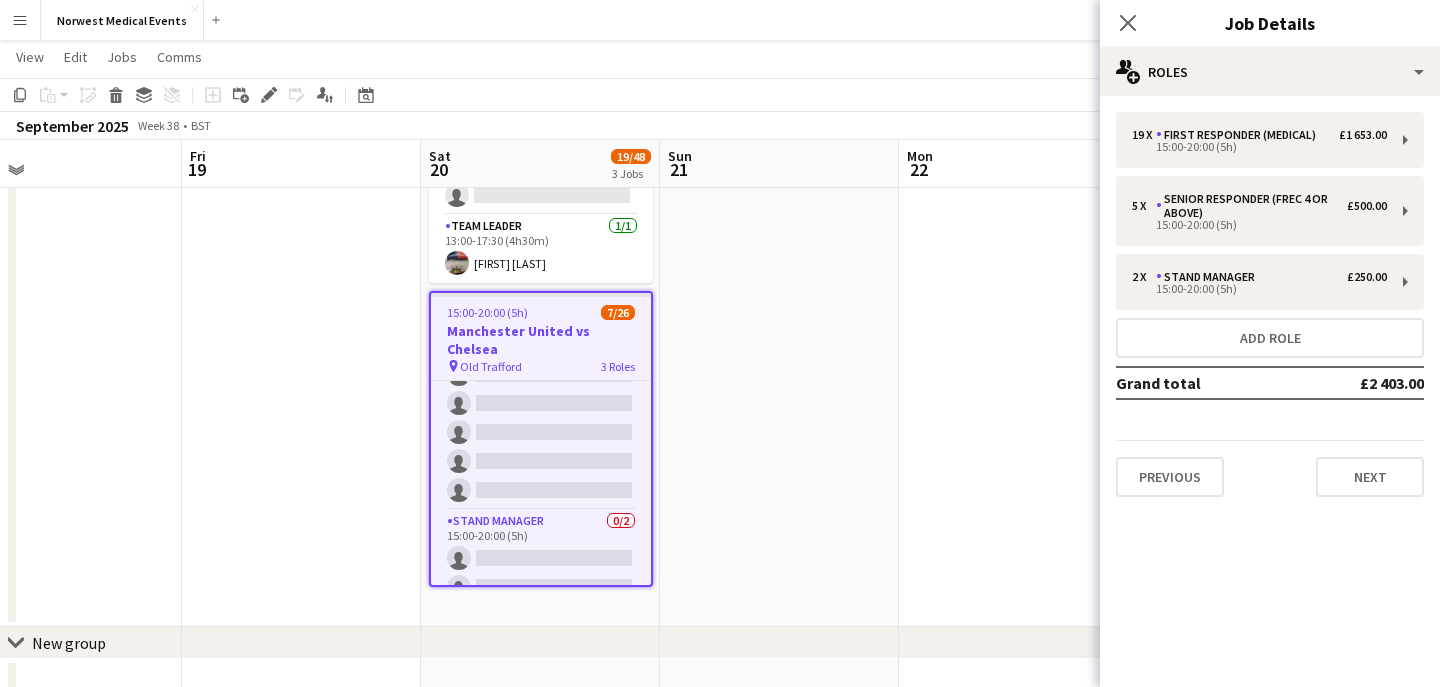 click on "Close pop-in" 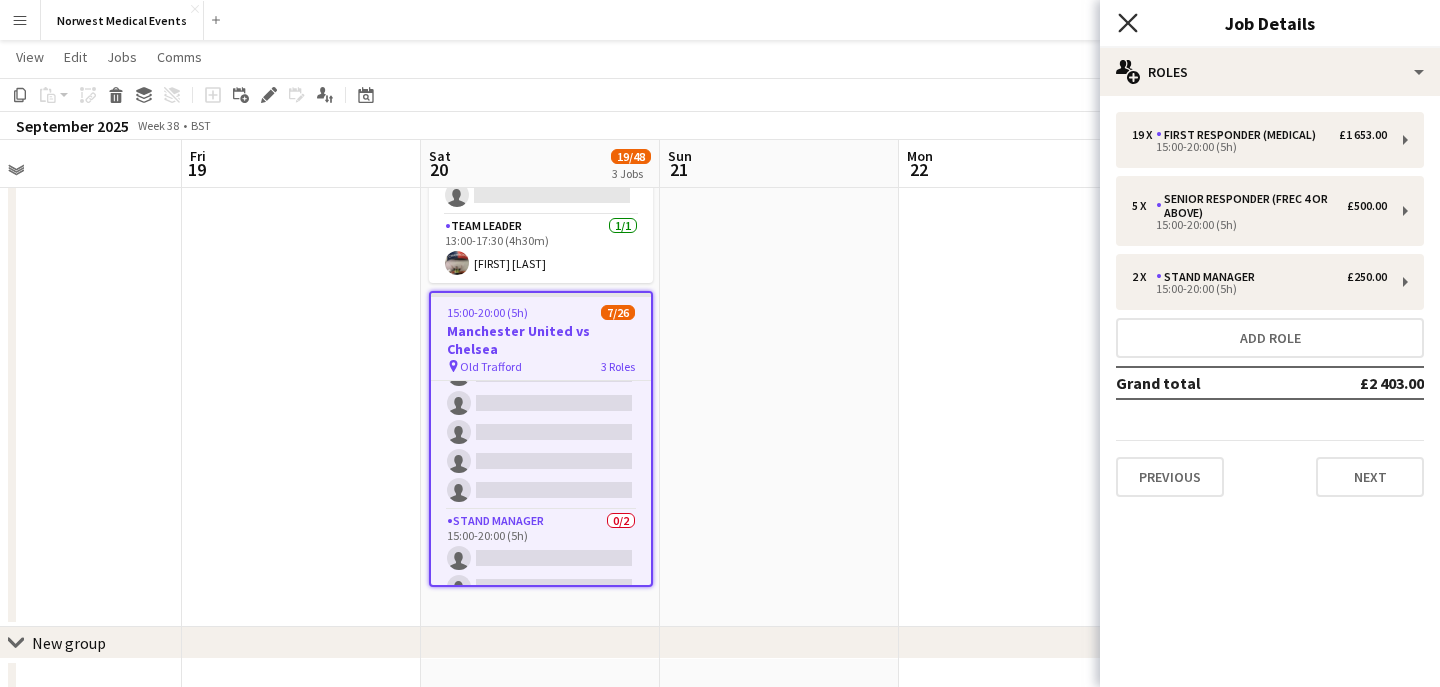 click on "Close pop-in" 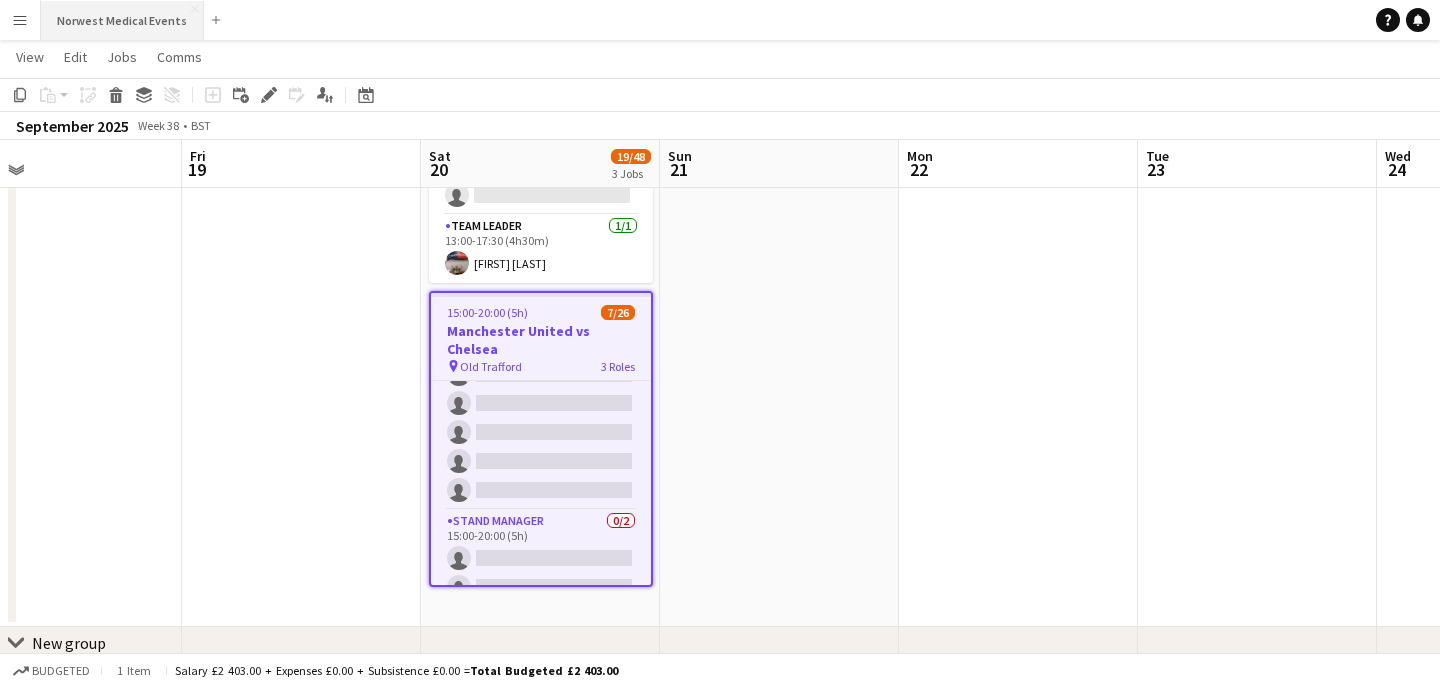 click on "Norwest Medical Events
Close" at bounding box center (122, 20) 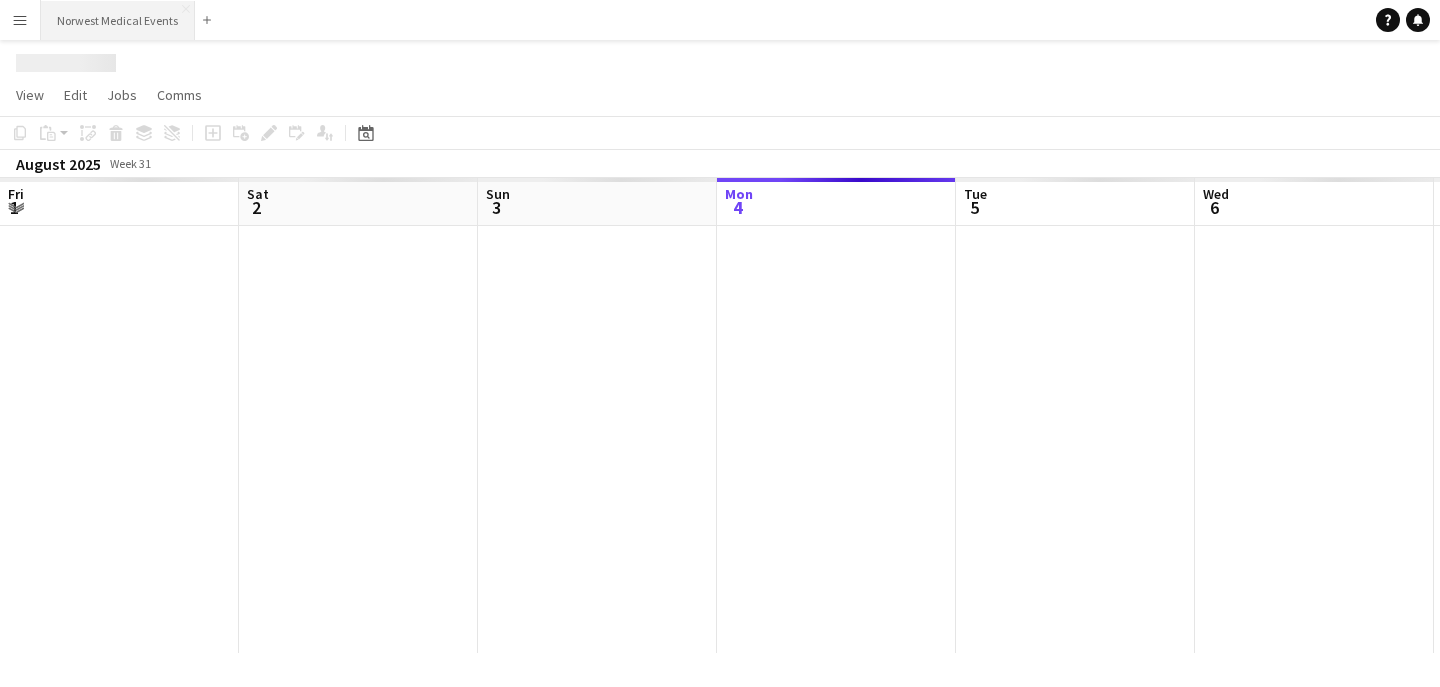 scroll, scrollTop: 0, scrollLeft: 0, axis: both 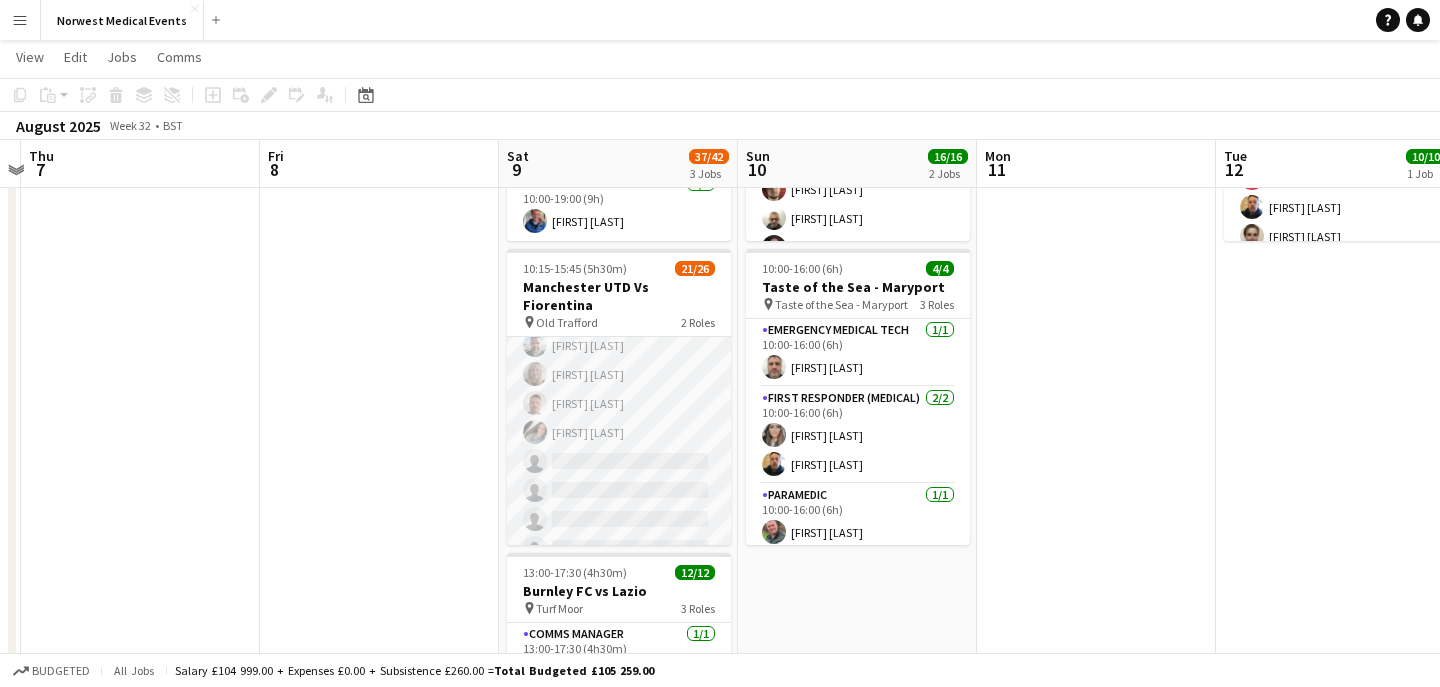 click on "First Responder (Medical) 19/24 [TIME]-[TIME] ([DURATION])
[FIRST] [LAST] [FIRST] [LAST] [FIRST] [LAST] [FIRST] [LAST] [FIRST] [LAST] [FIRST] [LAST] [FIRST] [LAST] [FIRST] [LAST] [FIRST] [LAST] [FIRST] [LAST] [FIRST] [LAST] [FIRST] [LAST] [FIRST] [LAST] [FIRST] [LAST] [FIRST] [LAST]
single-neutral-actions
single-neutral-actions
single-neutral-actions
single-neutral-actions
single-neutral-actions
single-neutral-actions" at bounding box center (619, 229) 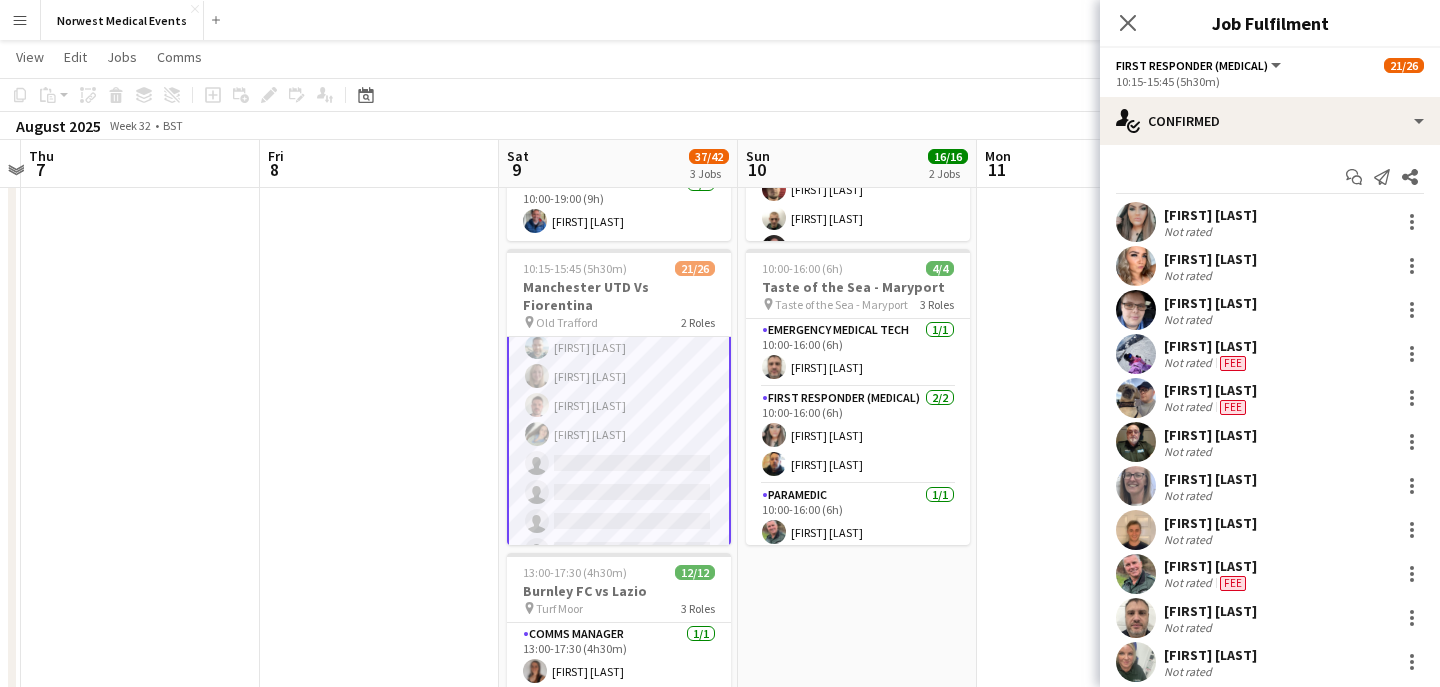 scroll, scrollTop: 574, scrollLeft: 0, axis: vertical 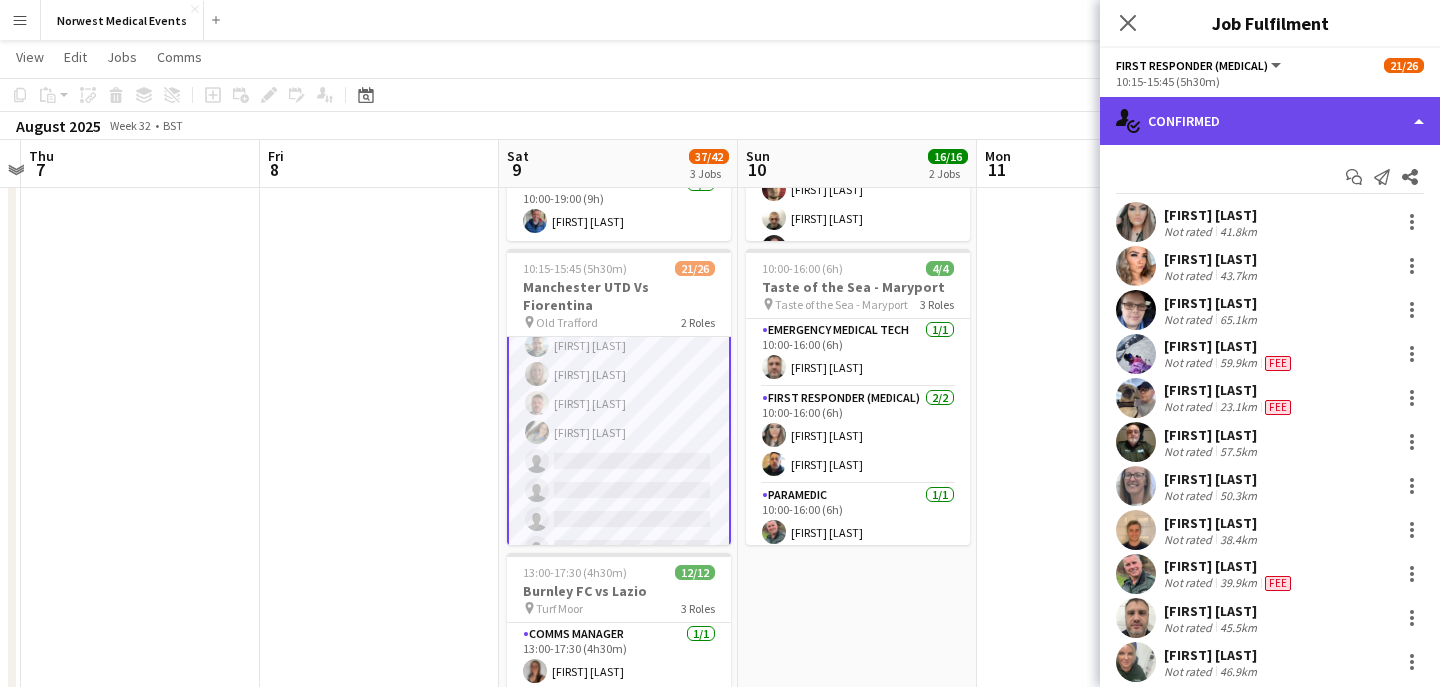 click on "single-neutral-actions-check-2
Confirmed" 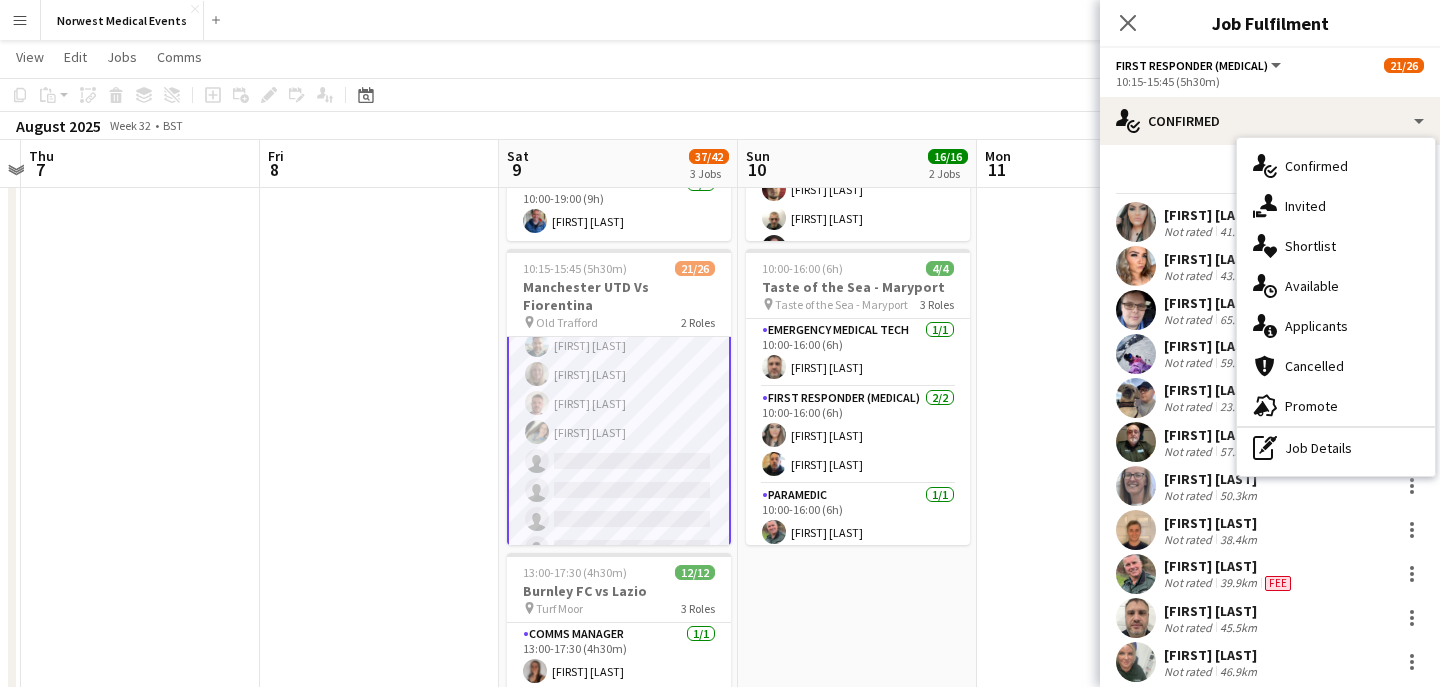 click on "single-neutral-actions-information
Applicants" at bounding box center [1336, 326] 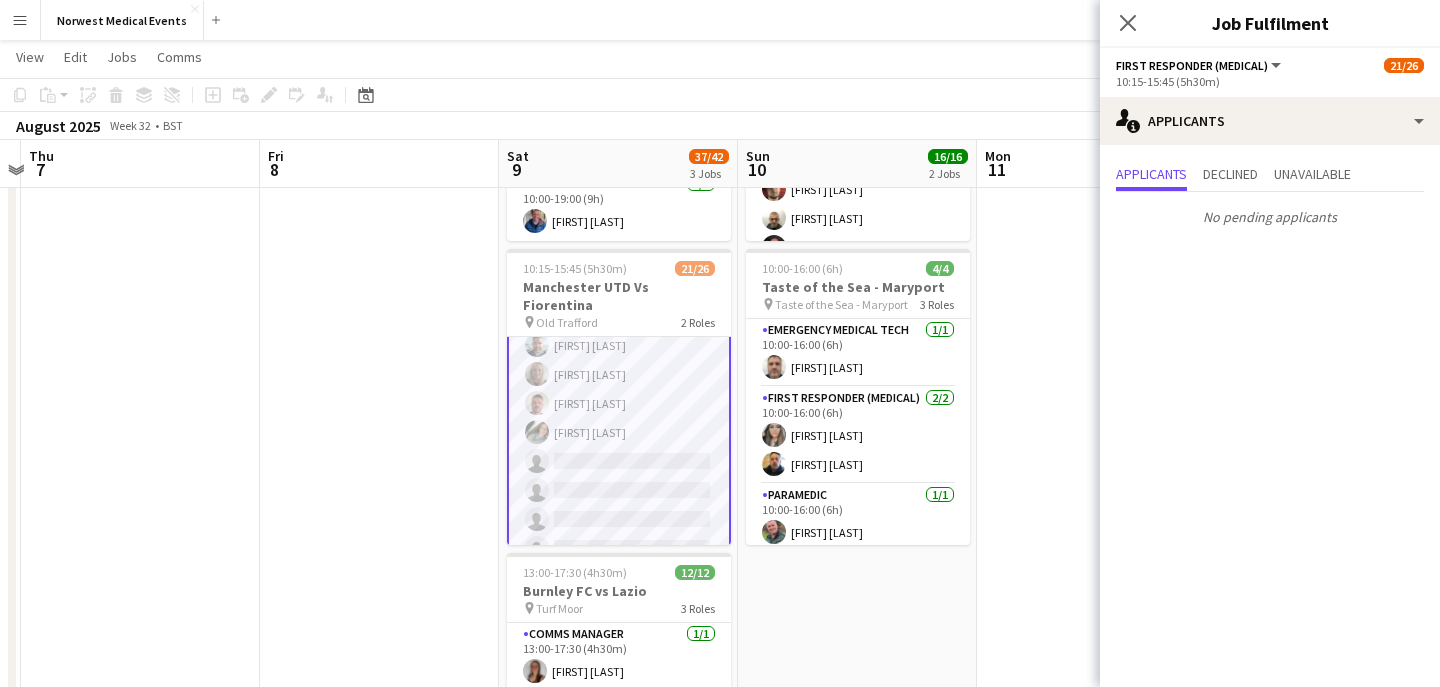 click on "Close pop-in" 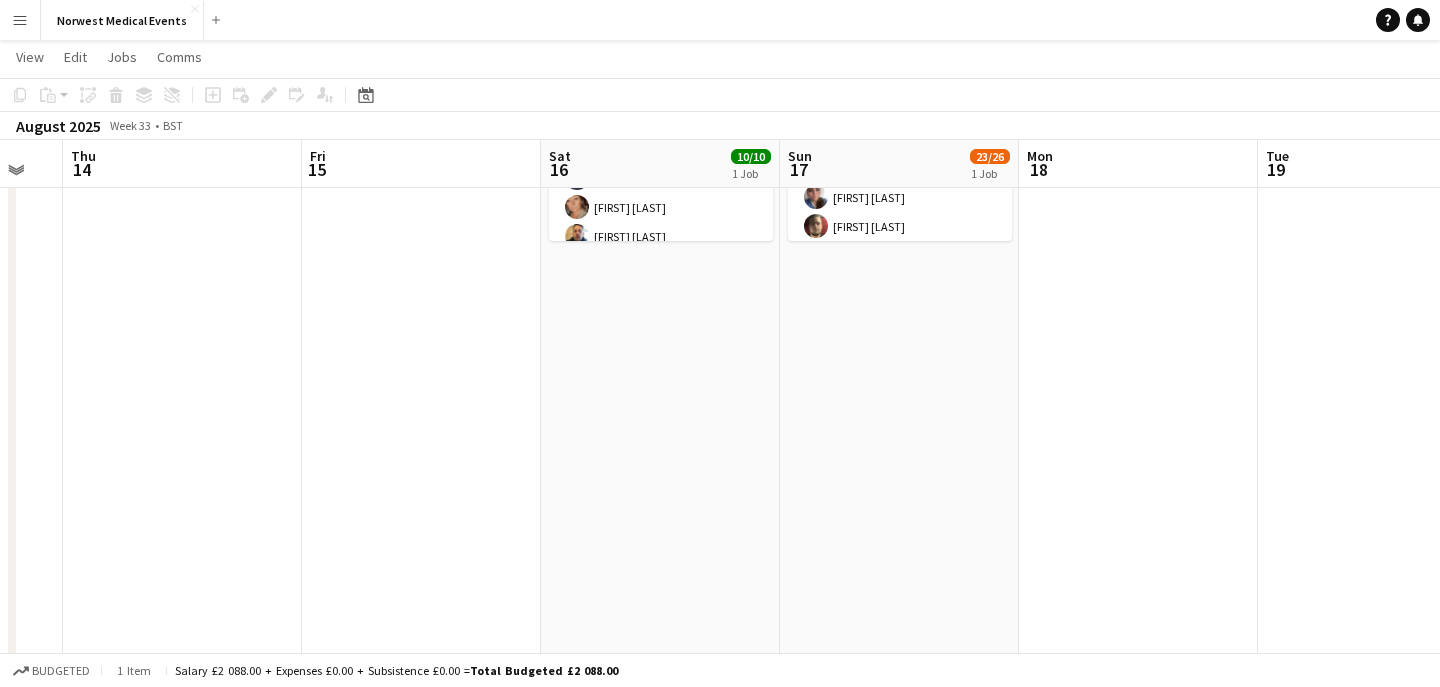 scroll, scrollTop: 0, scrollLeft: 656, axis: horizontal 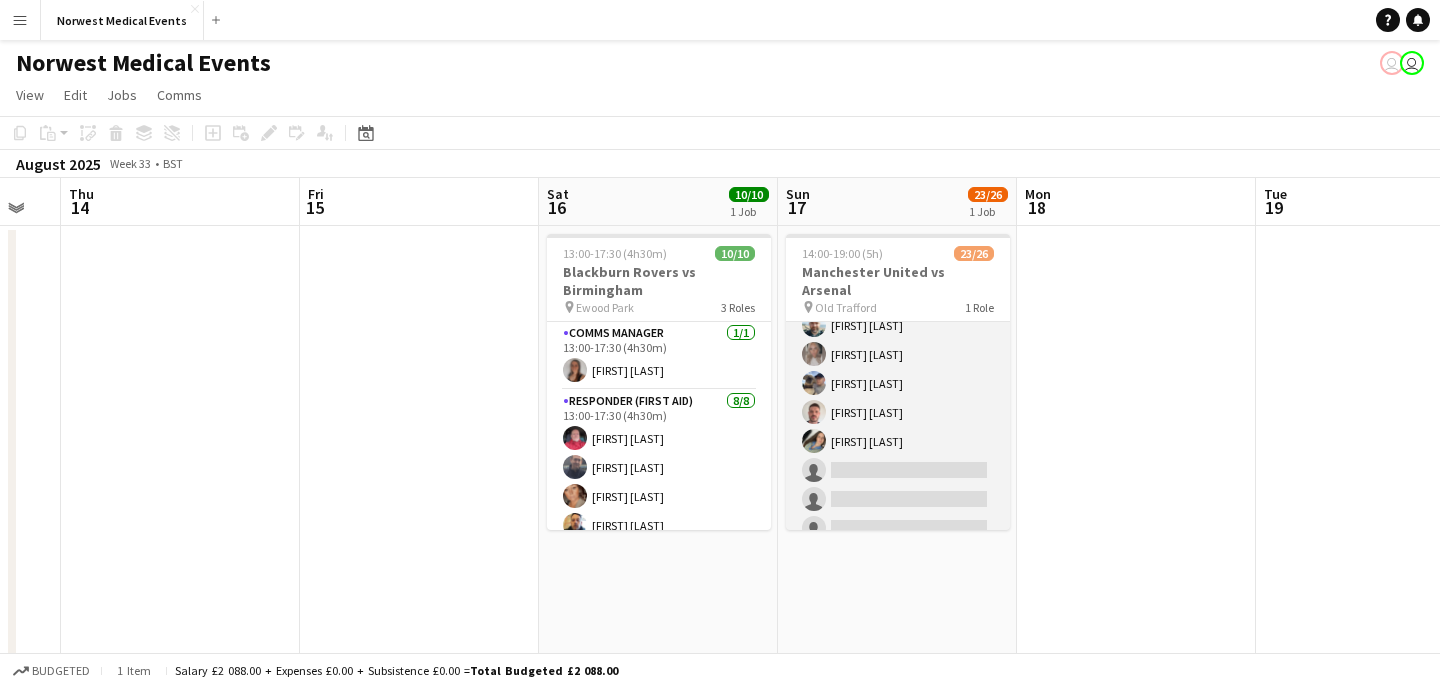 click on "First Responder (Medical) 23/26 [TIME]-[TIME] ([DURATION])
[FIRST] [LAST] [FIRST] [LAST] [FIRST] [LAST] [FIRST] [LAST] [FIRST] [LAST] [FIRST] [LAST] [FIRST] [LAST] [FIRST] [LAST] [FIRST] [LAST] [FIRST] [LAST] [FIRST] [LAST] [FIRST] [LAST] [FIRST] [LAST] [FIRST] [LAST] [FIRST] [LAST] [FIRST] [LAST]
single-neutral-actions
single-neutral-actions
single-neutral-actions" at bounding box center (898, 151) 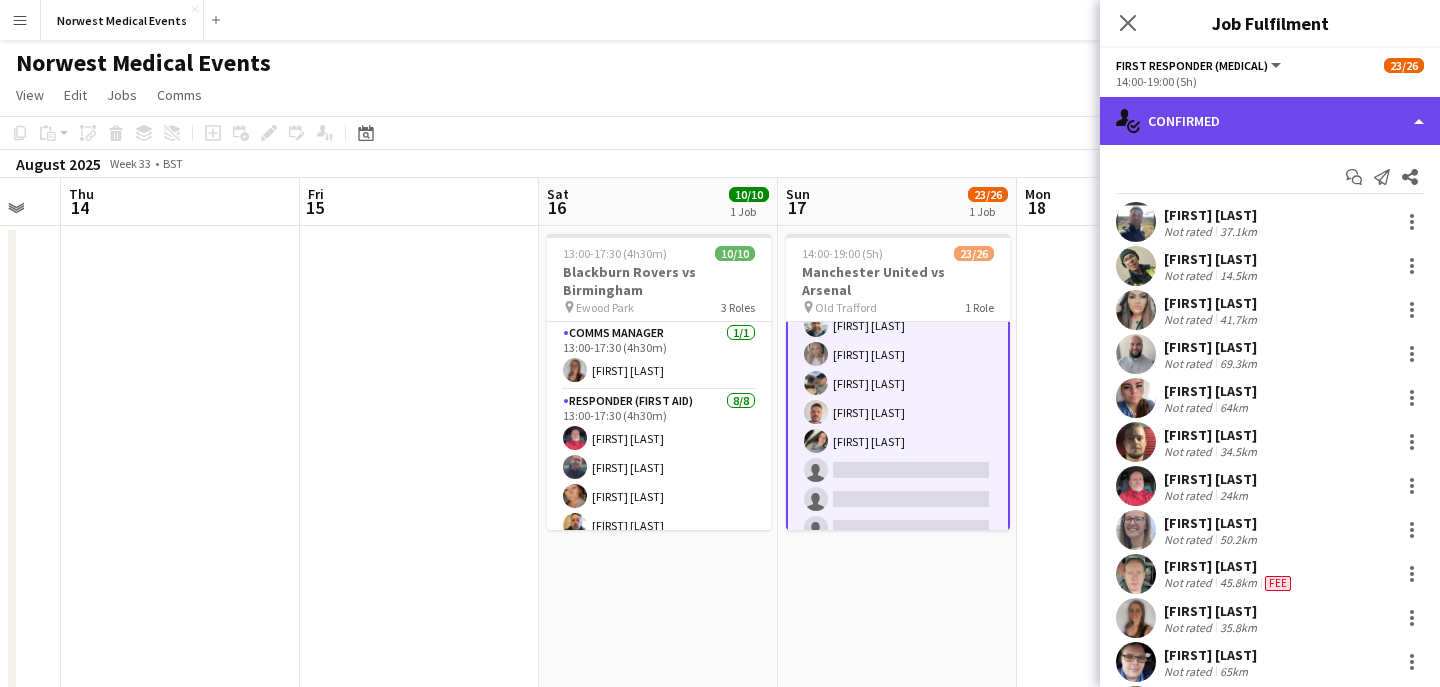click on "single-neutral-actions-check-2
Confirmed" 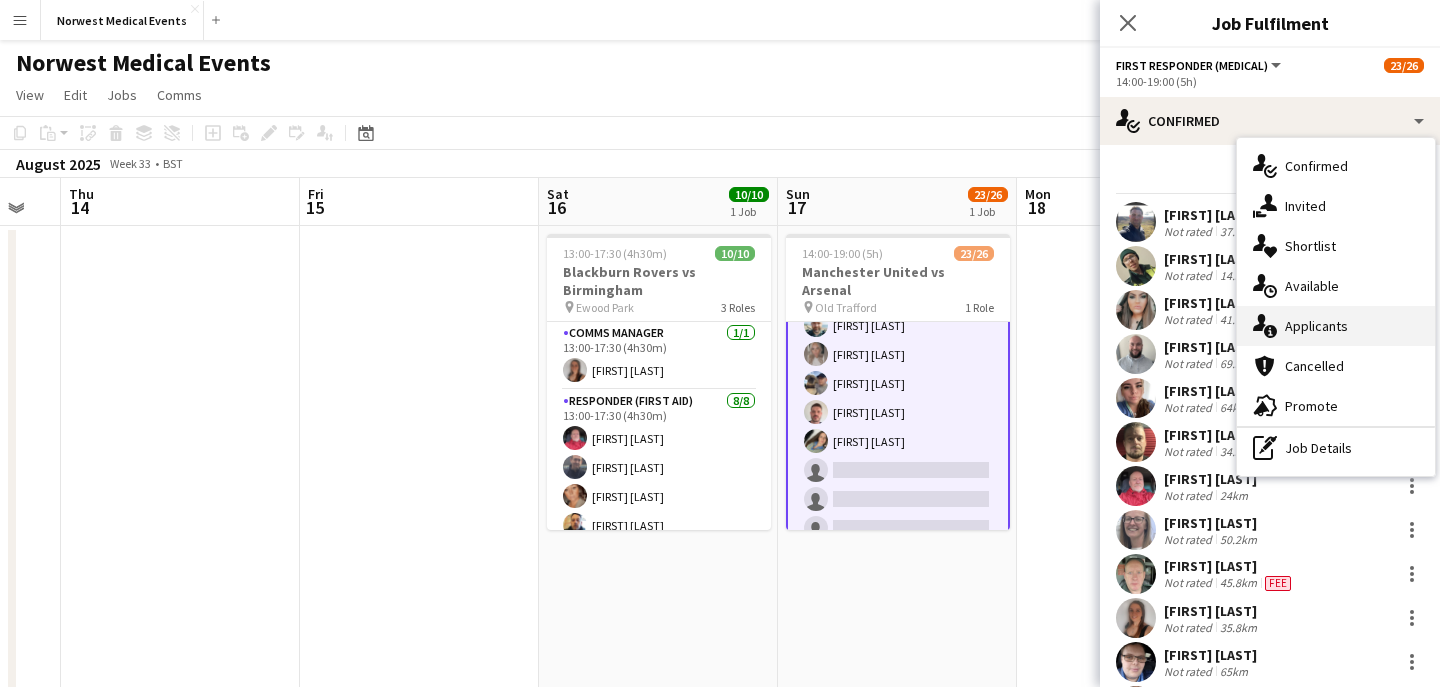 click on "single-neutral-actions-information
Applicants" at bounding box center (1336, 326) 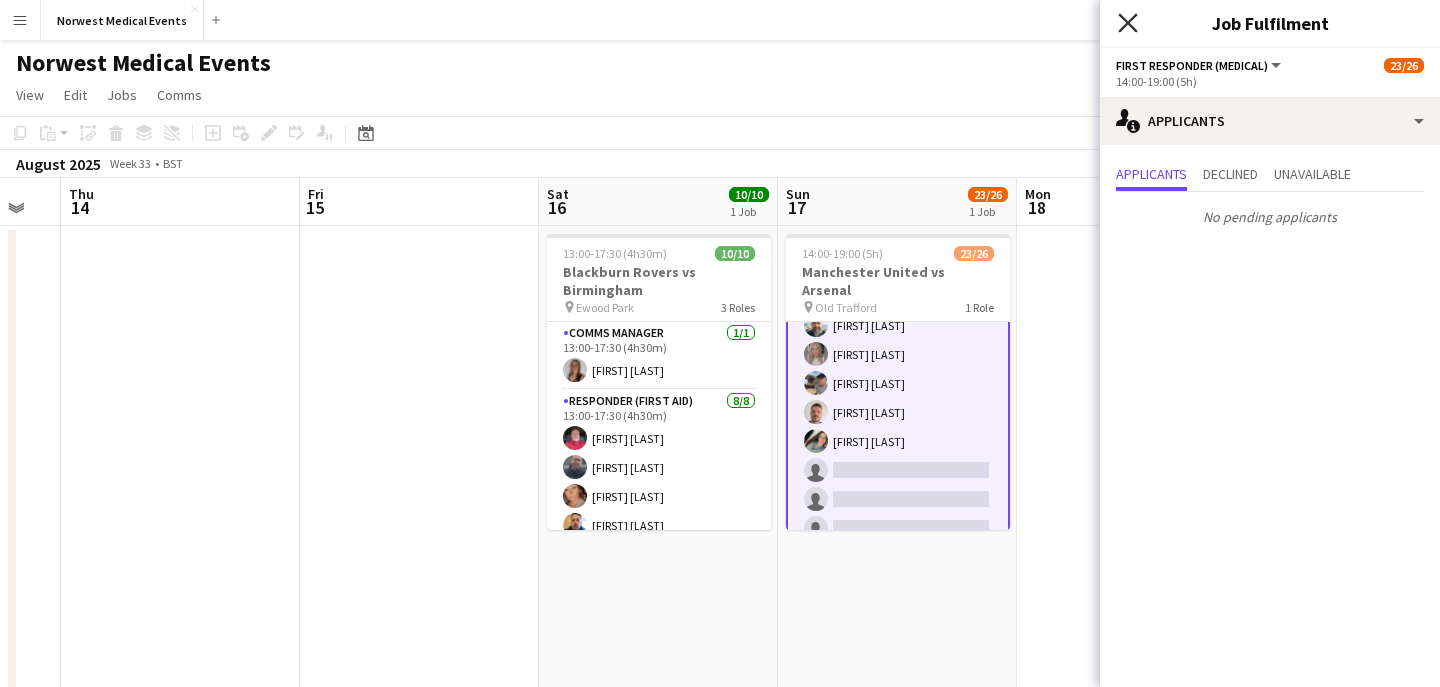 click 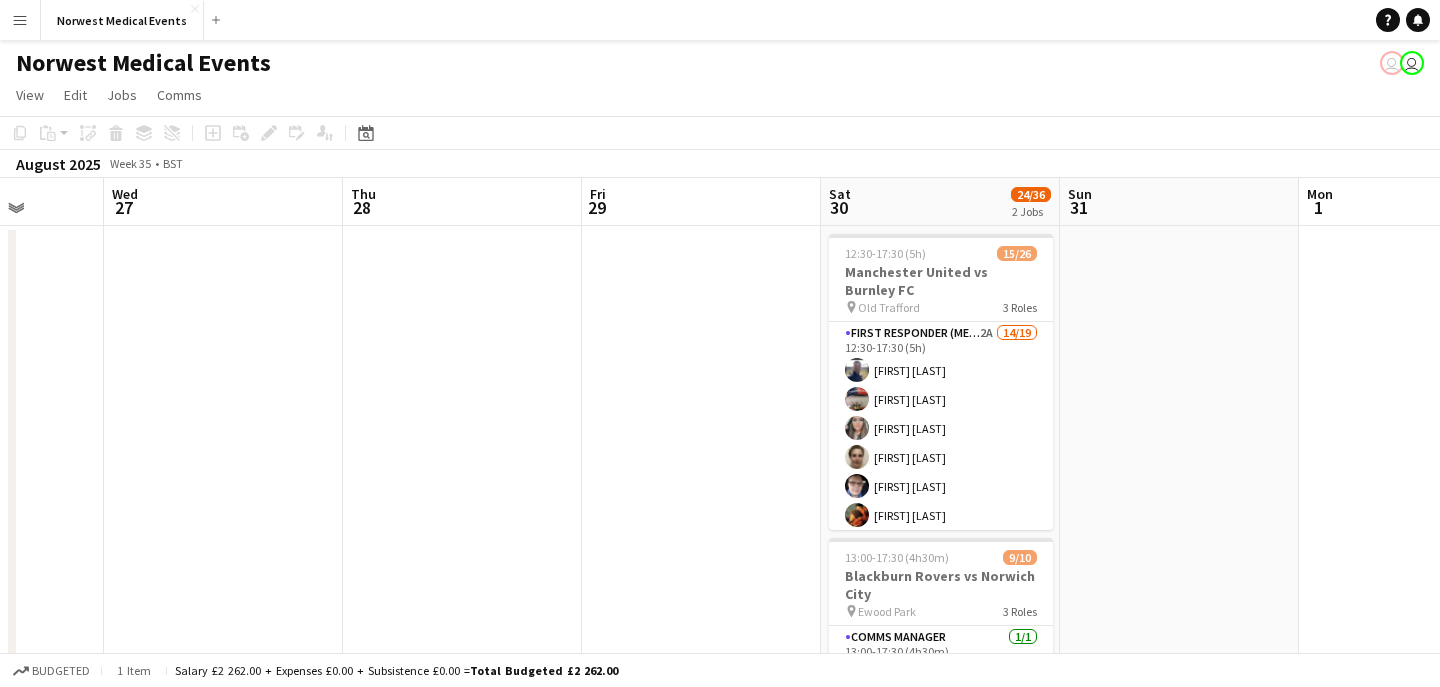 scroll, scrollTop: 0, scrollLeft: 878, axis: horizontal 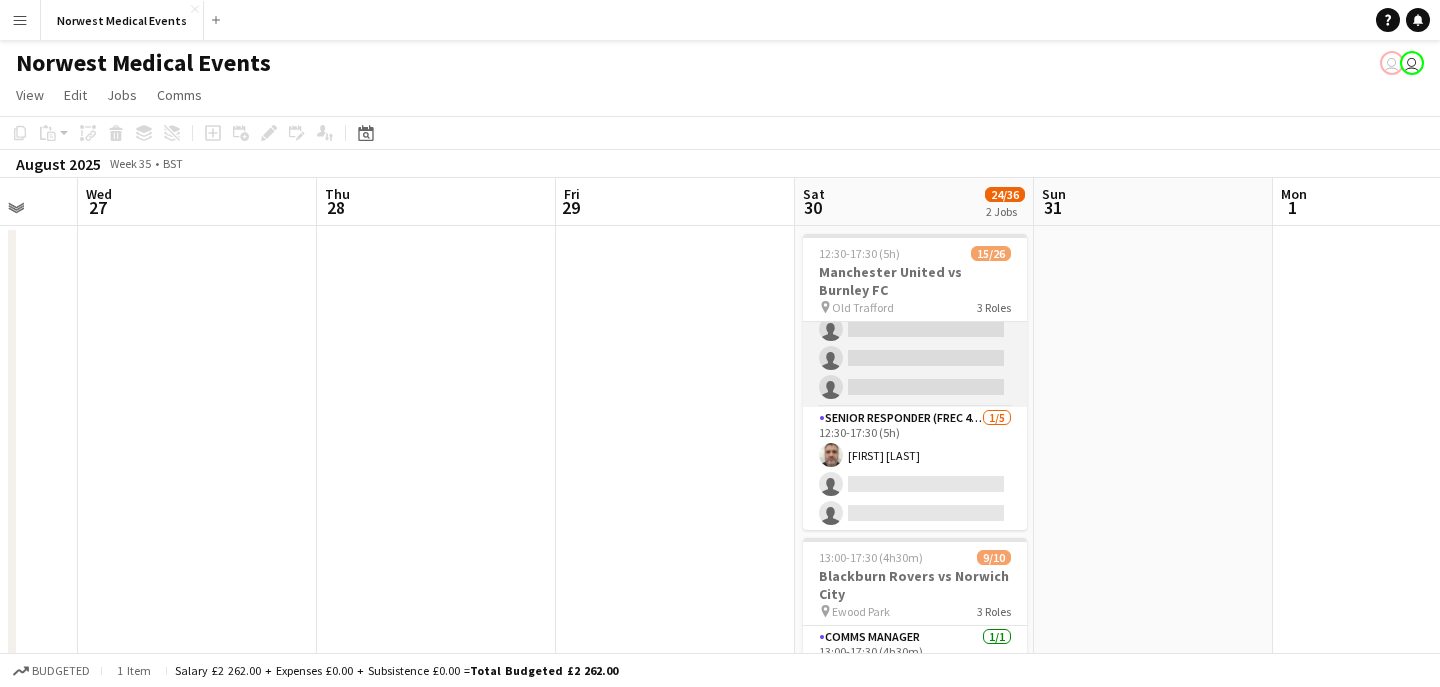 click on "First Responder (Medical) 2A 14/19 [TIME]-[TIME] ([DURATION])
[FIRST] [LAST] [FIRST] [LAST] [FIRST] [LAST] [FIRST] [LAST] [FIRST] [LAST] [FIRST] [LAST] [FIRST] [LAST] [FIRST] [LAST] [FIRST] [LAST] [FIRST] [LAST] [FIRST] [LAST]
single-neutral-actions
single-neutral-actions
single-neutral-actions
single-neutral-actions
single-neutral-actions" at bounding box center (915, 112) 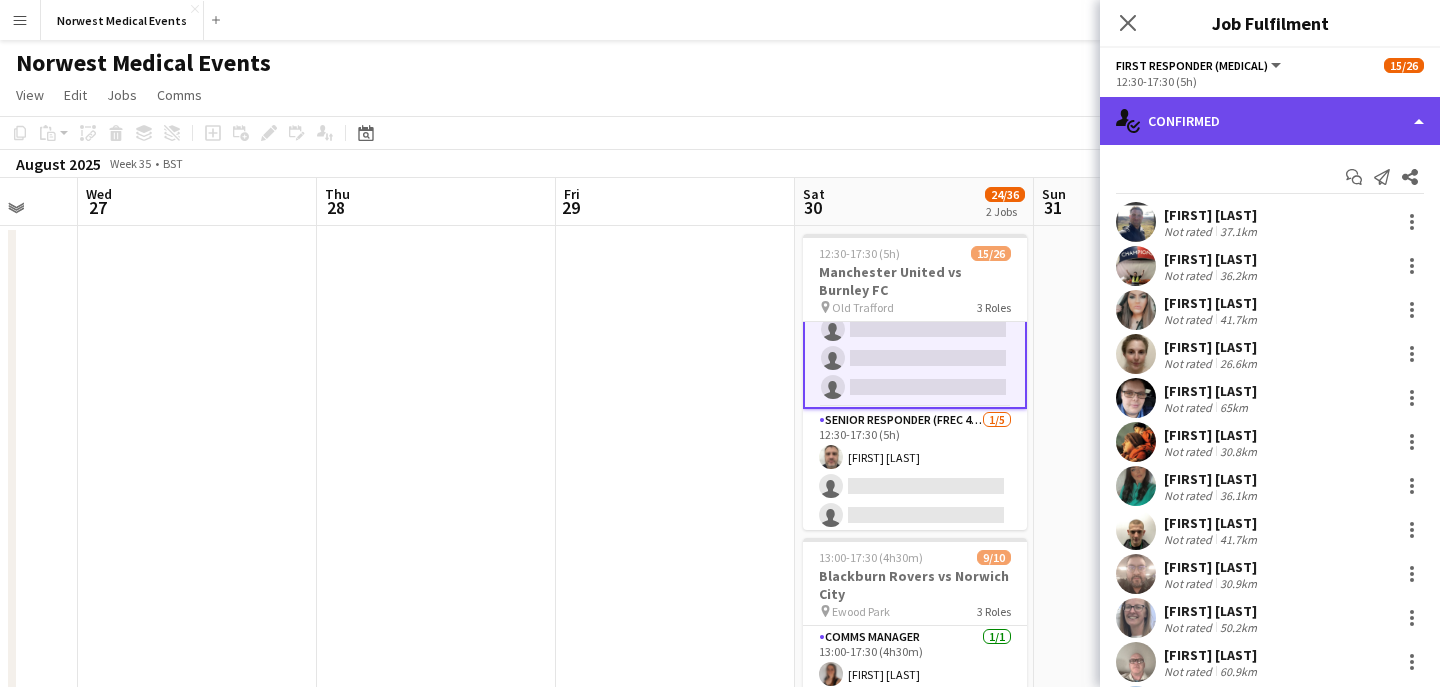 click on "single-neutral-actions-check-2
Confirmed" 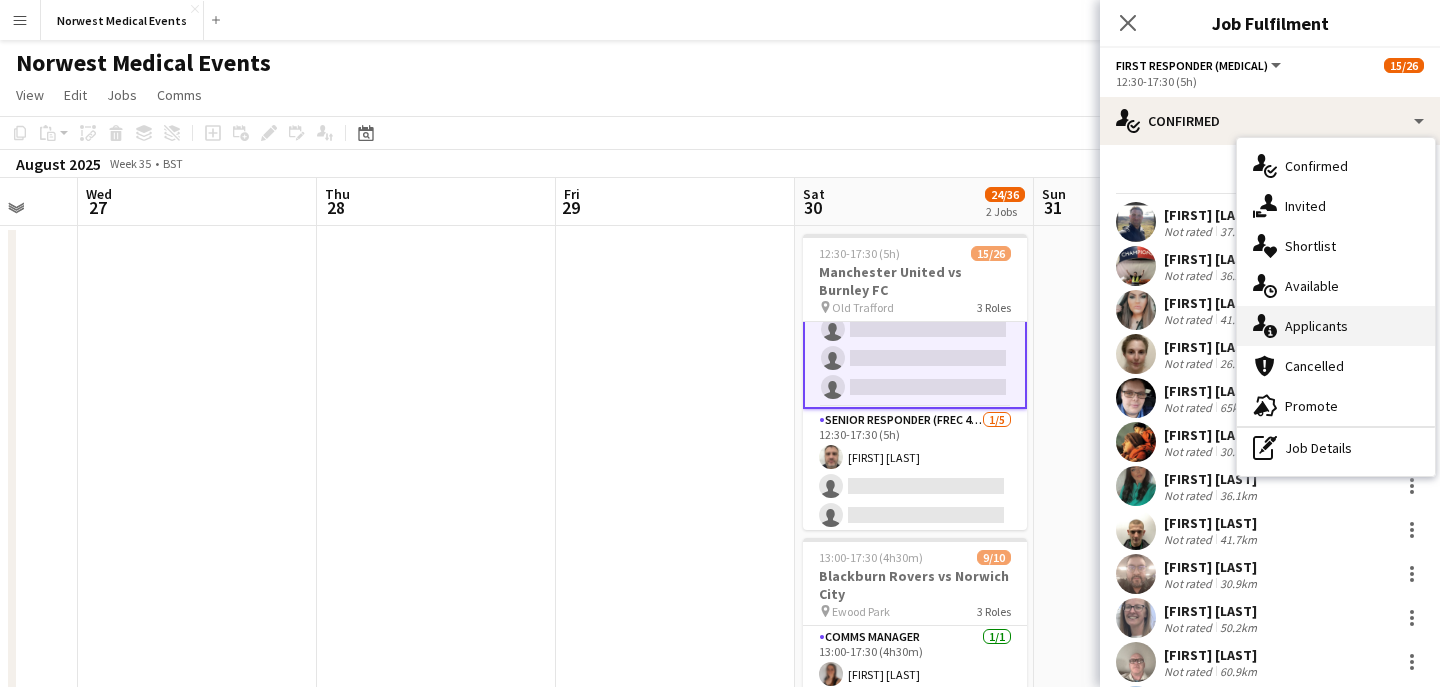 click on "single-neutral-actions-information
Applicants" at bounding box center (1336, 326) 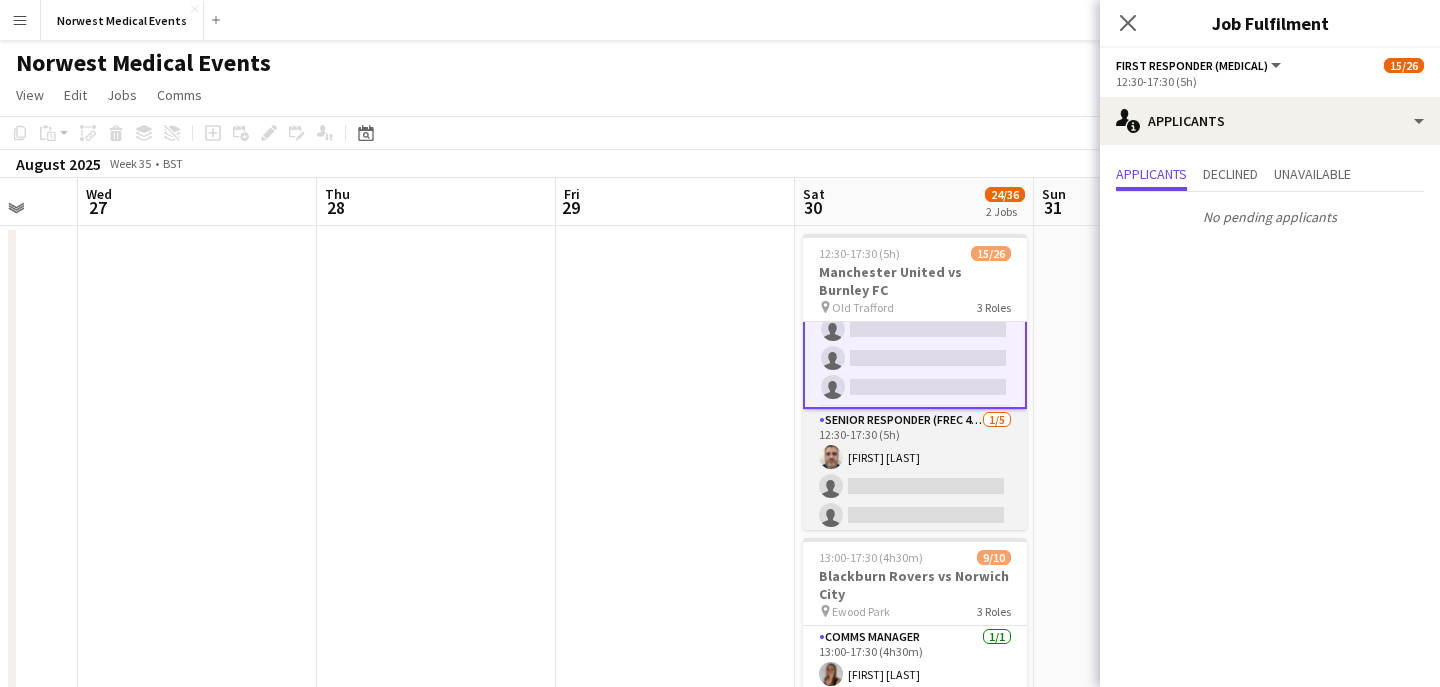 click on "Senior Responder (FREC 4 or Above) 1/5 [TIME]-[TIME] ([DURATION])
[FIRST] [LAST]
single-neutral-actions
single-neutral-actions
single-neutral-actions
single-neutral-actions" at bounding box center [915, 501] 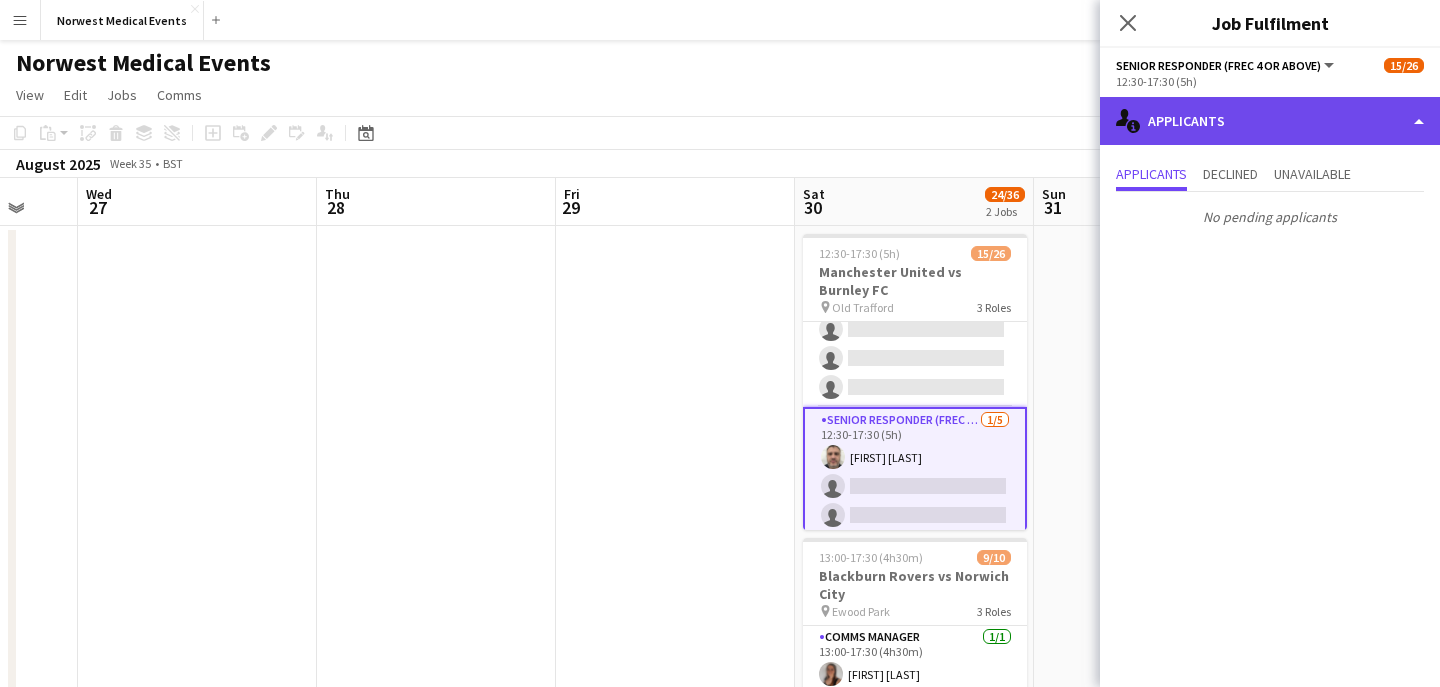 click on "single-neutral-actions-information
Applicants" 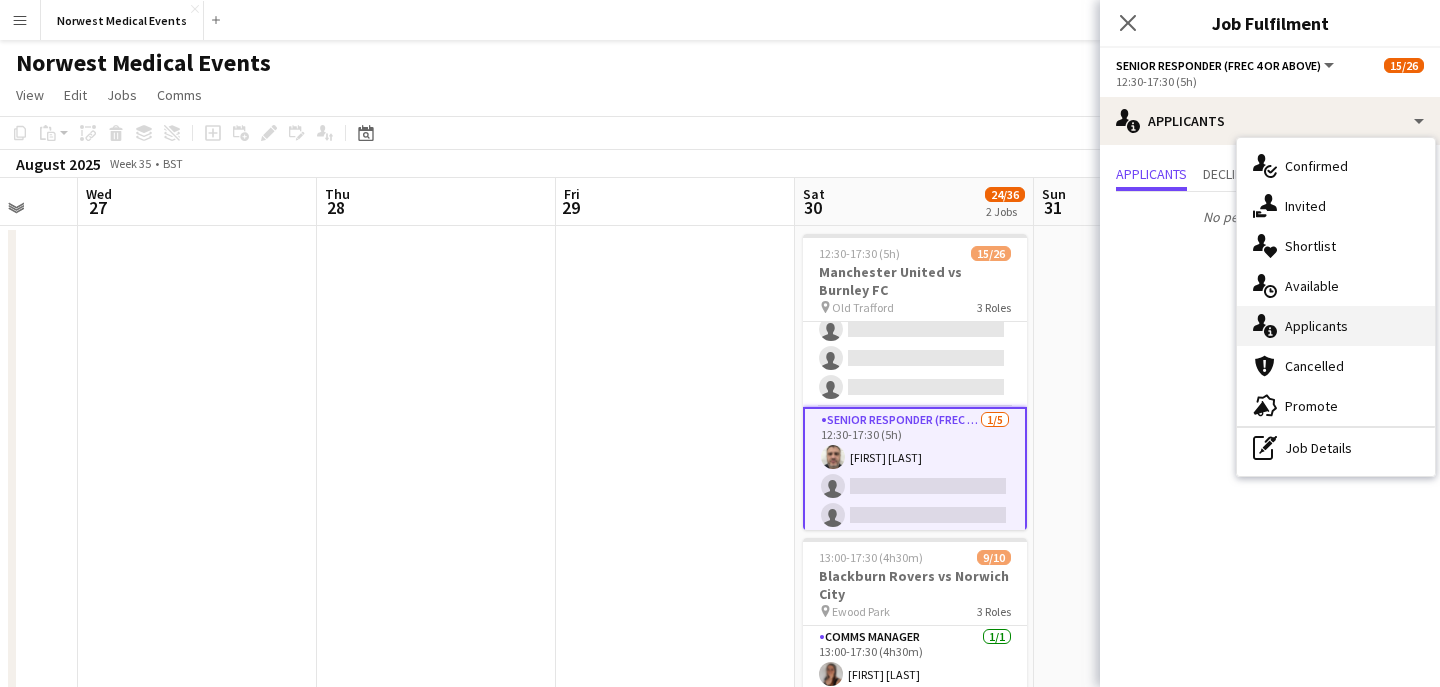 click on "single-neutral-actions-information
Applicants" at bounding box center [1336, 326] 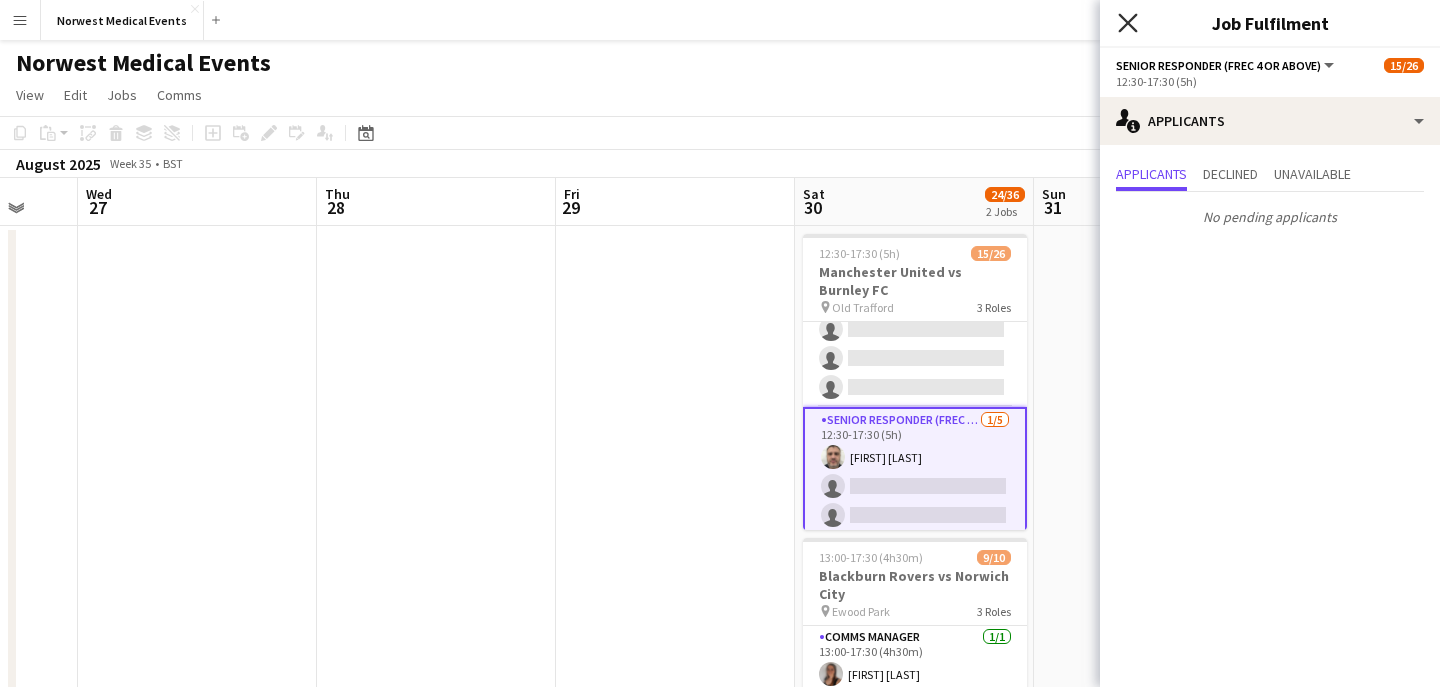 click 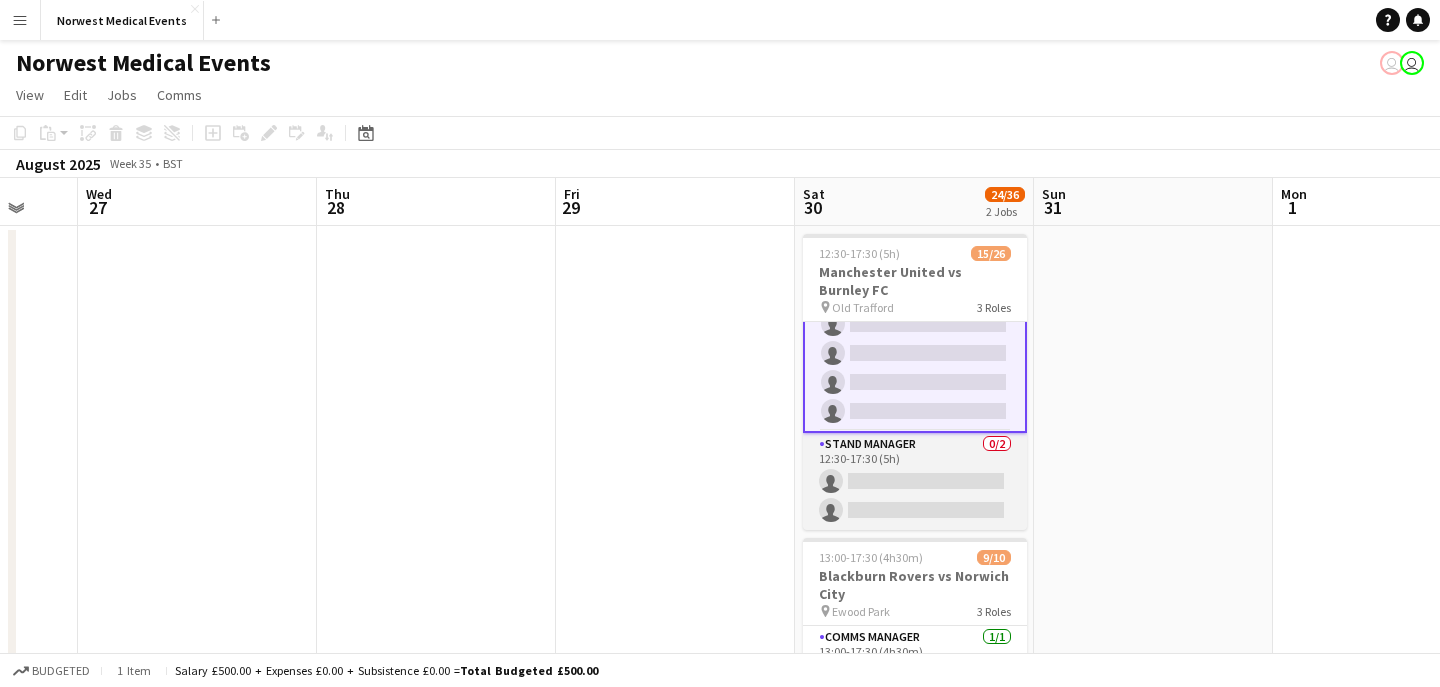 click on "Stand Manager   0/2   12:30-17:30 (5h)
single-neutral-actions
single-neutral-actions" at bounding box center [915, 481] 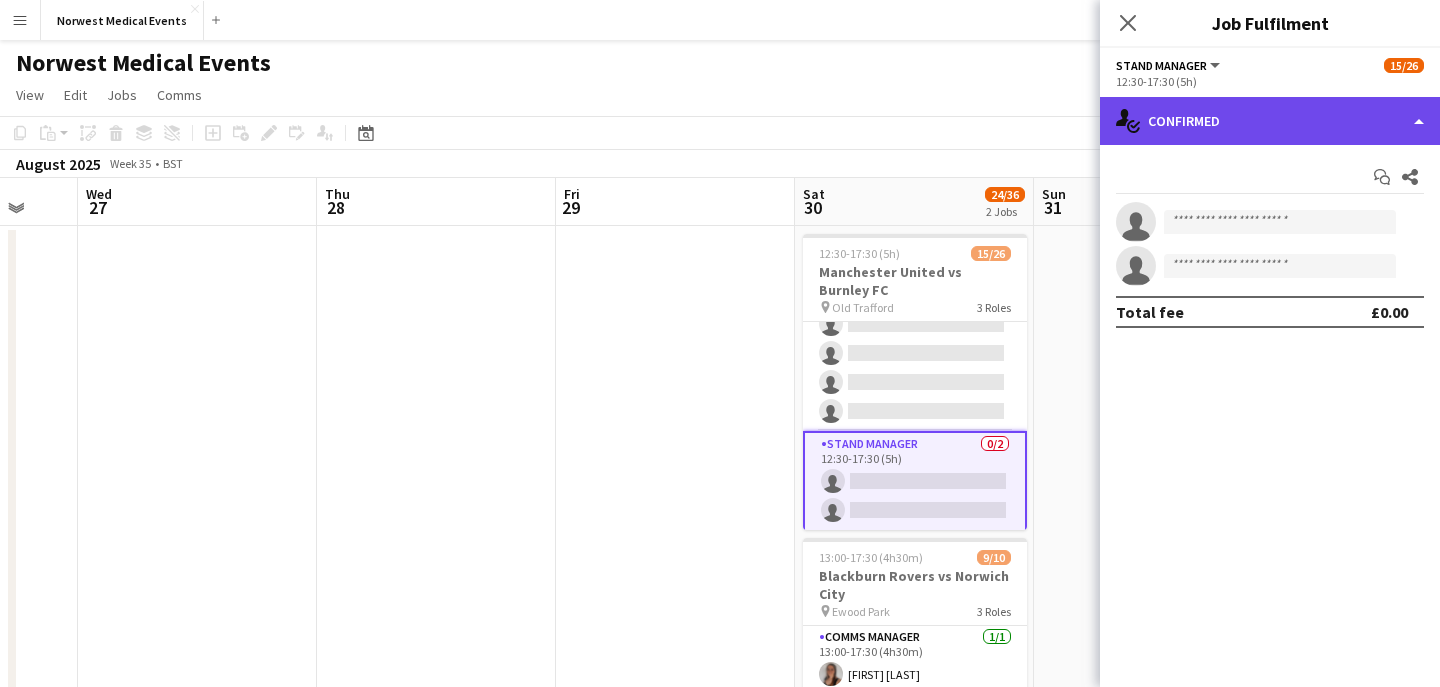 click on "single-neutral-actions-check-2
Confirmed" 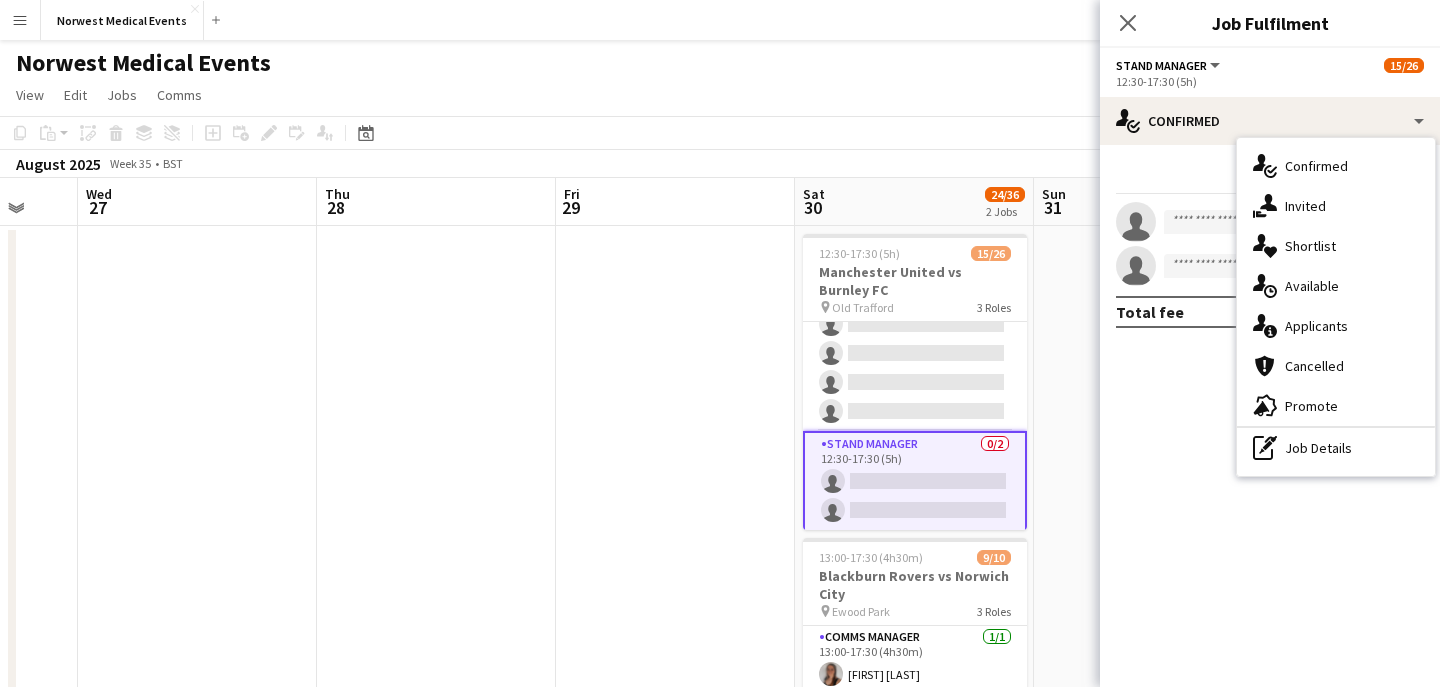 click on "single-neutral-actions-information
Applicants" at bounding box center [1336, 326] 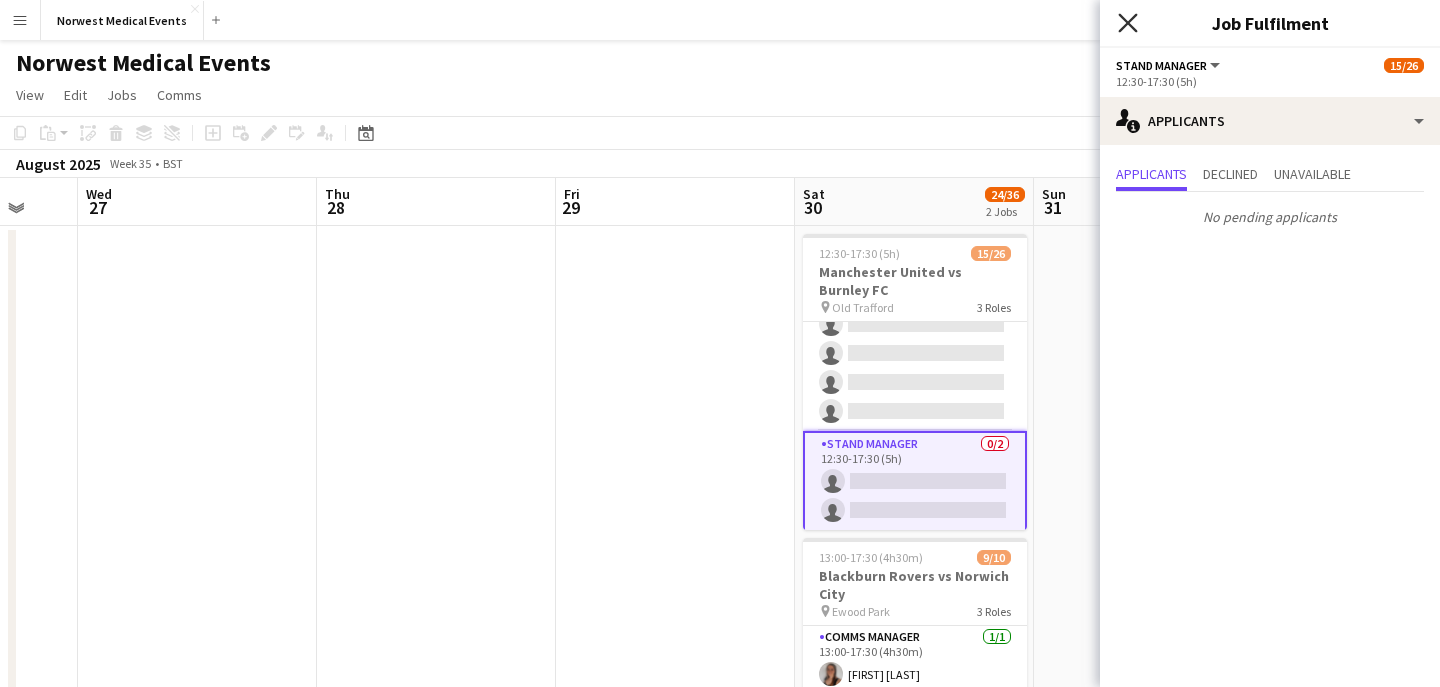 click 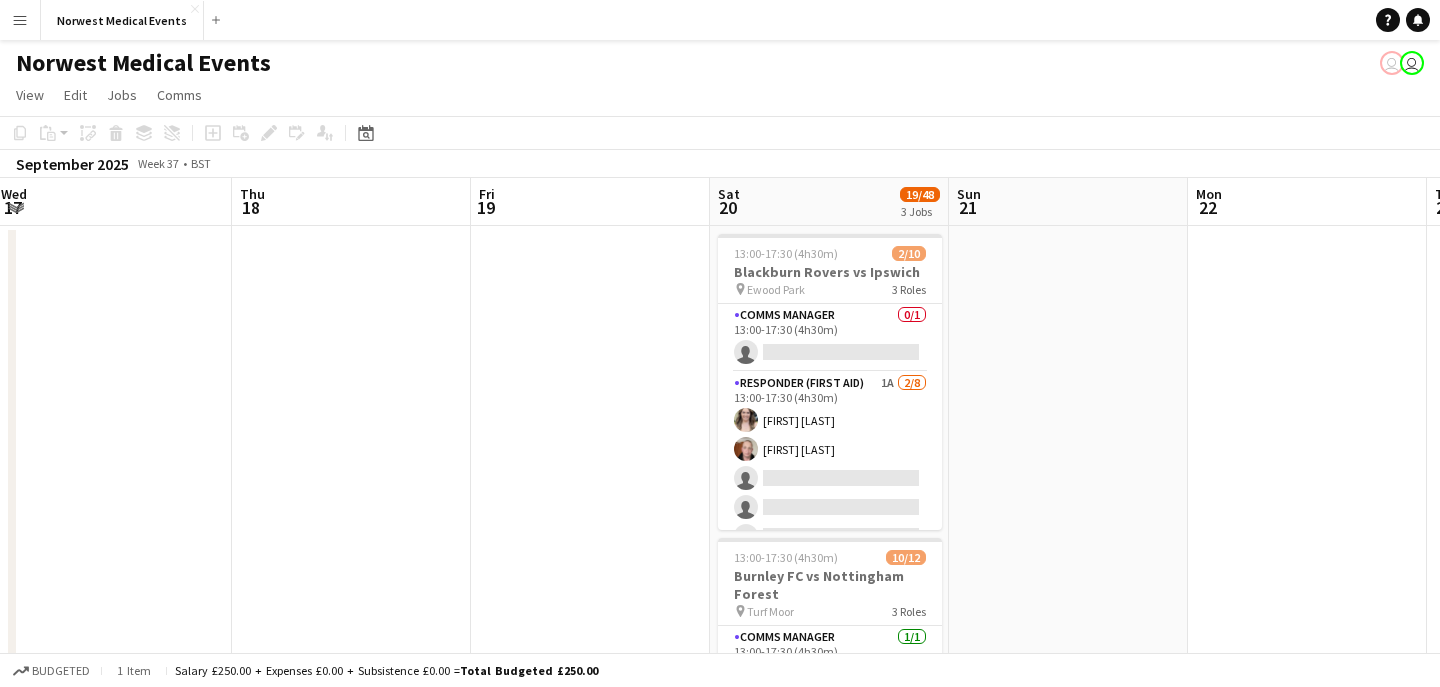 scroll, scrollTop: 0, scrollLeft: 803, axis: horizontal 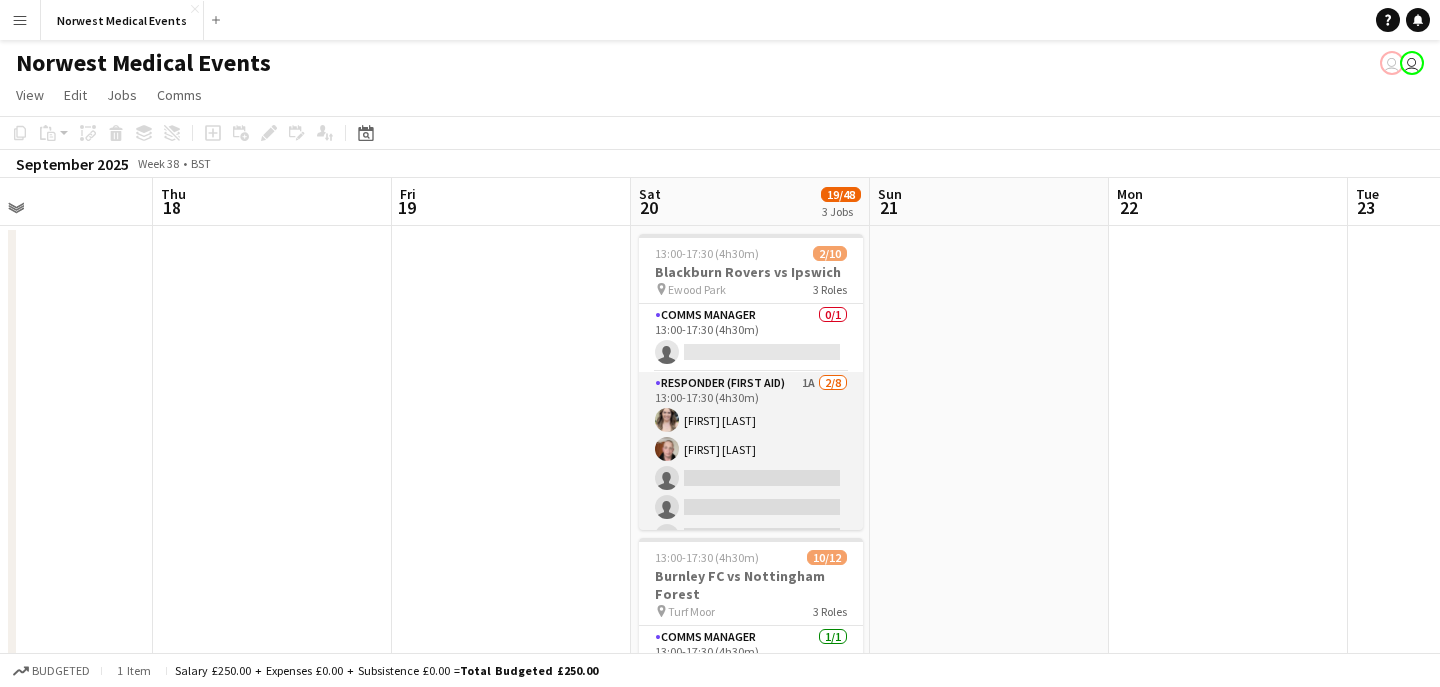 click on "Responder (First Aid) 1A 2/8 [TIME]-[TIME] ([DURATION])
[FIRST] [LAST] [FIRST] [LAST]
single-neutral-actions
single-neutral-actions
single-neutral-actions
single-neutral-actions
single-neutral-actions
single-neutral-actions" at bounding box center [751, 507] 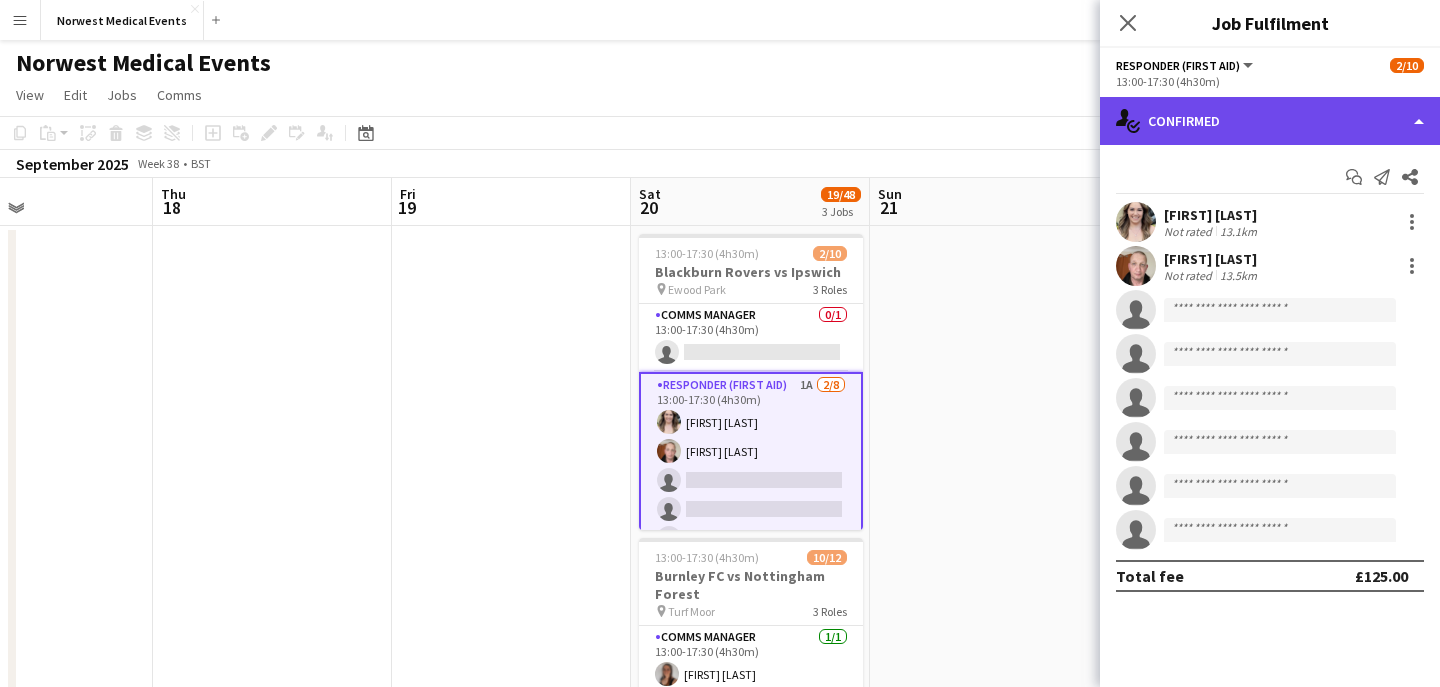 click on "single-neutral-actions-check-2
Confirmed" 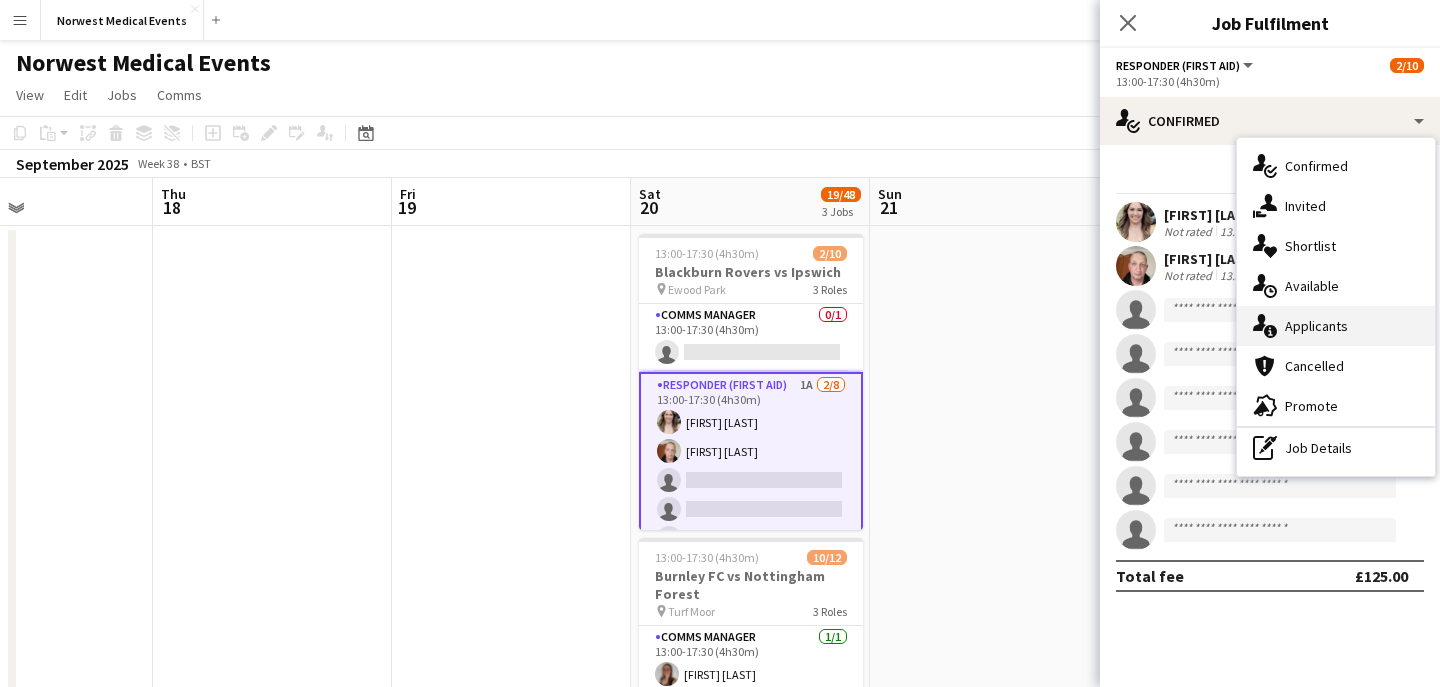 click on "single-neutral-actions-information
Applicants" at bounding box center [1336, 326] 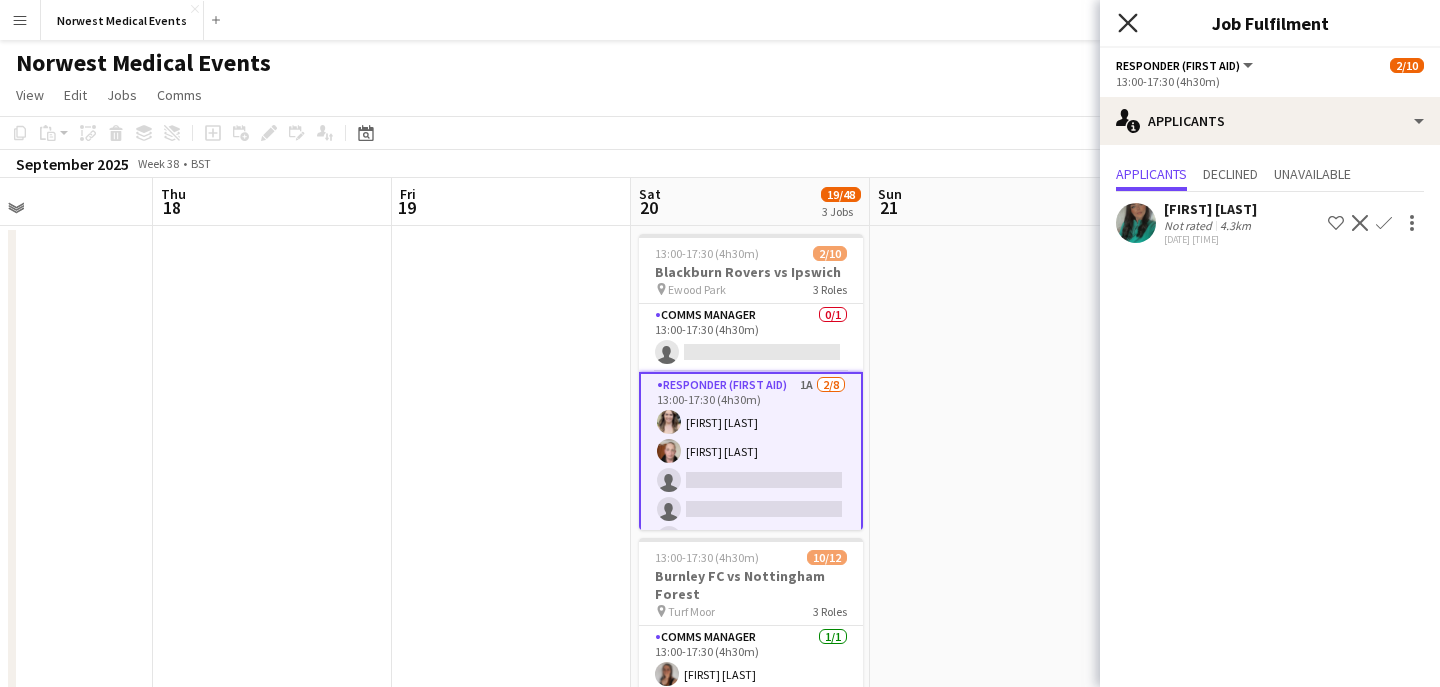 click on "Close pop-in" 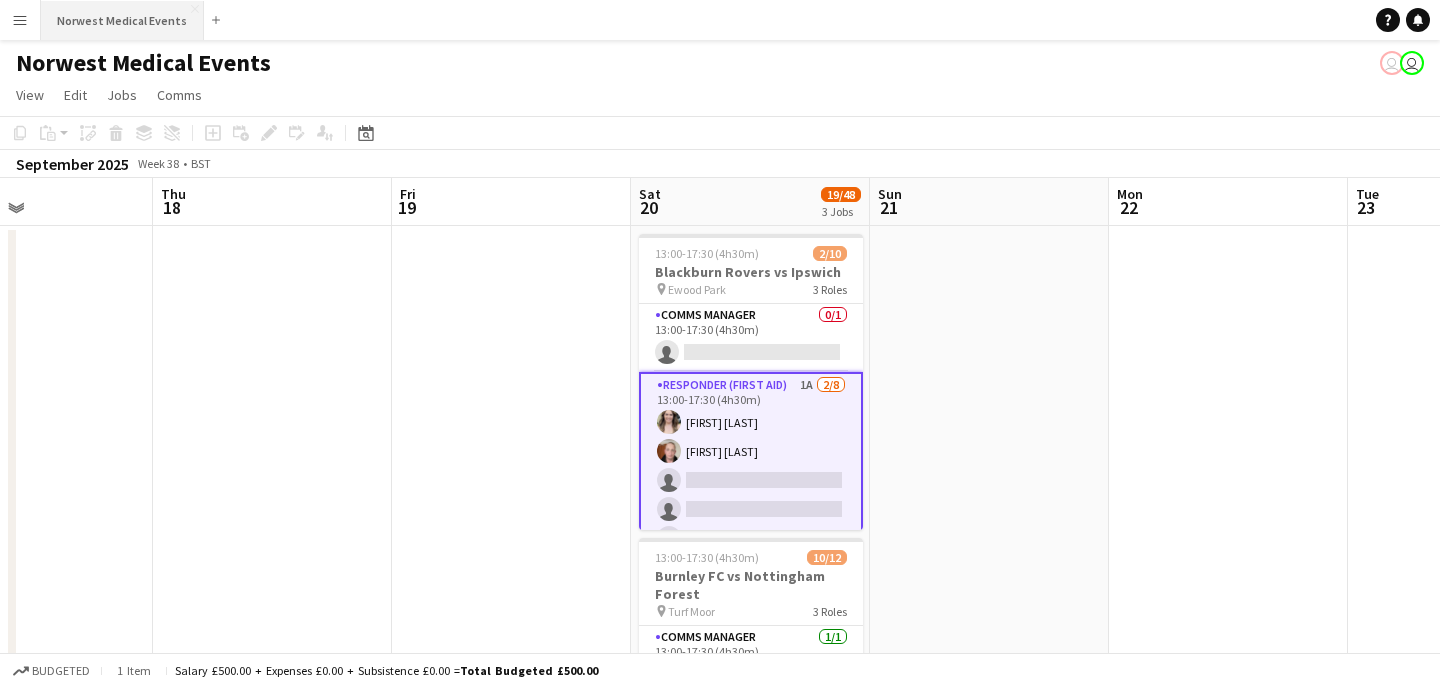 click on "Norwest Medical Events
Close" at bounding box center [122, 20] 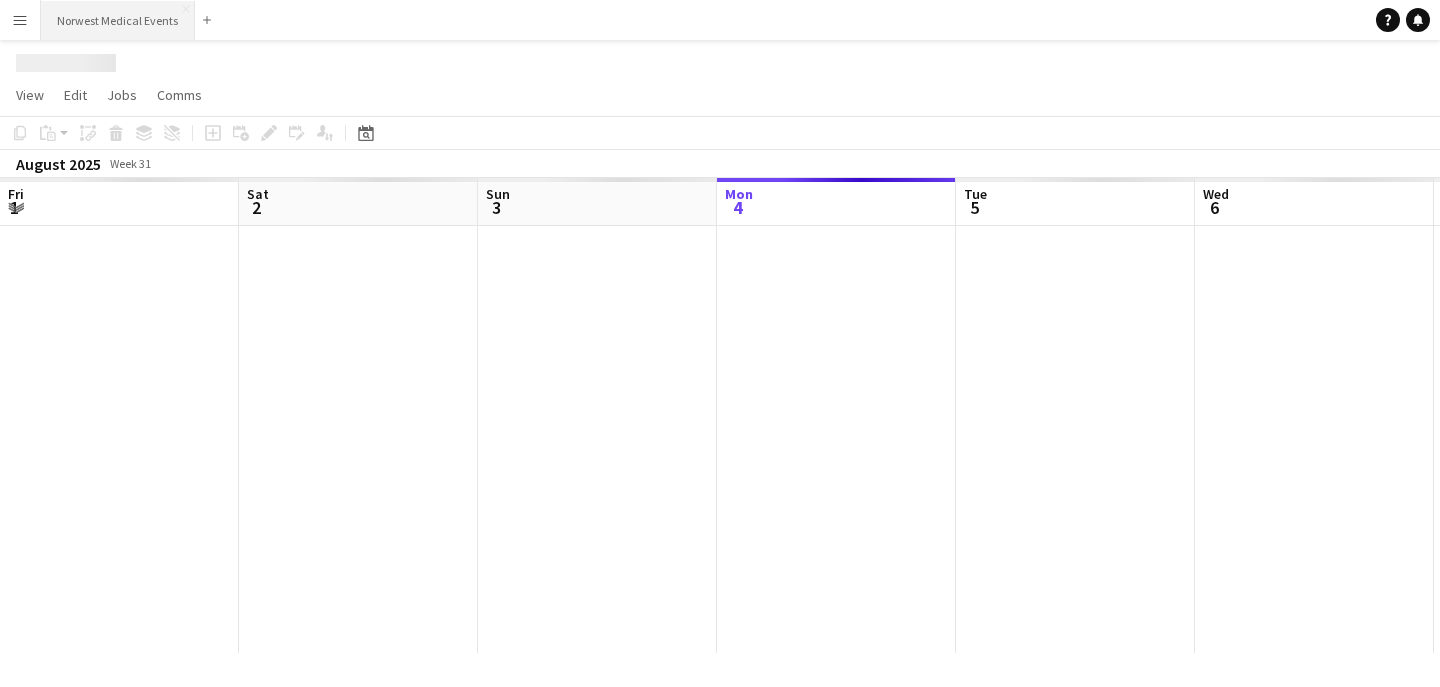 scroll, scrollTop: 0, scrollLeft: 478, axis: horizontal 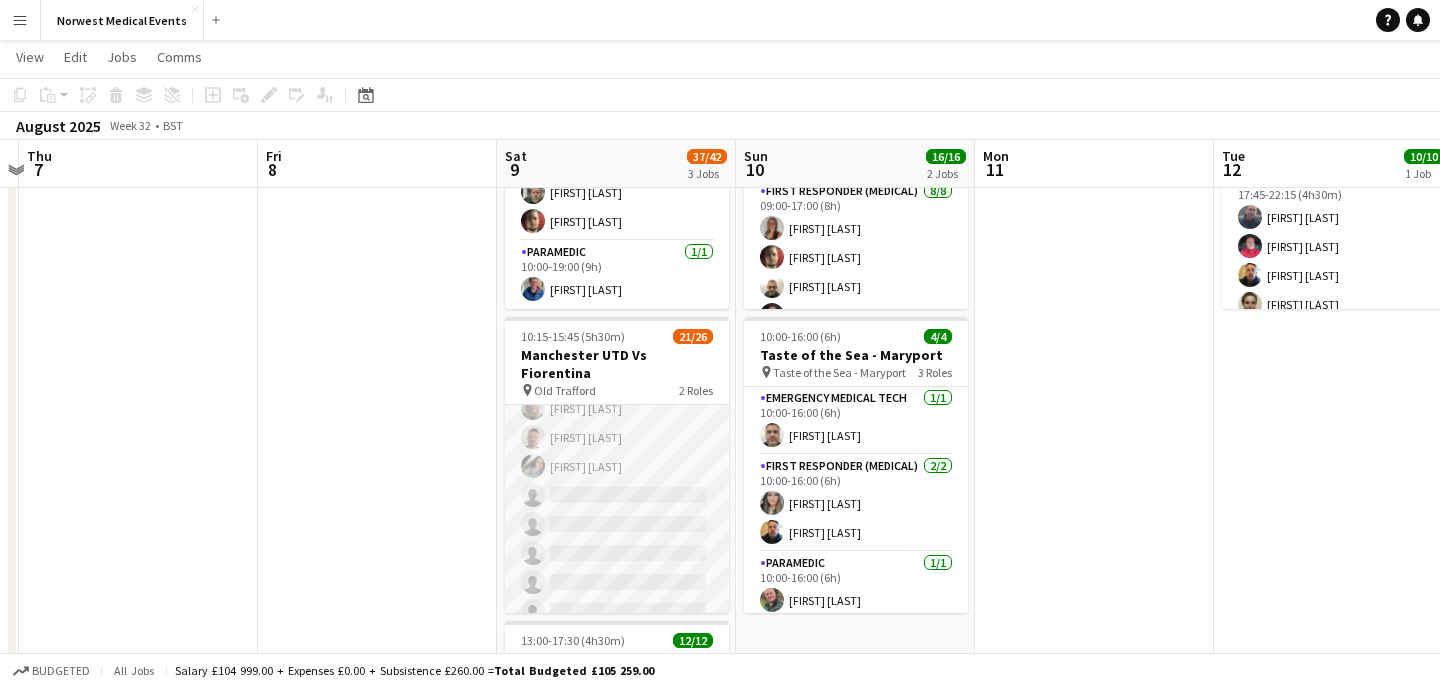 click on "First Responder (Medical) 19/24 [TIME]-[TIME] ([DURATION])
[FIRST] [LAST] [FIRST] [LAST] [FIRST] [LAST] [FIRST] [LAST] [FIRST] [LAST] [FIRST] [LAST] [FIRST] [LAST] [FIRST] [LAST] [FIRST] [LAST] [FIRST] [LAST] [FIRST] [LAST] [FIRST] [LAST] [FIRST] [LAST] [FIRST] [LAST] [FIRST] [LAST]
single-neutral-actions
single-neutral-actions
single-neutral-actions
single-neutral-actions
single-neutral-actions
single-neutral-actions" at bounding box center (617, 263) 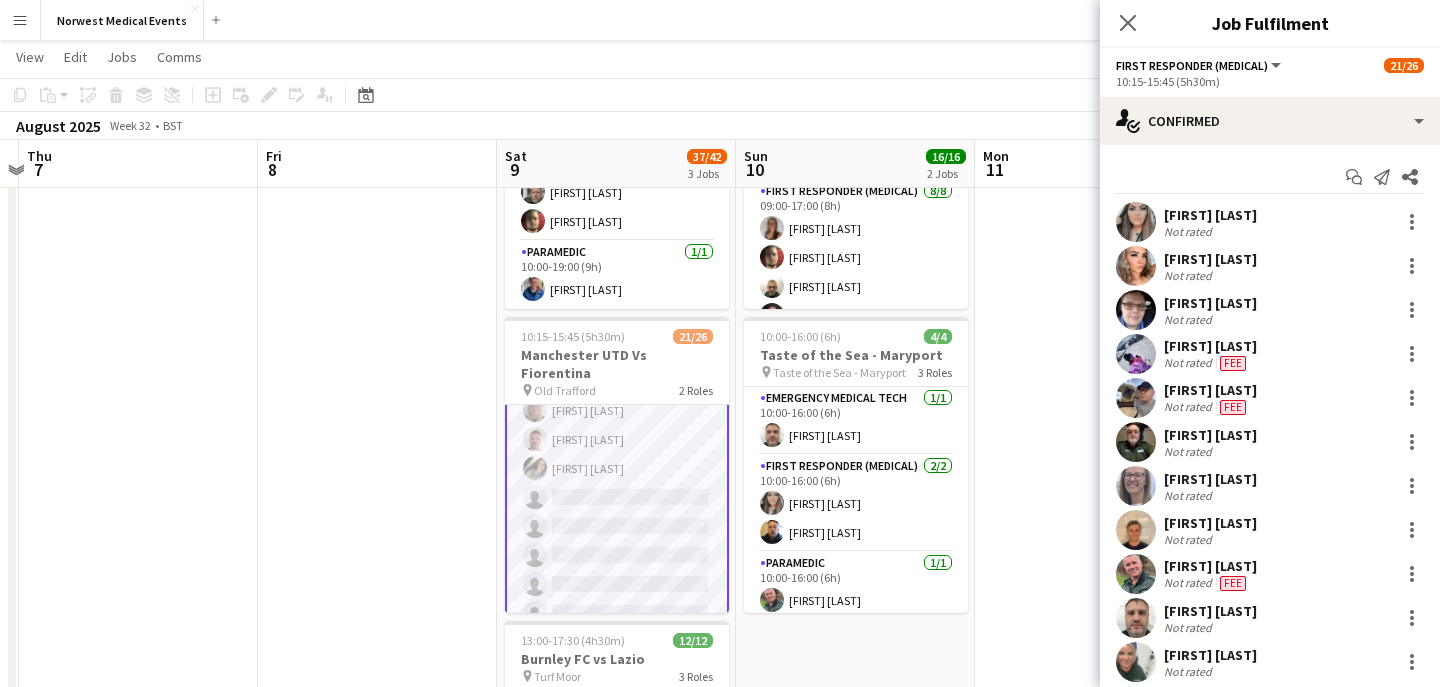 scroll, scrollTop: 608, scrollLeft: 0, axis: vertical 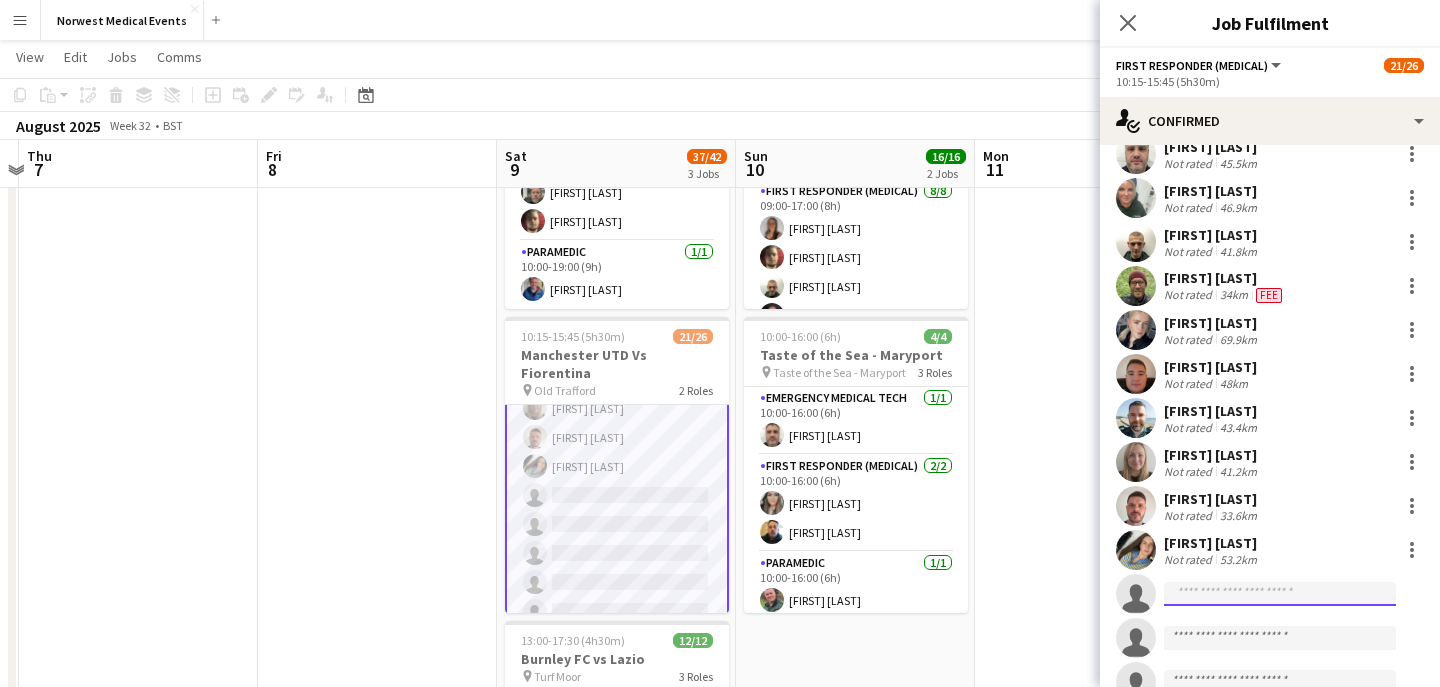 click 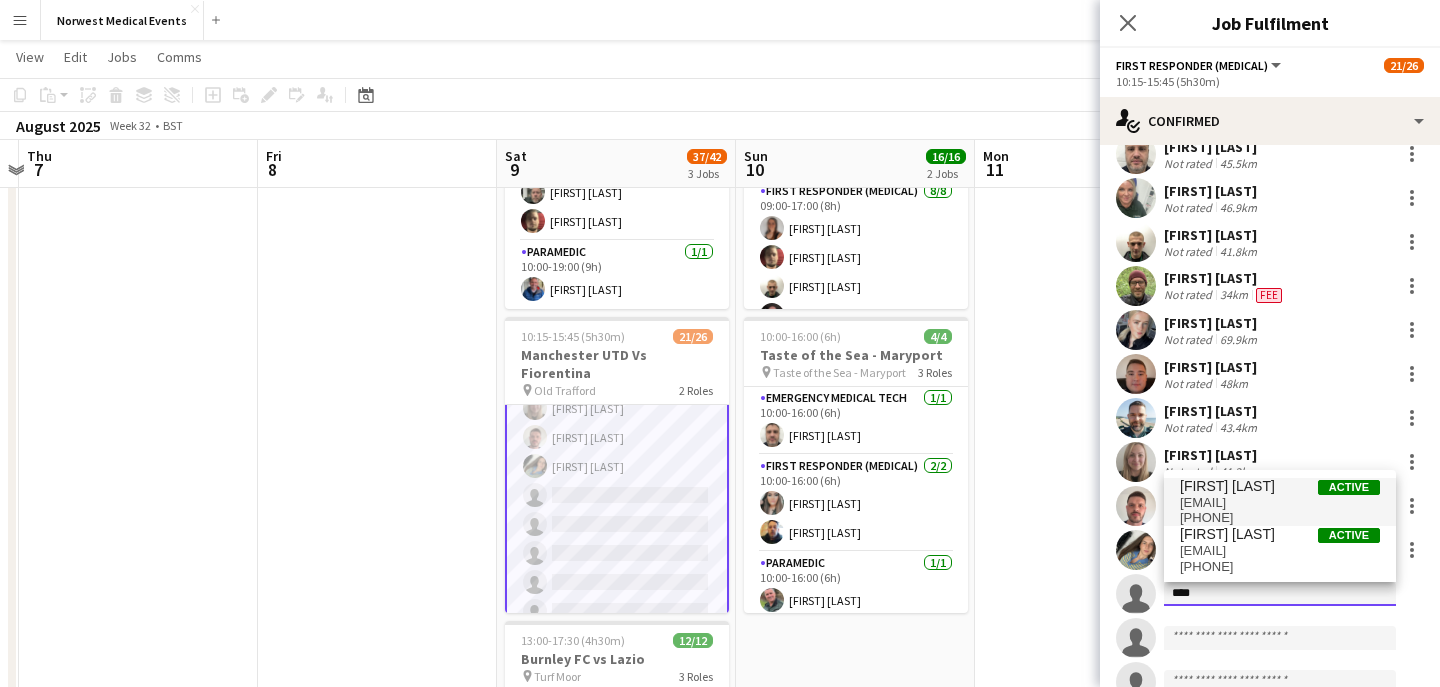 type on "****" 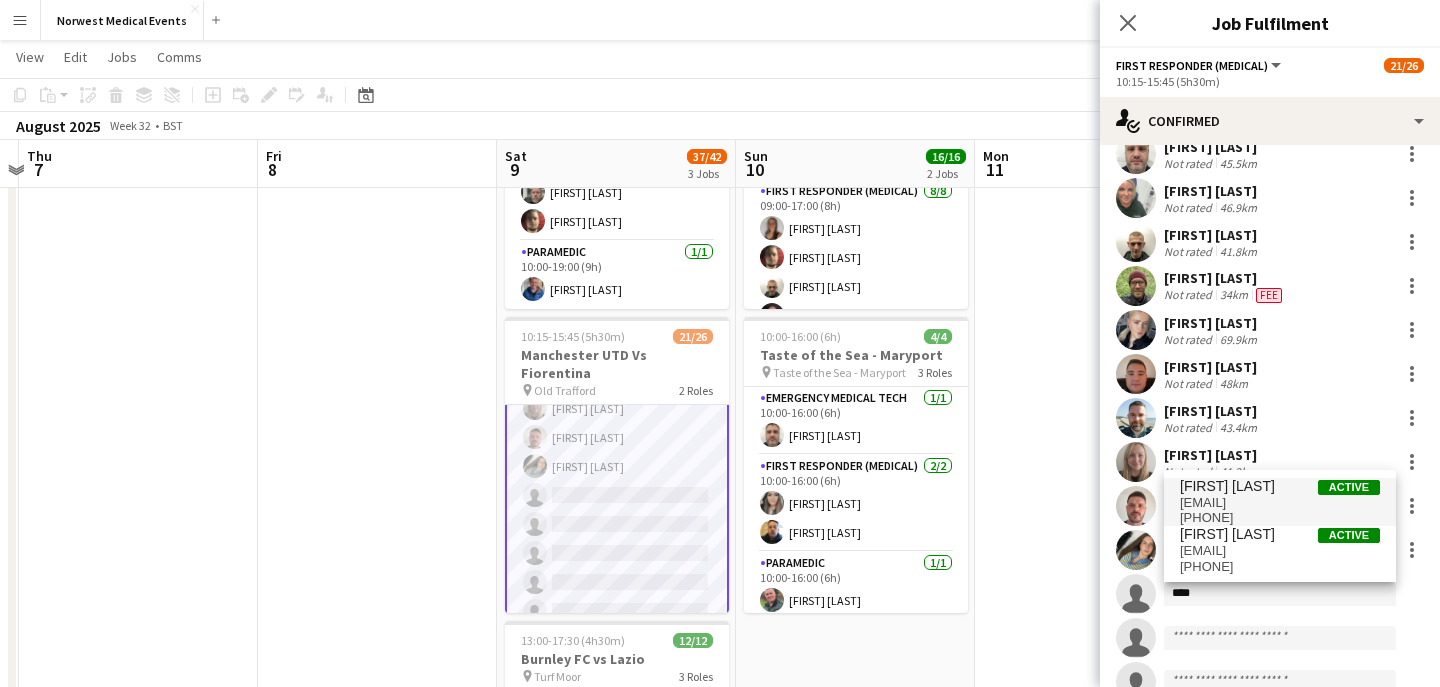 click on "[EMAIL]" at bounding box center (1280, 503) 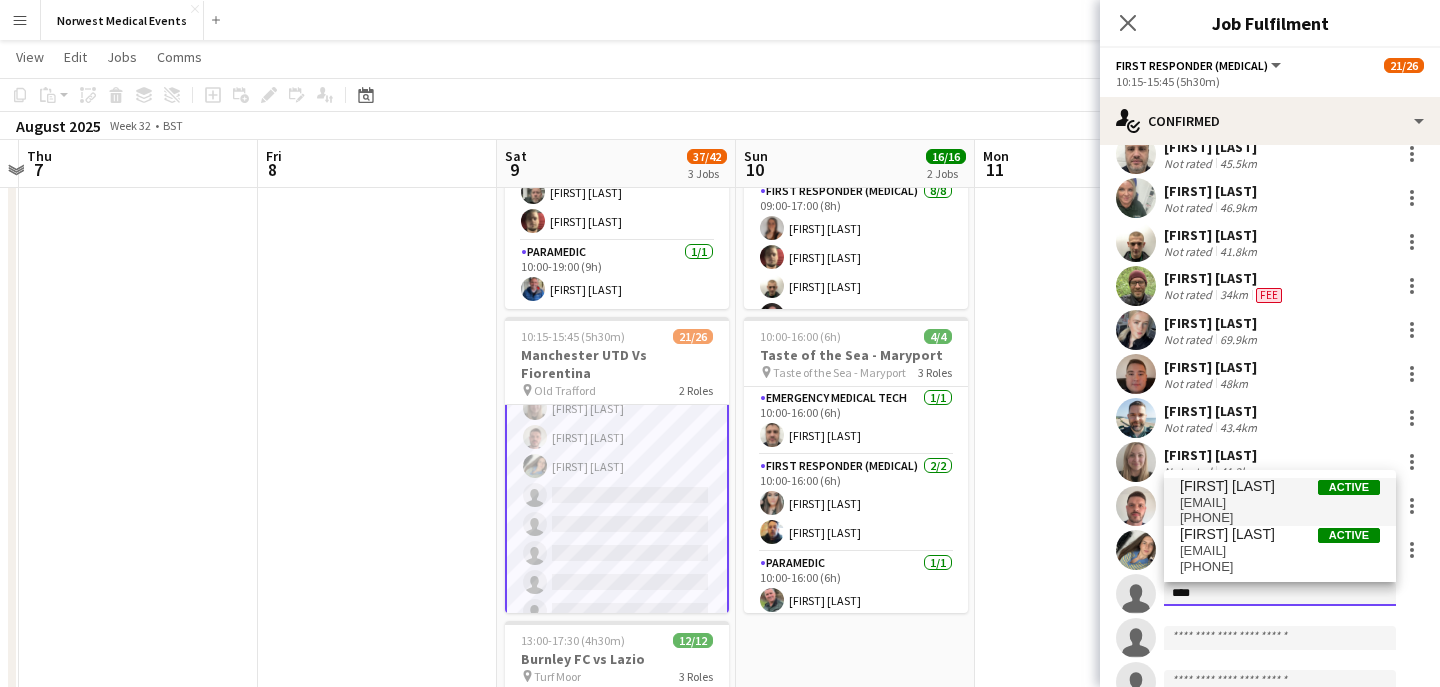 type 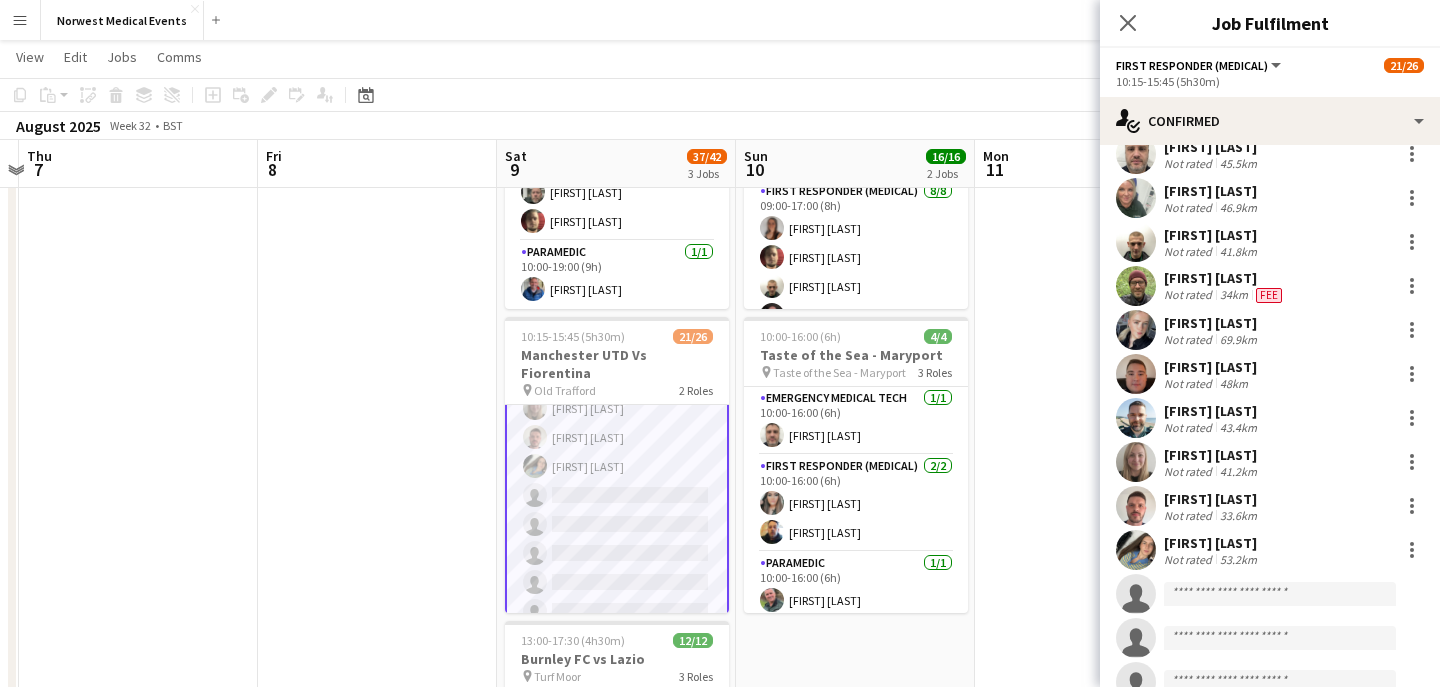 scroll, scrollTop: 765, scrollLeft: 0, axis: vertical 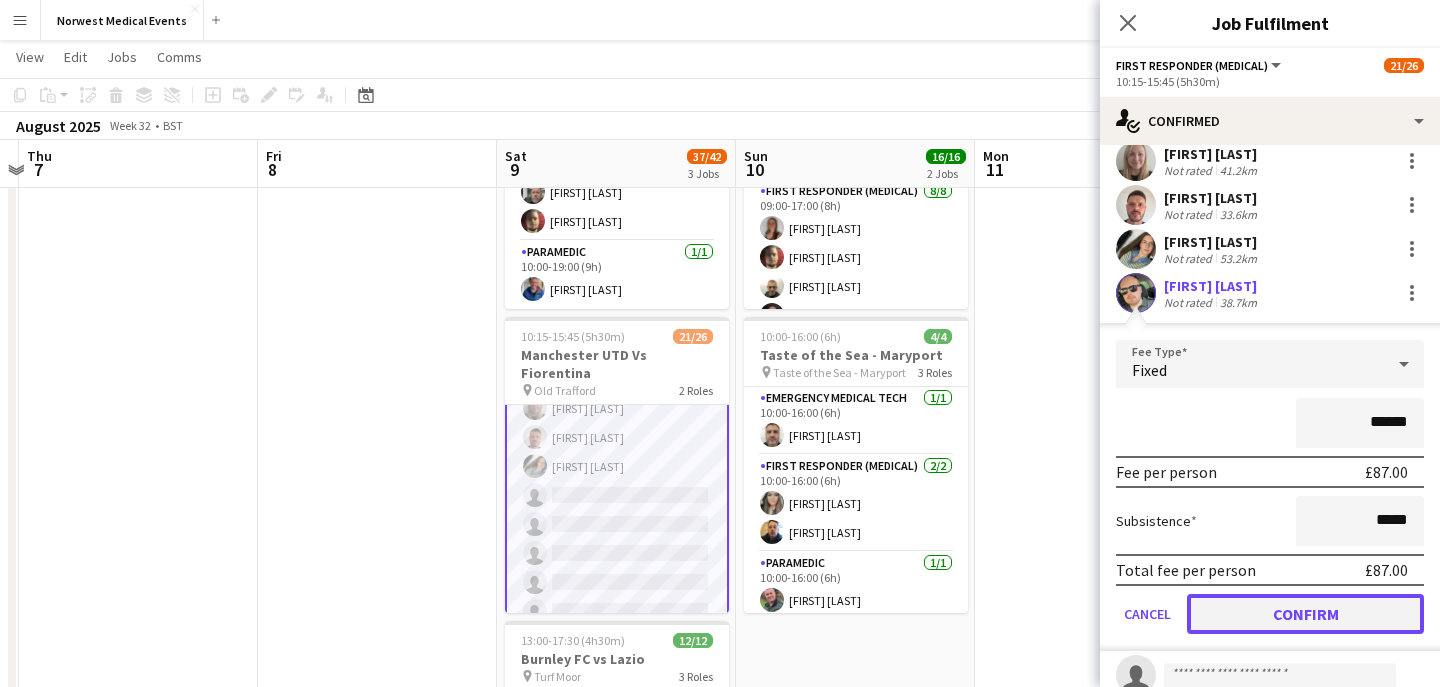 click on "Confirm" at bounding box center [1305, 614] 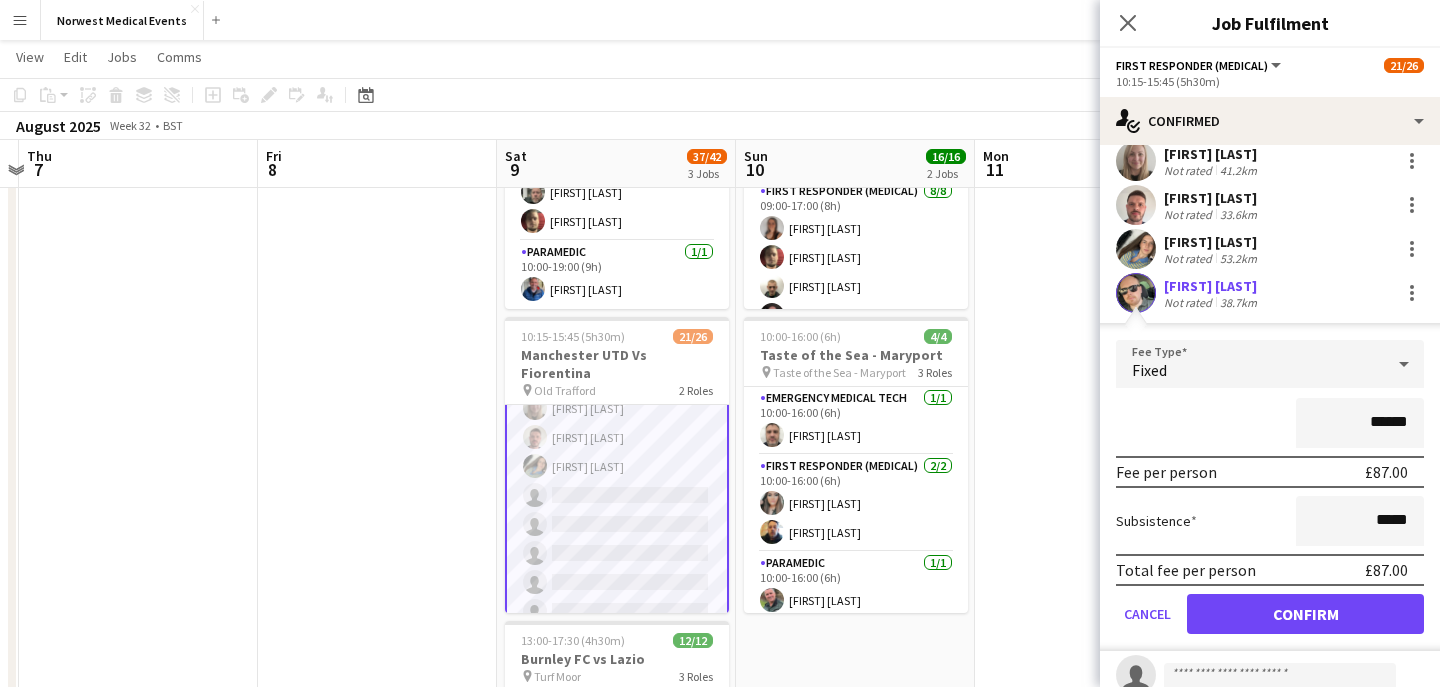 scroll, scrollTop: 625, scrollLeft: 0, axis: vertical 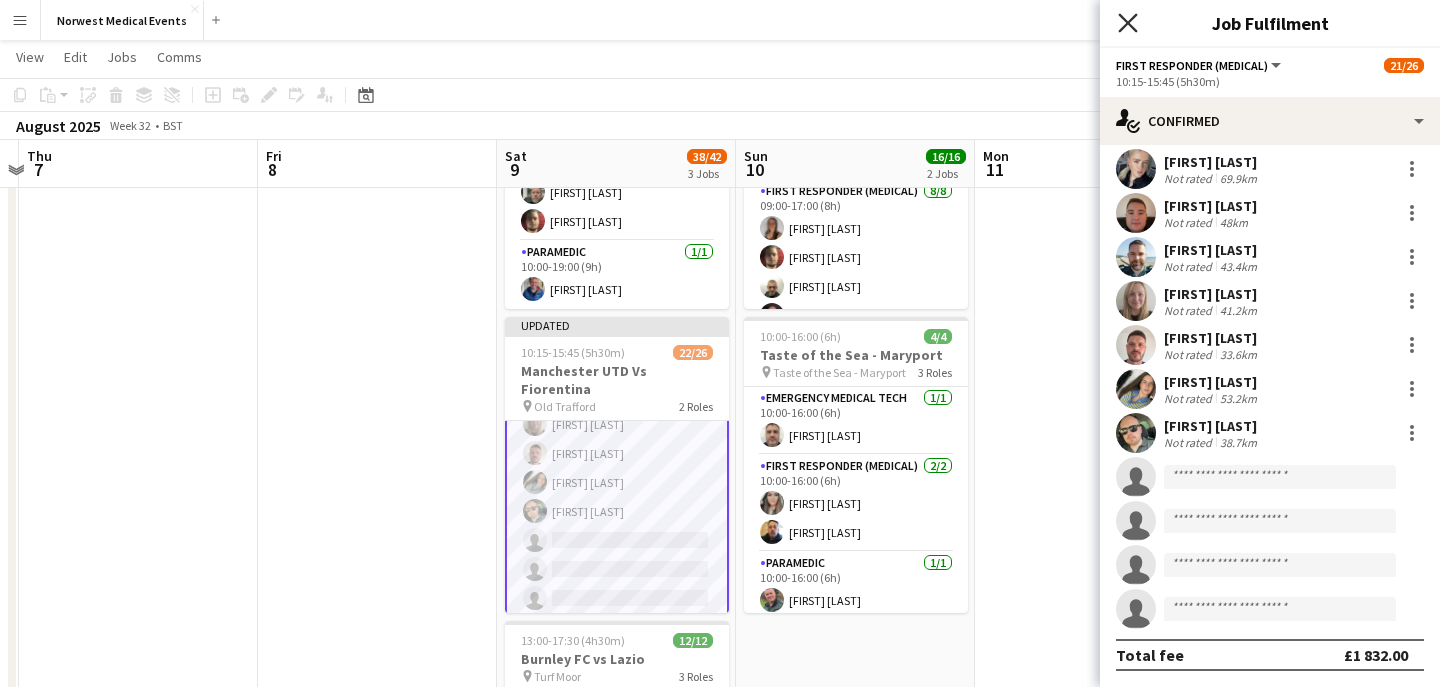 click 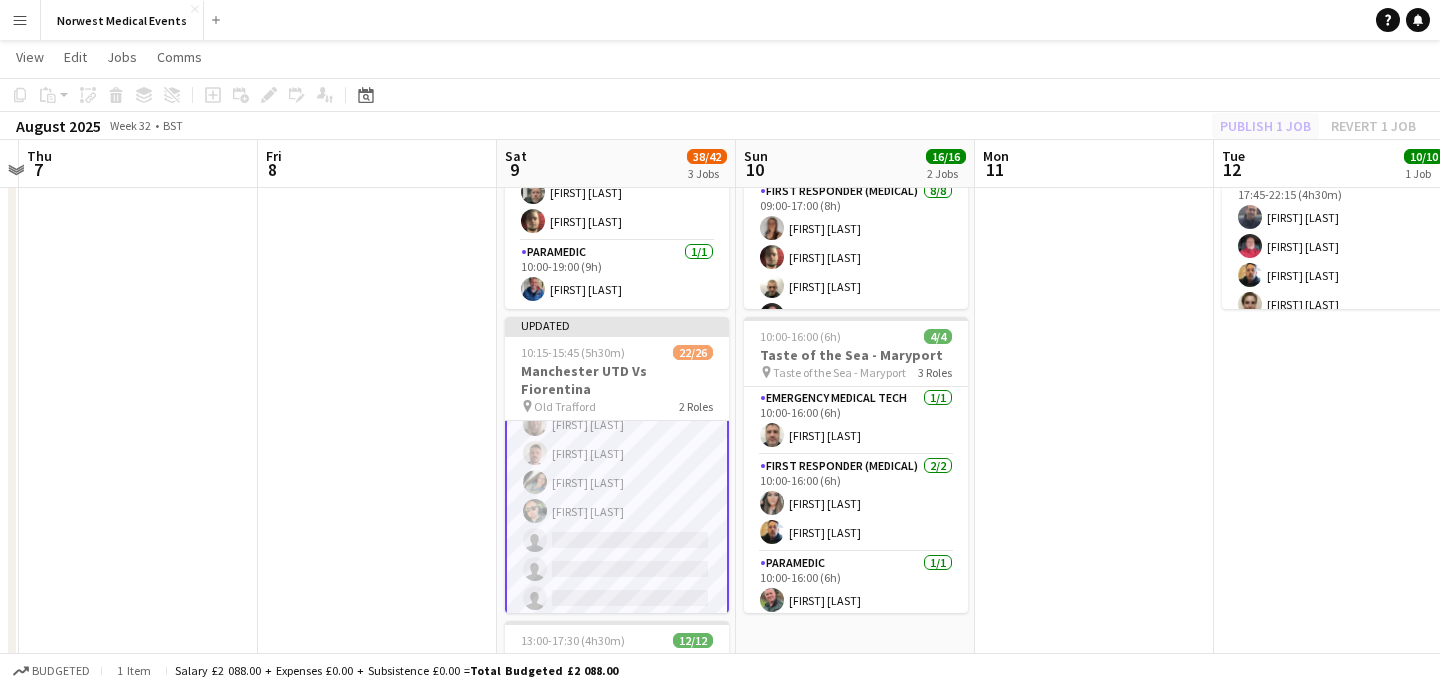 click on "Publish 1 job   Revert 1 job" 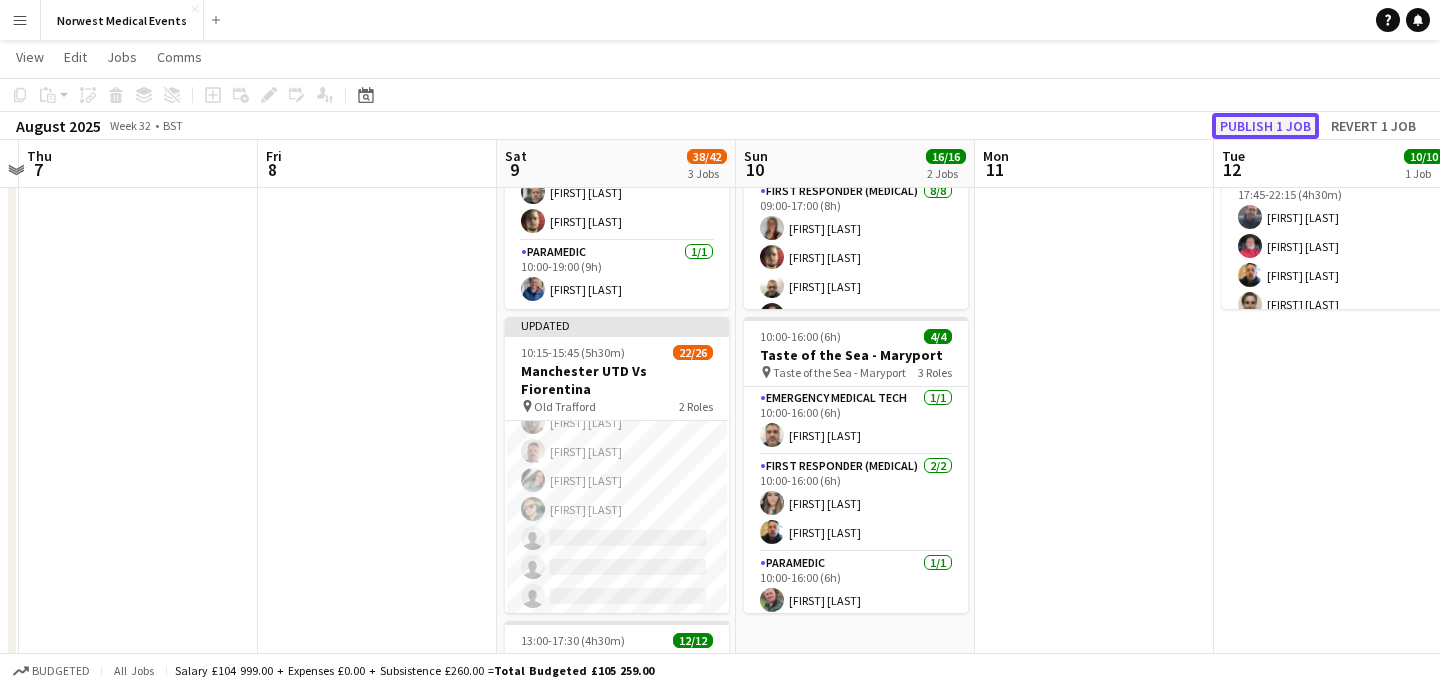 scroll, scrollTop: 606, scrollLeft: 0, axis: vertical 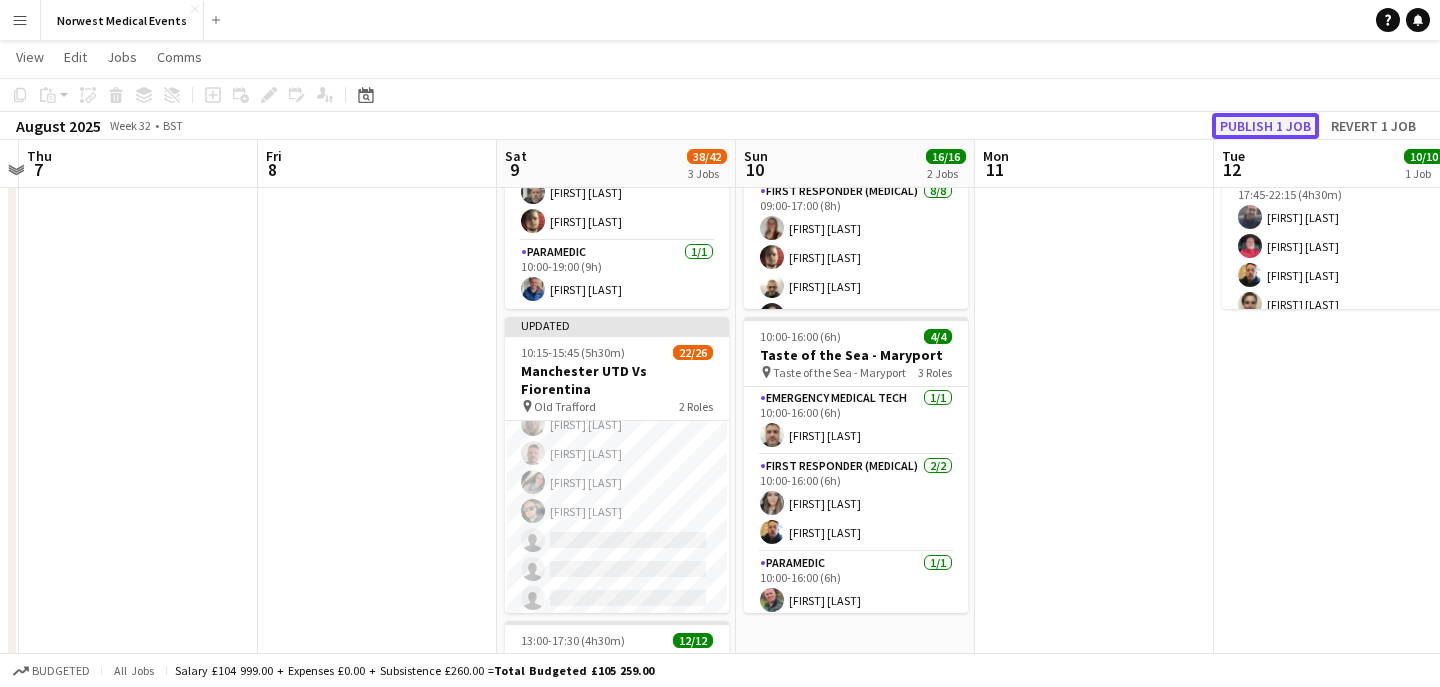 click on "Publish 1 job" 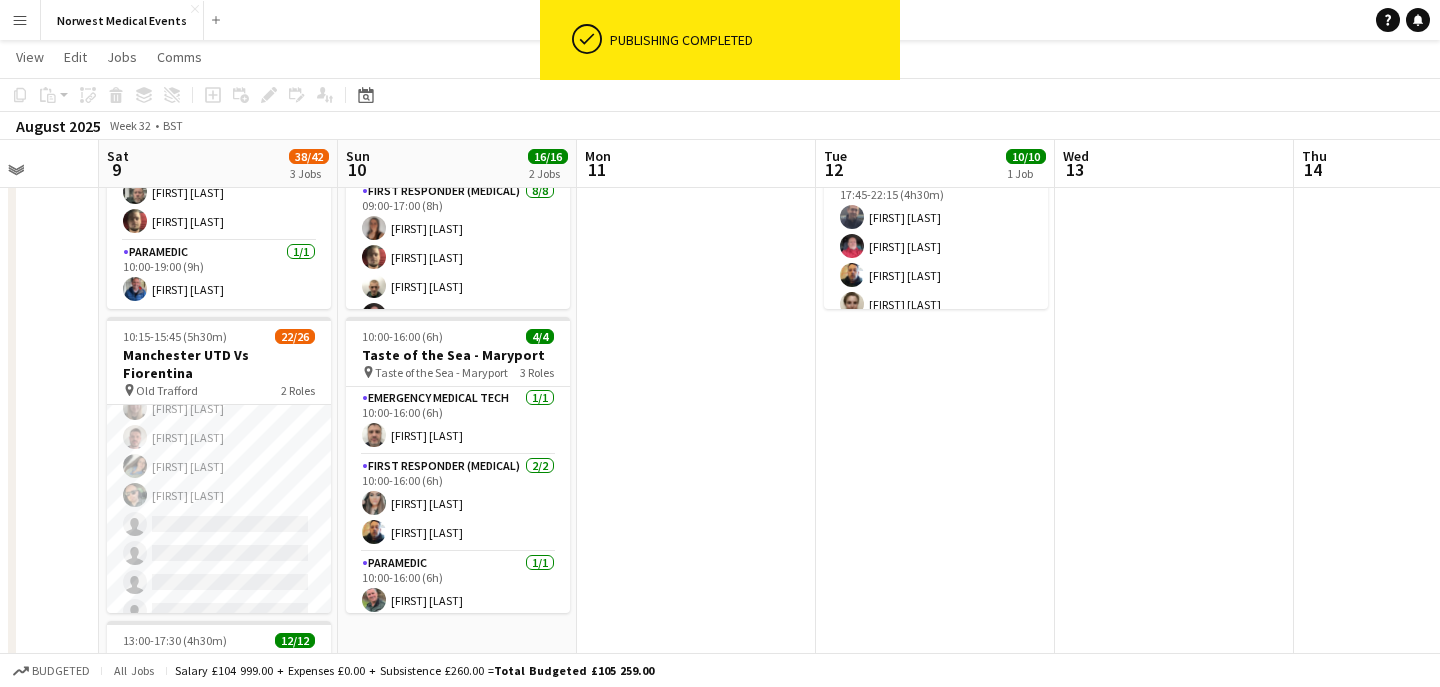 scroll, scrollTop: 0, scrollLeft: 902, axis: horizontal 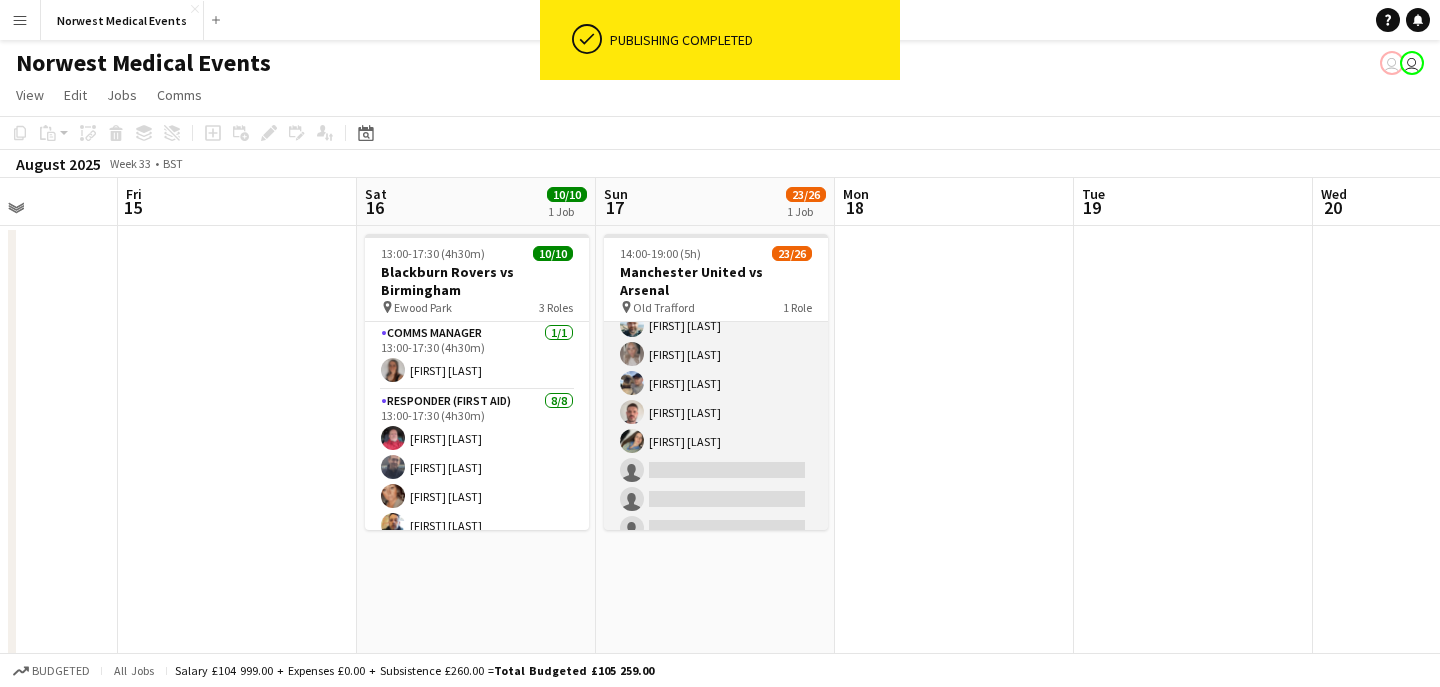 click on "First Responder (Medical) 23/26 [TIME]-[TIME] ([DURATION])
[FIRST] [LAST] [FIRST] [LAST] [FIRST] [LAST] [FIRST] [LAST] [FIRST] [LAST] [FIRST] [LAST] [FIRST] [LAST] [FIRST] [LAST] [FIRST] [LAST] [FIRST] [LAST] [FIRST] [LAST] [FIRST] [LAST] [FIRST] [LAST] [FIRST] [LAST] [FIRST] [LAST] [FIRST] [LAST]
single-neutral-actions
single-neutral-actions
single-neutral-actions" at bounding box center [716, 151] 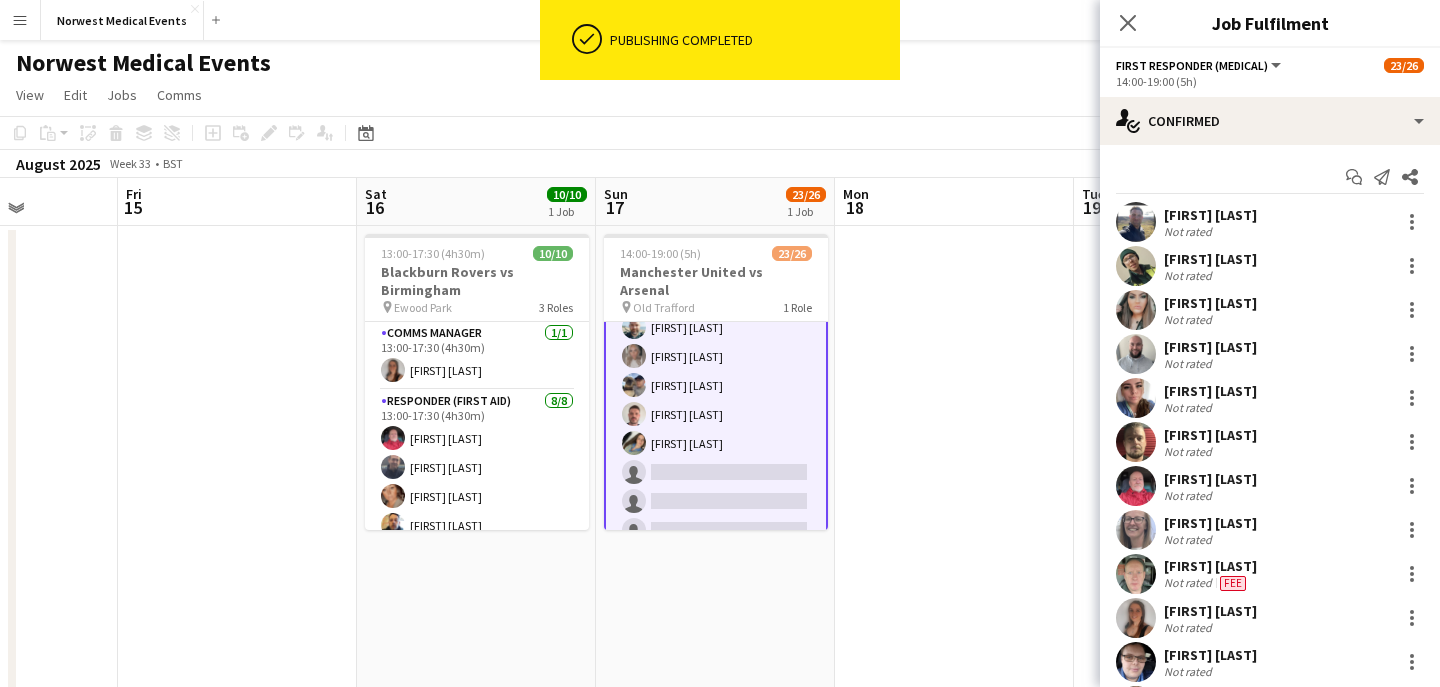 scroll, scrollTop: 569, scrollLeft: 0, axis: vertical 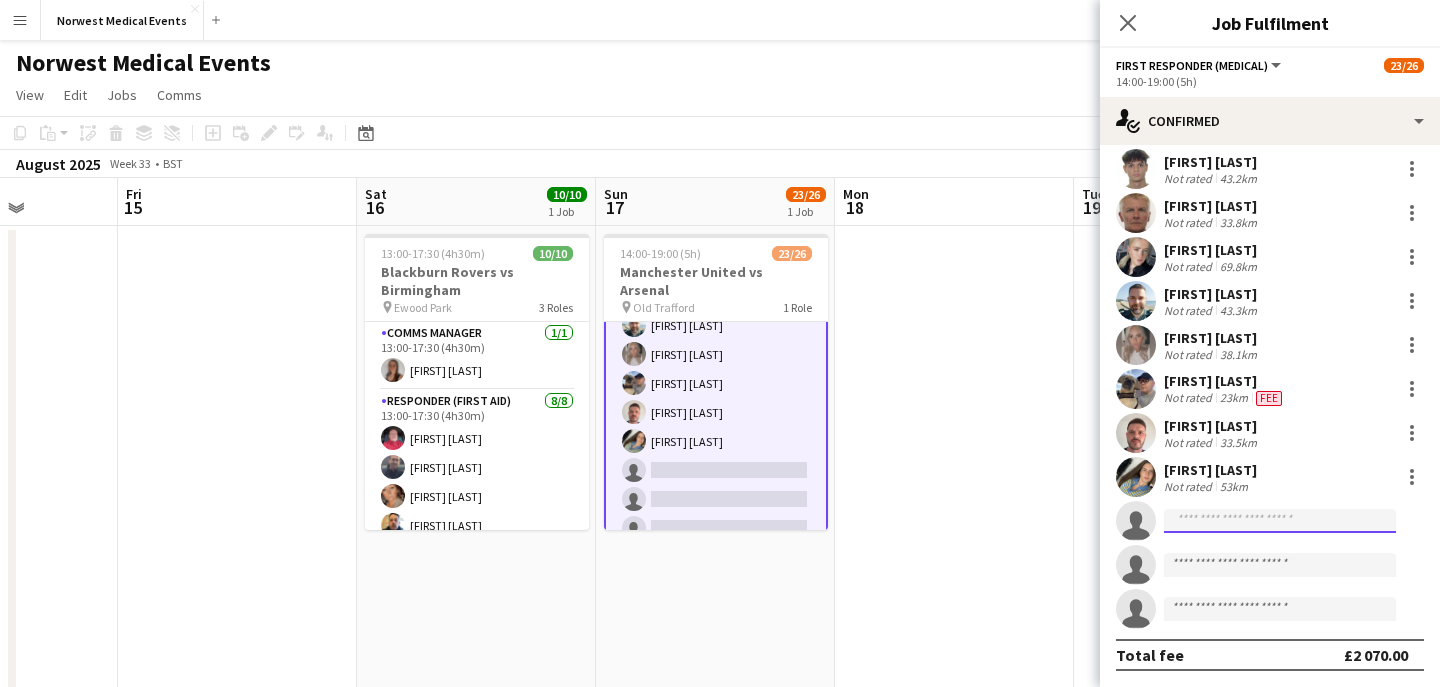 click 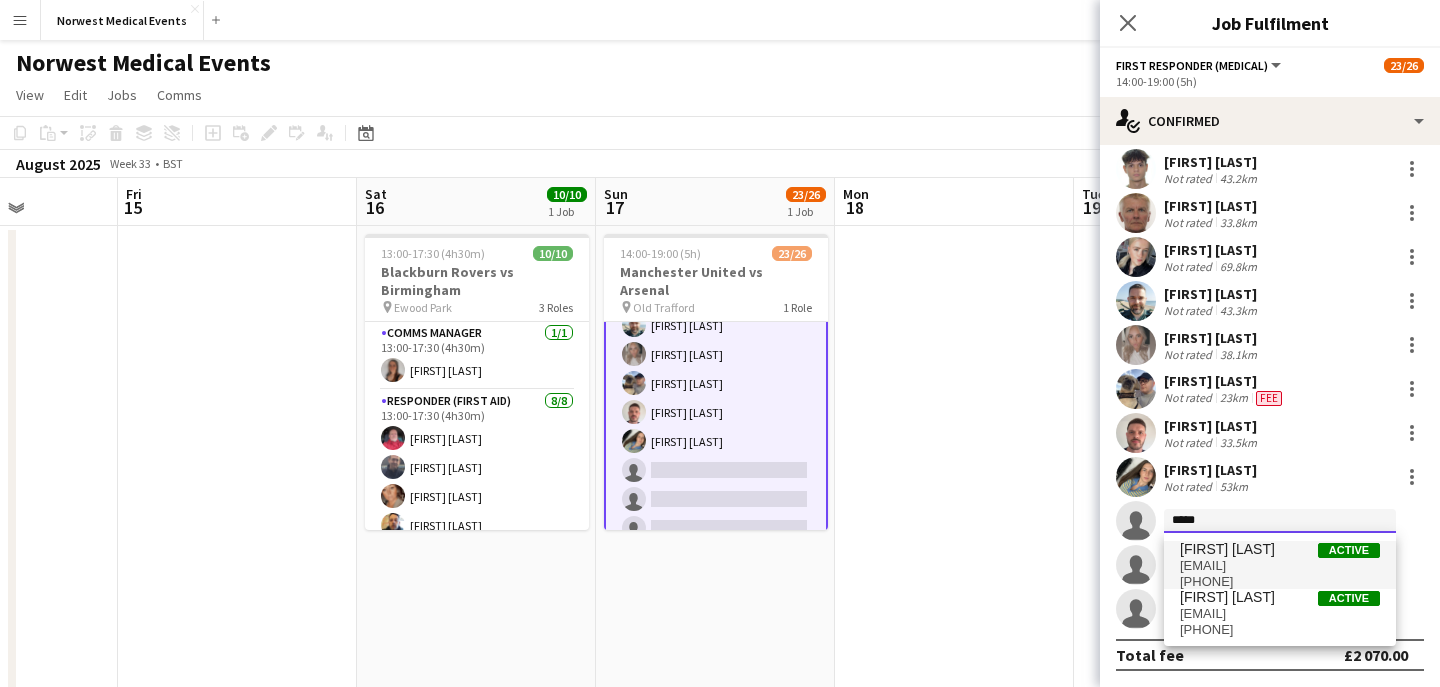 type on "*****" 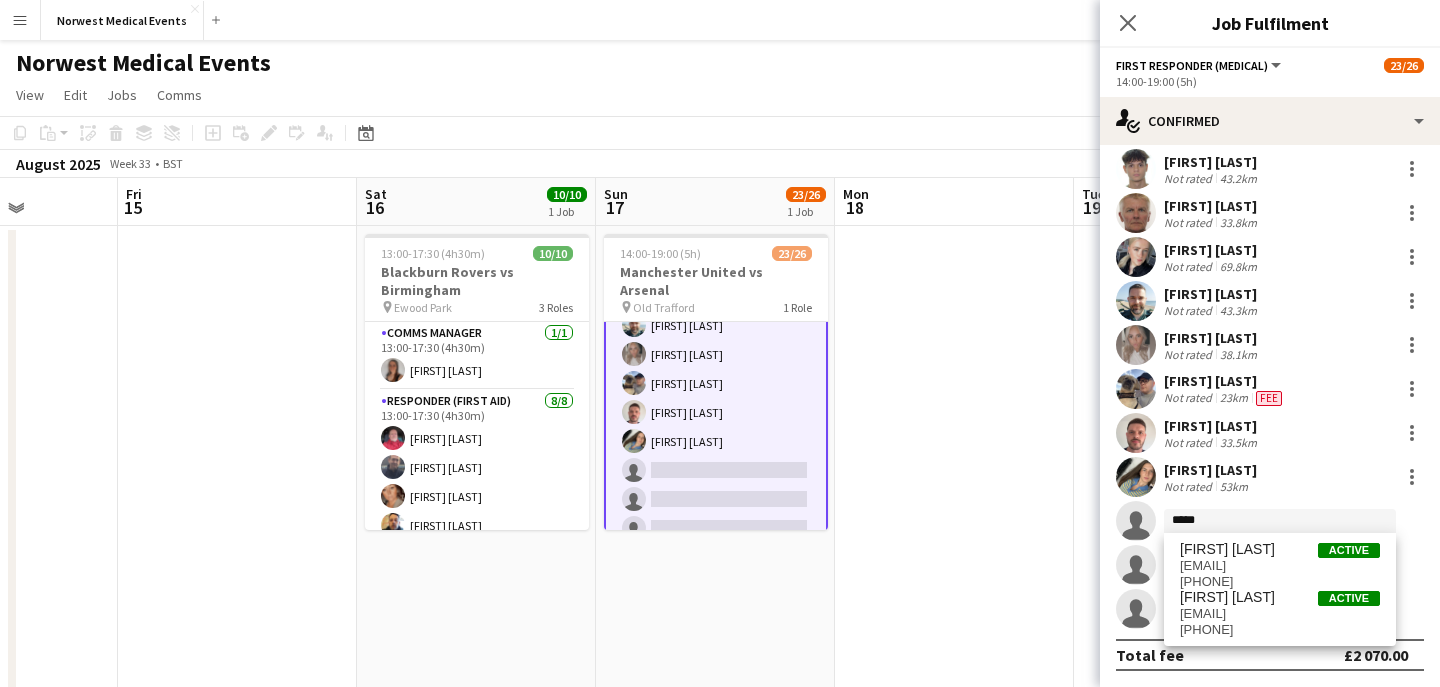 click on "[EMAIL]" at bounding box center (1280, 566) 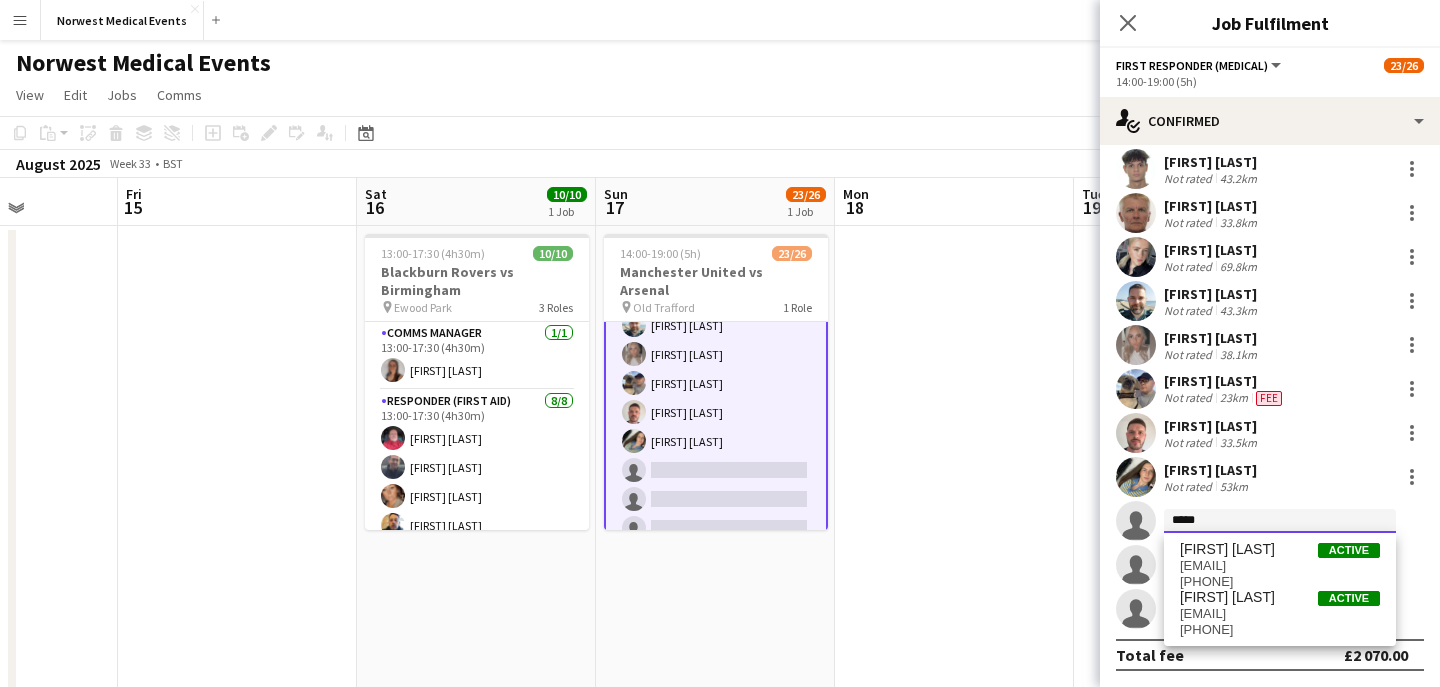 type 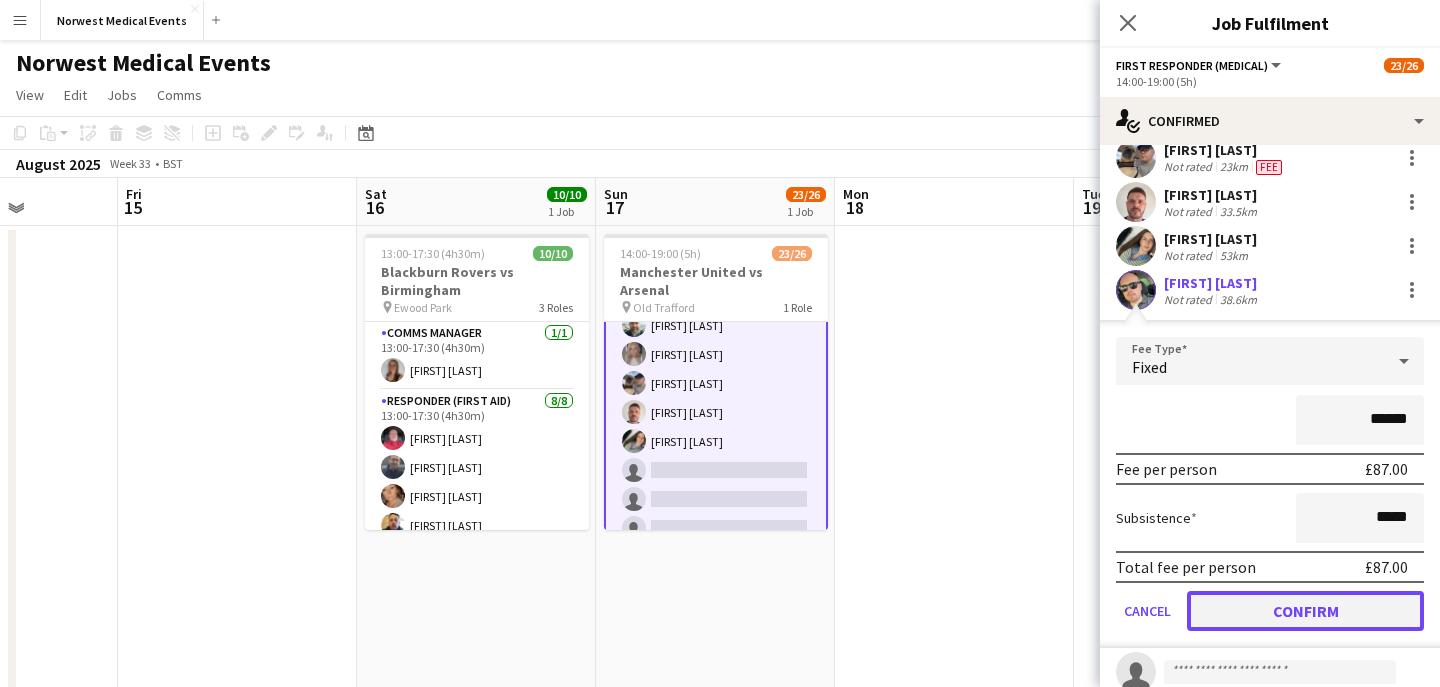 click on "Confirm" at bounding box center (1305, 611) 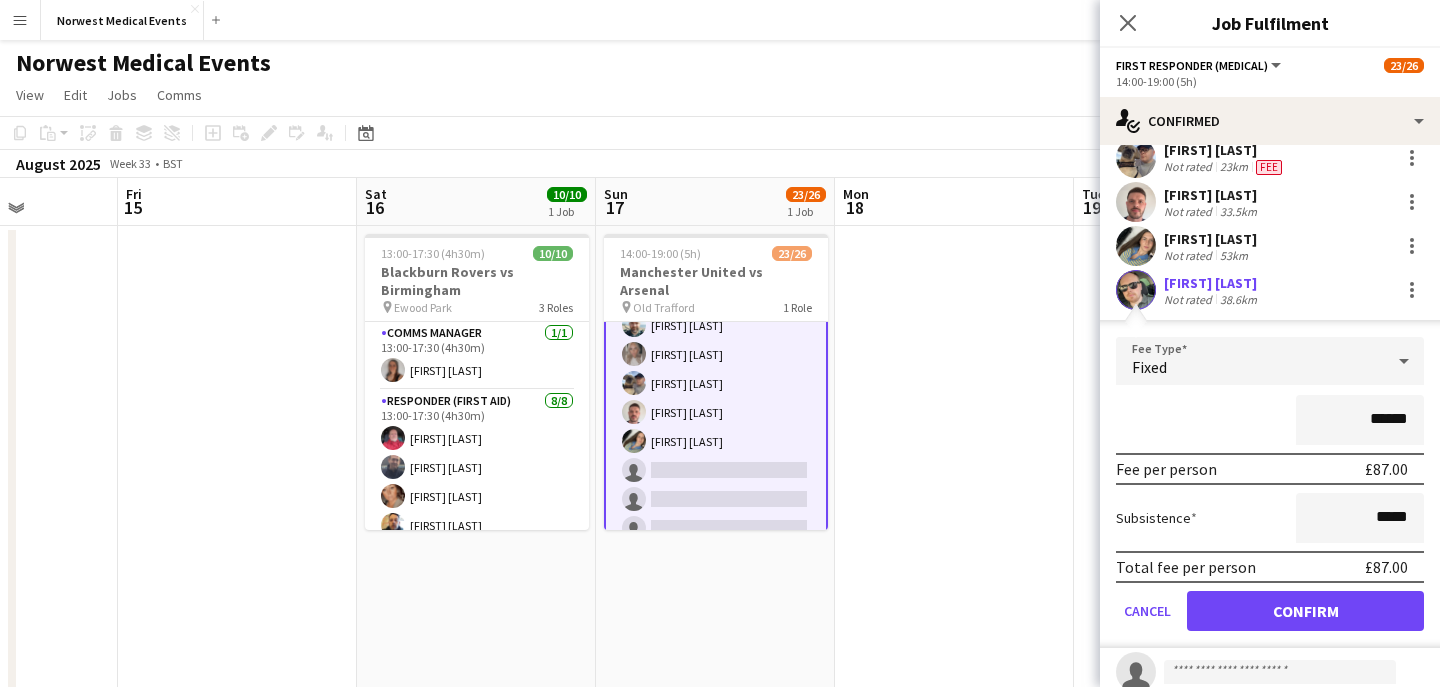 scroll, scrollTop: 713, scrollLeft: 0, axis: vertical 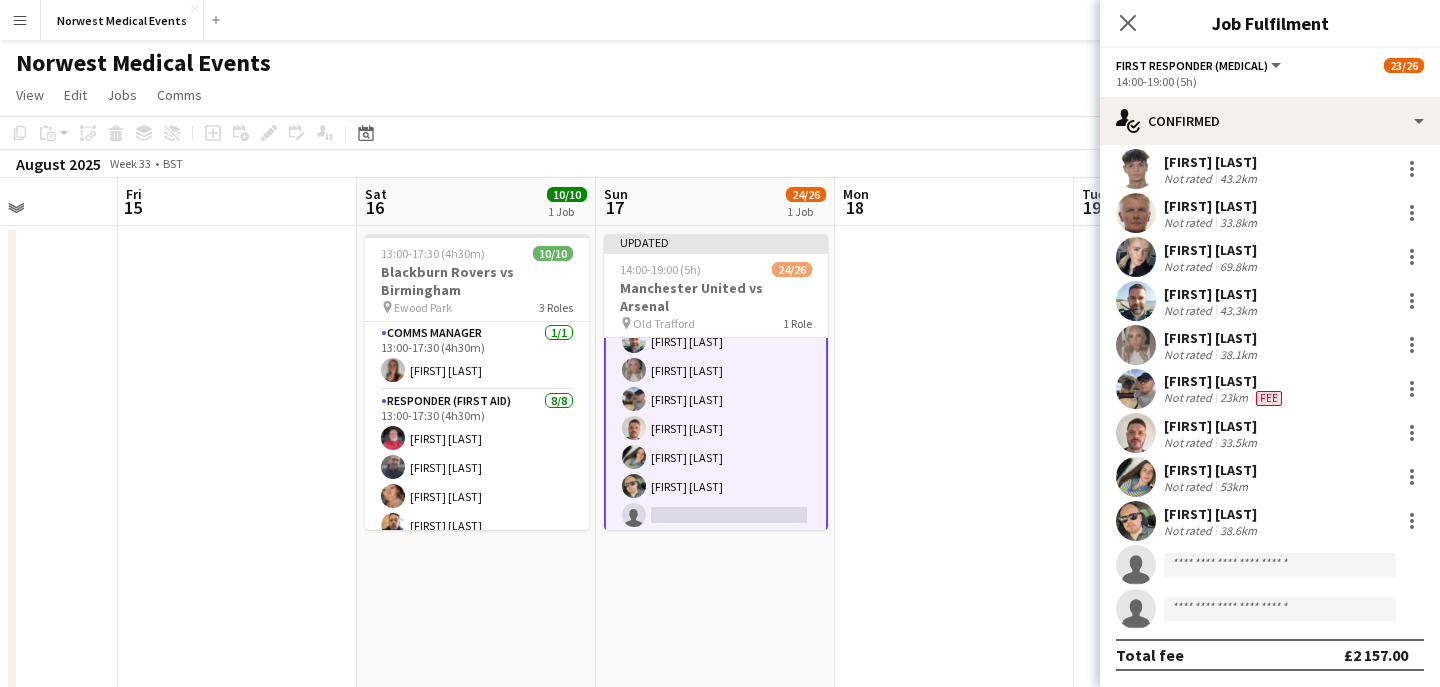 click on "Close pop-in" 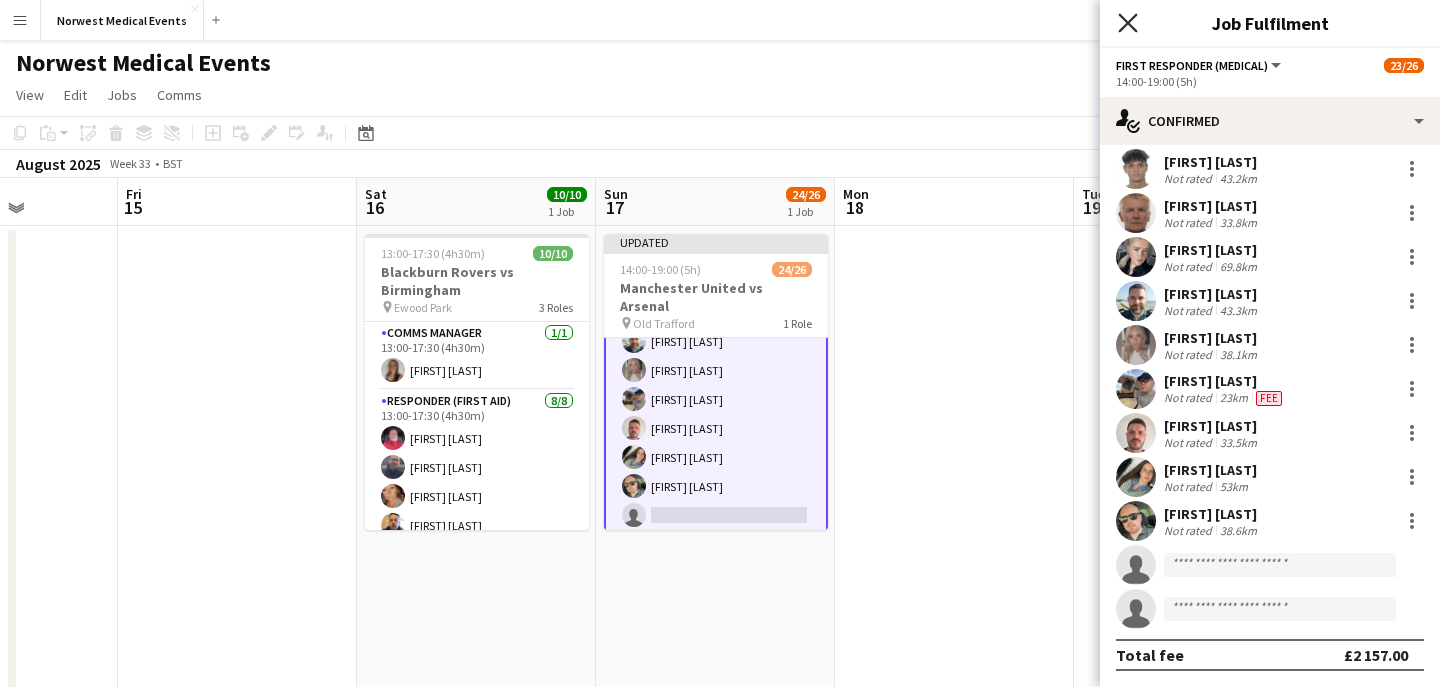 click on "Close pop-in" 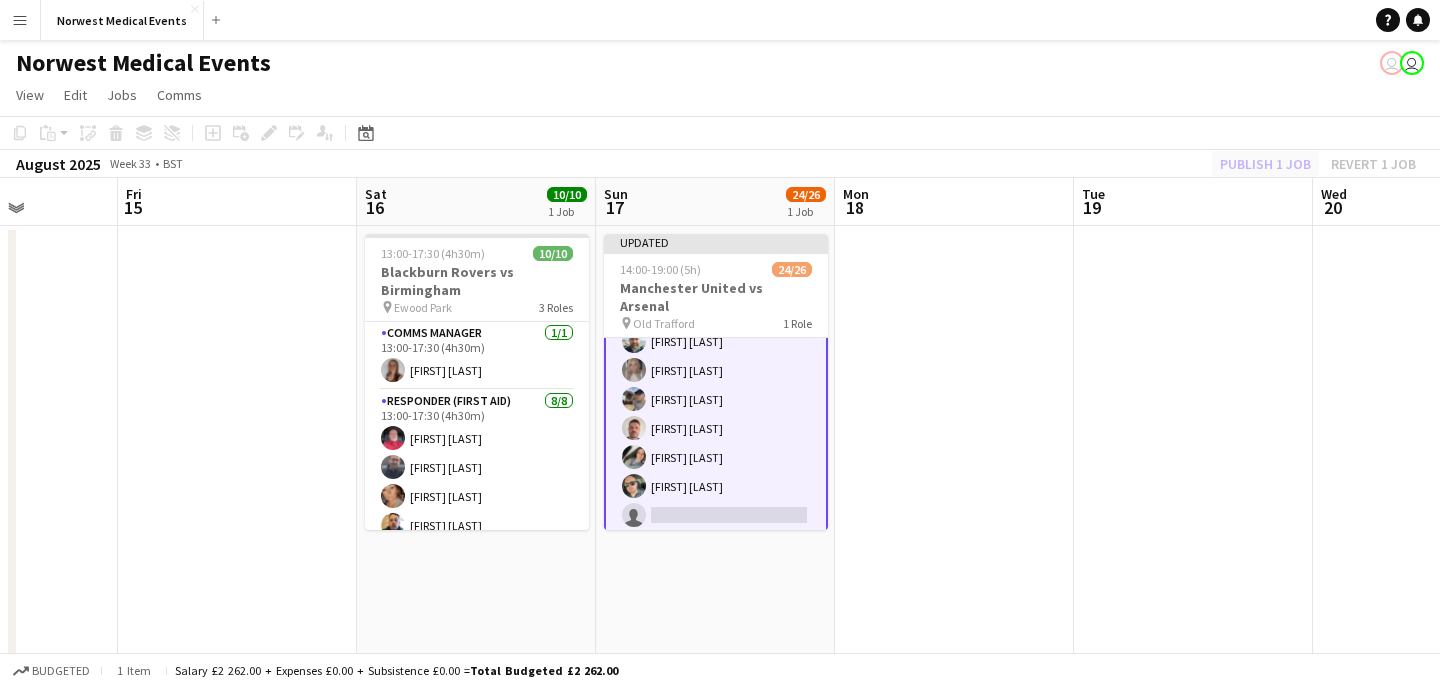 click on "Publish 1 job   Revert 1 job" 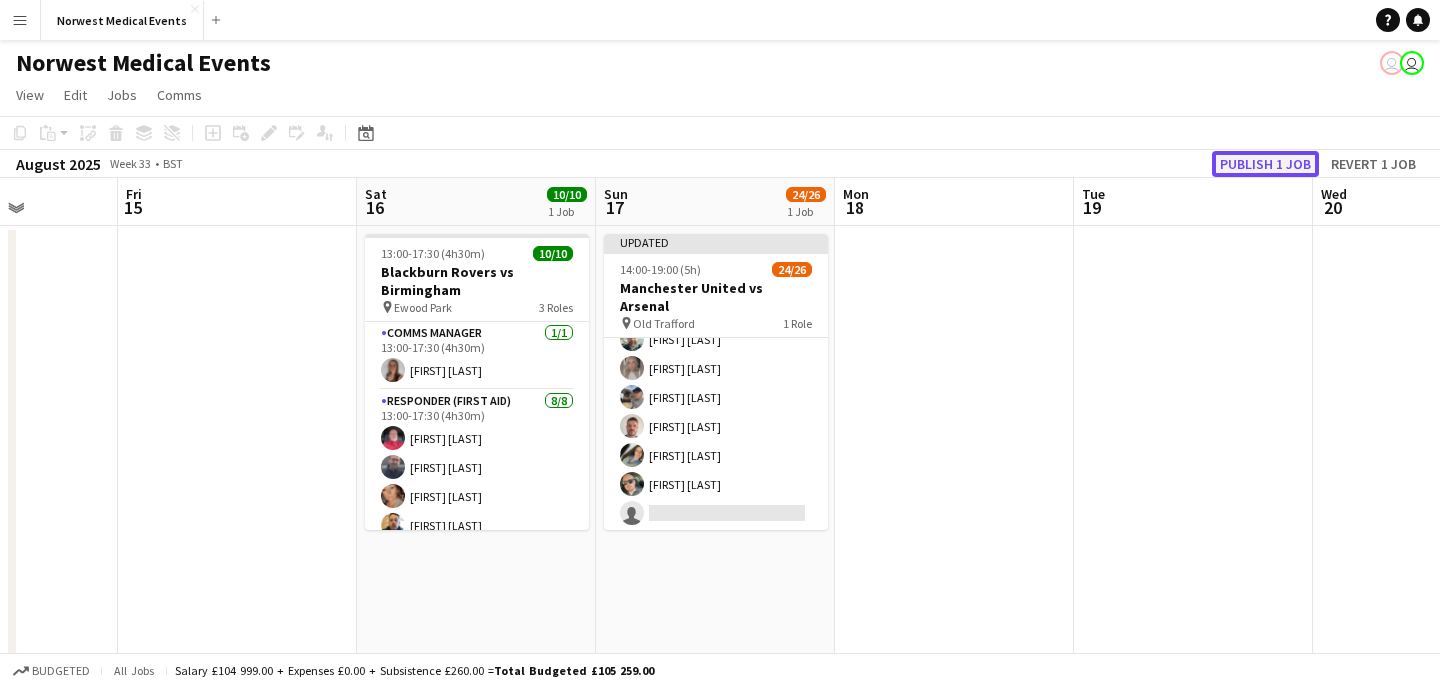 scroll, scrollTop: 567, scrollLeft: 0, axis: vertical 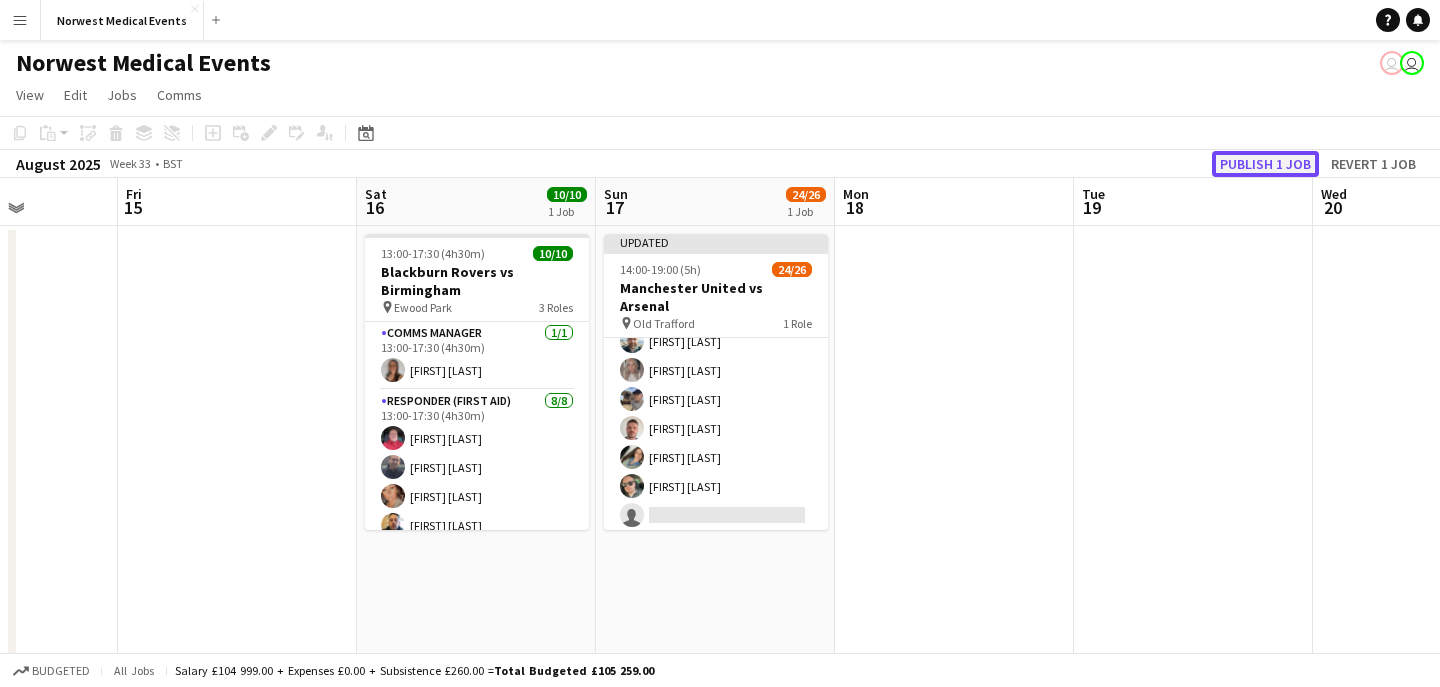 click on "Publish 1 job" 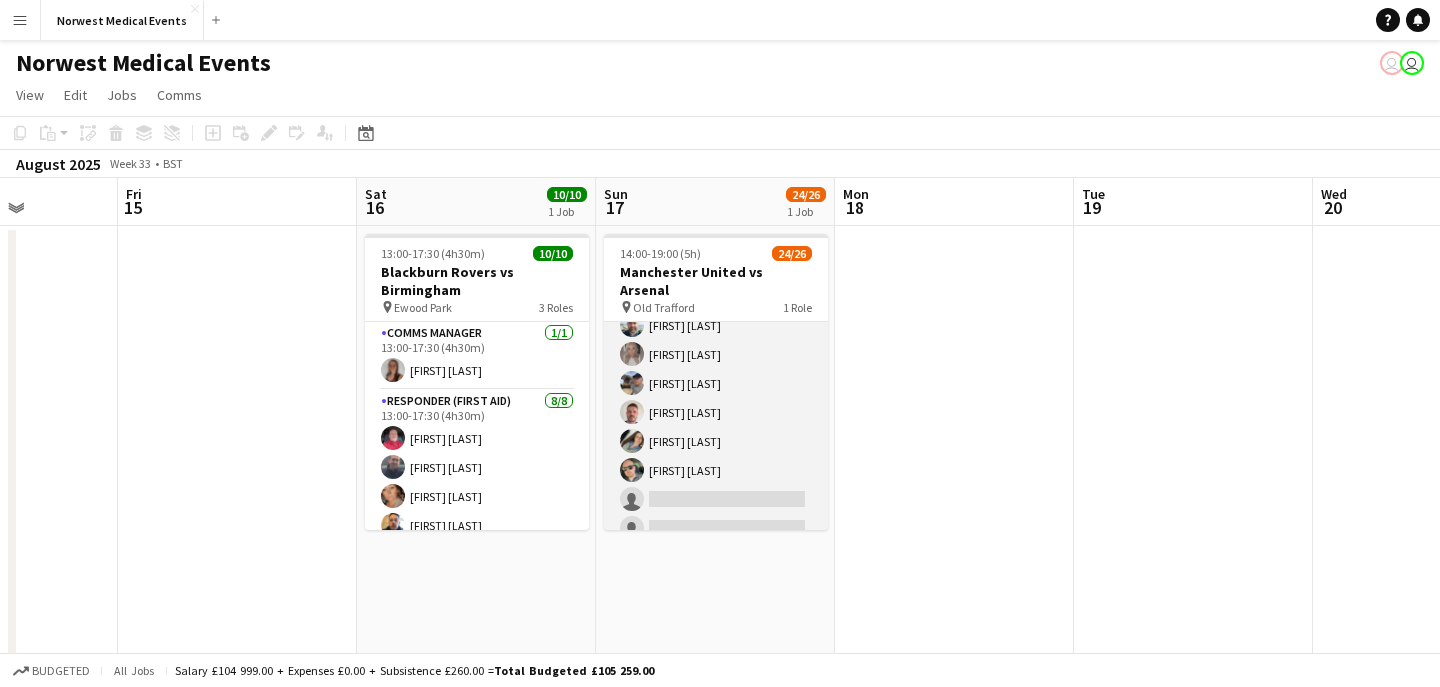 click on "First Responder (Medical) 24/26 [TIME]-[TIME] ([DURATION])
[FIRST] [LAST] [FIRST] [LAST] [FIRST] [LAST] [FIRST] [LAST] [FIRST] [LAST] [FIRST] [LAST] [FIRST] [LAST] [FIRST] [LAST] [FIRST] [LAST] [FIRST] [LAST] [FIRST] [LAST] [FIRST] [LAST] [FIRST] [LAST] [FIRST] [LAST] [FIRST] [LAST] [FIRST] [LAST] [FIRST] [LAST] [FIRST] [LAST] [FIRST] [LAST]
single-neutral-actions
single-neutral-actions
single-neutral-actions
single-neutral-actions
single-neutral-actions
single-neutral-actions" at bounding box center [716, 151] 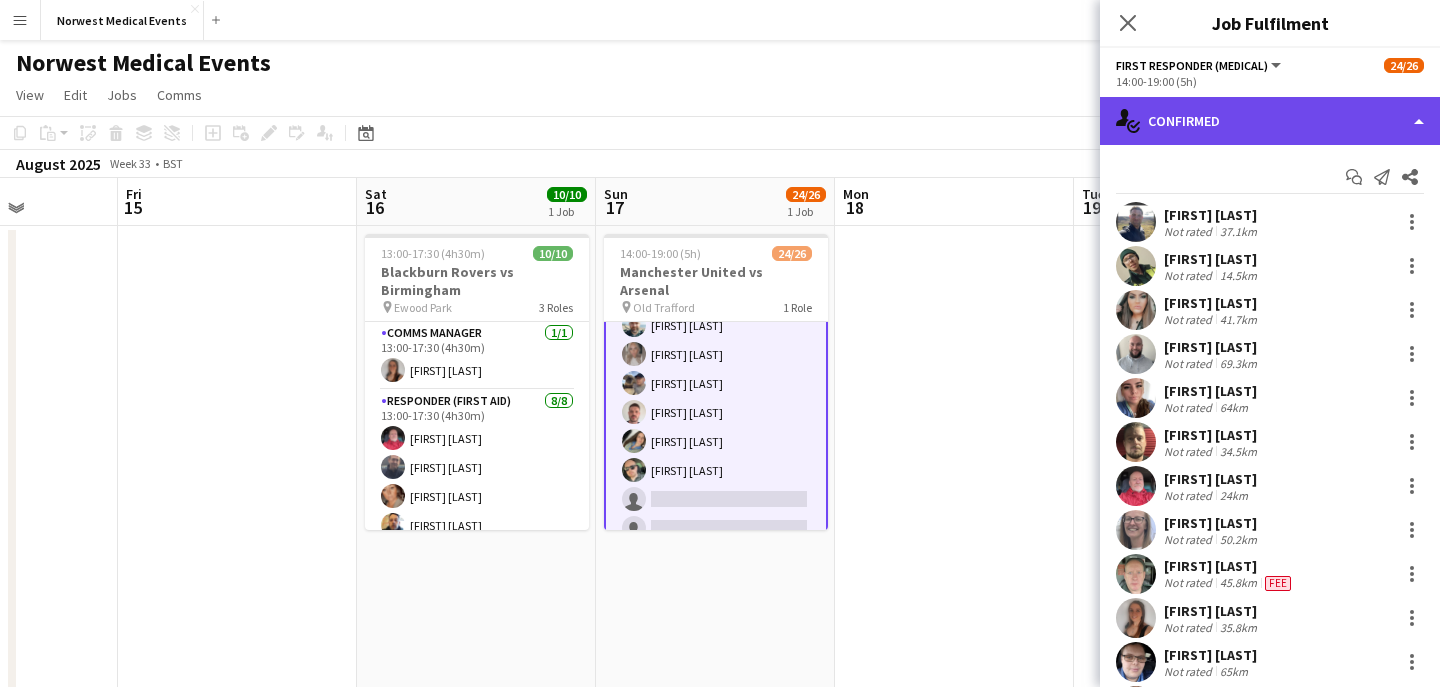 click on "single-neutral-actions-check-2
Confirmed" 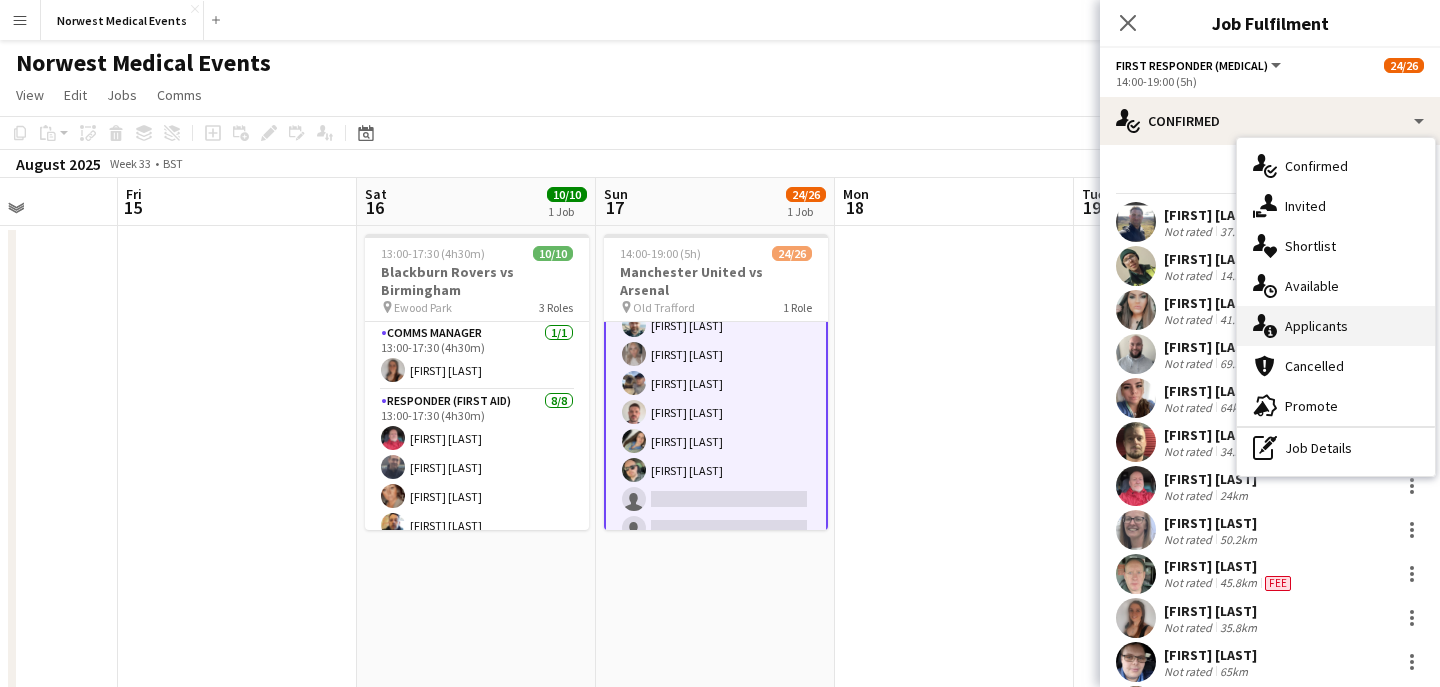 click on "single-neutral-actions-information
Applicants" at bounding box center [1336, 326] 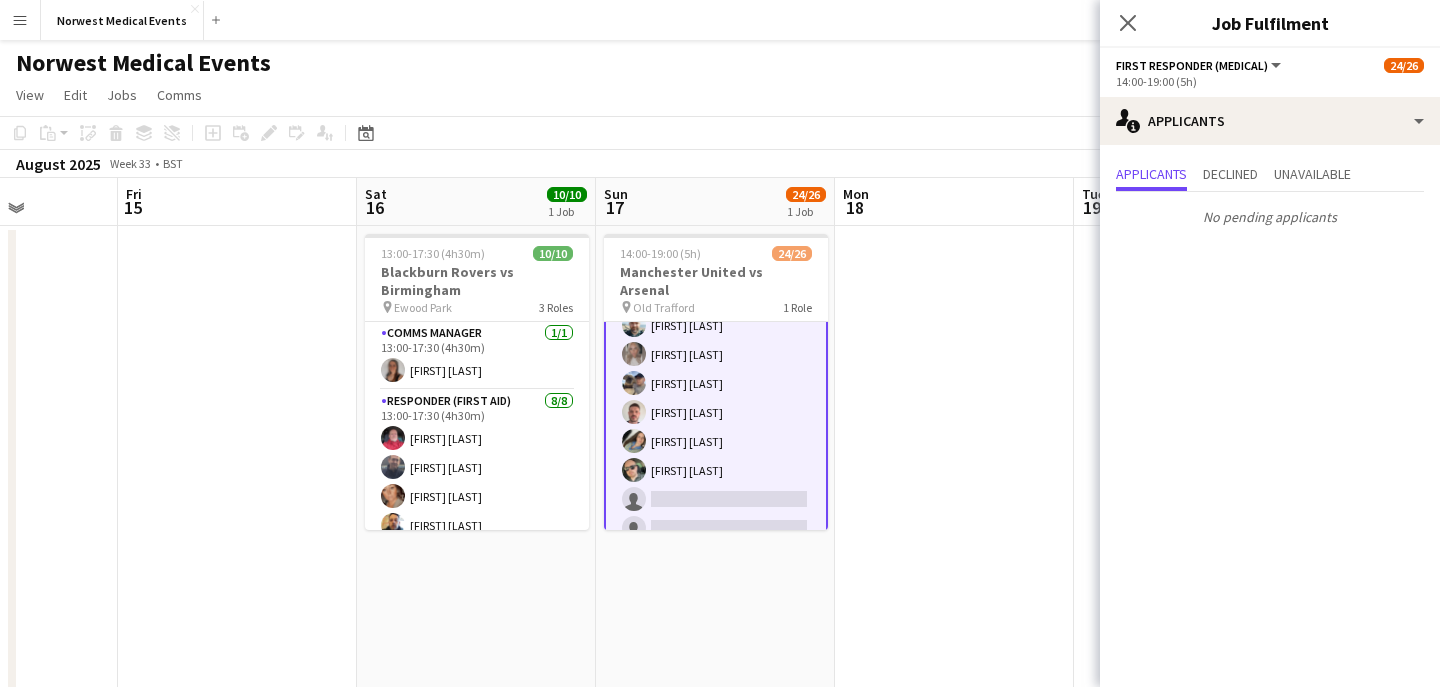 click on "Close pop-in" 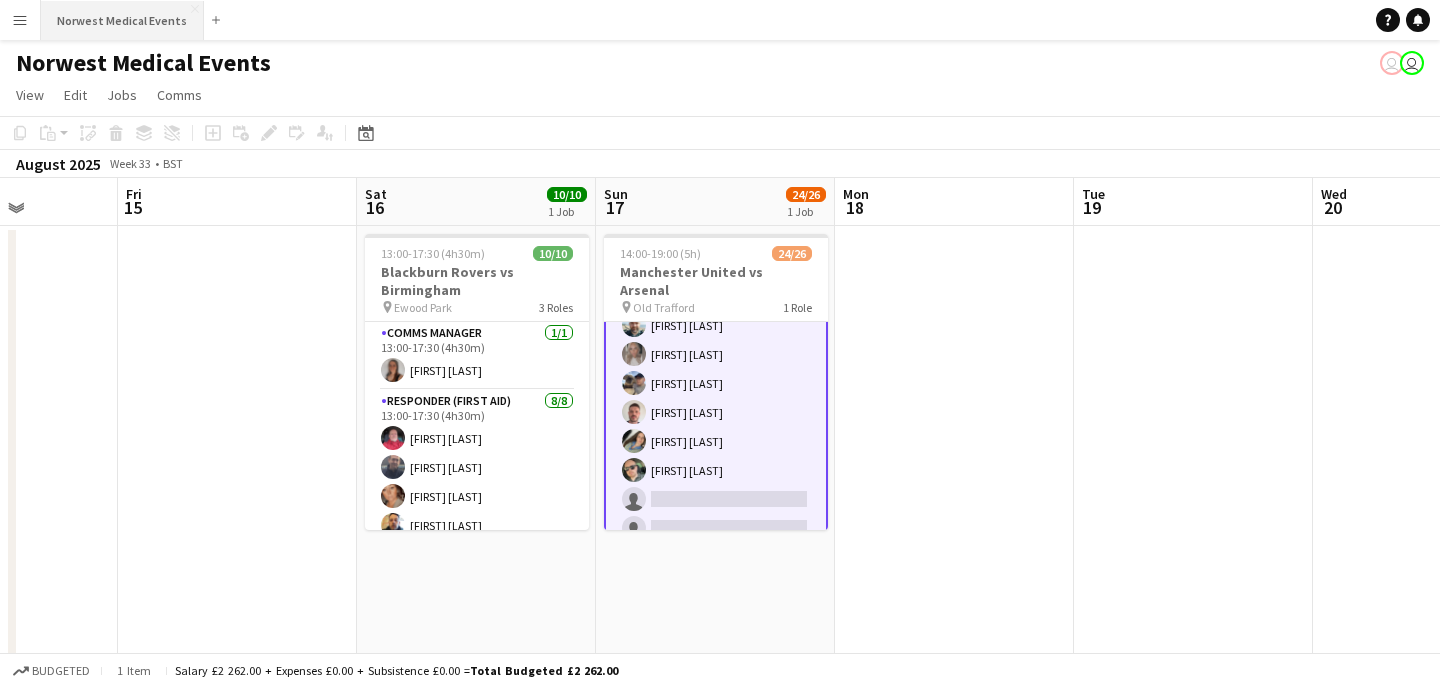 click on "Norwest Medical Events
Close" at bounding box center (122, 20) 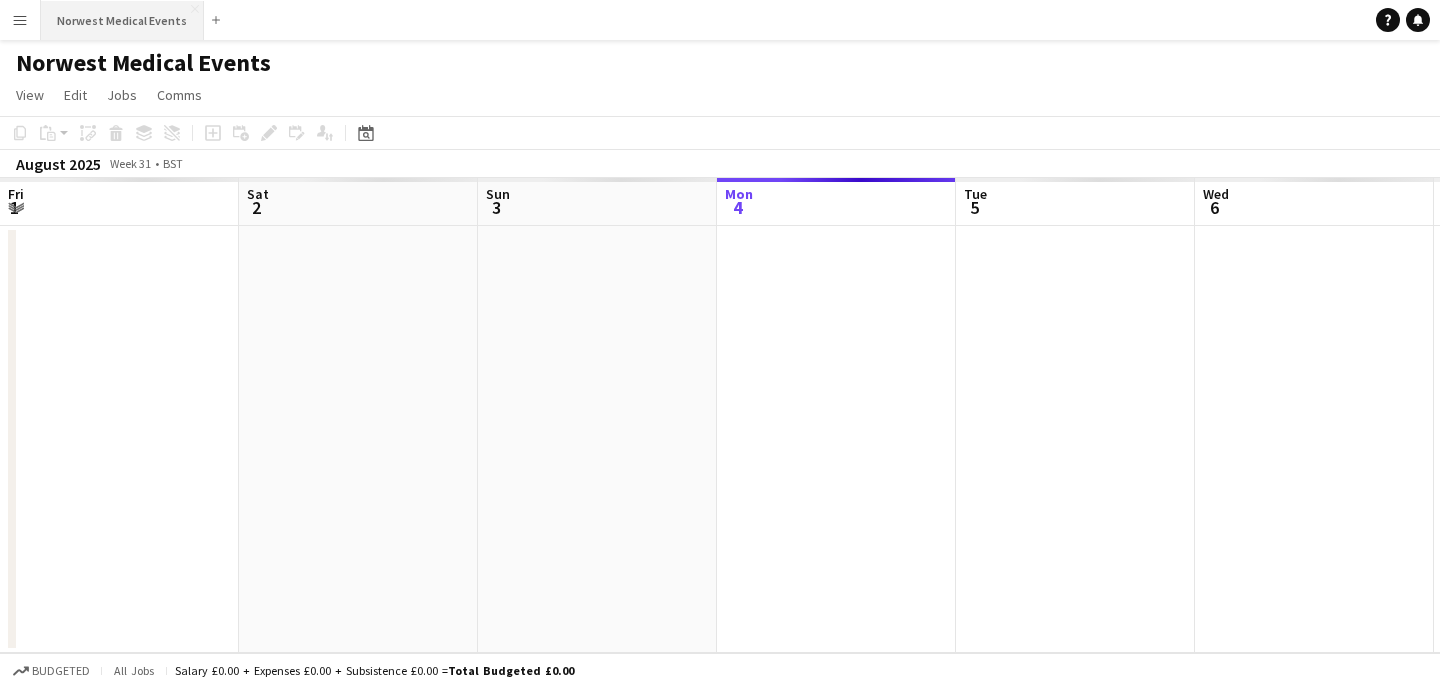 scroll, scrollTop: 0, scrollLeft: 478, axis: horizontal 